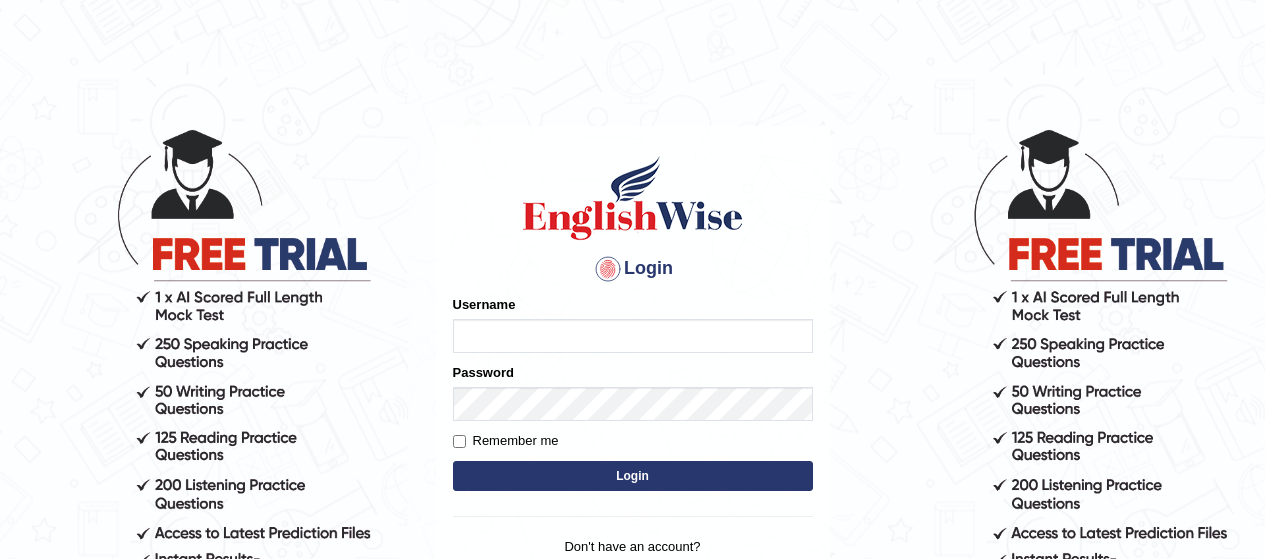 scroll, scrollTop: 0, scrollLeft: 0, axis: both 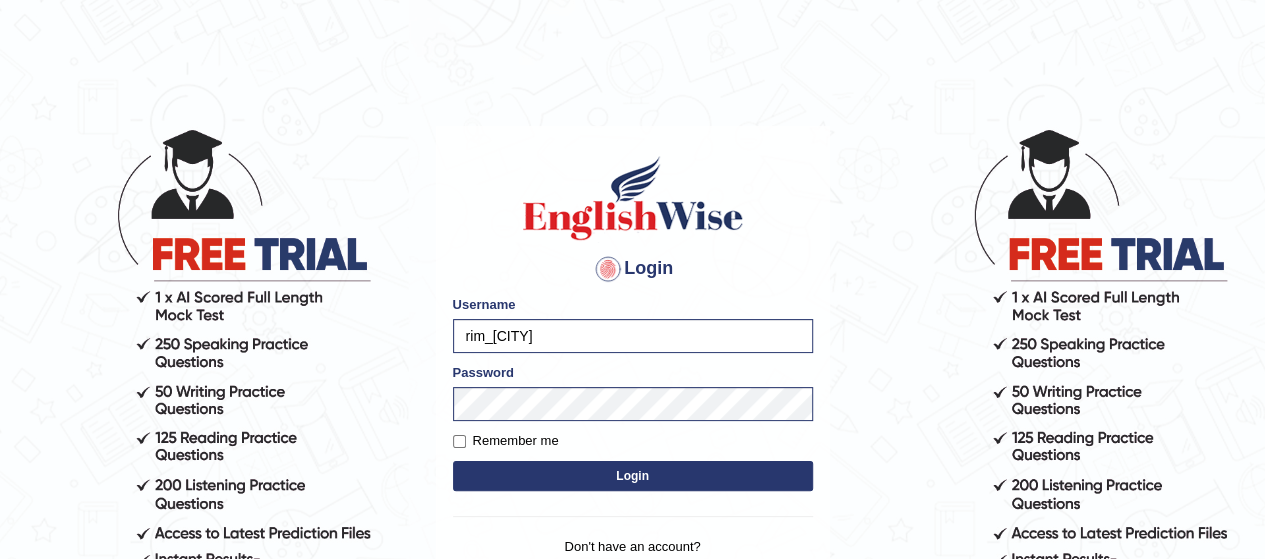type on "rim_parramatta" 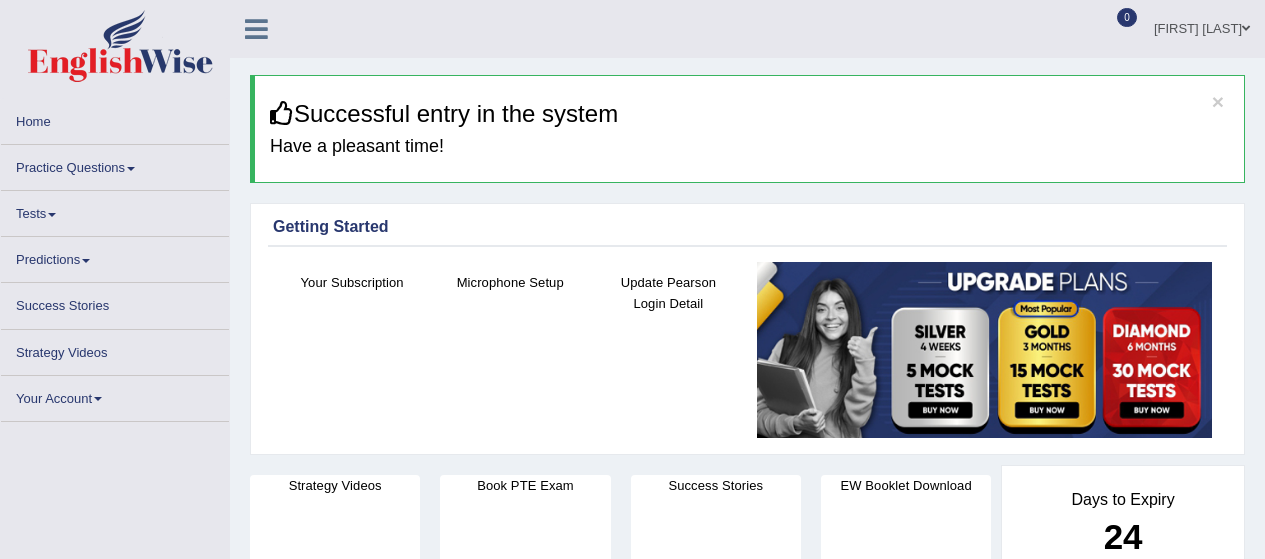 scroll, scrollTop: 0, scrollLeft: 0, axis: both 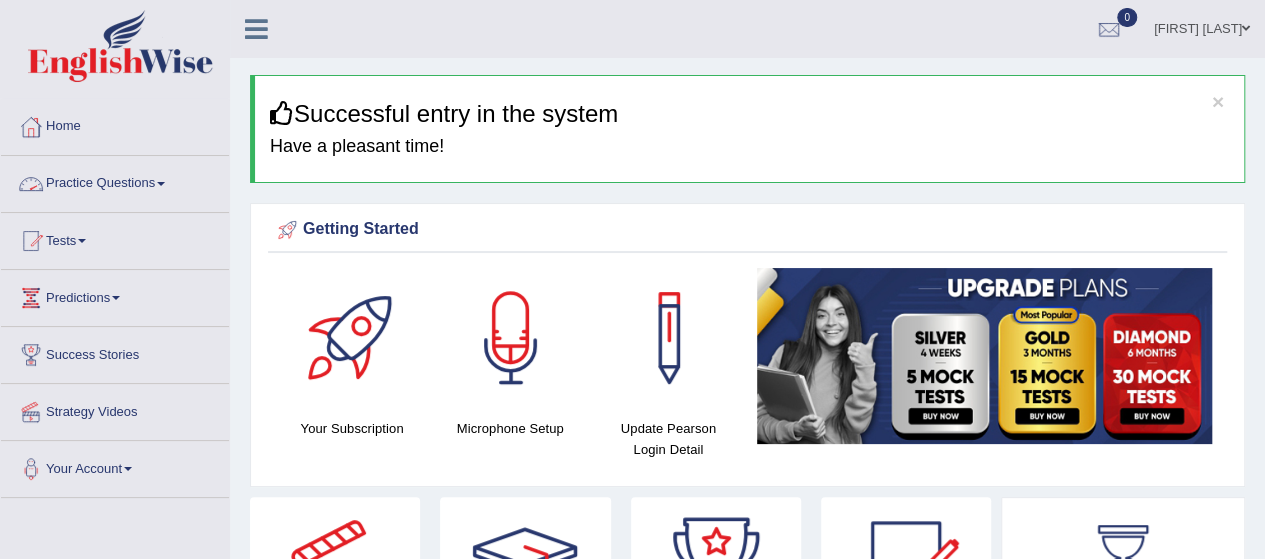 click on "Practice Questions" at bounding box center [115, 181] 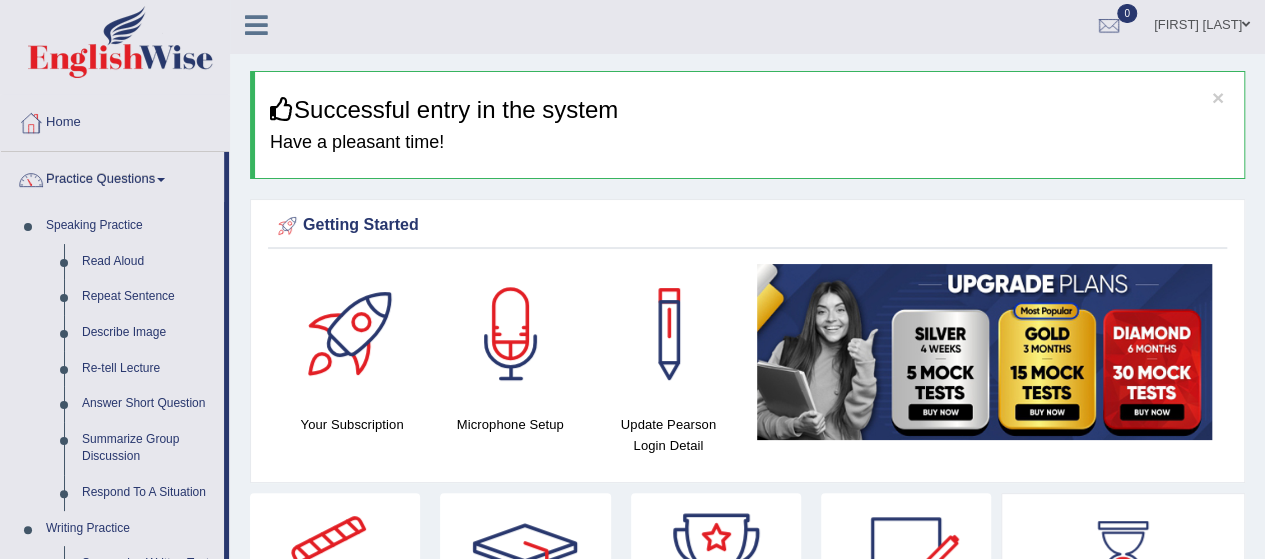 scroll, scrollTop: 0, scrollLeft: 0, axis: both 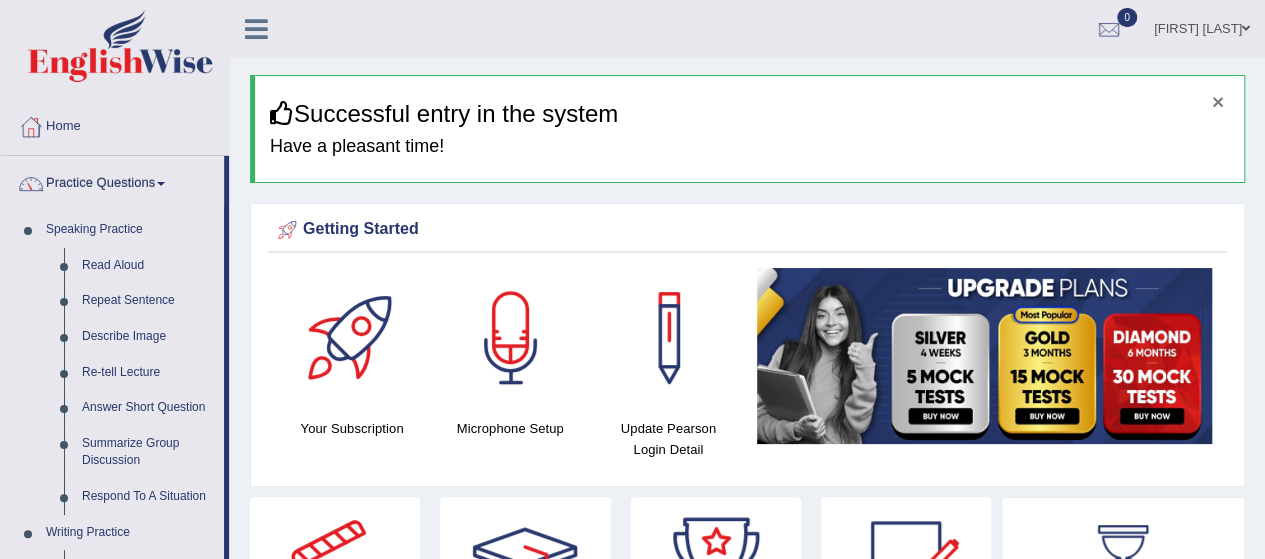 click on "×" at bounding box center [1218, 101] 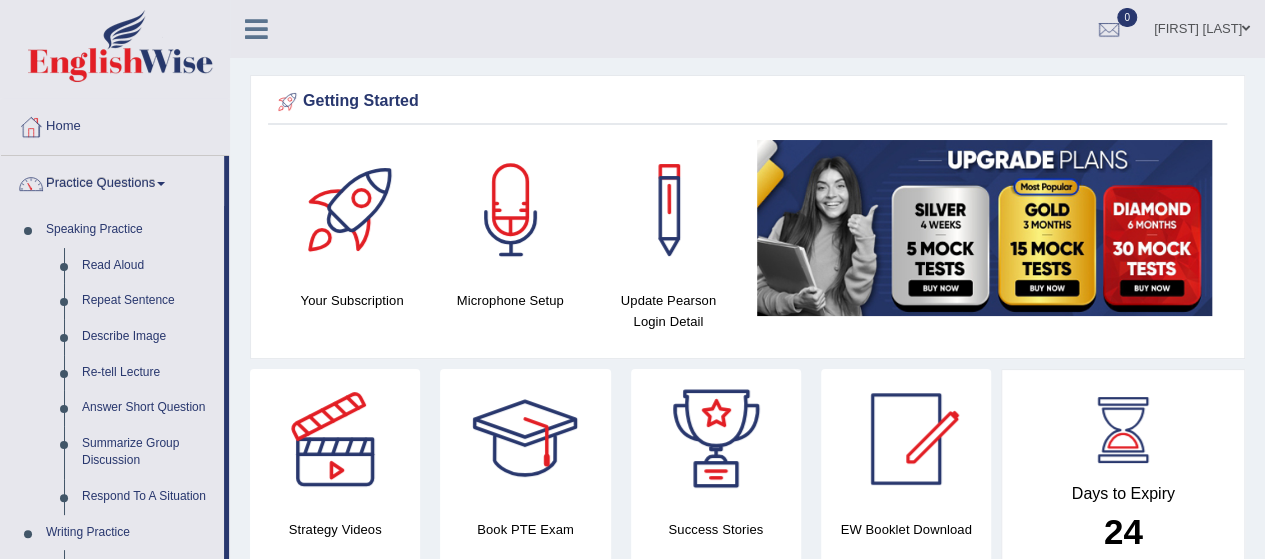 click at bounding box center [984, 228] 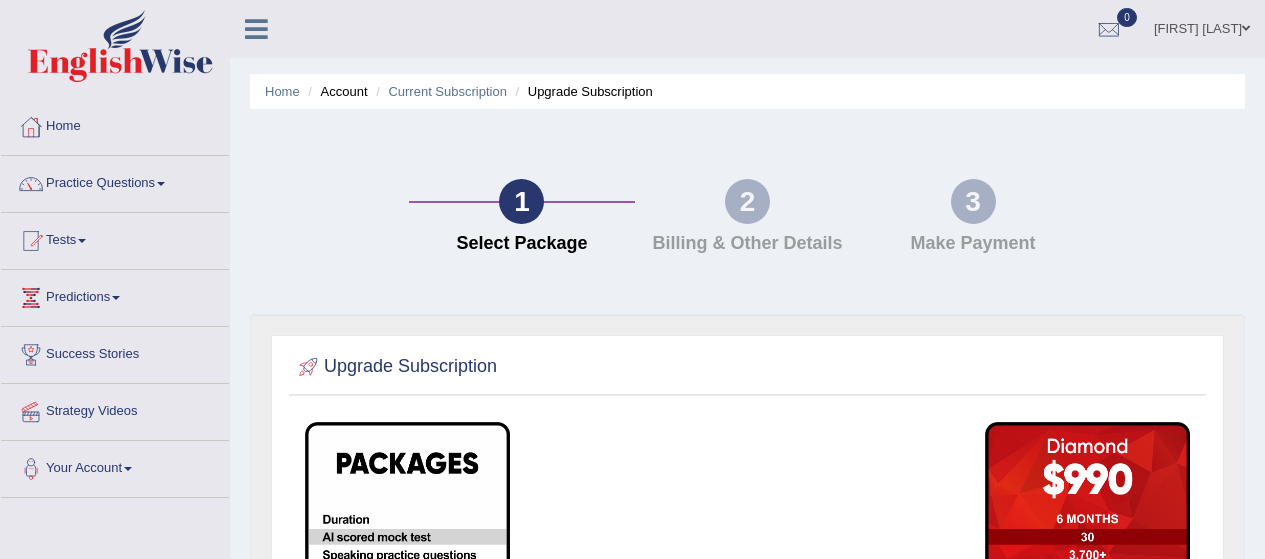 scroll, scrollTop: 0, scrollLeft: 0, axis: both 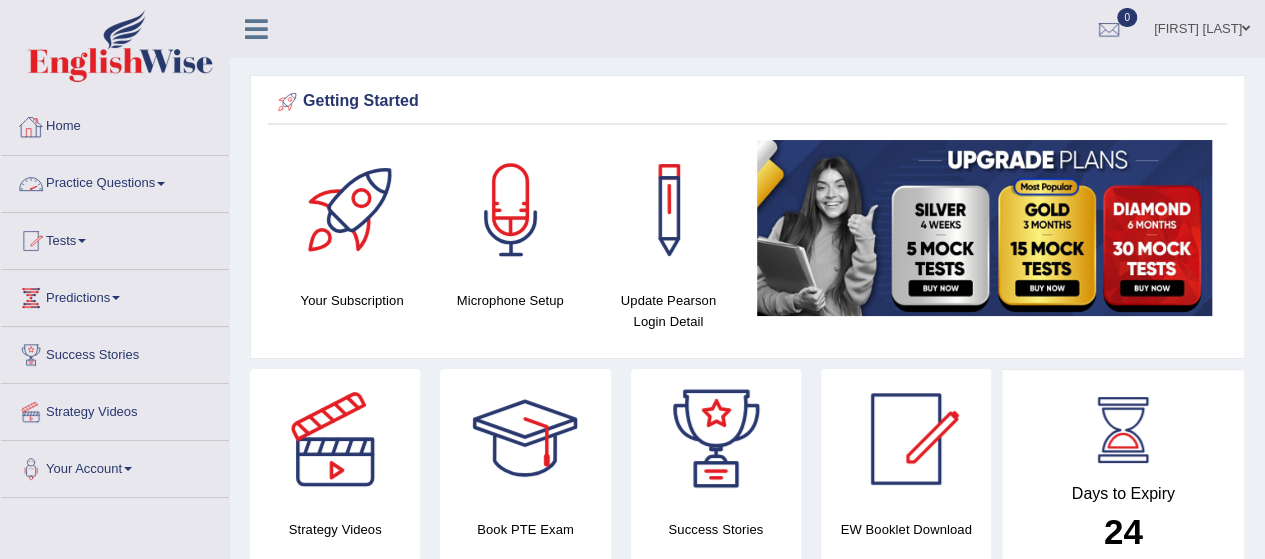 click on "Practice Questions" at bounding box center (115, 181) 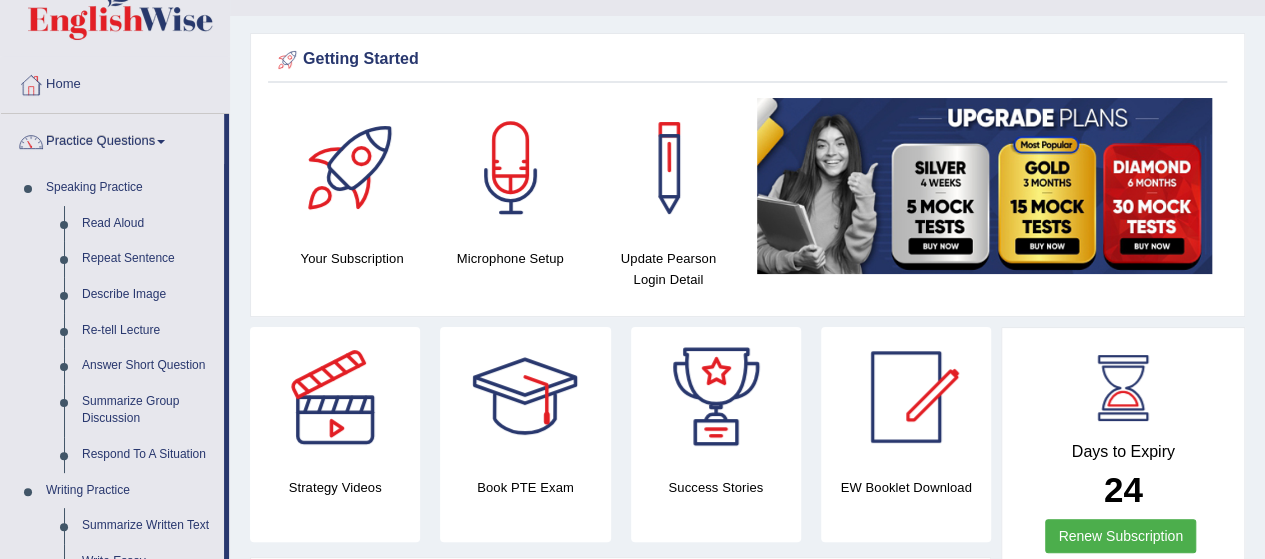 scroll, scrollTop: 40, scrollLeft: 0, axis: vertical 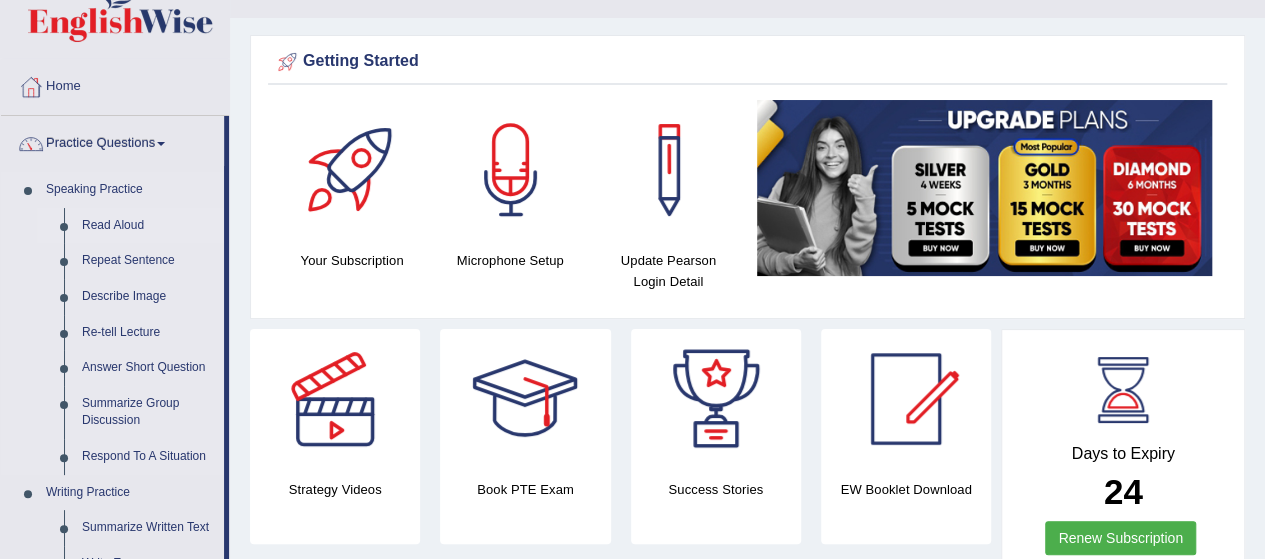 click on "Read Aloud" at bounding box center (148, 226) 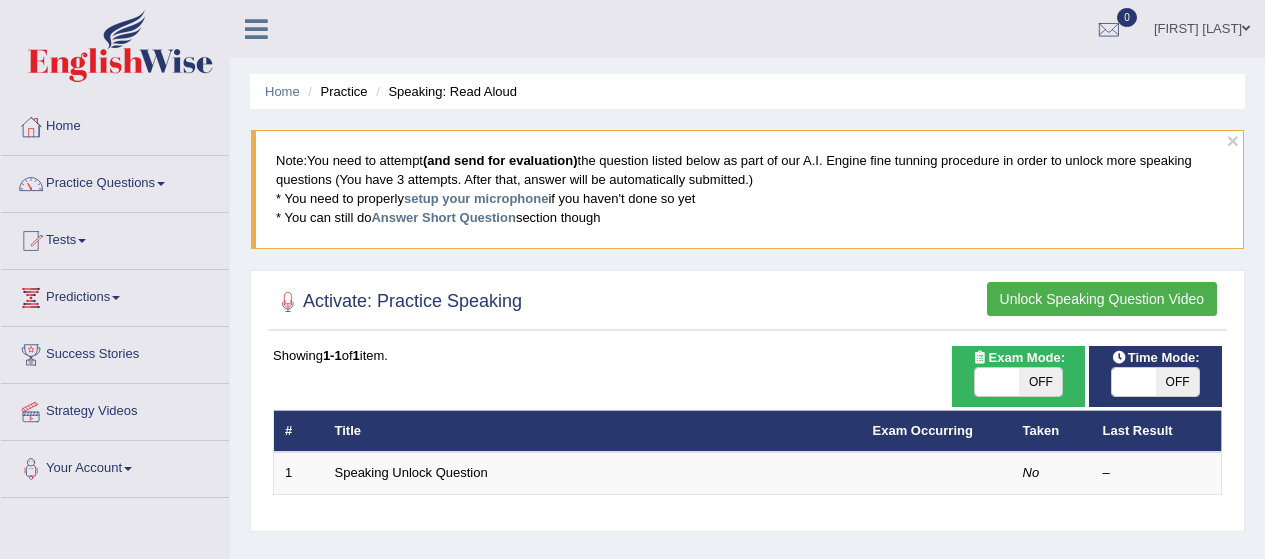 scroll, scrollTop: 232, scrollLeft: 0, axis: vertical 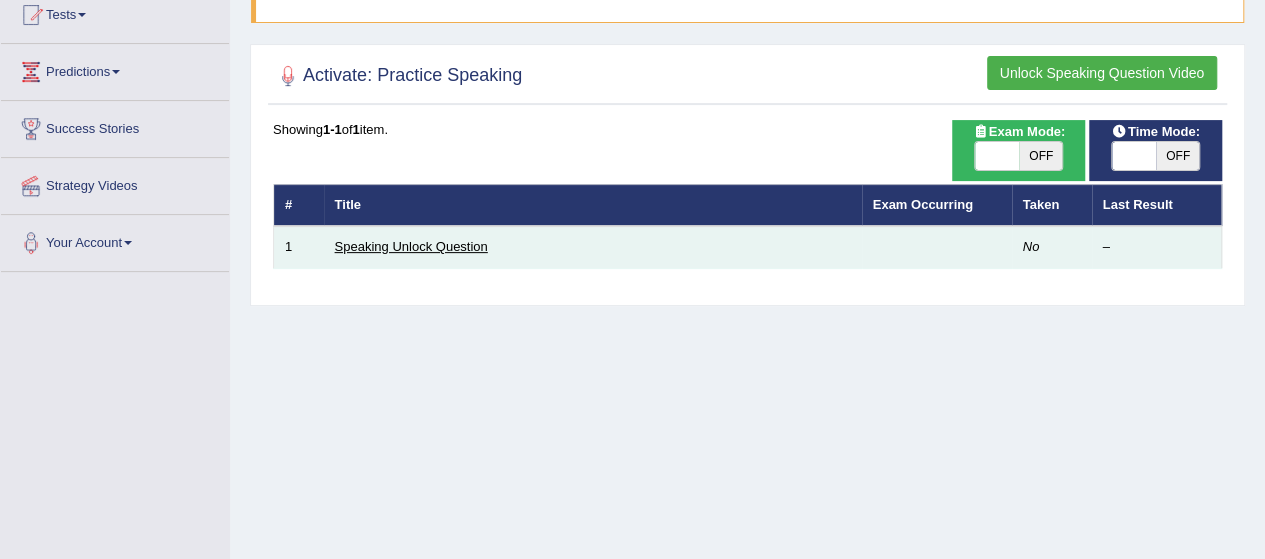 click on "Speaking Unlock Question" at bounding box center [411, 246] 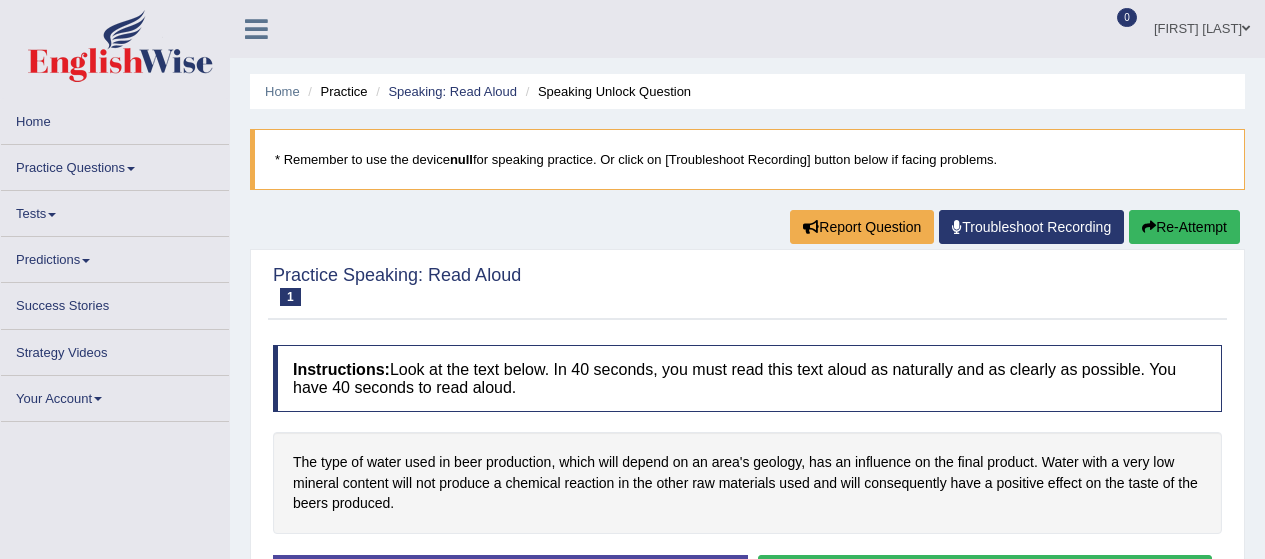 scroll, scrollTop: 0, scrollLeft: 0, axis: both 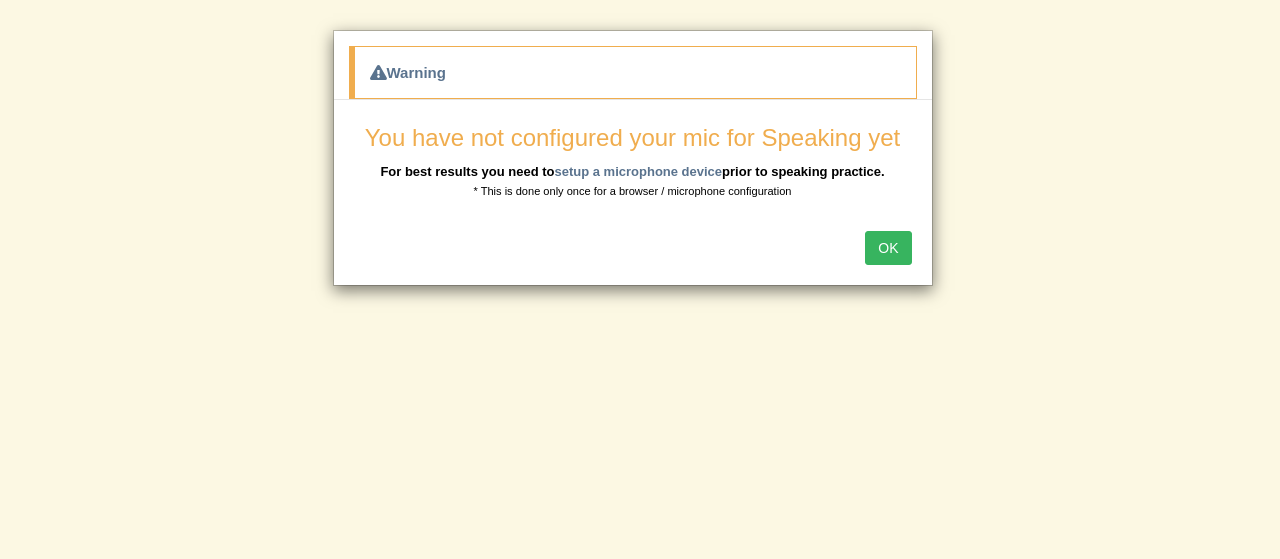 click on "OK" at bounding box center (888, 248) 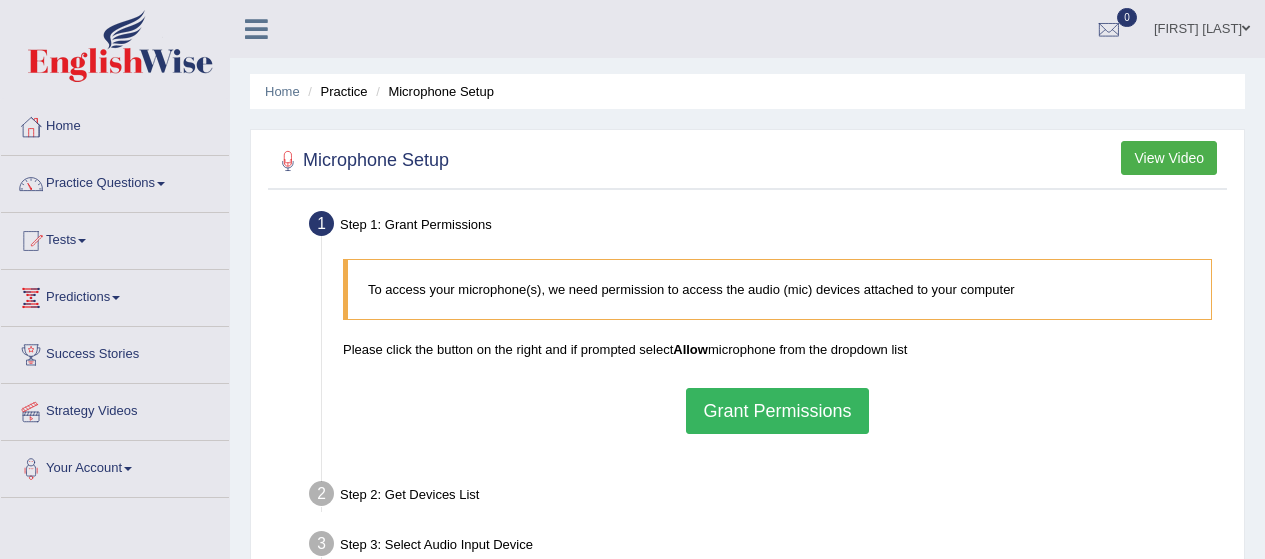 scroll, scrollTop: 0, scrollLeft: 0, axis: both 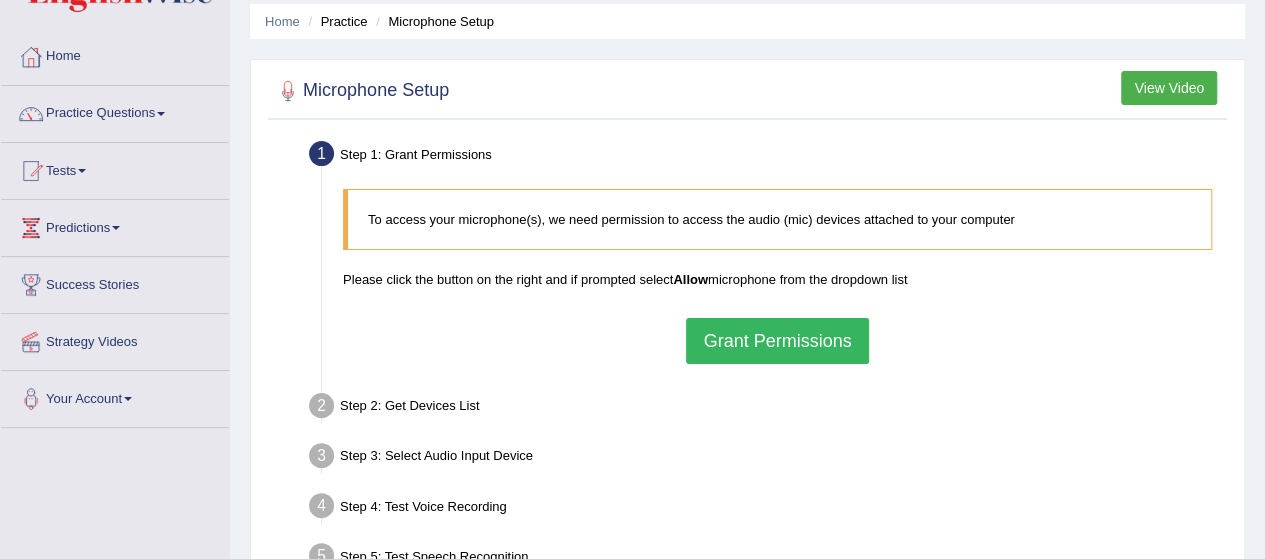 click on "Grant Permissions" at bounding box center [777, 341] 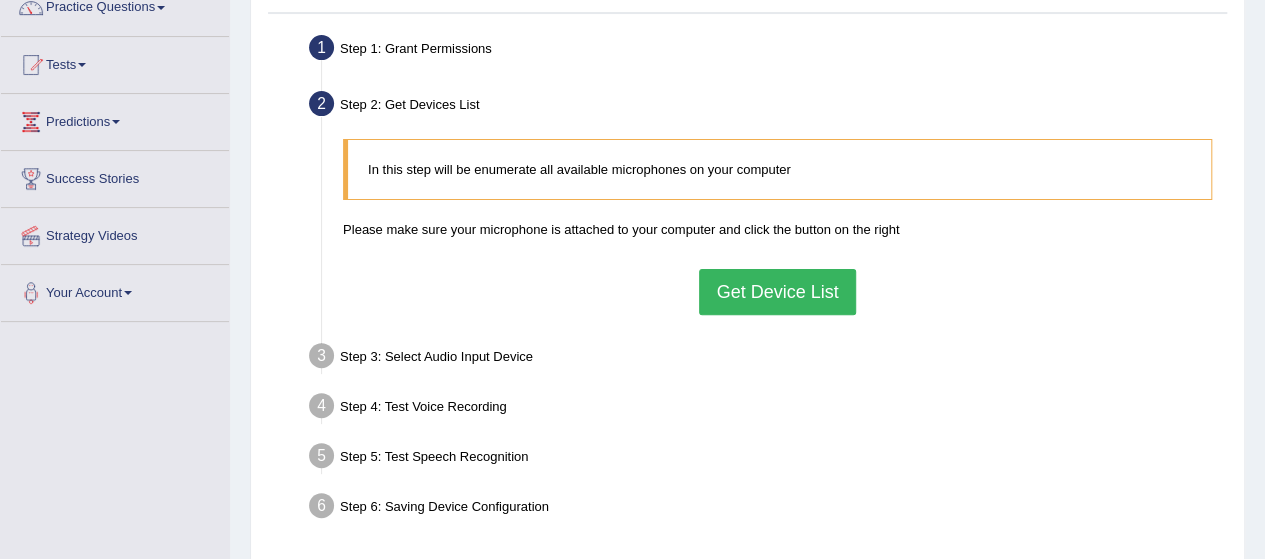 scroll, scrollTop: 184, scrollLeft: 0, axis: vertical 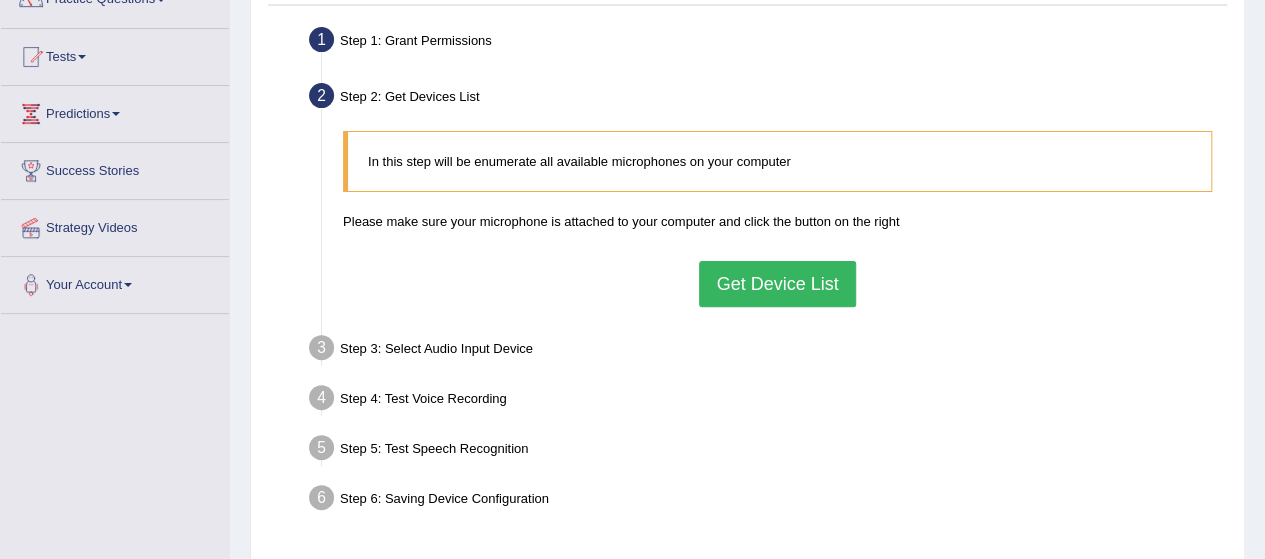 click on "Get Device List" at bounding box center [777, 284] 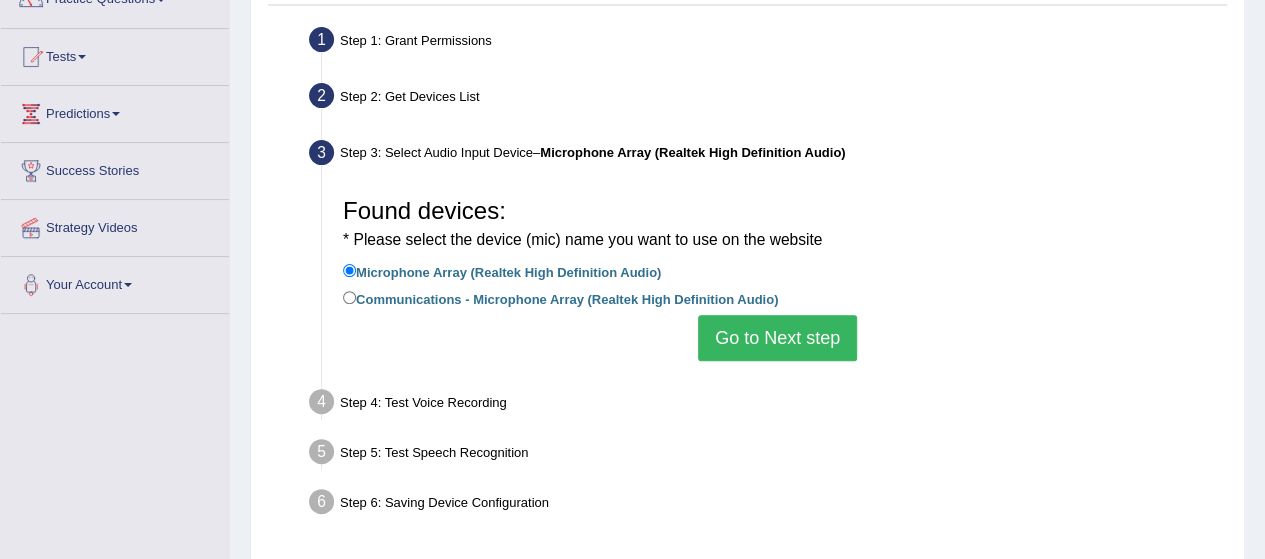 click on "Go to Next step" at bounding box center [777, 338] 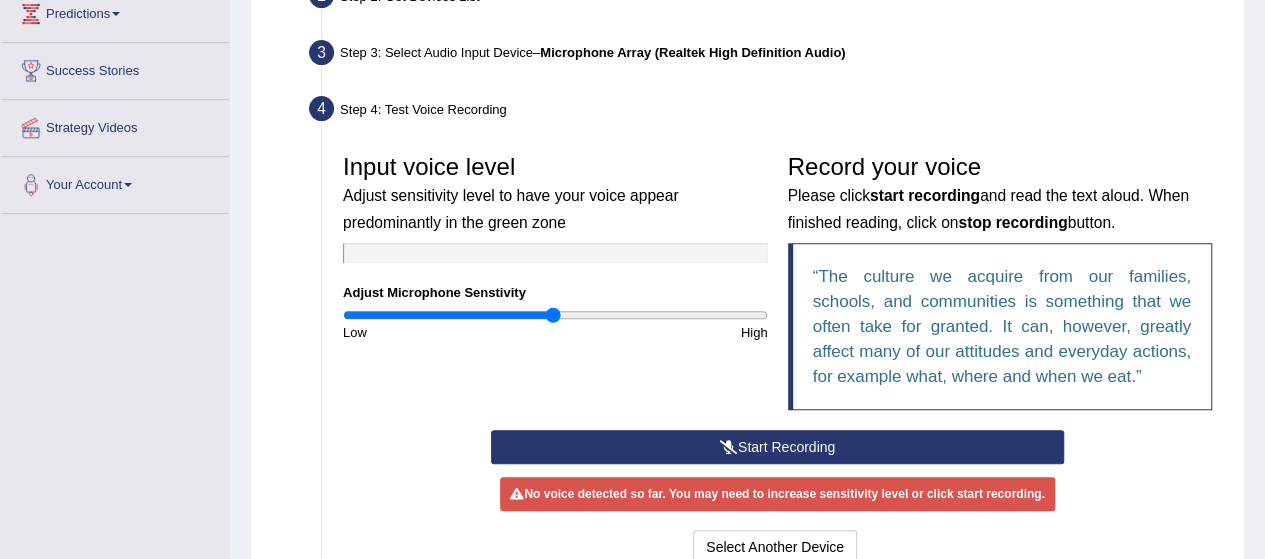 scroll, scrollTop: 276, scrollLeft: 0, axis: vertical 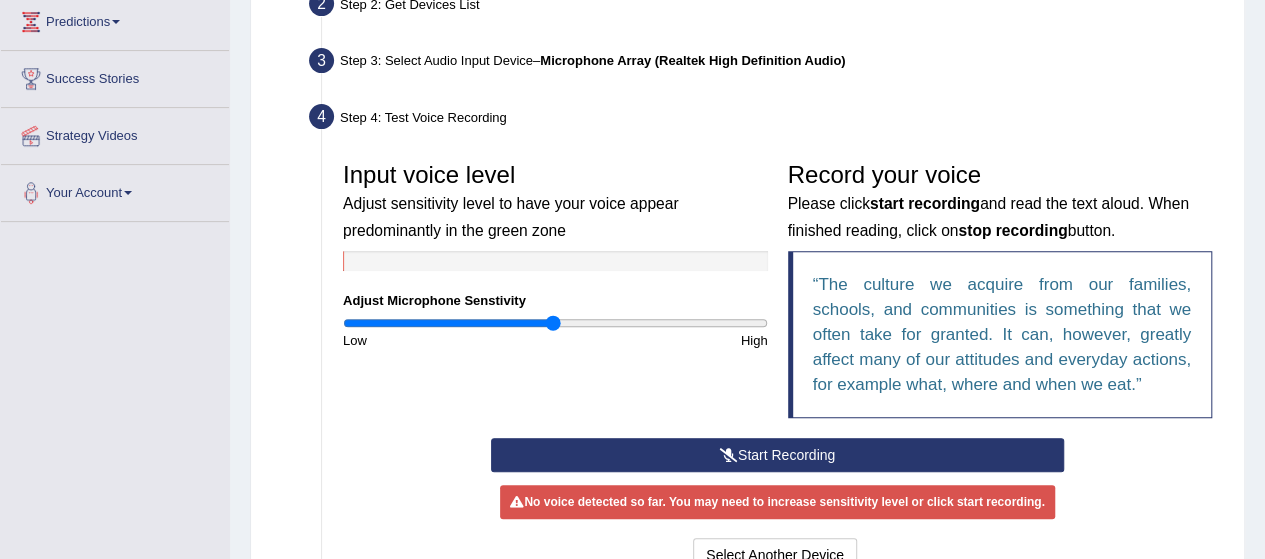 click on "Start Recording" at bounding box center (777, 455) 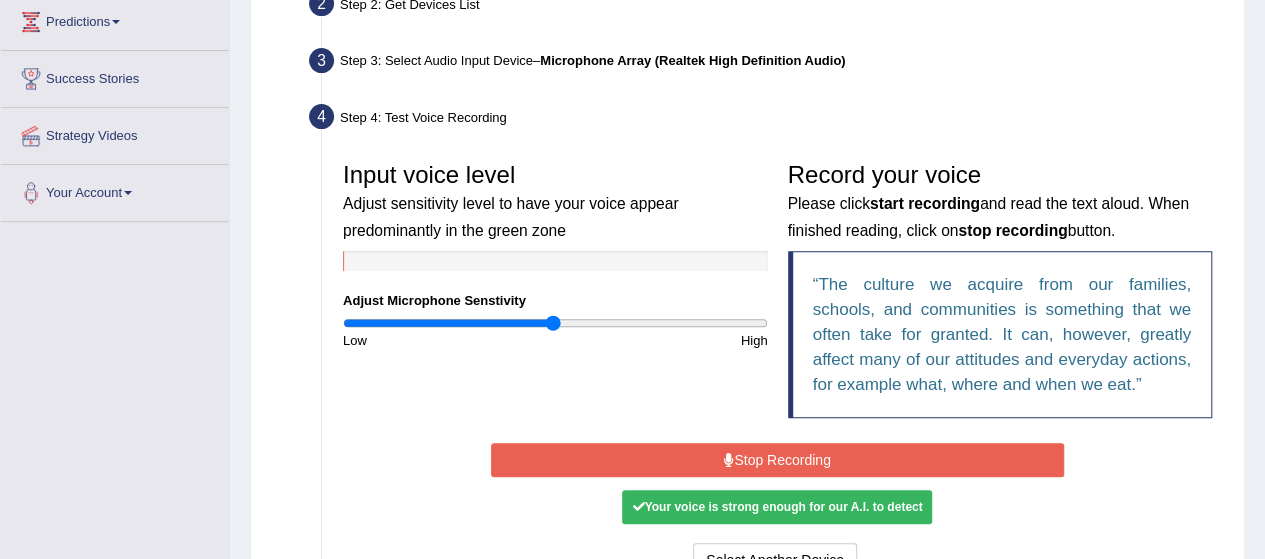 click on "Stop Recording" at bounding box center (777, 460) 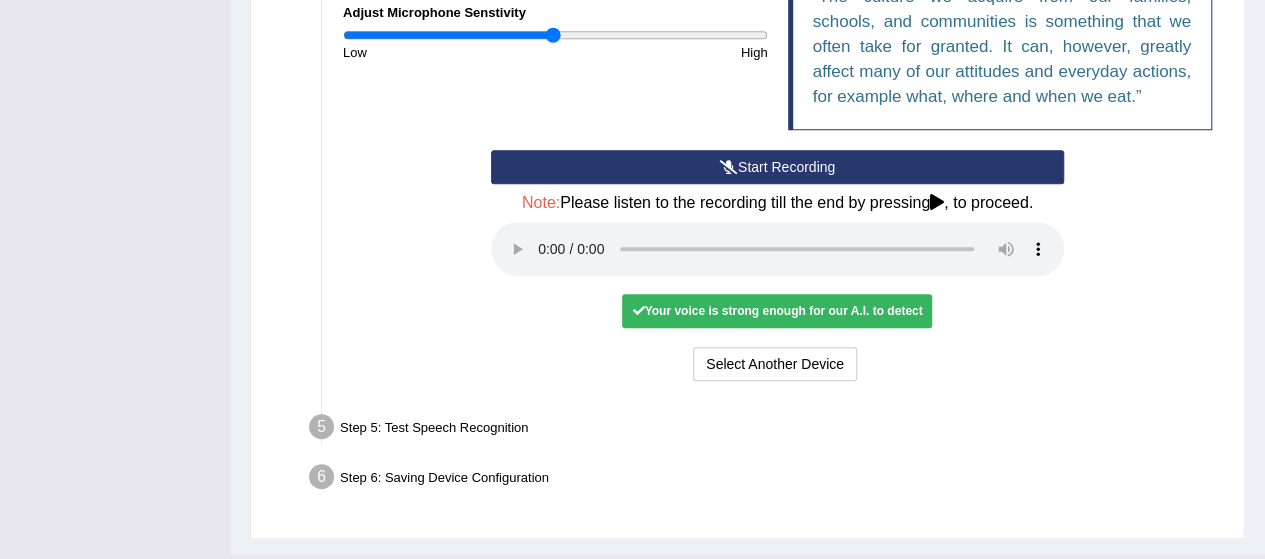 scroll, scrollTop: 606, scrollLeft: 0, axis: vertical 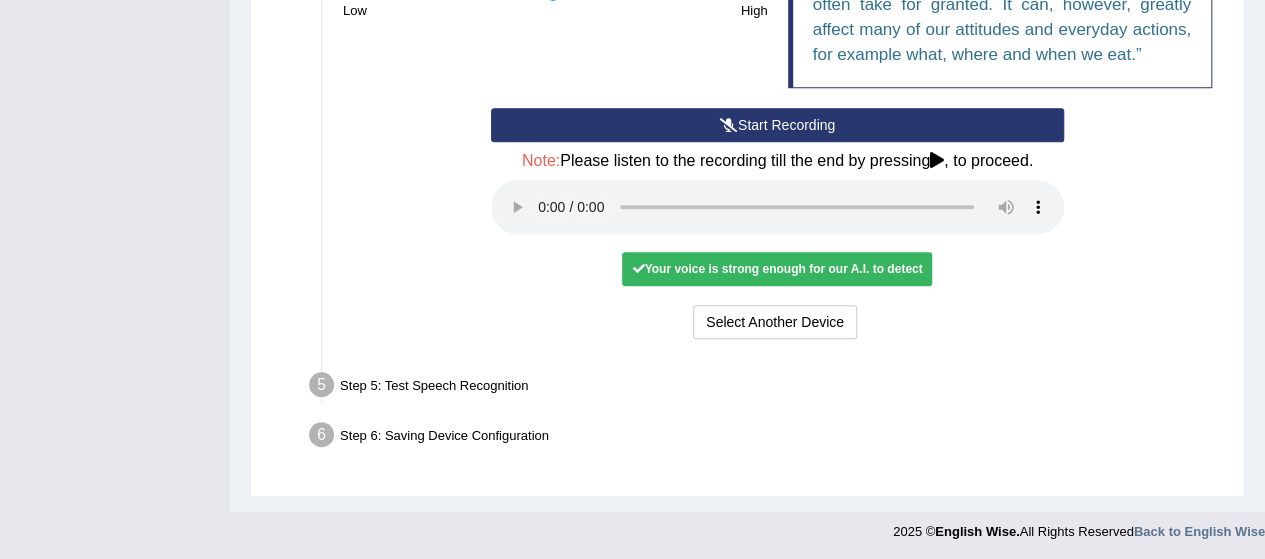click on "Your voice is strong enough for our A.I. to detect" at bounding box center (777, 269) 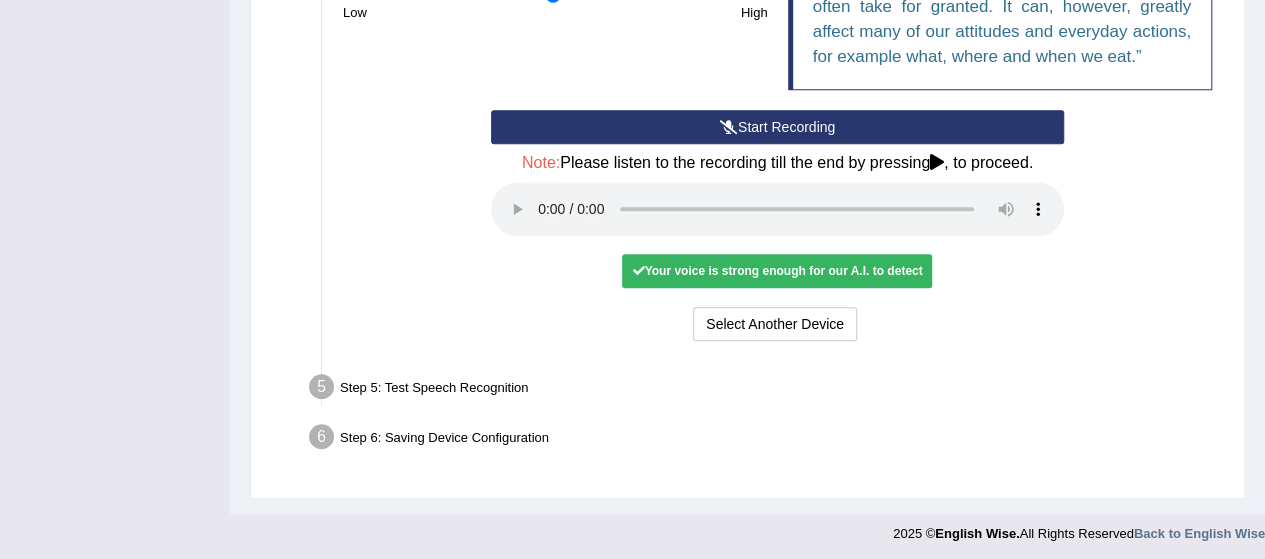 scroll, scrollTop: 606, scrollLeft: 0, axis: vertical 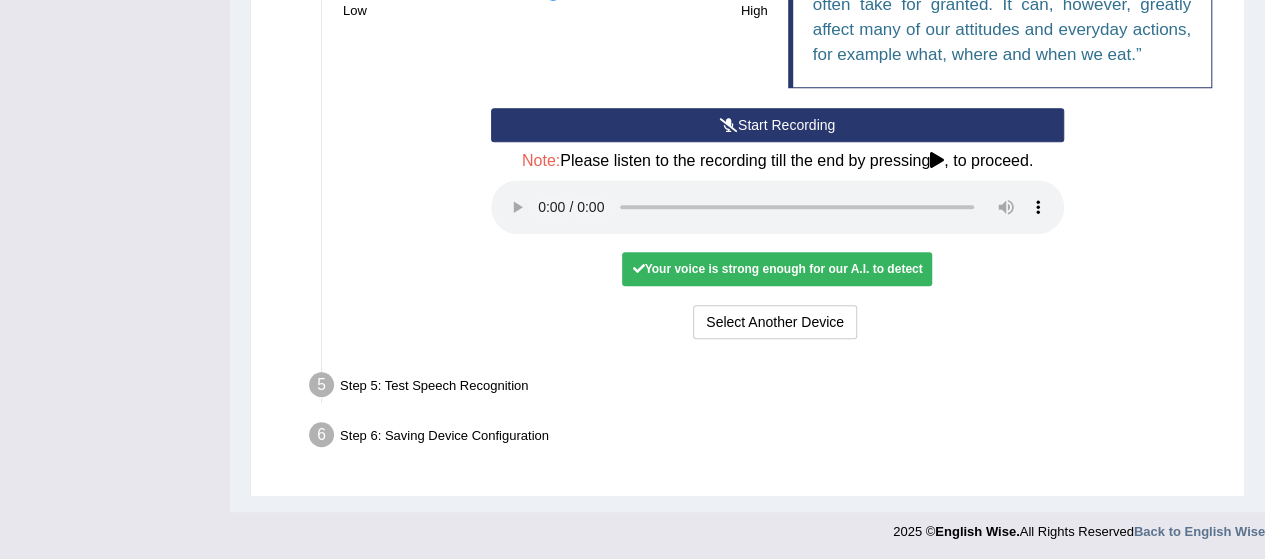 click on "Your voice is strong enough for our A.I. to detect" at bounding box center (777, 269) 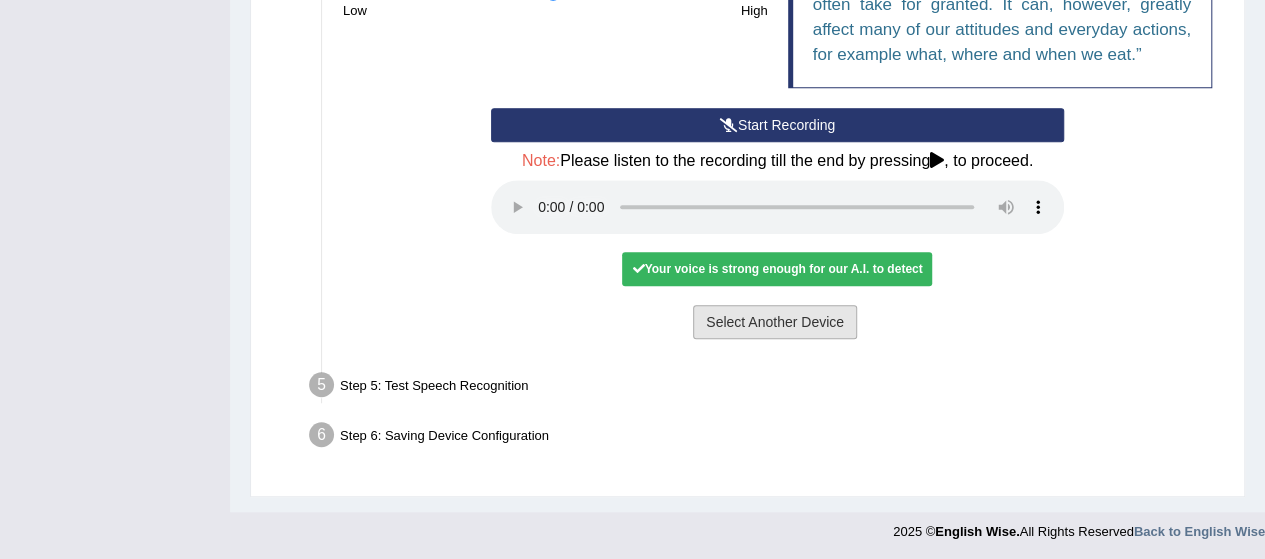 click on "Select Another Device" at bounding box center (775, 322) 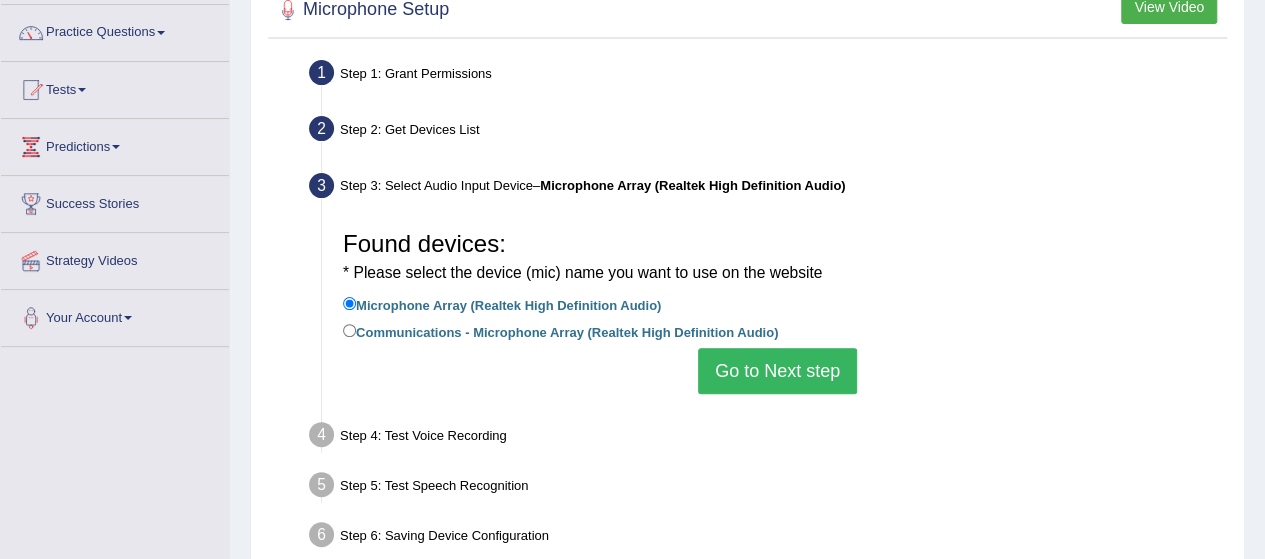 scroll, scrollTop: 144, scrollLeft: 0, axis: vertical 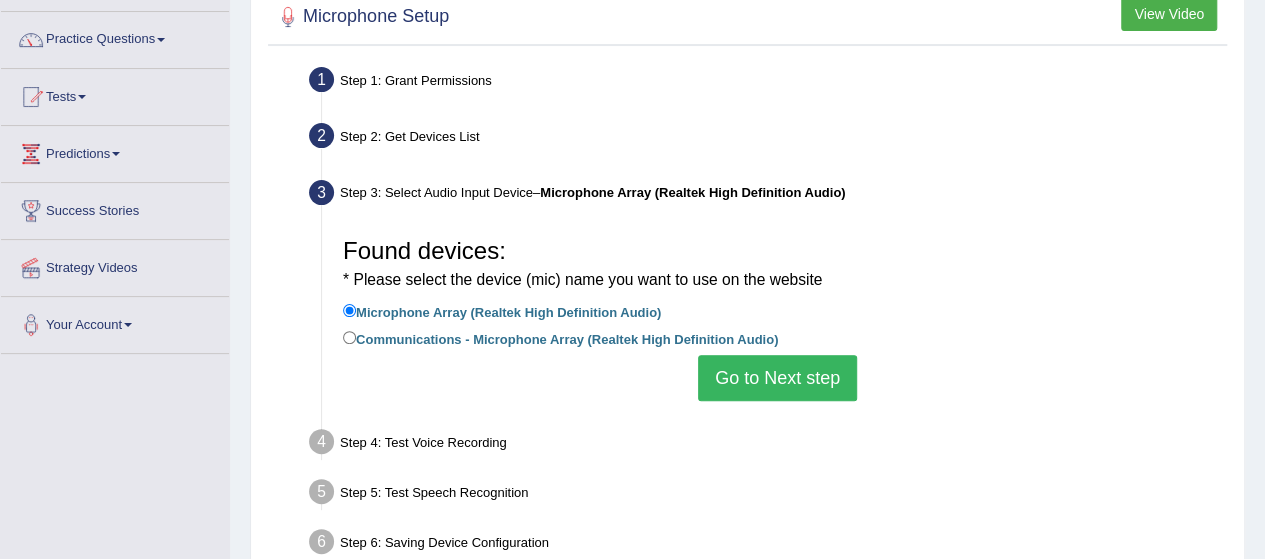 click on "Communications - Microphone Array (Realtek High Definition Audio)" at bounding box center (560, 338) 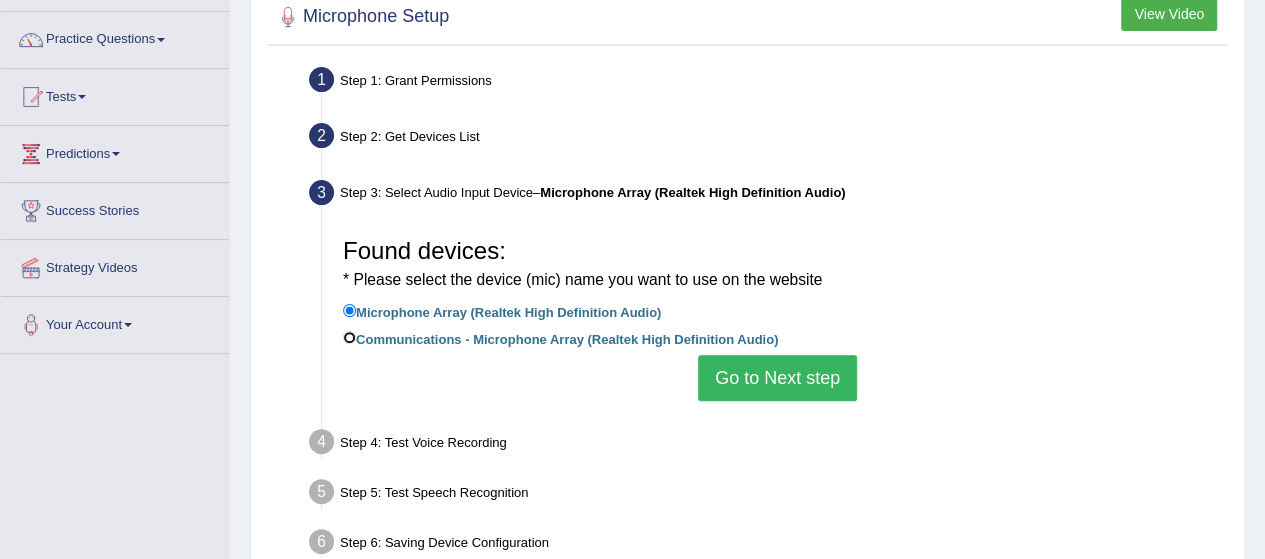 click on "Communications - Microphone Array (Realtek High Definition Audio)" at bounding box center [349, 337] 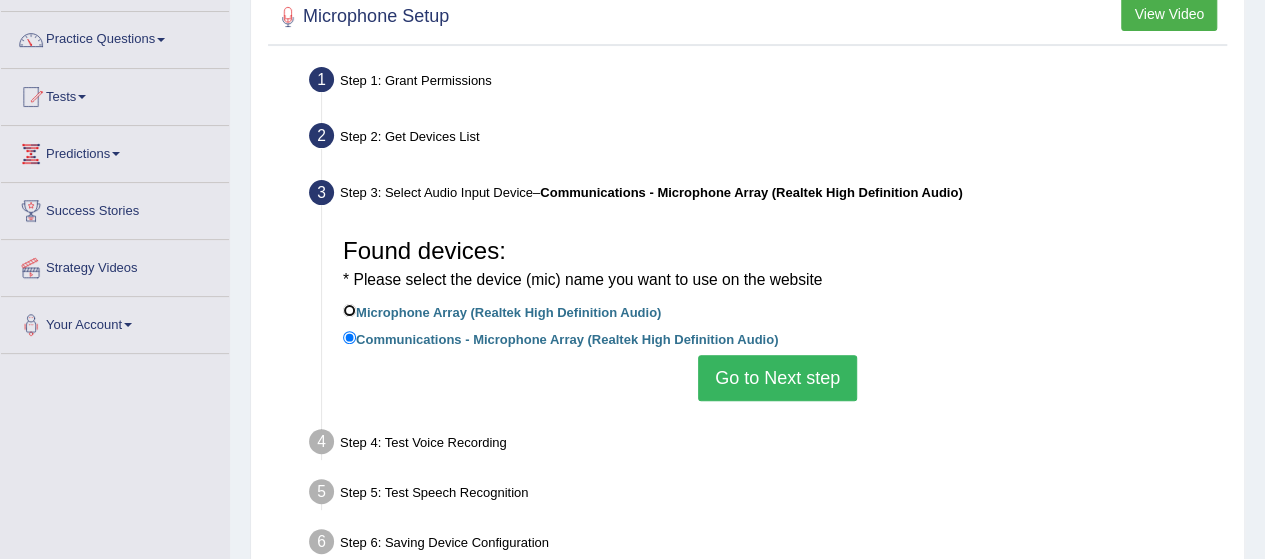 click on "Microphone Array (Realtek High Definition Audio)" at bounding box center [349, 310] 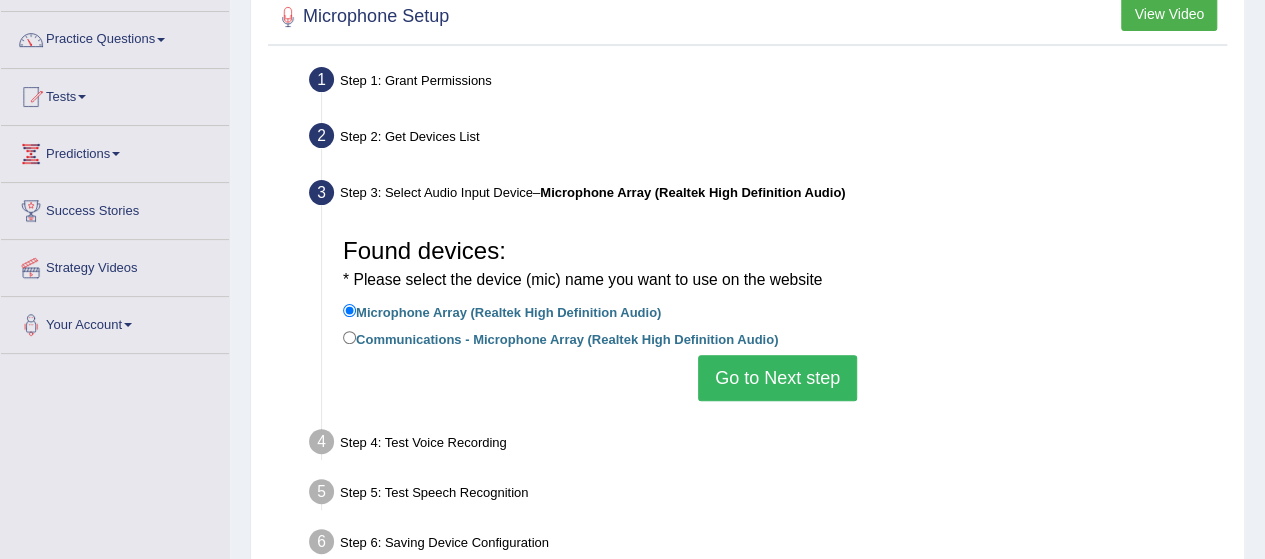 click on "Go to Next step" at bounding box center [777, 378] 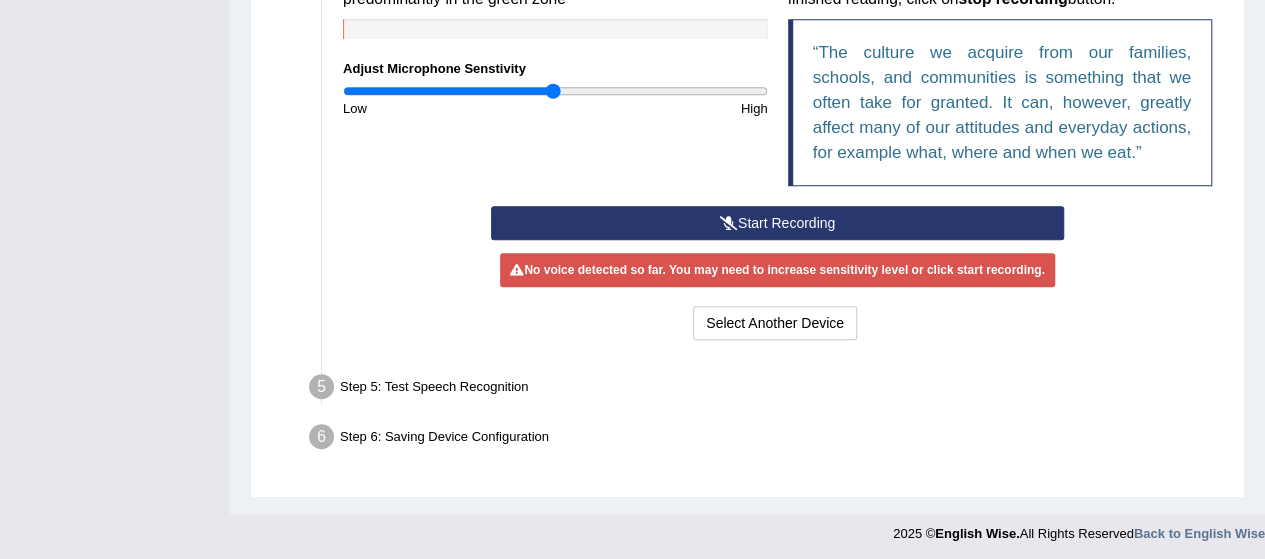 scroll, scrollTop: 509, scrollLeft: 0, axis: vertical 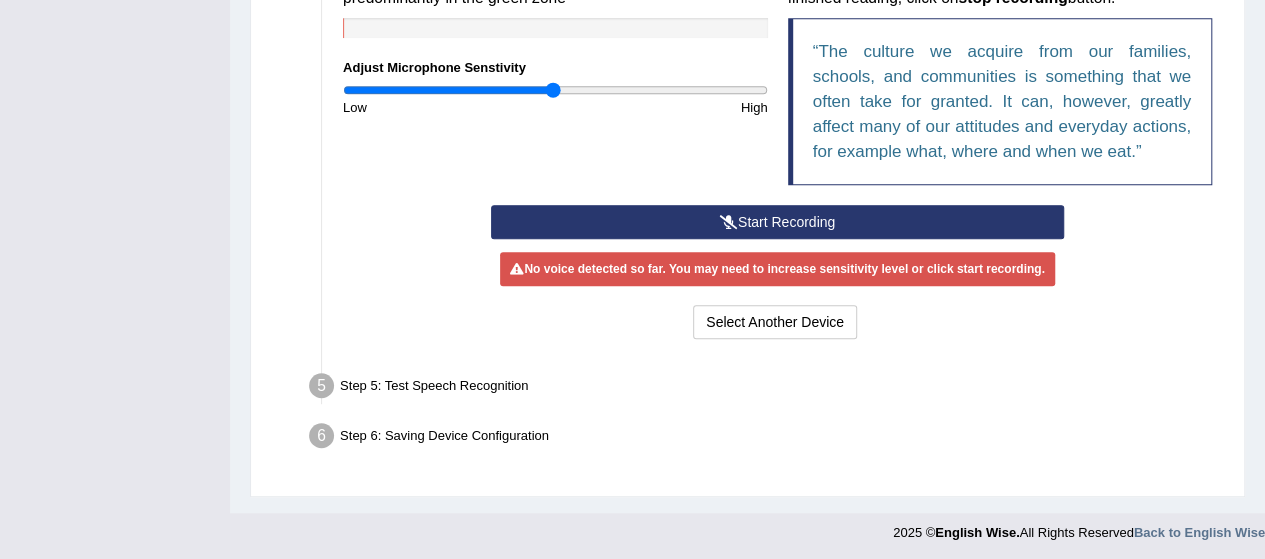 click on "No voice detected so far. You may need to increase sensitivity level or click start recording." at bounding box center (777, 269) 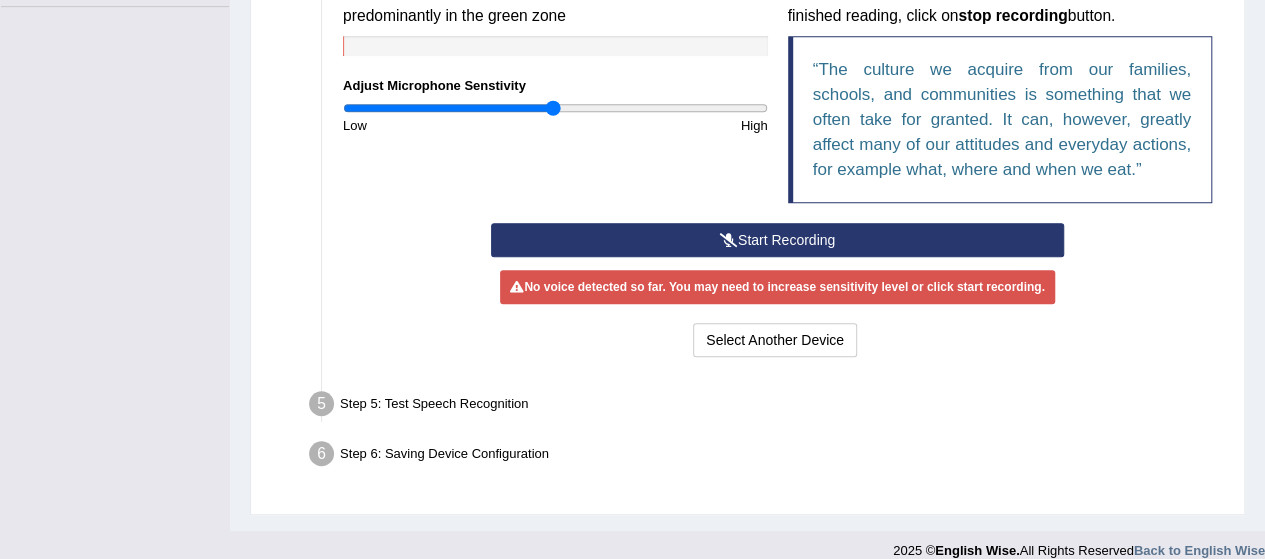 scroll, scrollTop: 509, scrollLeft: 0, axis: vertical 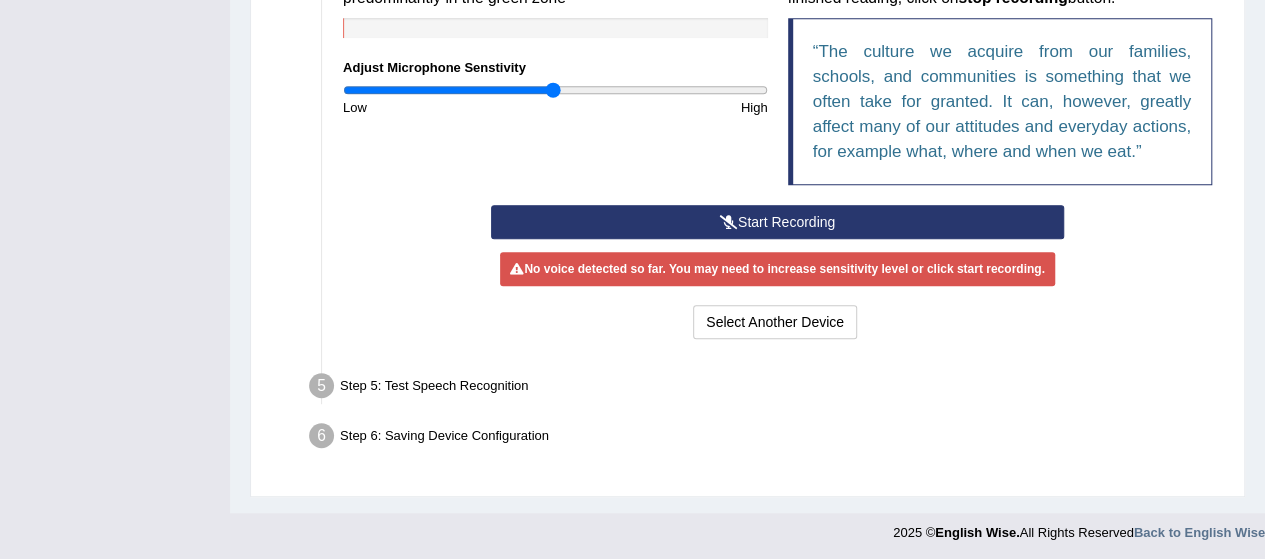 click on "No voice detected so far. You may need to increase sensitivity level or click start recording." at bounding box center [777, 269] 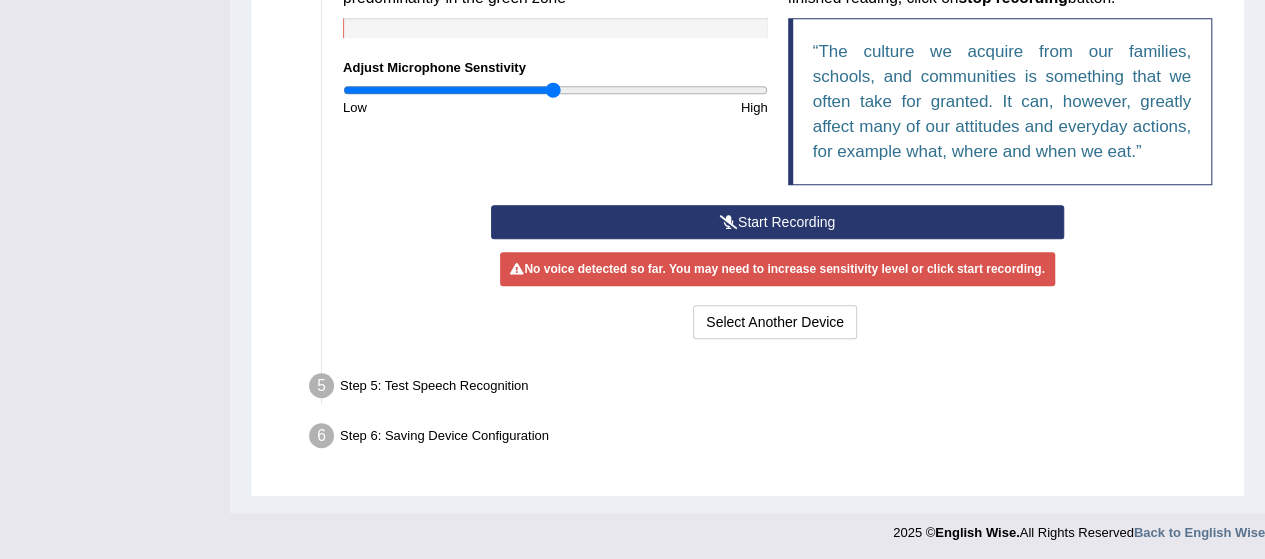 click on "No voice detected so far. You may need to increase sensitivity level or click start recording." at bounding box center [777, 269] 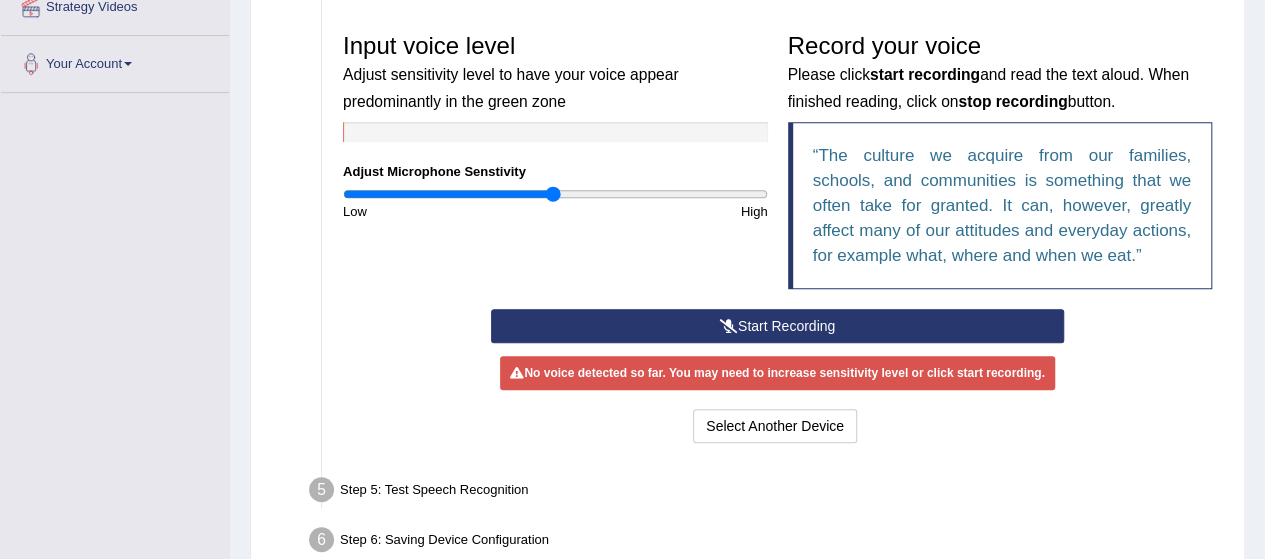 scroll, scrollTop: 406, scrollLeft: 0, axis: vertical 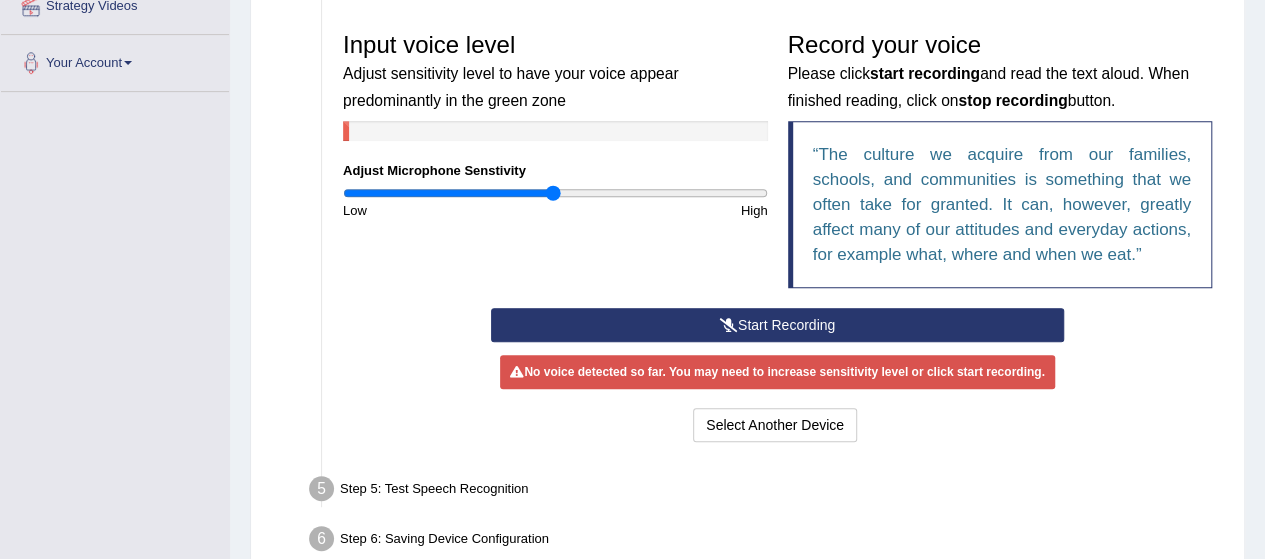 click on "Start Recording" at bounding box center (777, 325) 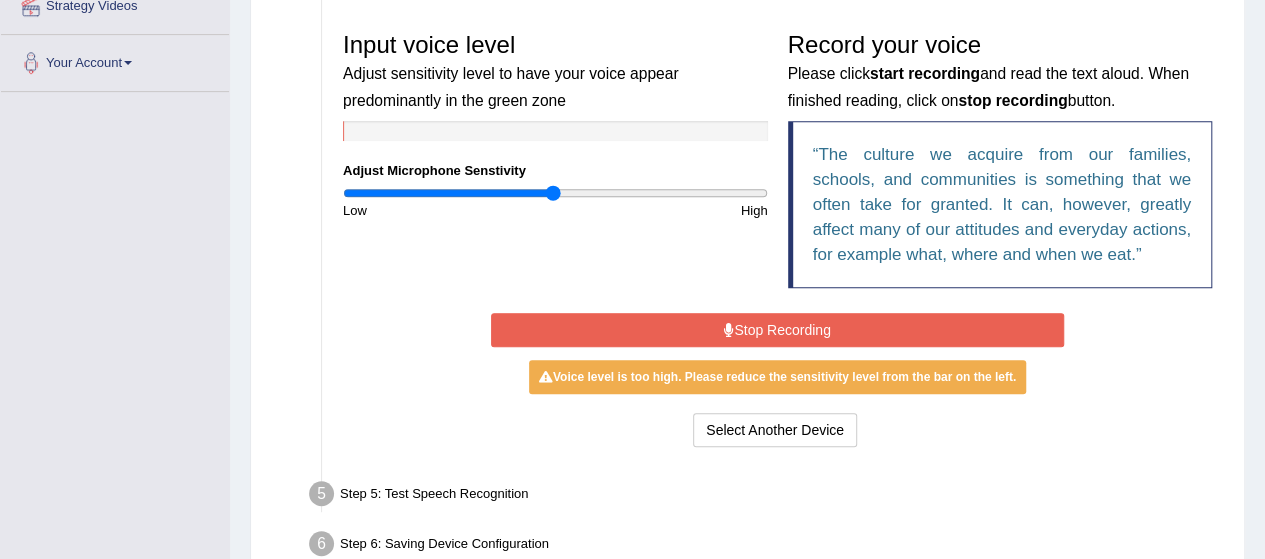 click on "Stop Recording" at bounding box center (777, 330) 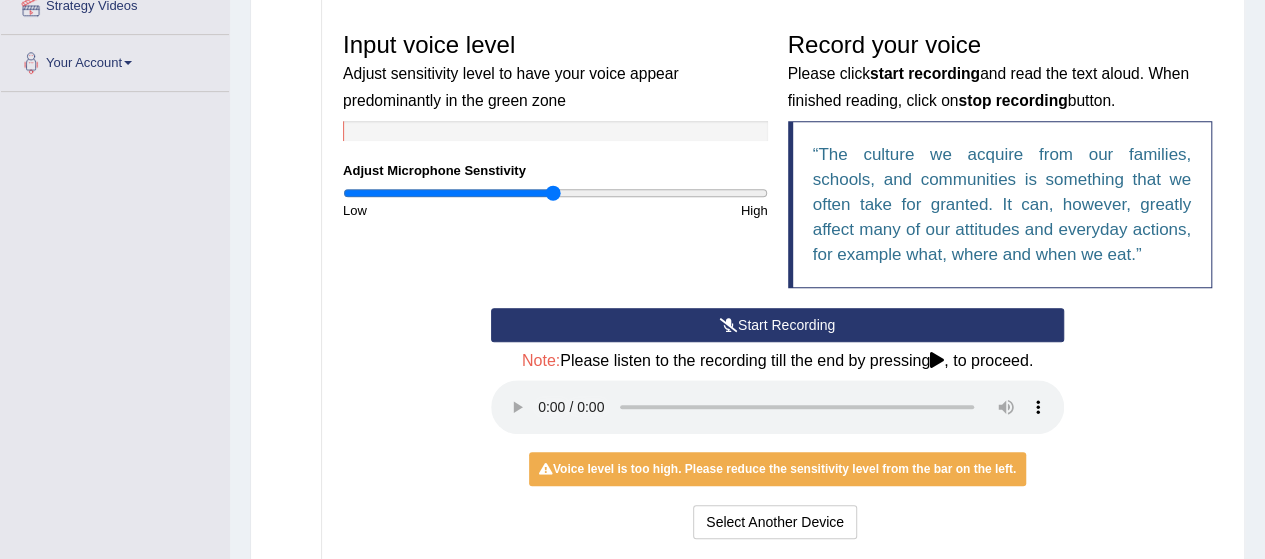 click on "Voice level is too high. Please reduce the sensitivity level from the bar on the left." at bounding box center (777, 469) 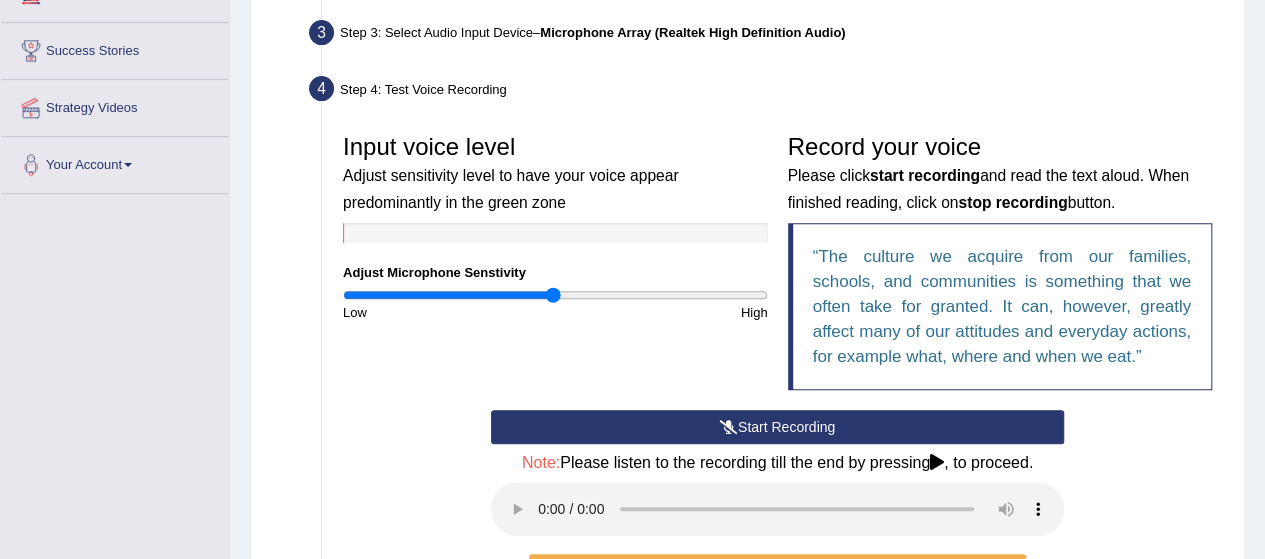 scroll, scrollTop: 300, scrollLeft: 0, axis: vertical 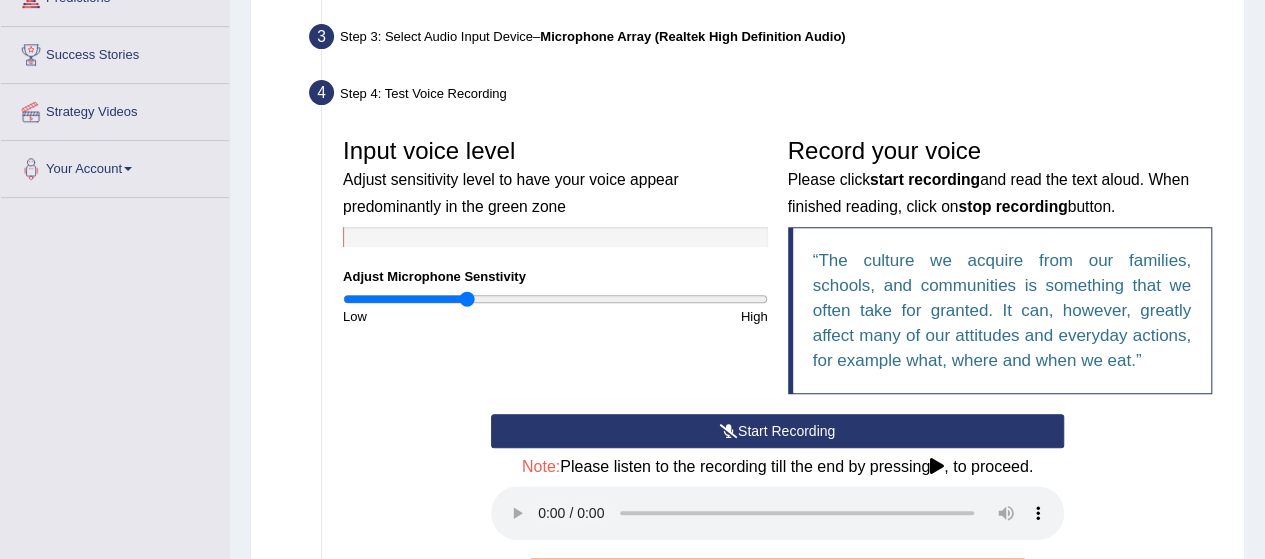 click at bounding box center (555, 299) 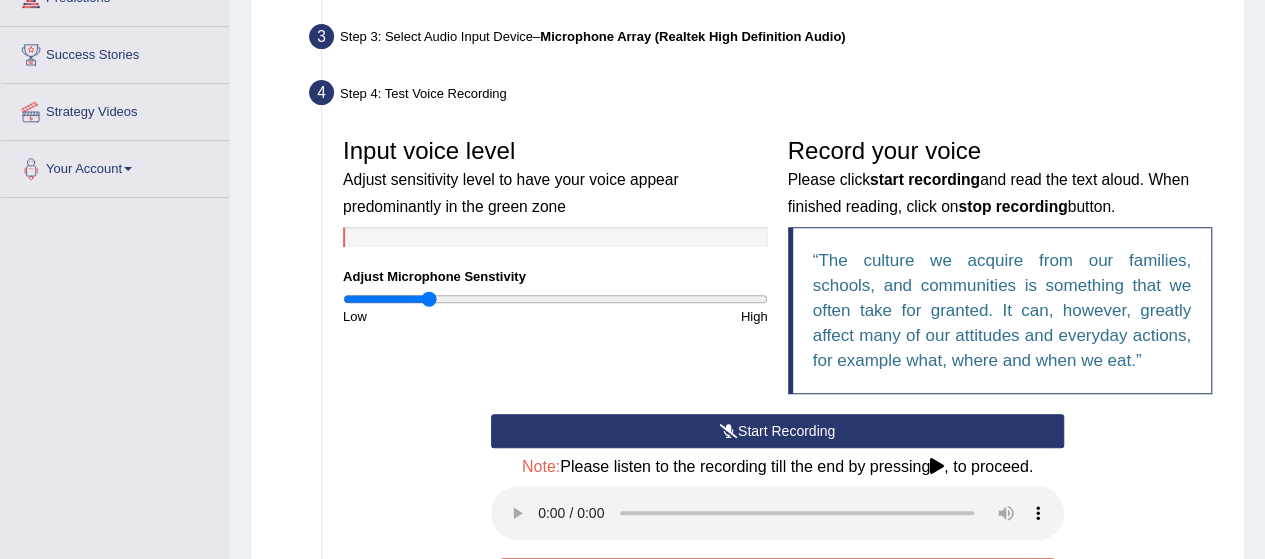 type on "0.4" 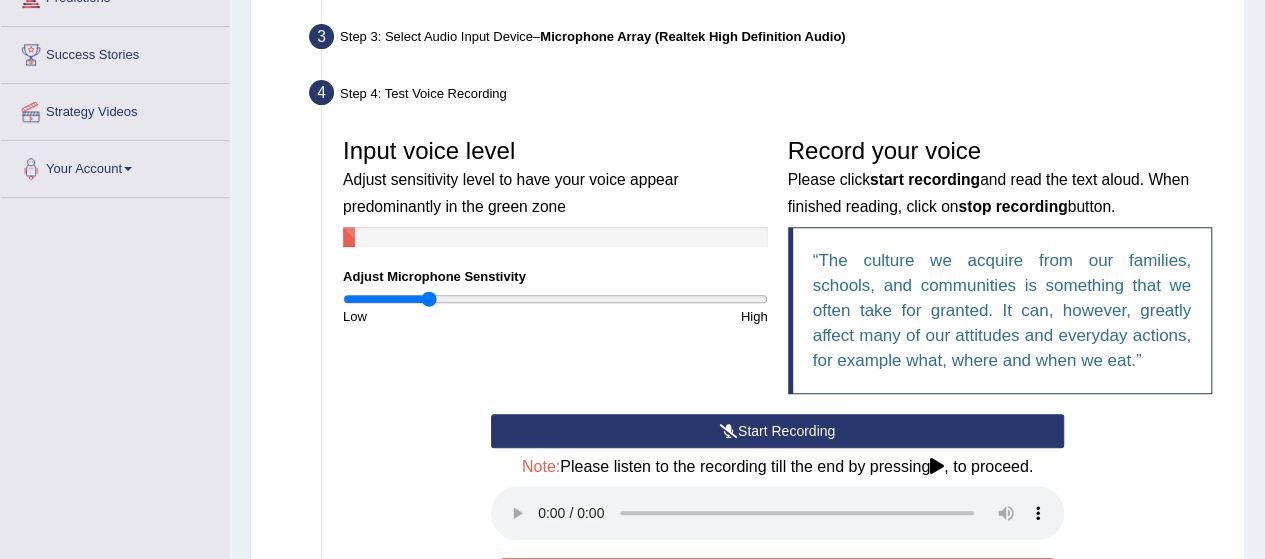 click on "Start Recording" at bounding box center [777, 431] 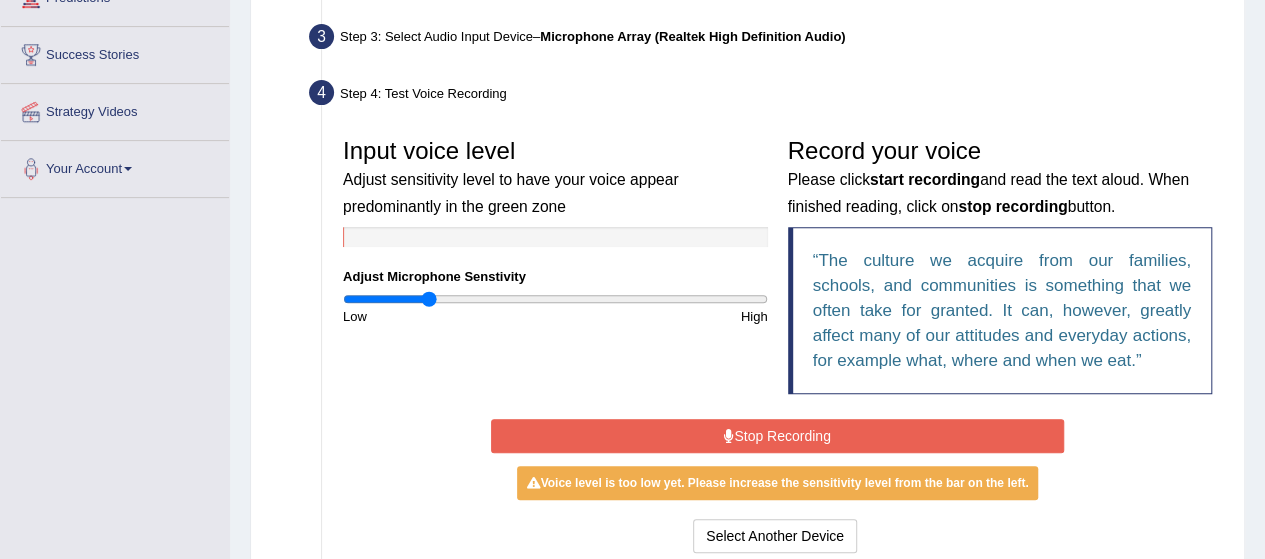 click on "Stop Recording" at bounding box center (777, 436) 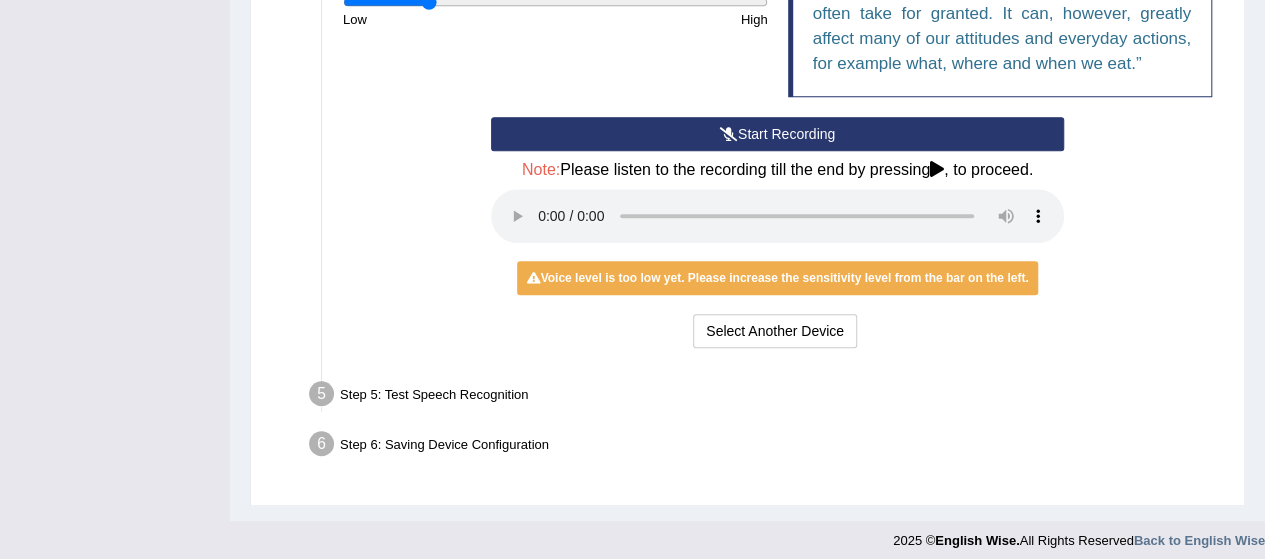 scroll, scrollTop: 606, scrollLeft: 0, axis: vertical 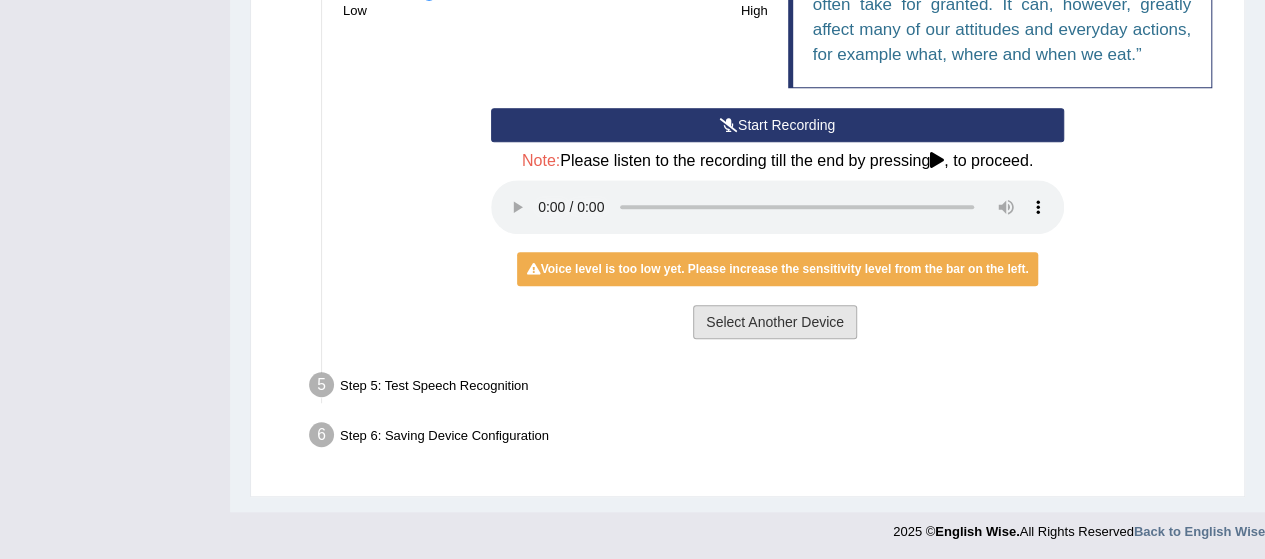 click on "Select Another Device" at bounding box center [775, 322] 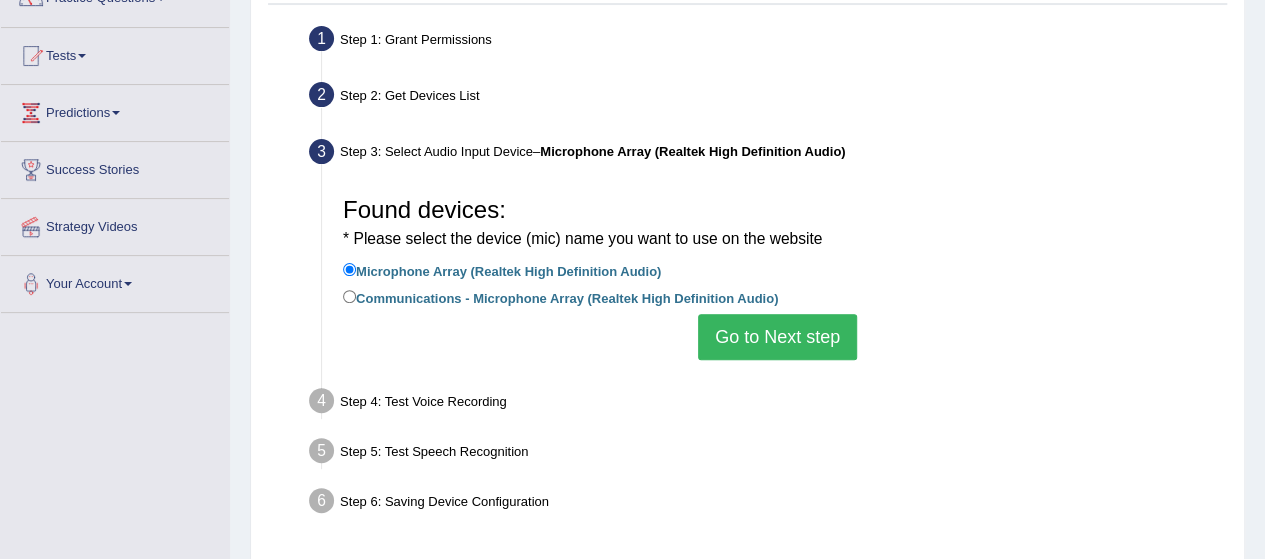 scroll, scrollTop: 186, scrollLeft: 0, axis: vertical 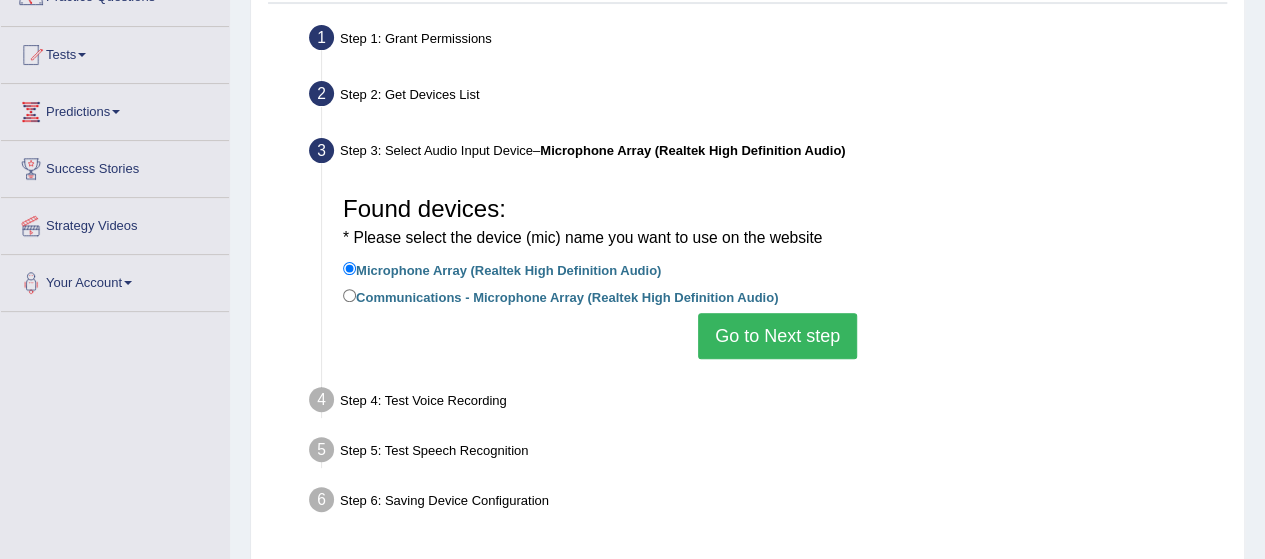 click on "Communications - Microphone Array (Realtek High Definition Audio)" at bounding box center (560, 296) 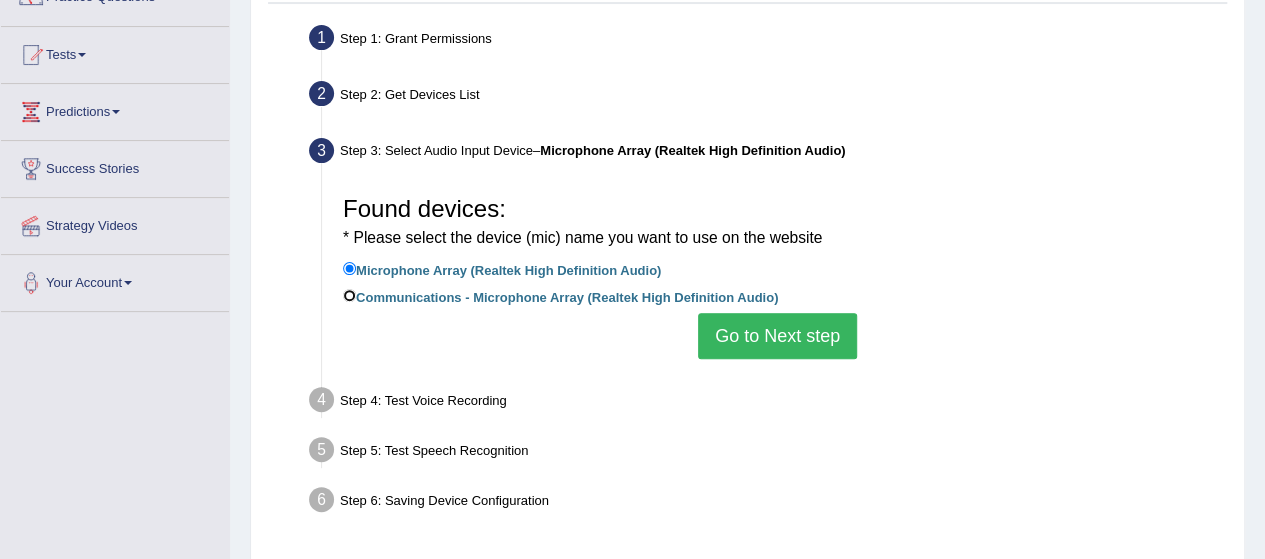 click on "Communications - Microphone Array (Realtek High Definition Audio)" at bounding box center (349, 295) 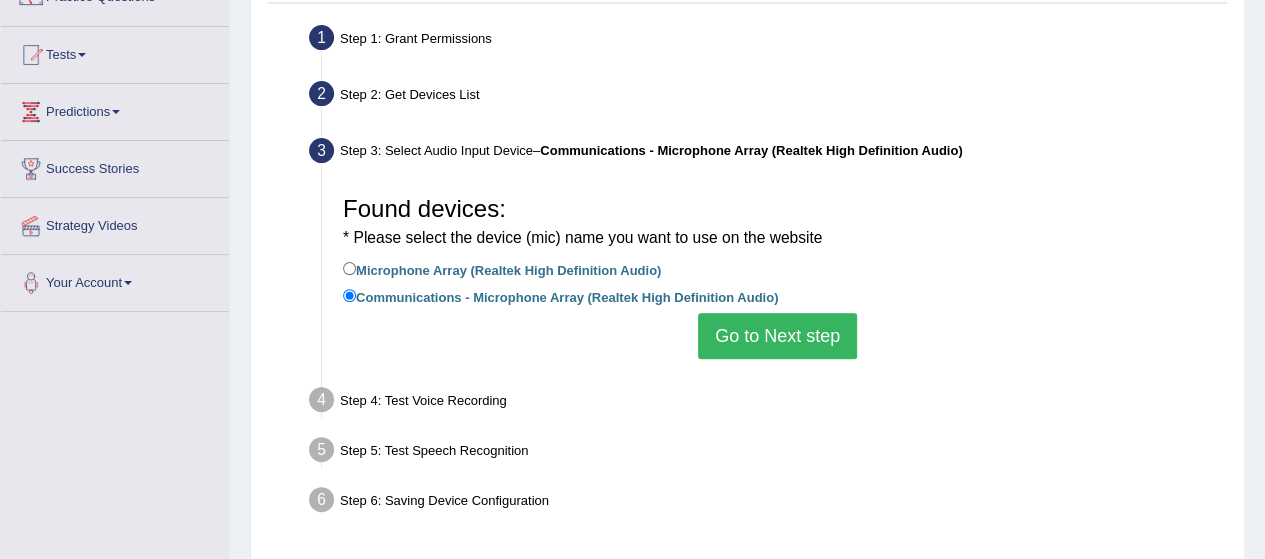 click on "Go to Next step" at bounding box center [777, 336] 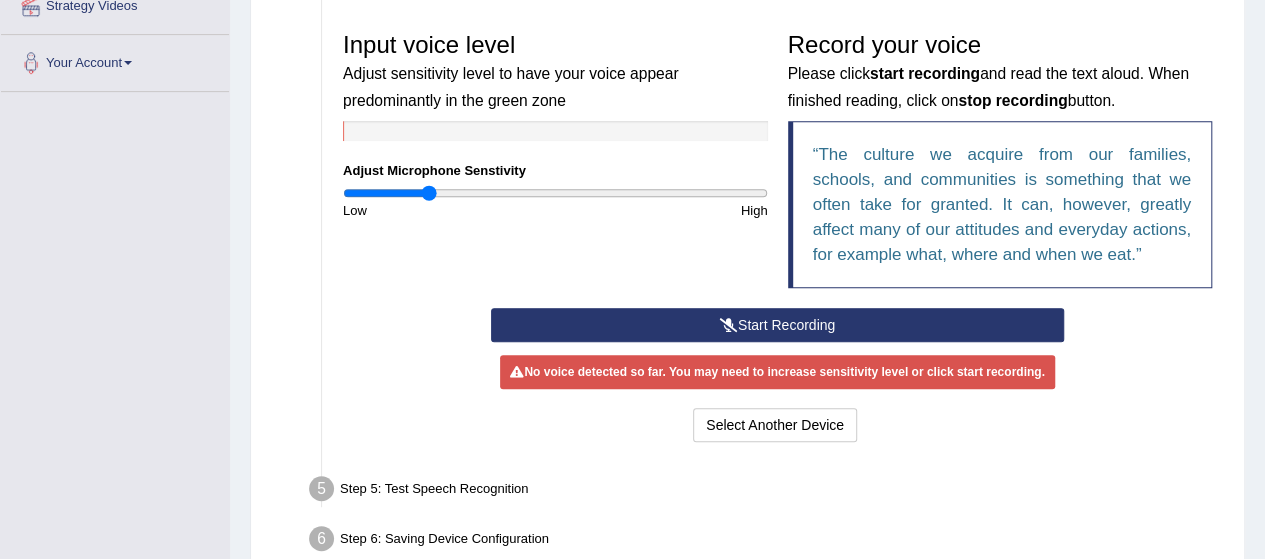 scroll, scrollTop: 400, scrollLeft: 0, axis: vertical 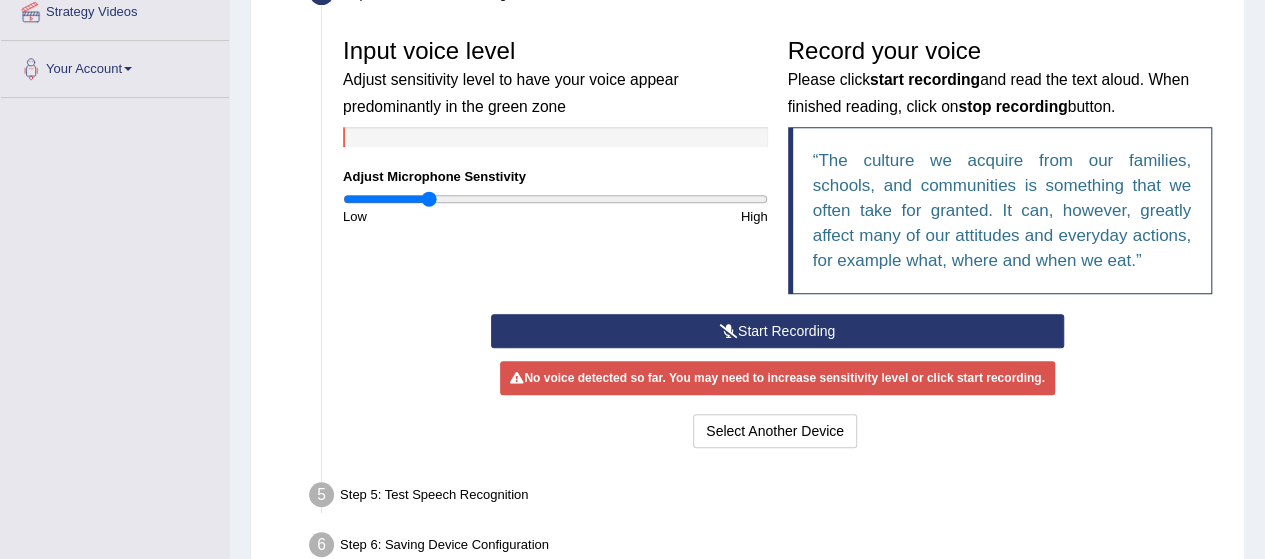 click on "Start Recording" at bounding box center (777, 331) 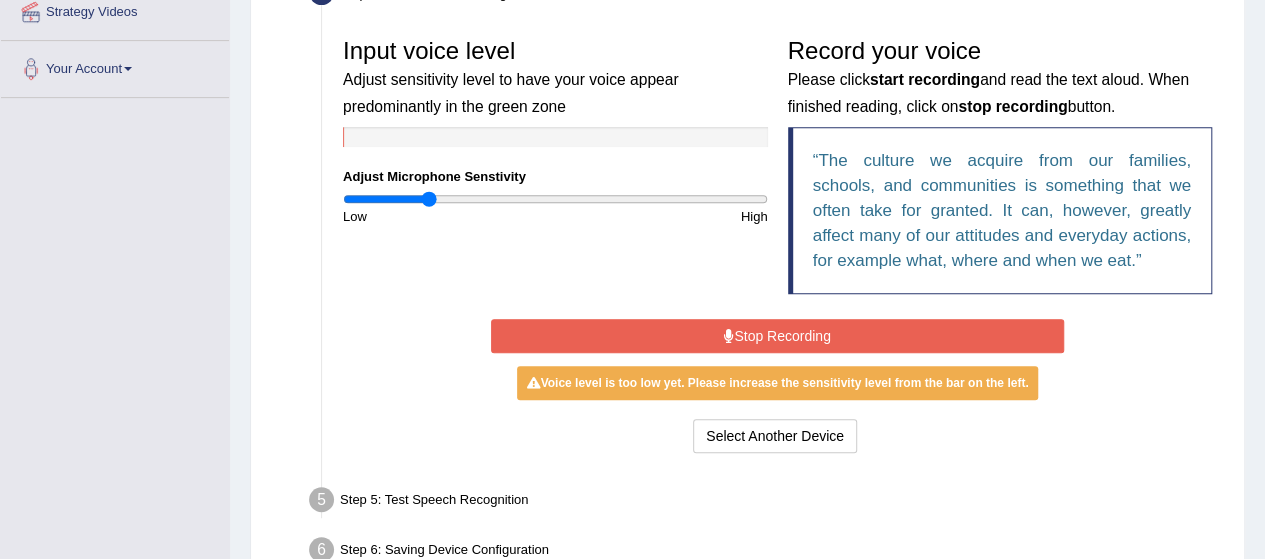 click on "Stop Recording" at bounding box center [777, 336] 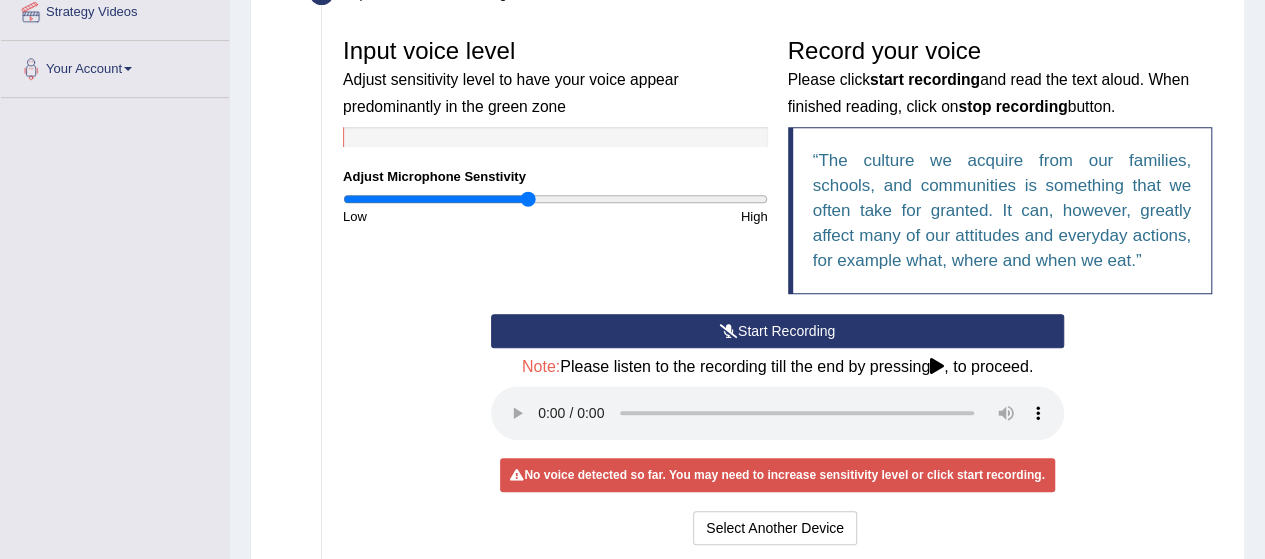 type on "0.88" 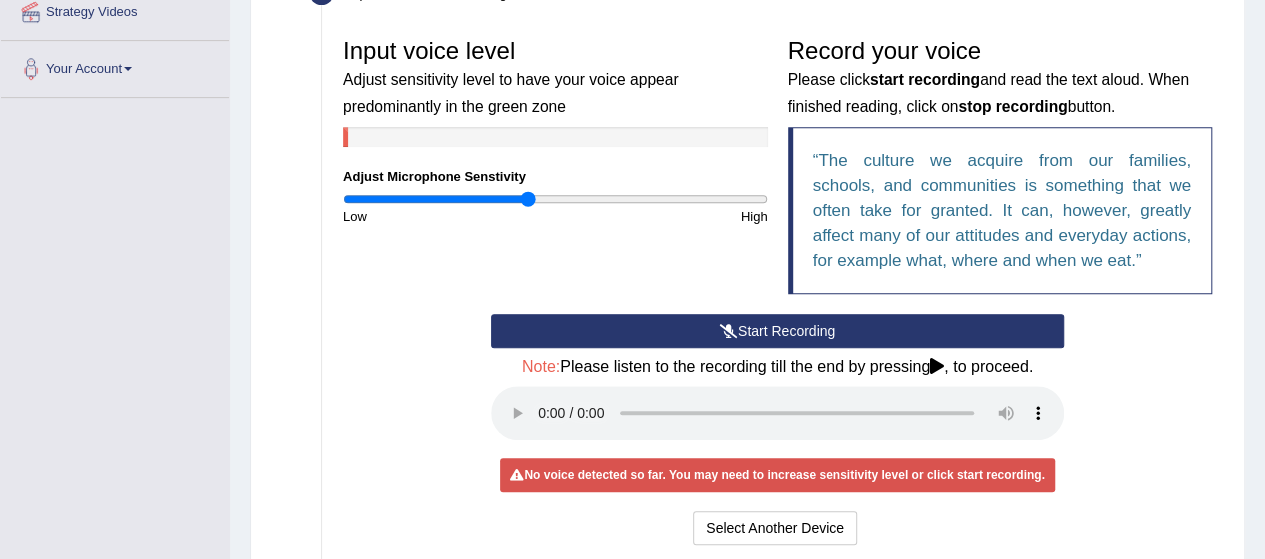 click at bounding box center [729, 331] 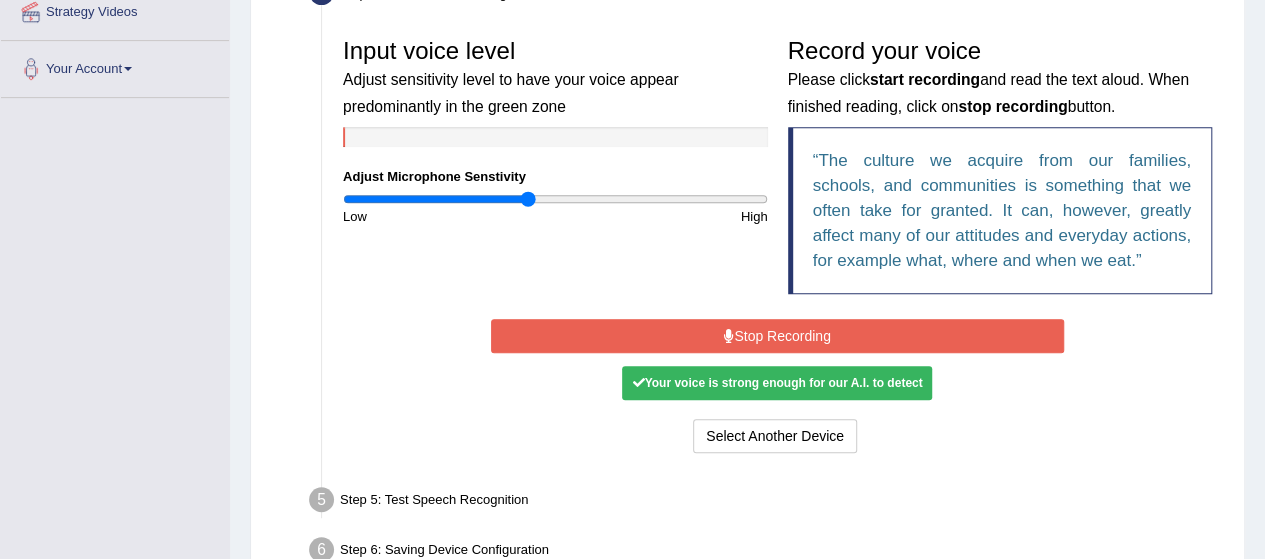 click on "Stop Recording" at bounding box center (777, 336) 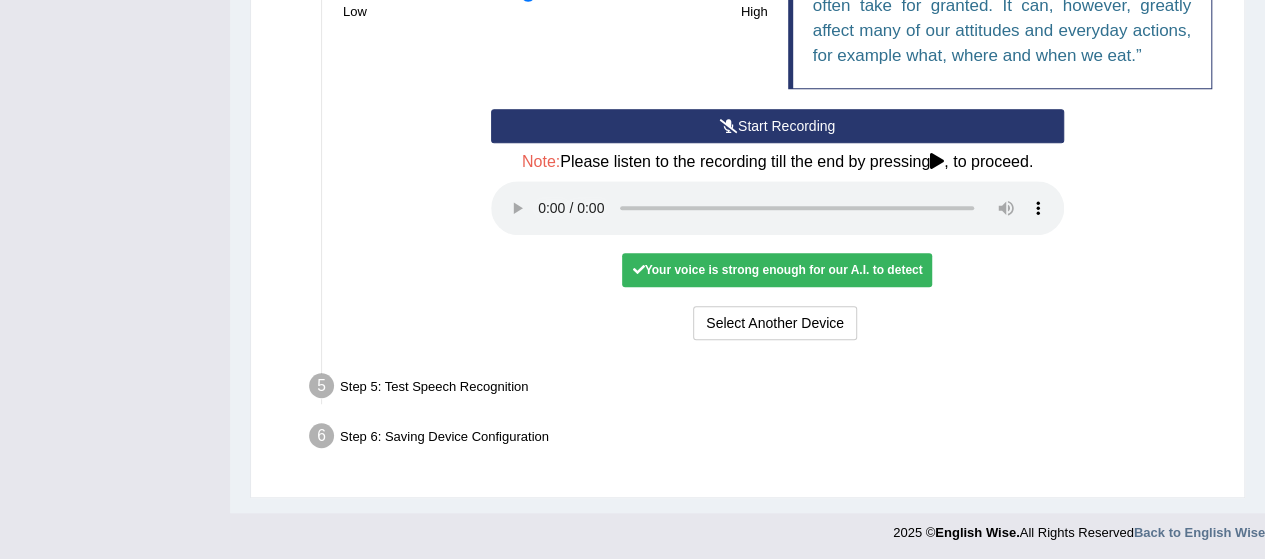 scroll, scrollTop: 606, scrollLeft: 0, axis: vertical 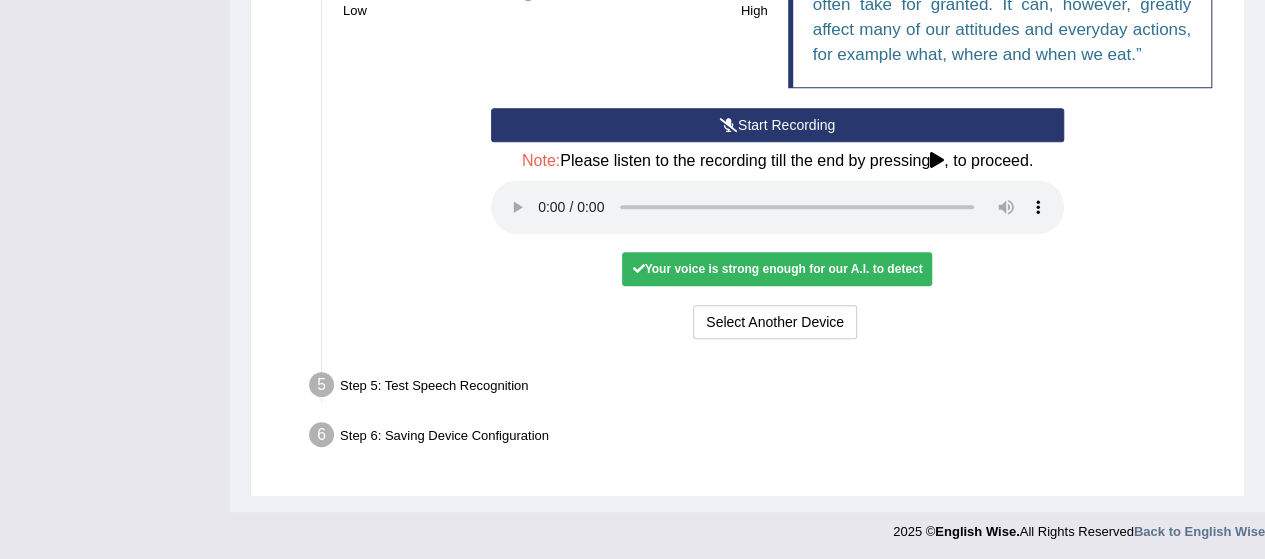 click on "Start Recording    Stop Recording   Note:  Please listen to the recording till the end by pressing  , to proceed.       No voice detected so far. You may need to increase sensitivity level or click start recording.     Voice level is too low yet. Please increase the sensitivity level from the bar on the left.     Your voice is strong enough for our A.I. to detect    Voice level is too high. Please reduce the sensitivity level from the bar on the left.     Select Another Device   Voice is ok. Go to Next step" at bounding box center (777, 226) 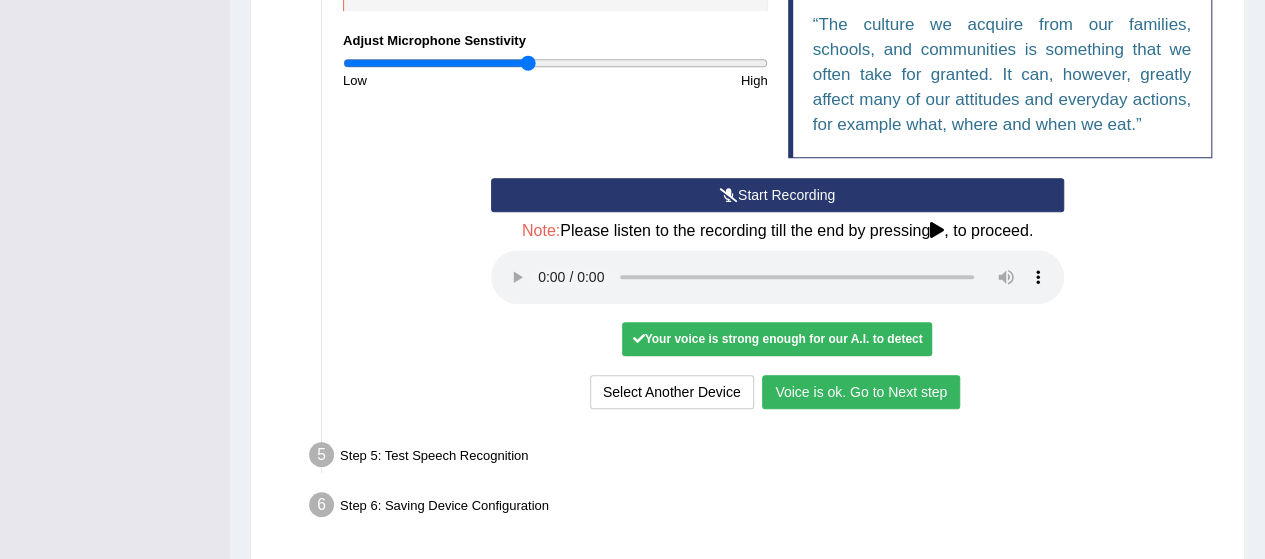 scroll, scrollTop: 606, scrollLeft: 0, axis: vertical 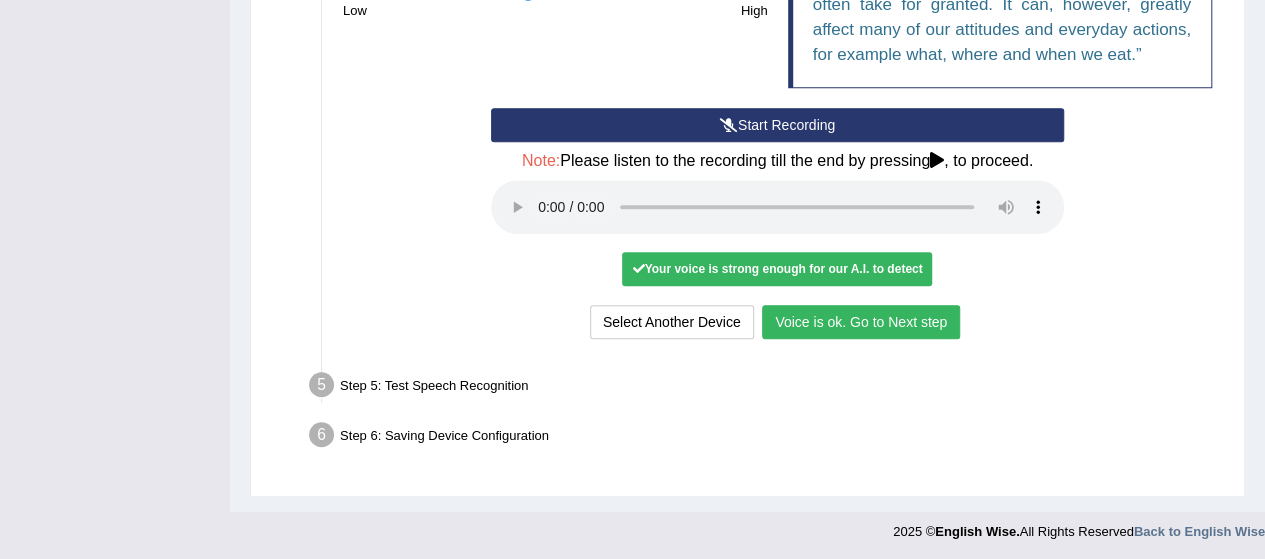 click on "Voice is ok. Go to Next step" at bounding box center (861, 322) 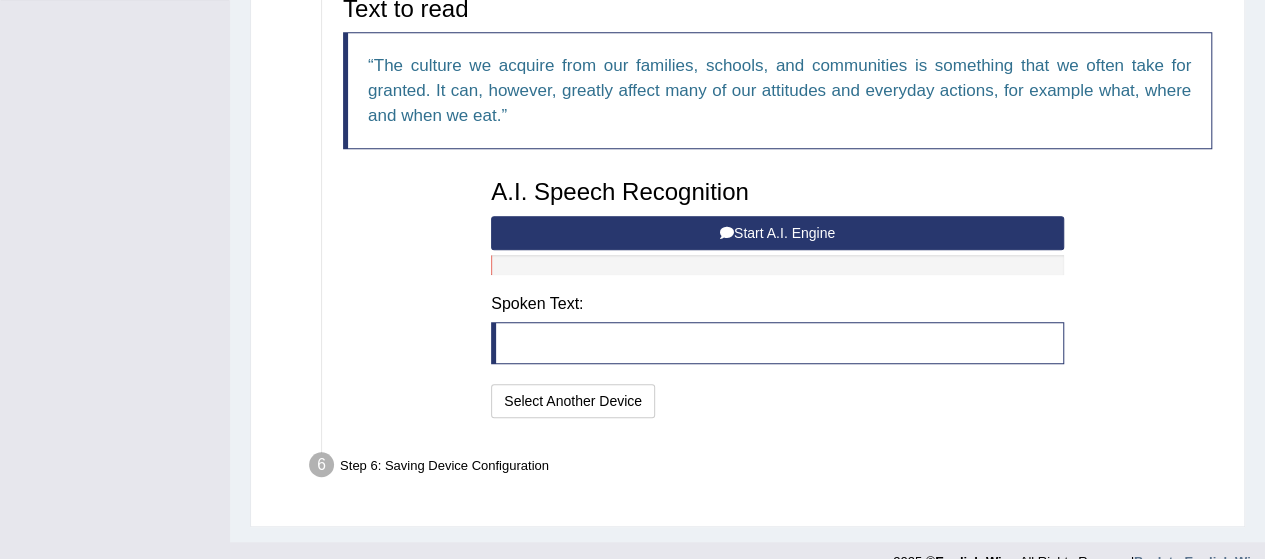 scroll, scrollTop: 527, scrollLeft: 0, axis: vertical 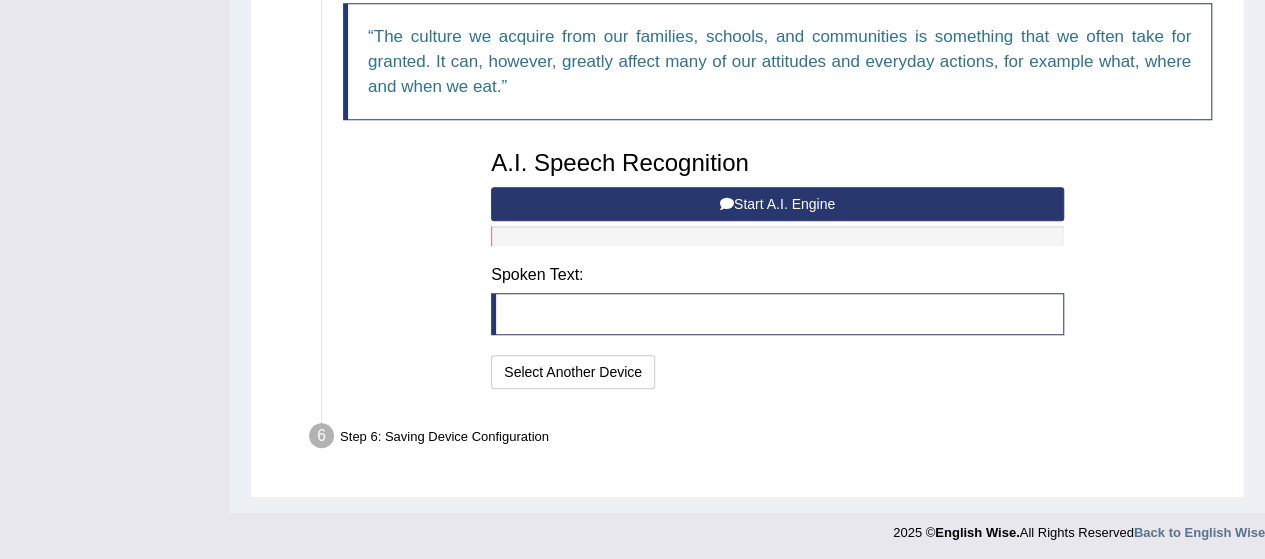 click on "Start A.I. Engine" at bounding box center (777, 204) 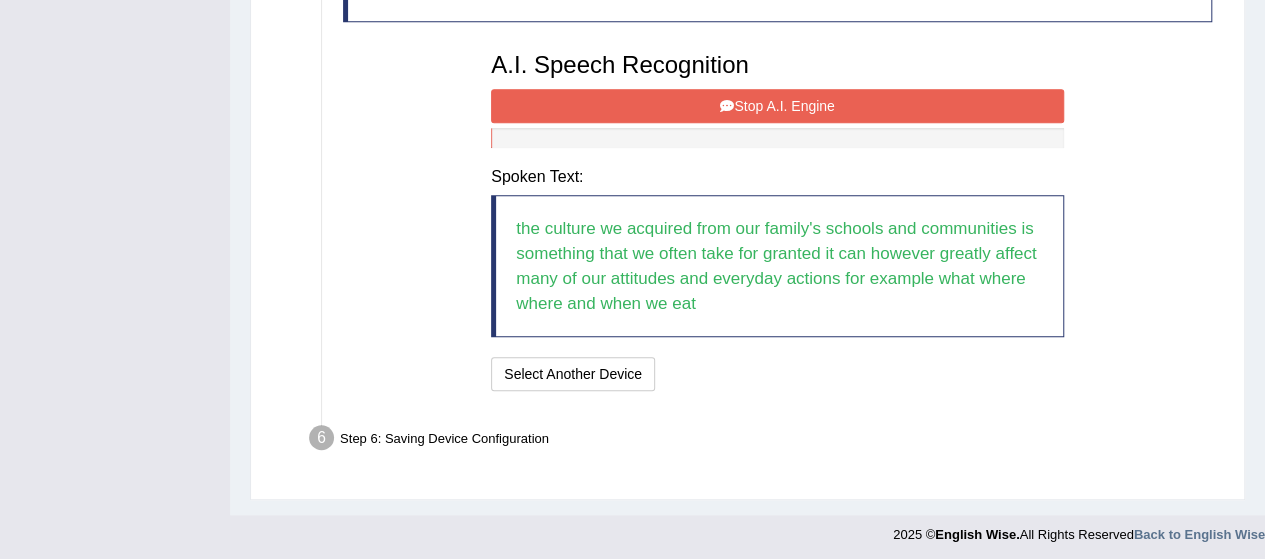 scroll, scrollTop: 627, scrollLeft: 0, axis: vertical 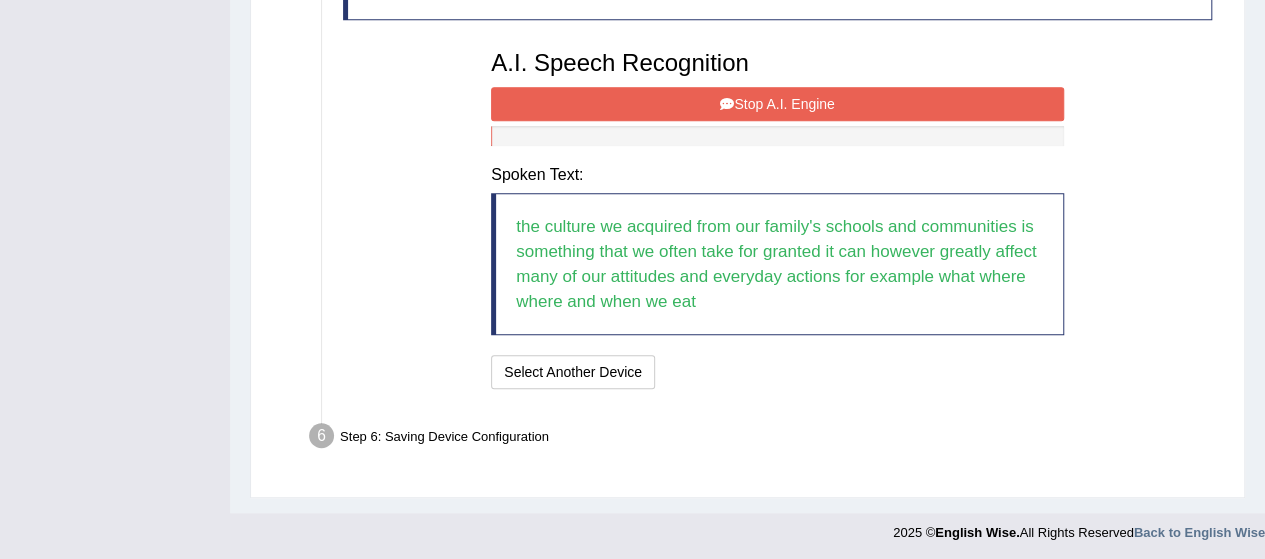 click on "Stop A.I. Engine" at bounding box center (777, 104) 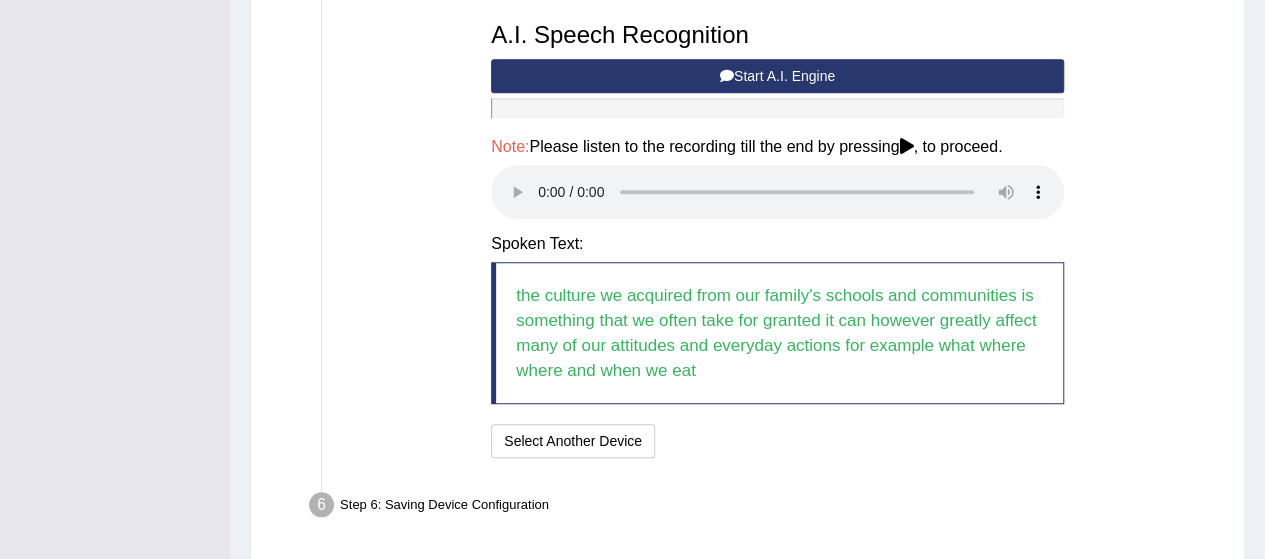 scroll, scrollTop: 724, scrollLeft: 0, axis: vertical 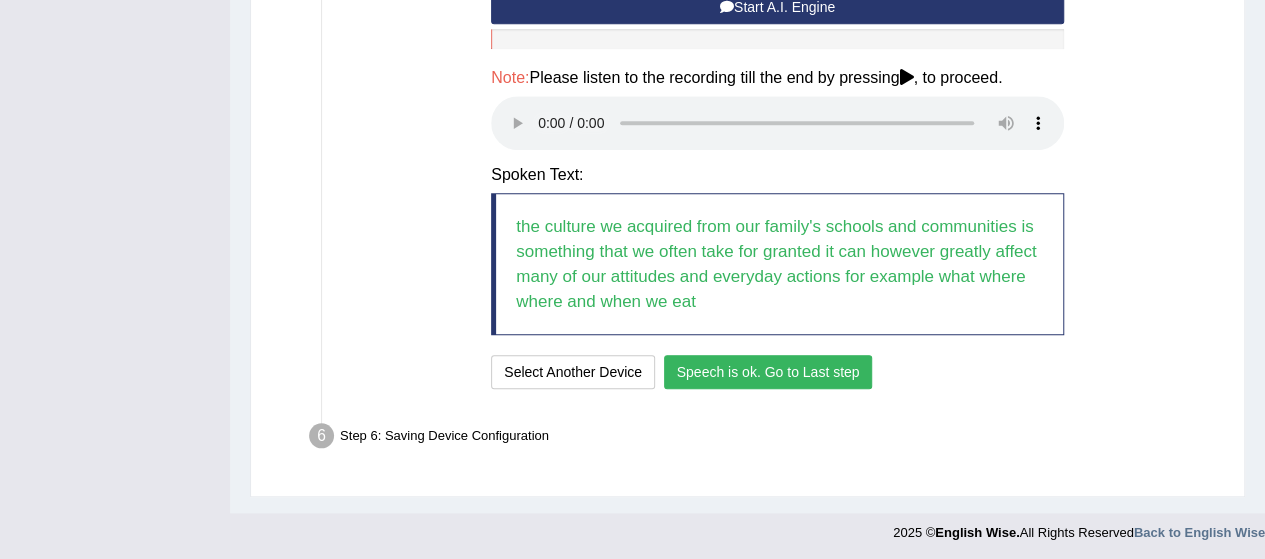 click on "Speech is ok. Go to Last step" at bounding box center (768, 372) 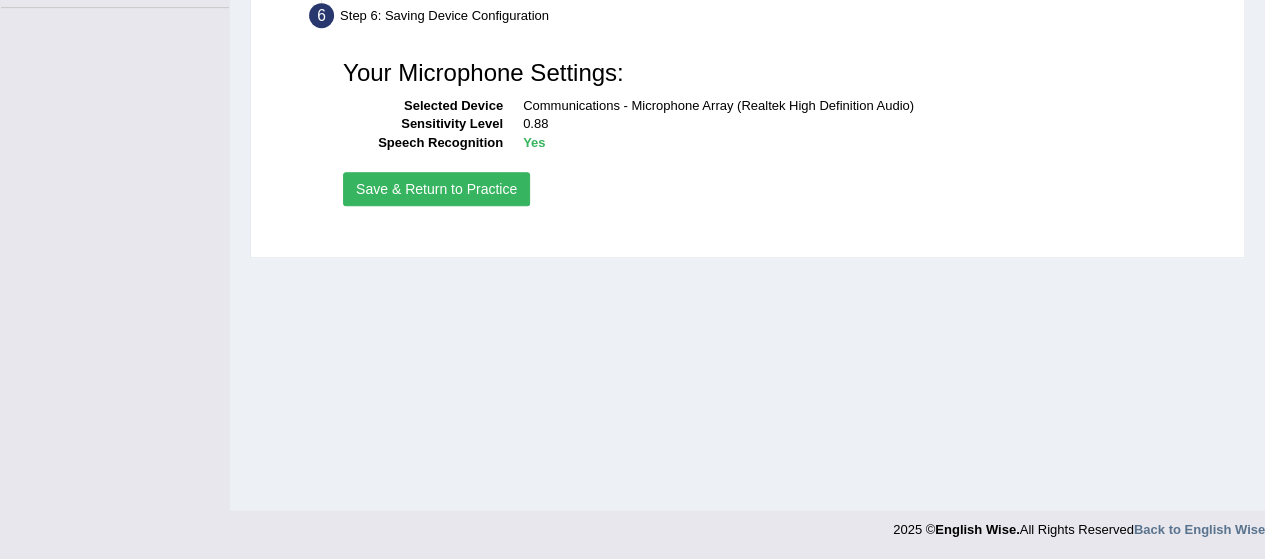 click on "Save & Return to Practice" at bounding box center [436, 189] 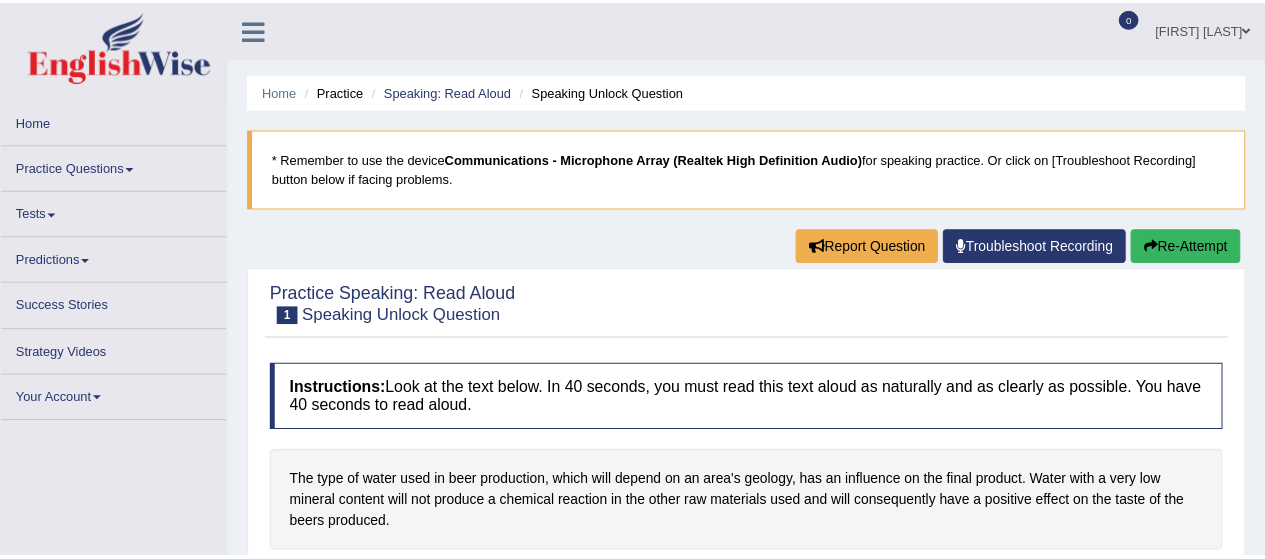 scroll, scrollTop: 0, scrollLeft: 0, axis: both 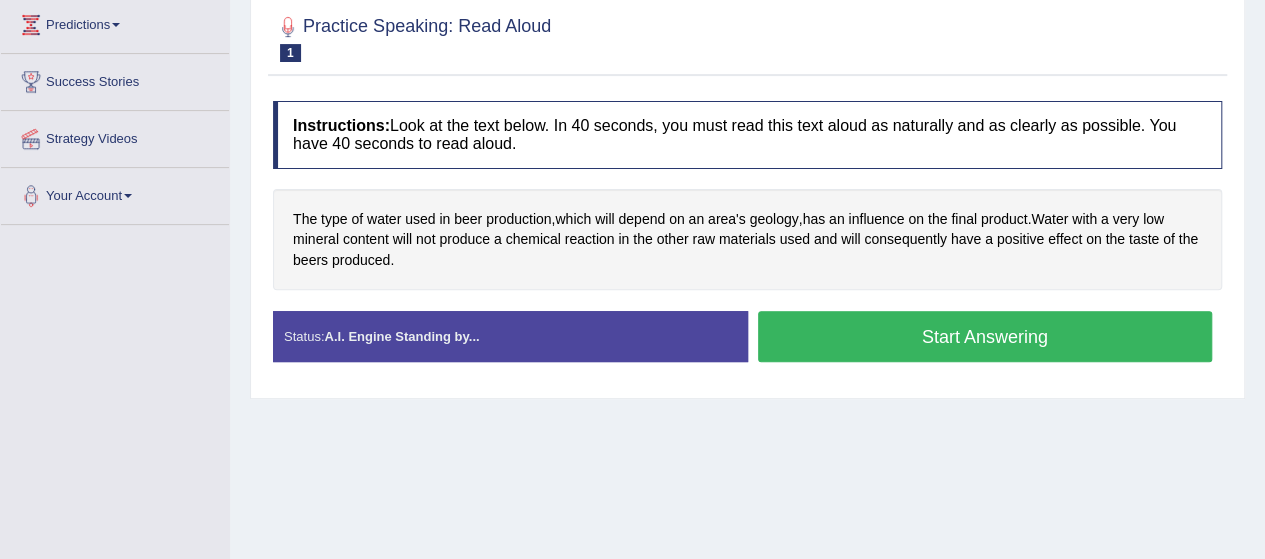 click on "Start Answering" at bounding box center [985, 336] 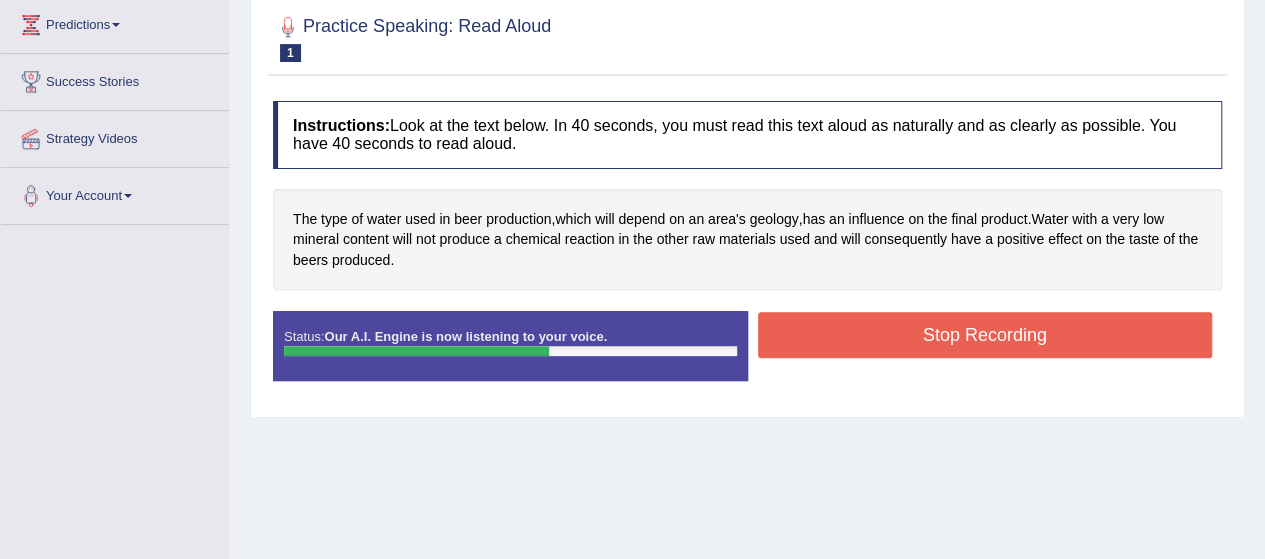 click on "Stop Recording" at bounding box center (985, 335) 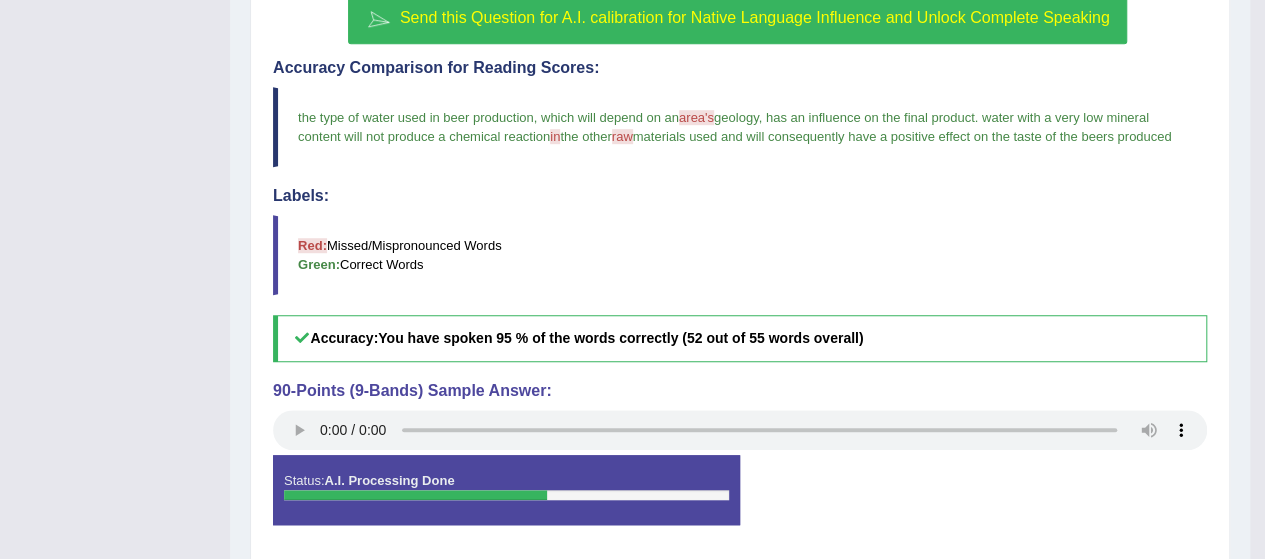 scroll, scrollTop: 653, scrollLeft: 0, axis: vertical 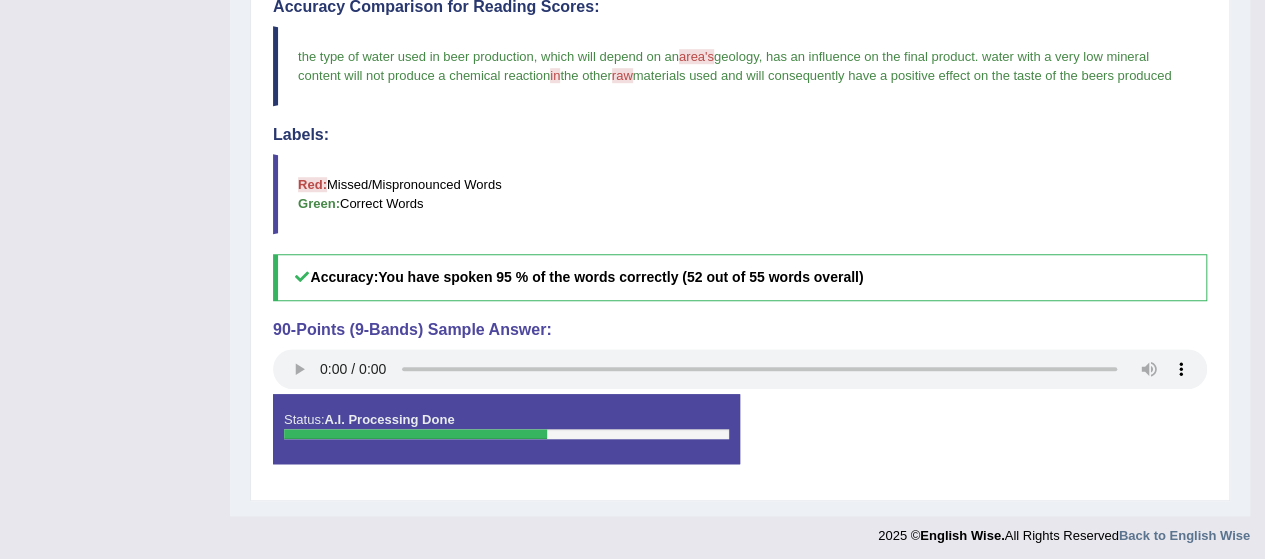 click at bounding box center [415, 434] 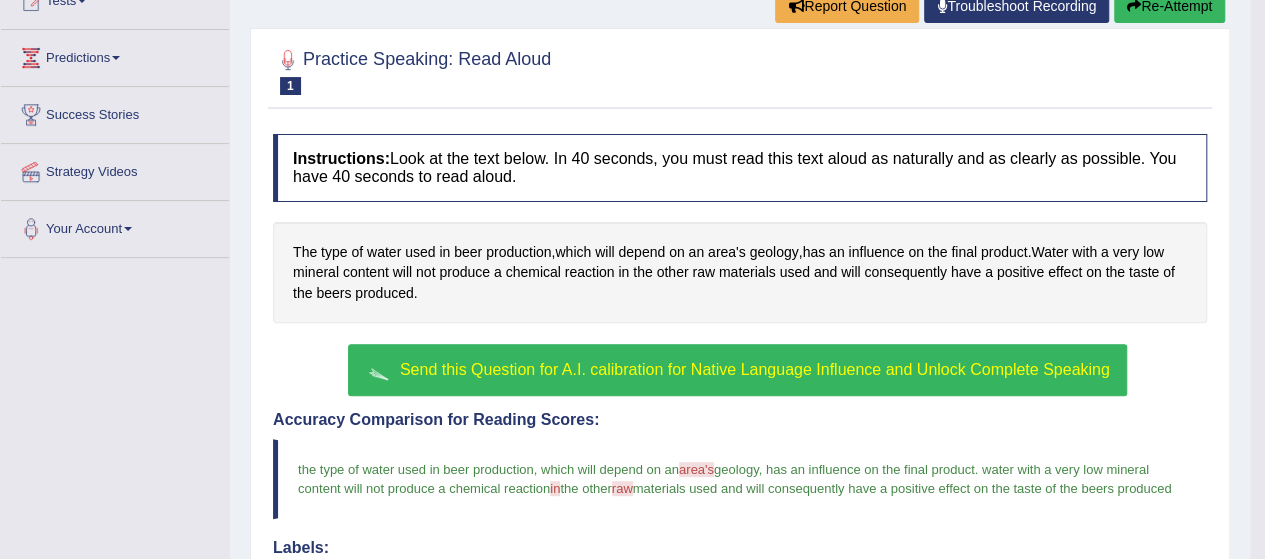 scroll, scrollTop: 260, scrollLeft: 0, axis: vertical 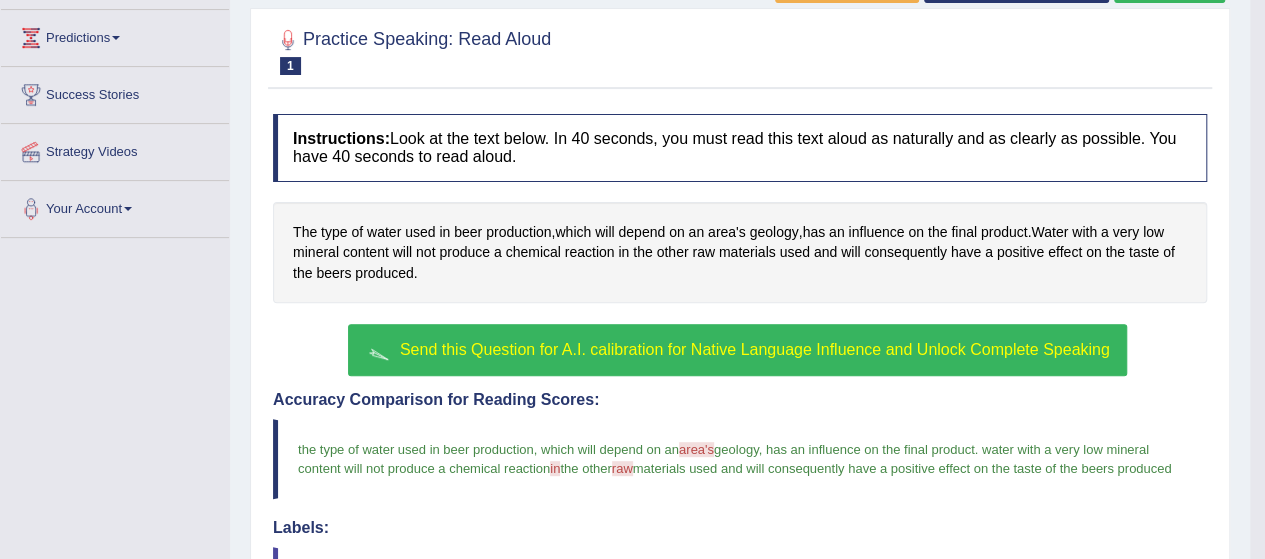 click on "Send this Question for A.I. calibration for Native Language Influence and Unlock Complete Speaking" at bounding box center [755, 349] 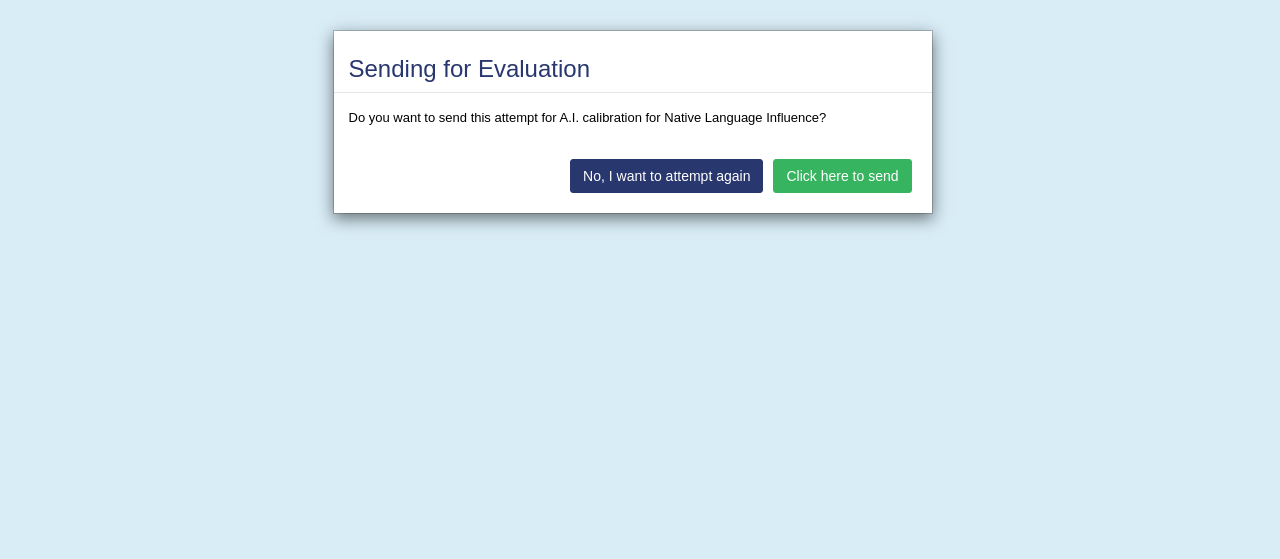click on "Click here to send" at bounding box center [842, 176] 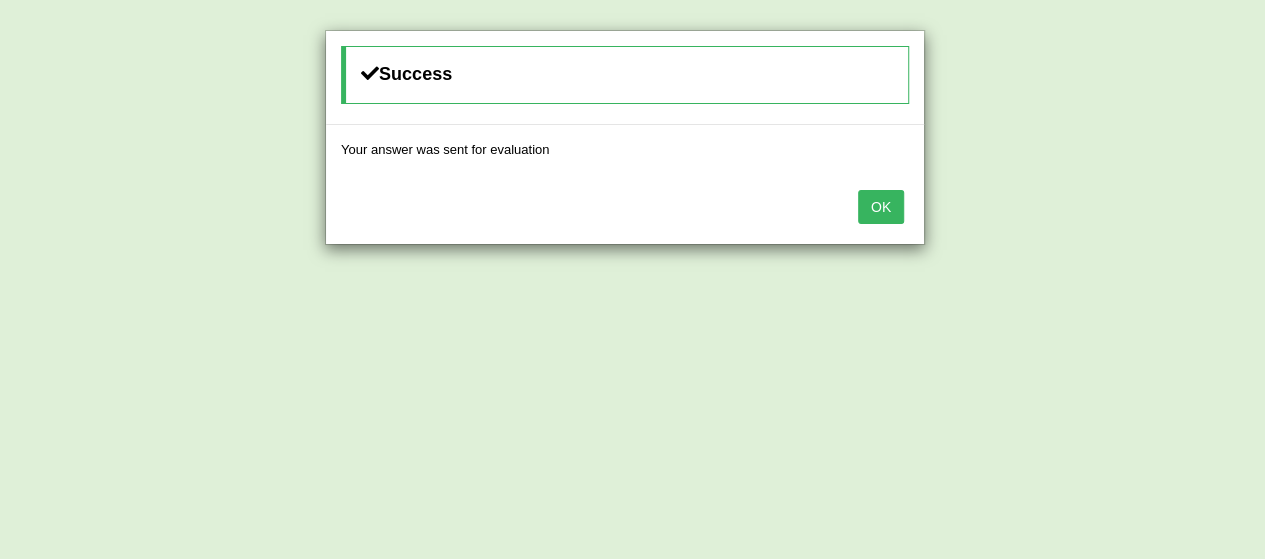 click on "OK" at bounding box center (881, 207) 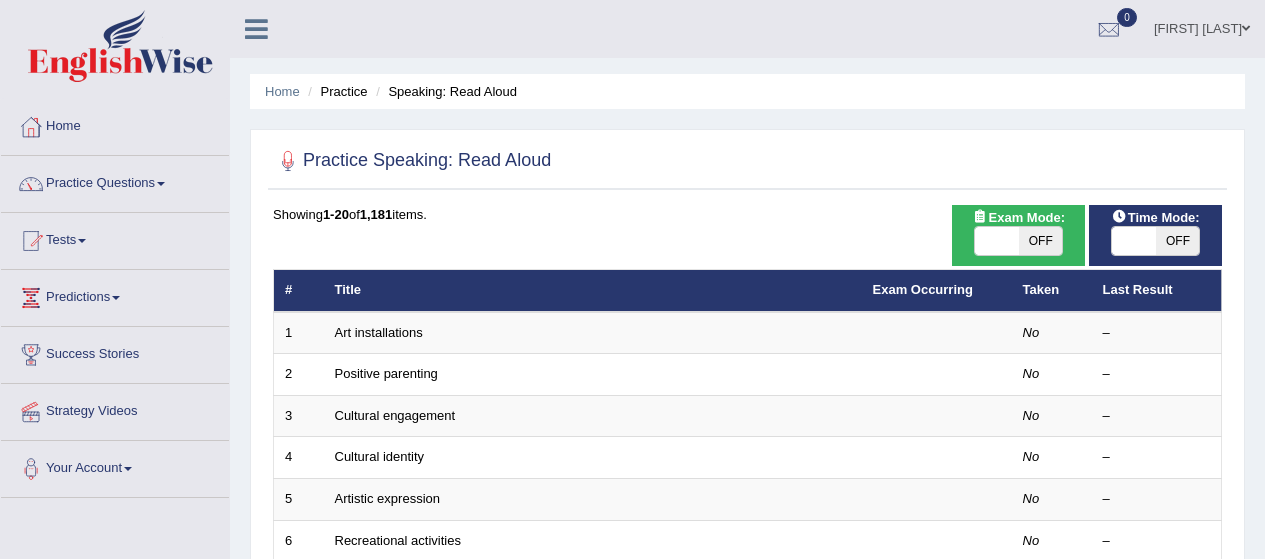 scroll, scrollTop: 0, scrollLeft: 0, axis: both 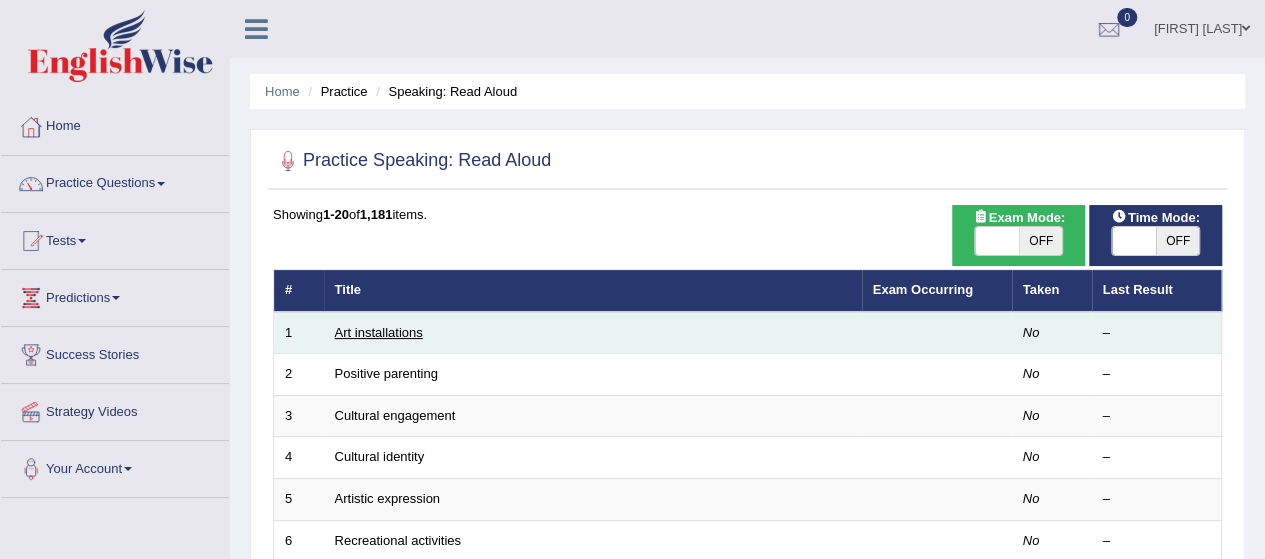 click on "Art installations" at bounding box center (379, 332) 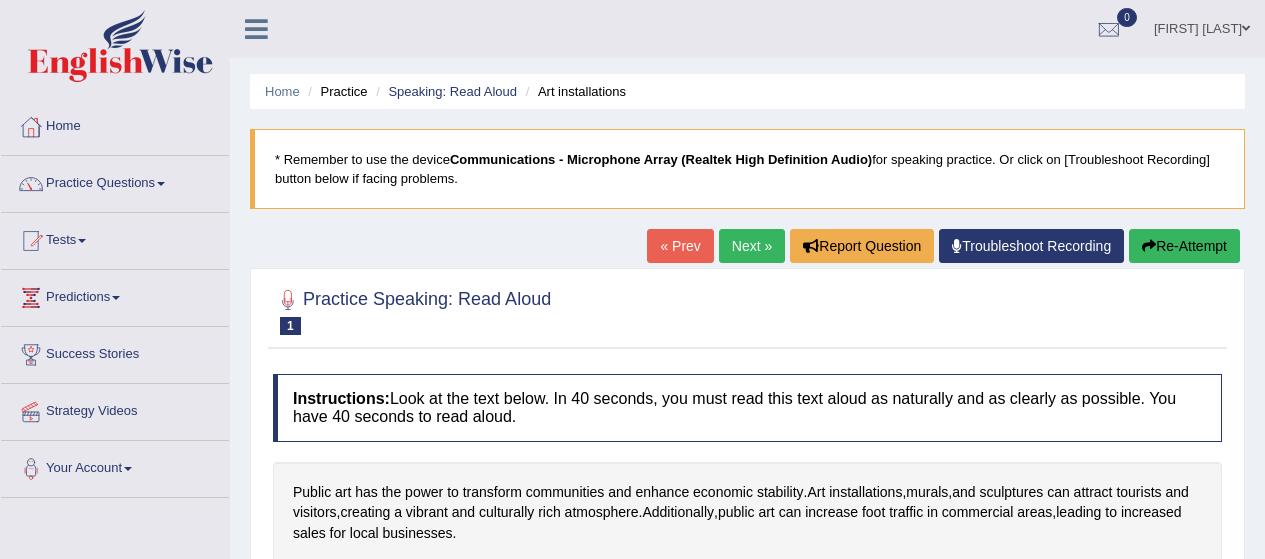 scroll, scrollTop: 0, scrollLeft: 0, axis: both 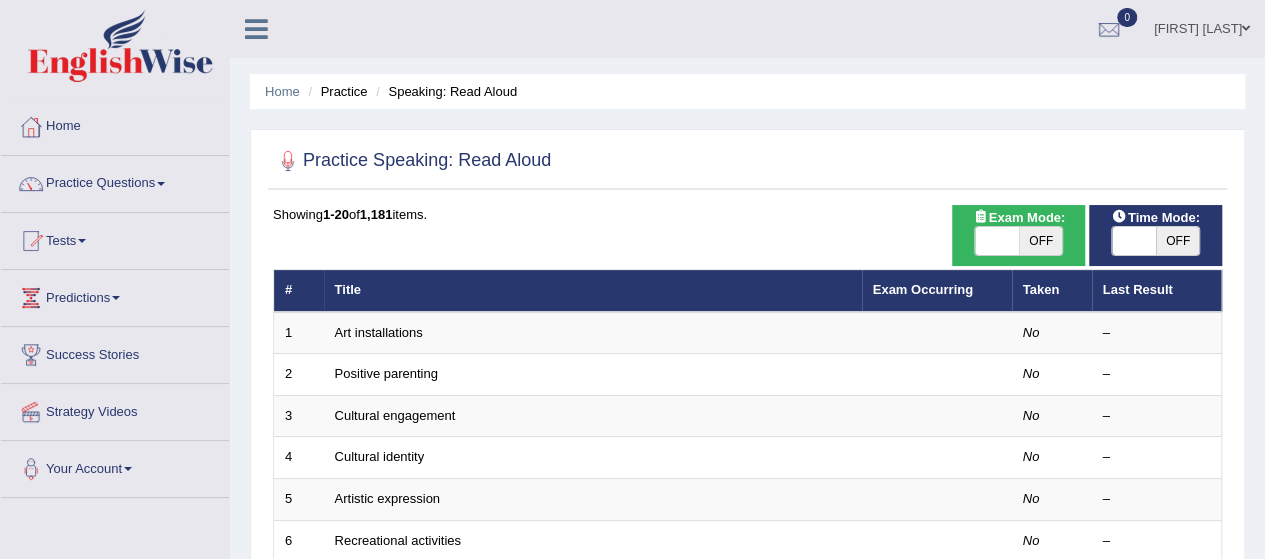 click on "OFF" at bounding box center (1178, 241) 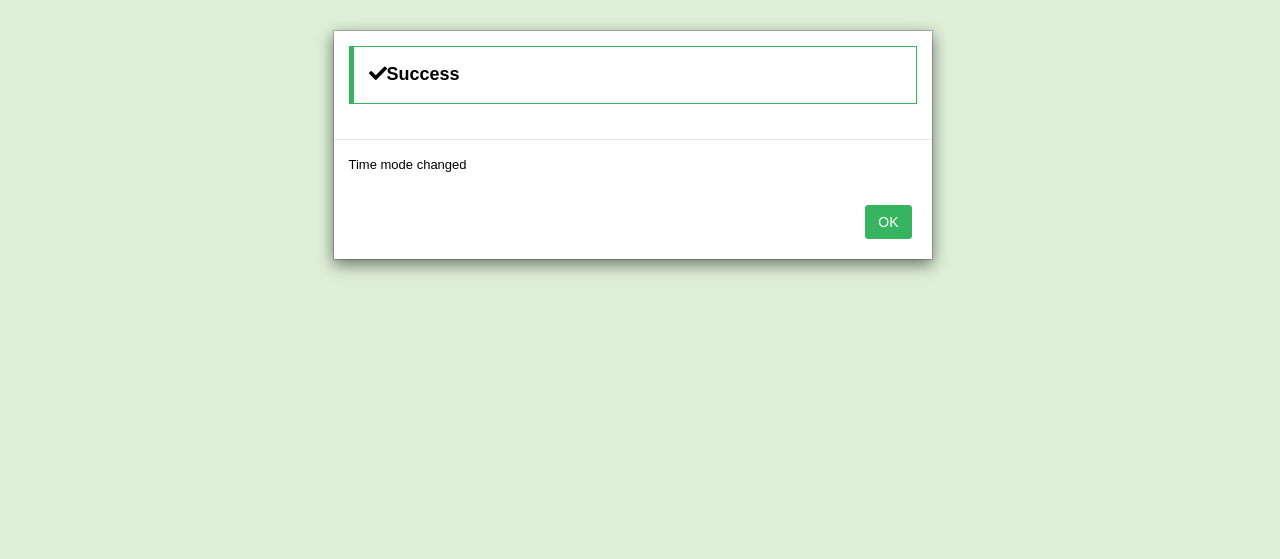click on "OK" at bounding box center (888, 222) 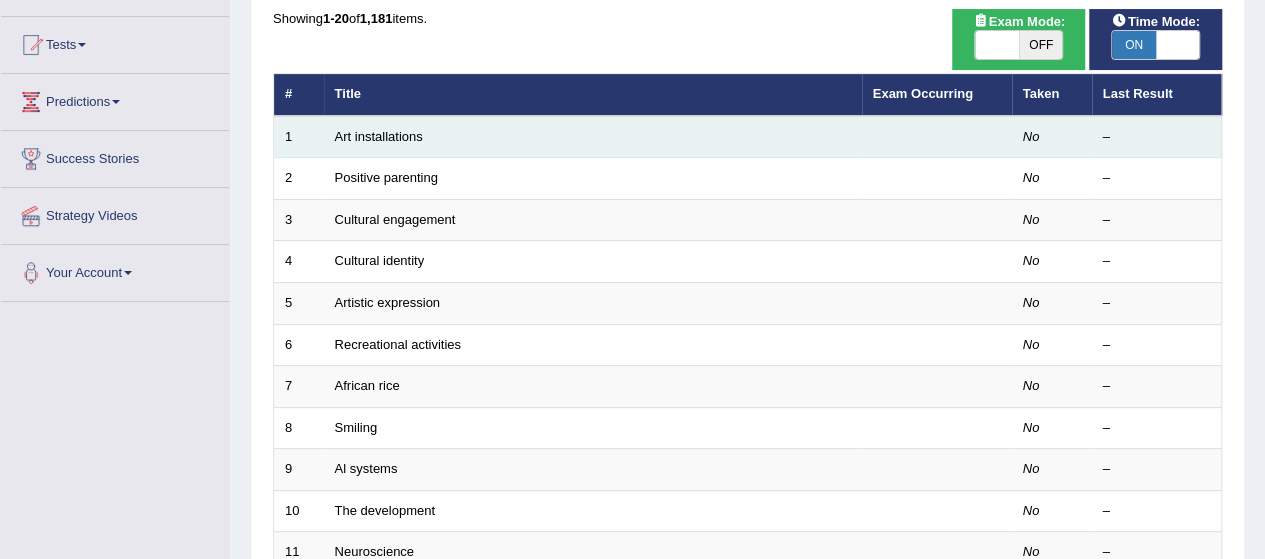scroll, scrollTop: 200, scrollLeft: 0, axis: vertical 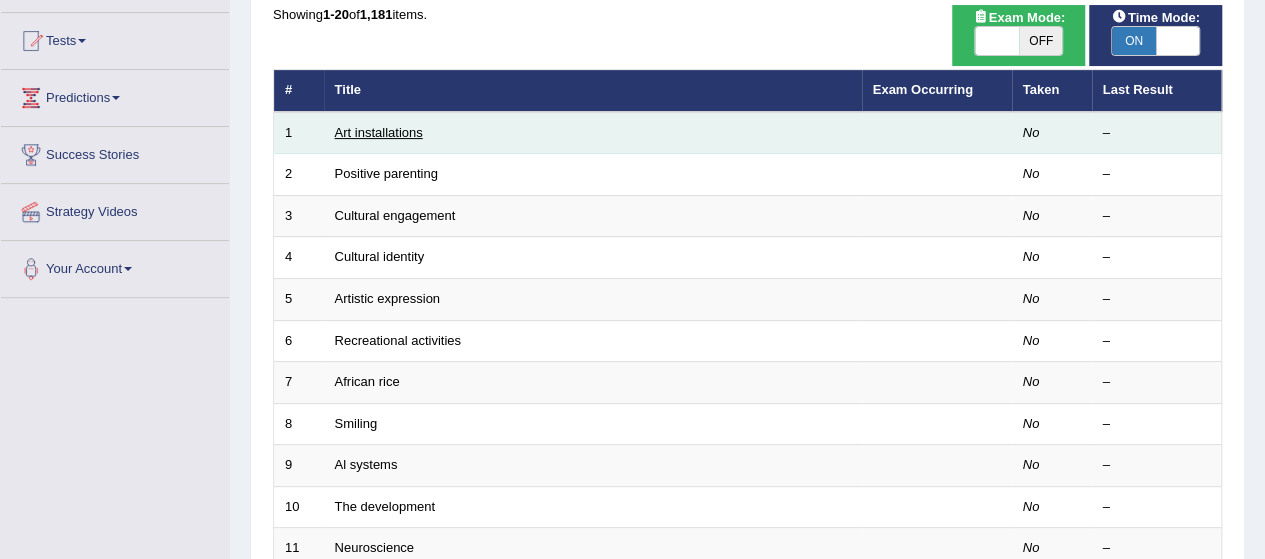 click on "Art installations" at bounding box center (379, 132) 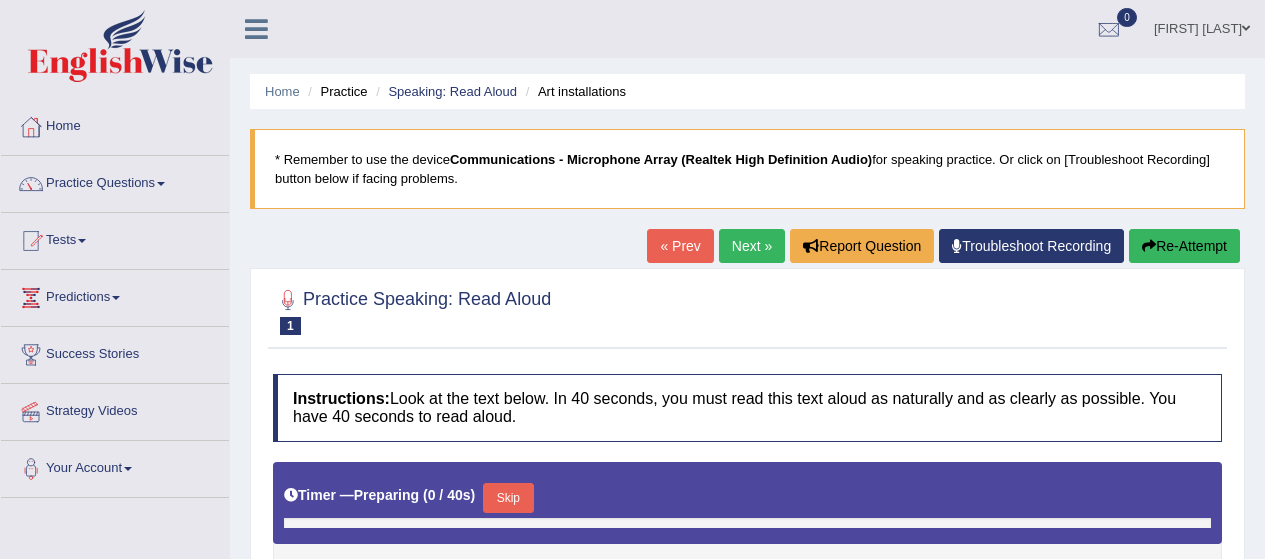 scroll, scrollTop: 0, scrollLeft: 0, axis: both 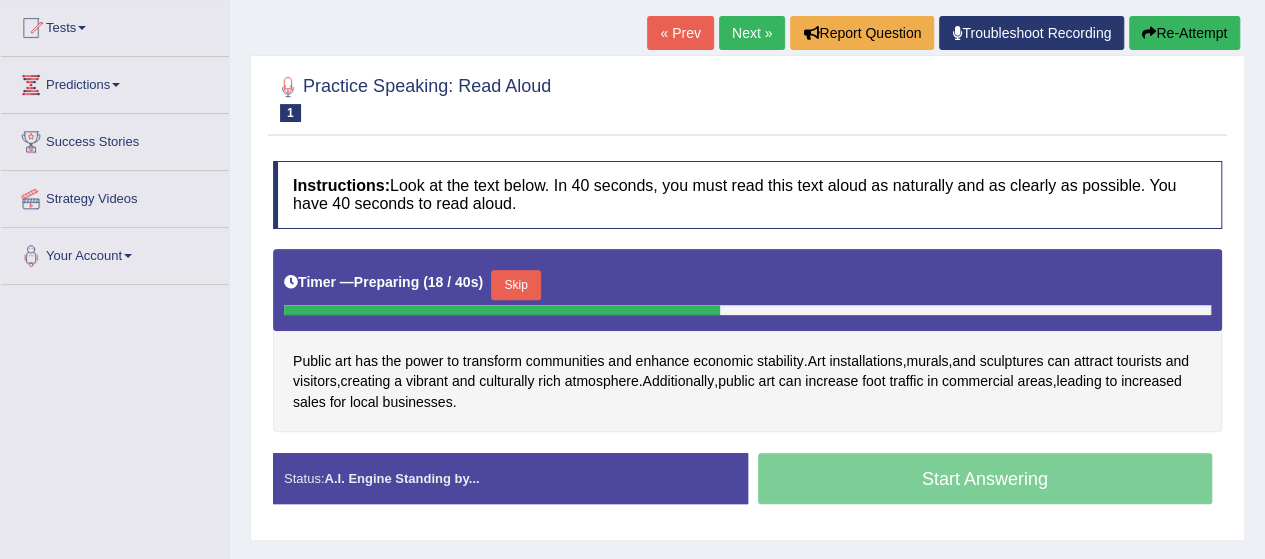 click at bounding box center (1149, 33) 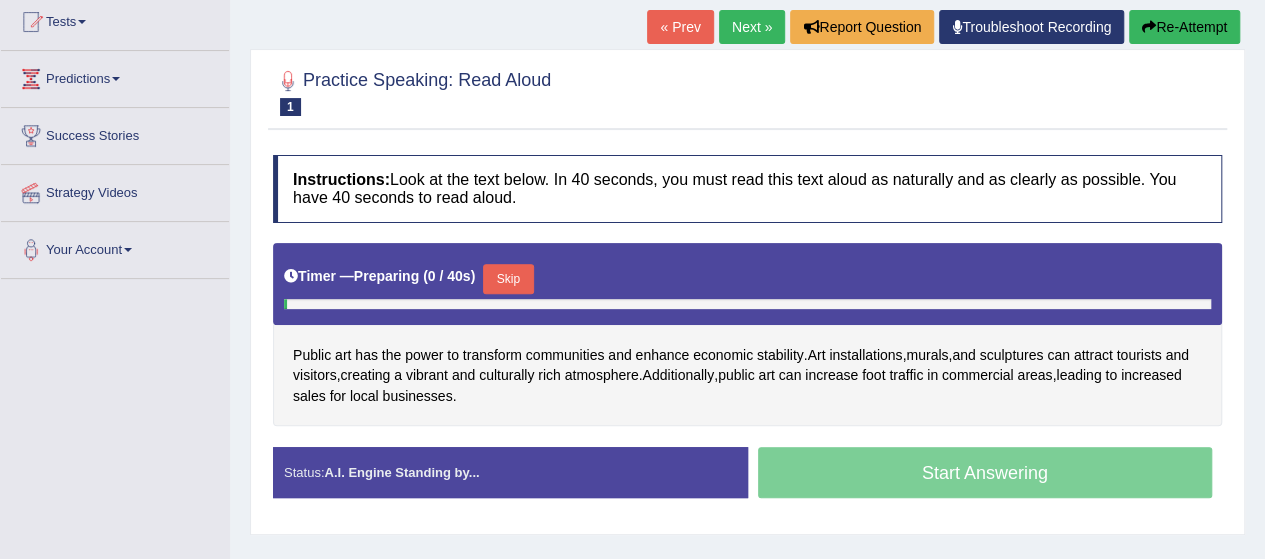 scroll, scrollTop: 0, scrollLeft: 0, axis: both 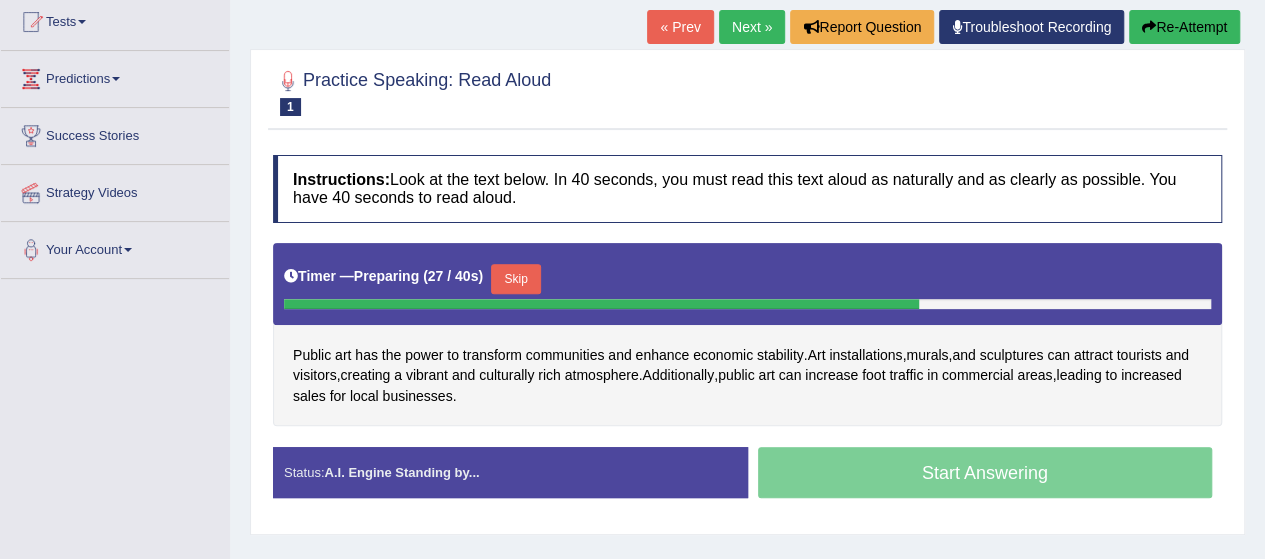 click on "Start Answering" at bounding box center [985, 475] 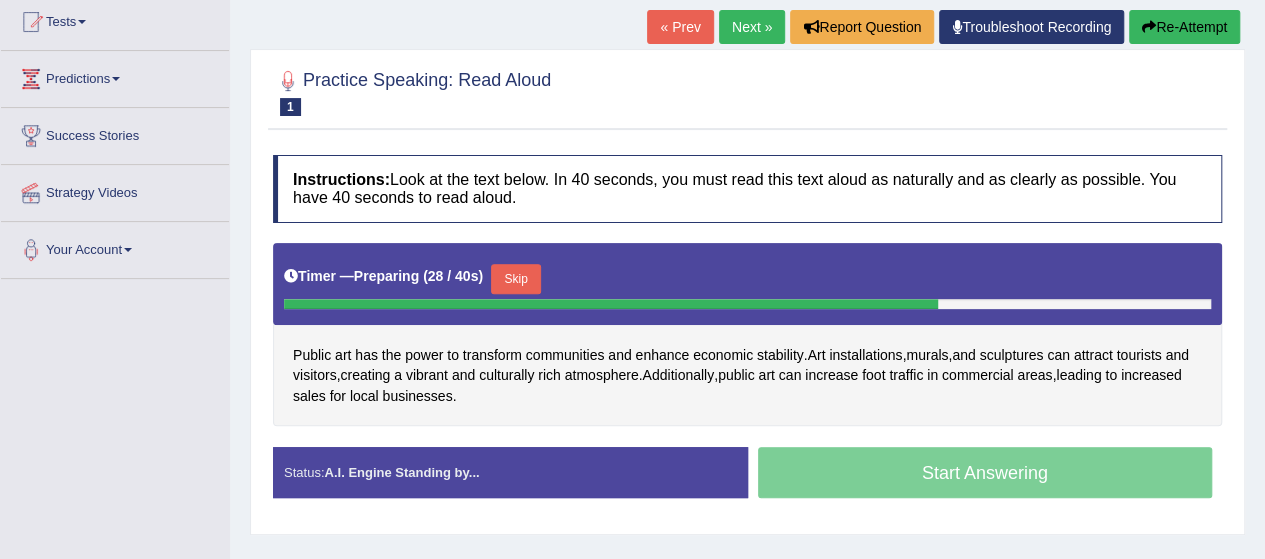 click on "Status:  A.I. Engine Standing by..." at bounding box center (510, 472) 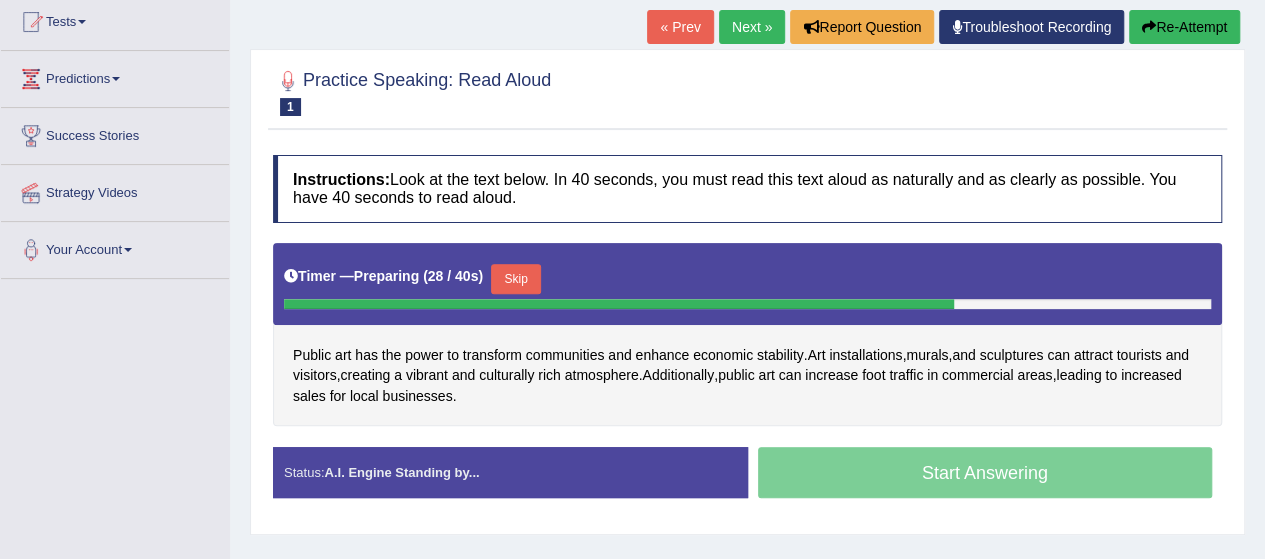 click on "Status:  A.I. Engine Standing by..." at bounding box center [510, 472] 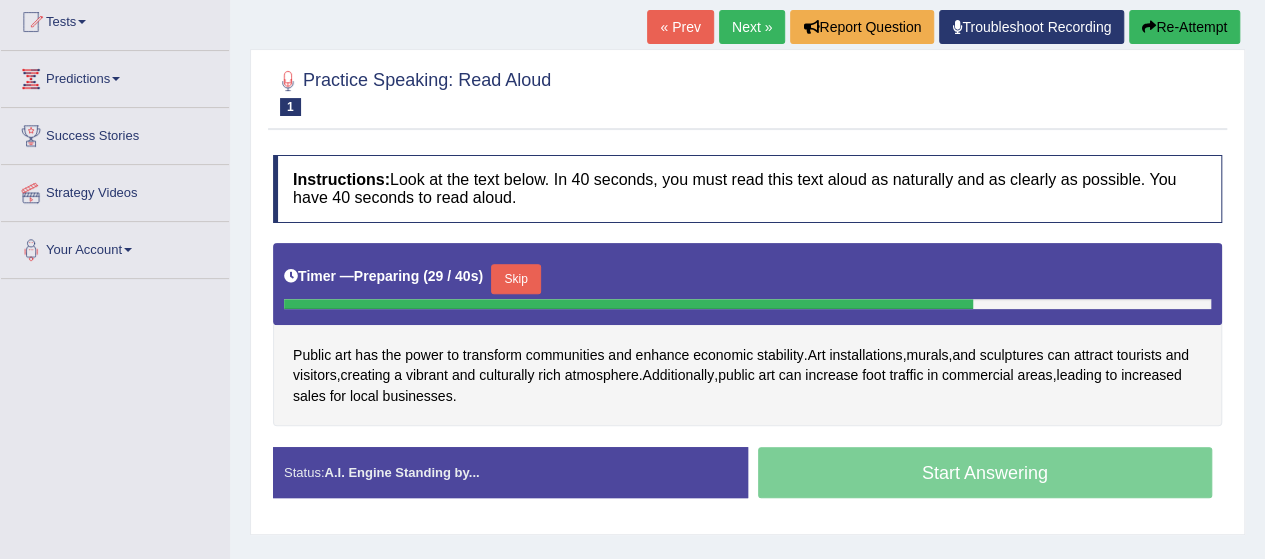 click on "A.I. Engine Standing by..." at bounding box center [401, 472] 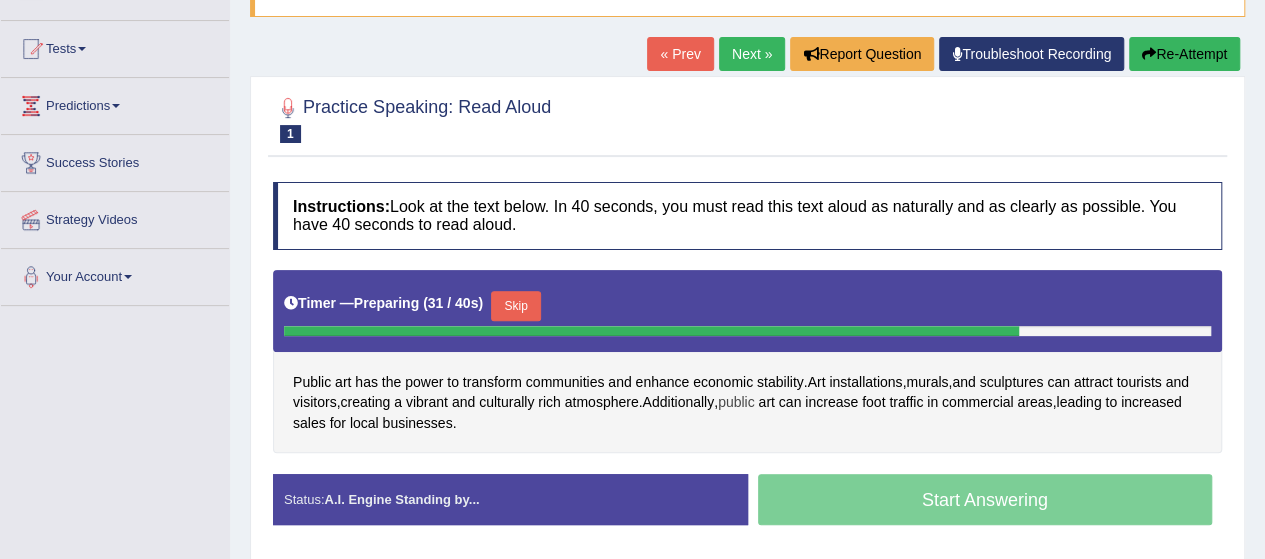 scroll, scrollTop: 190, scrollLeft: 0, axis: vertical 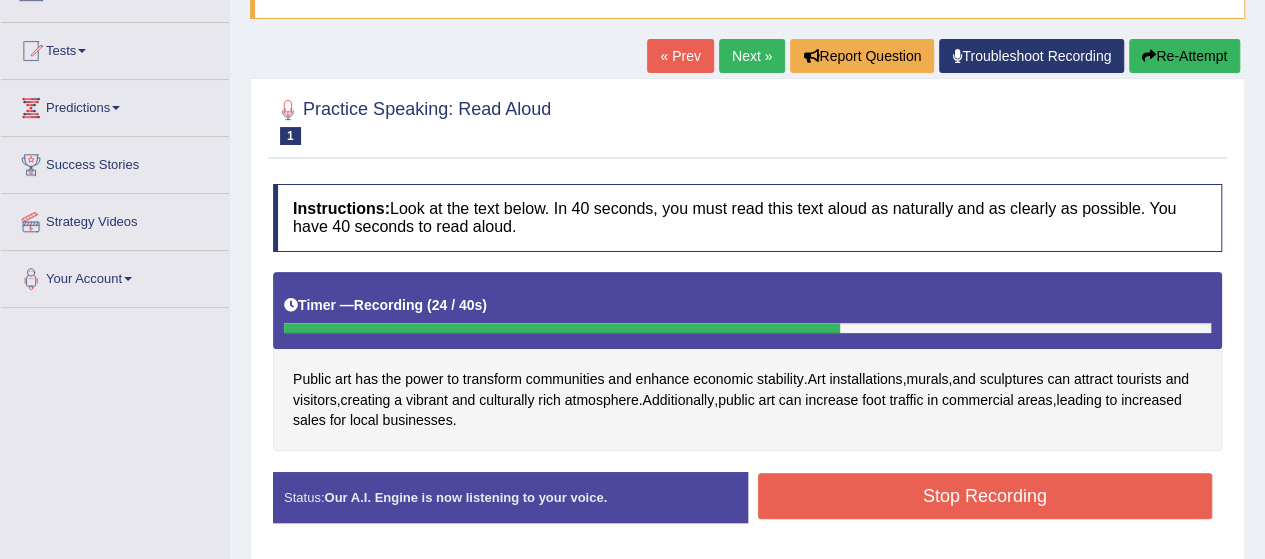 click on "Stop Recording" at bounding box center [985, 496] 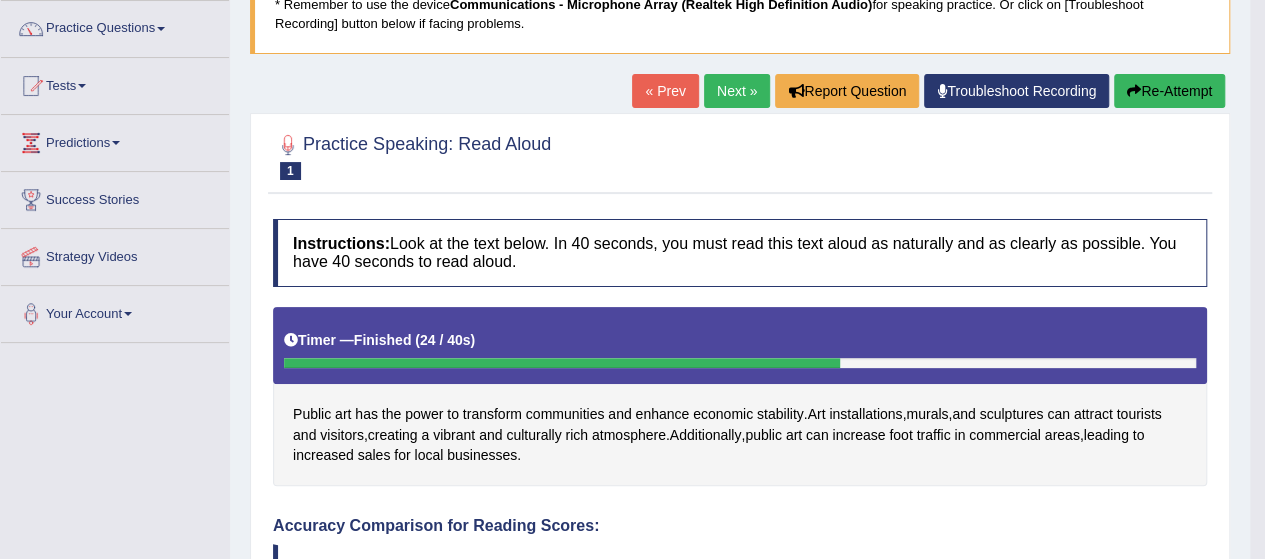 scroll, scrollTop: 131, scrollLeft: 0, axis: vertical 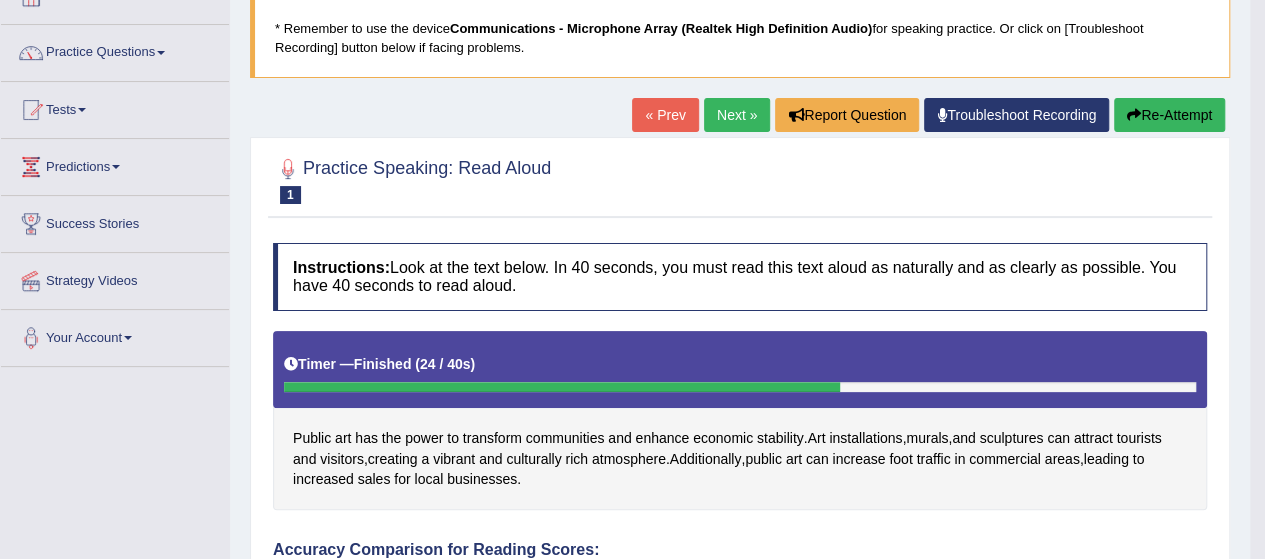 click on "Next »" at bounding box center (737, 115) 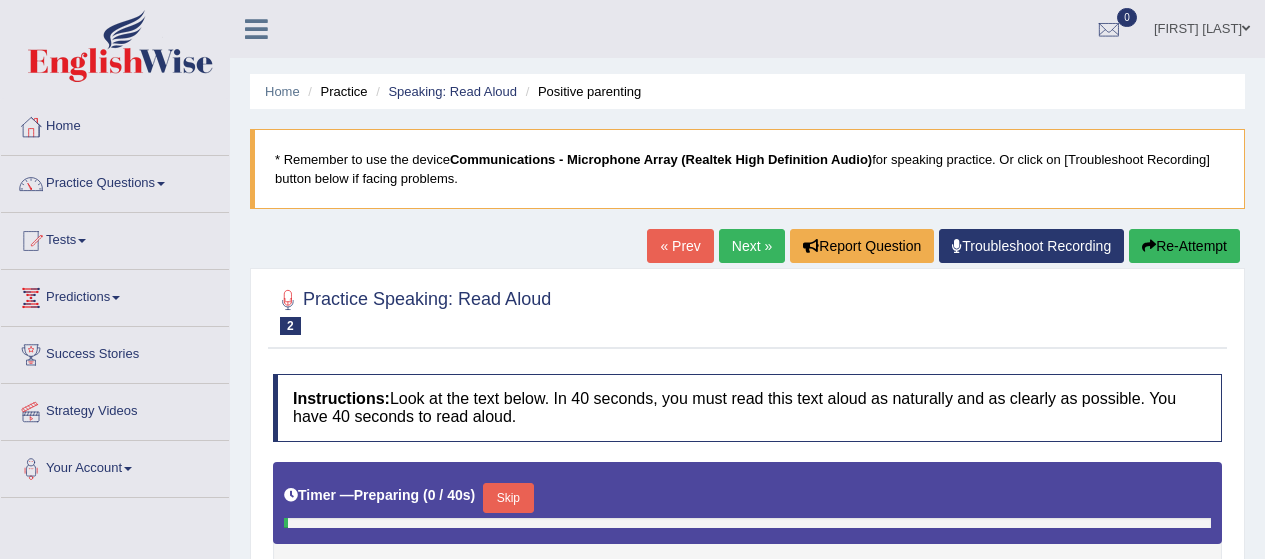 scroll, scrollTop: 0, scrollLeft: 0, axis: both 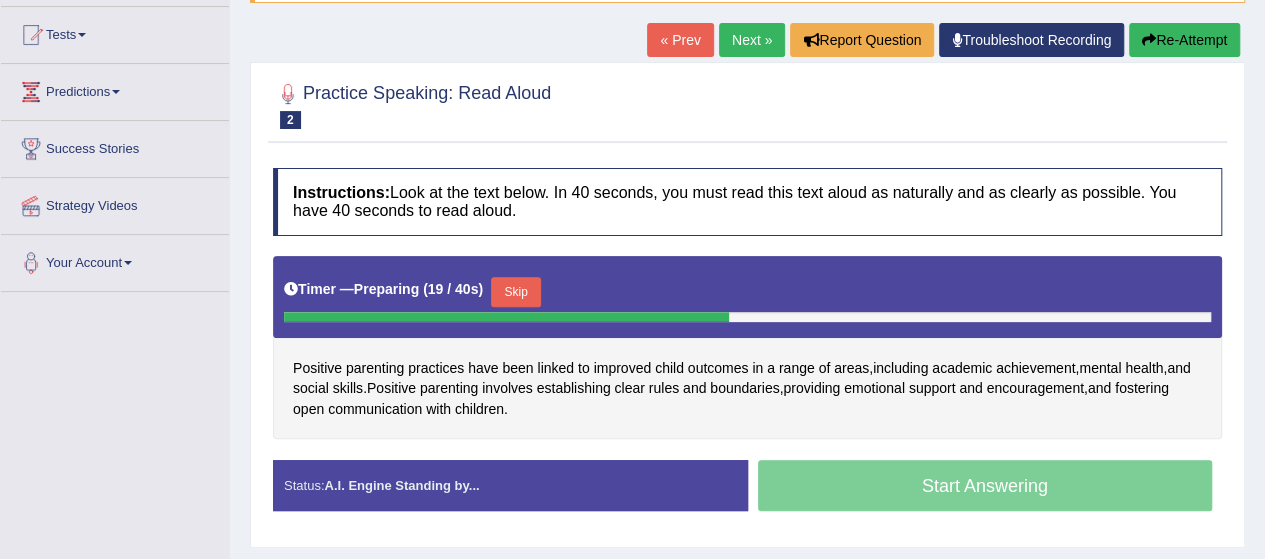 click on "Skip" at bounding box center (516, 292) 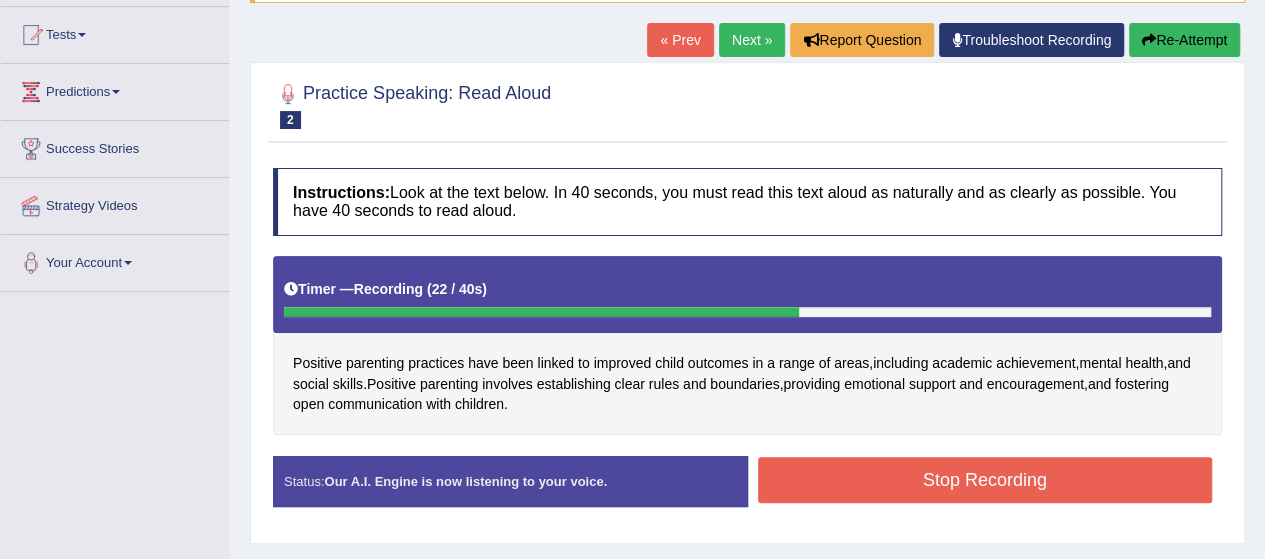 click on "Stop Recording" at bounding box center [985, 480] 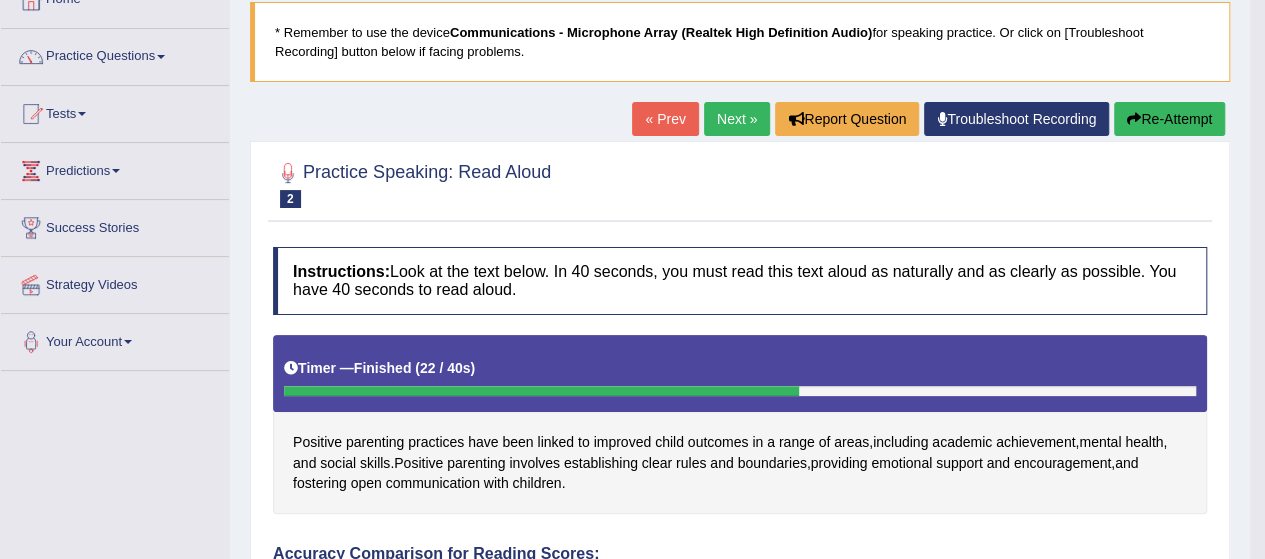 scroll, scrollTop: 133, scrollLeft: 0, axis: vertical 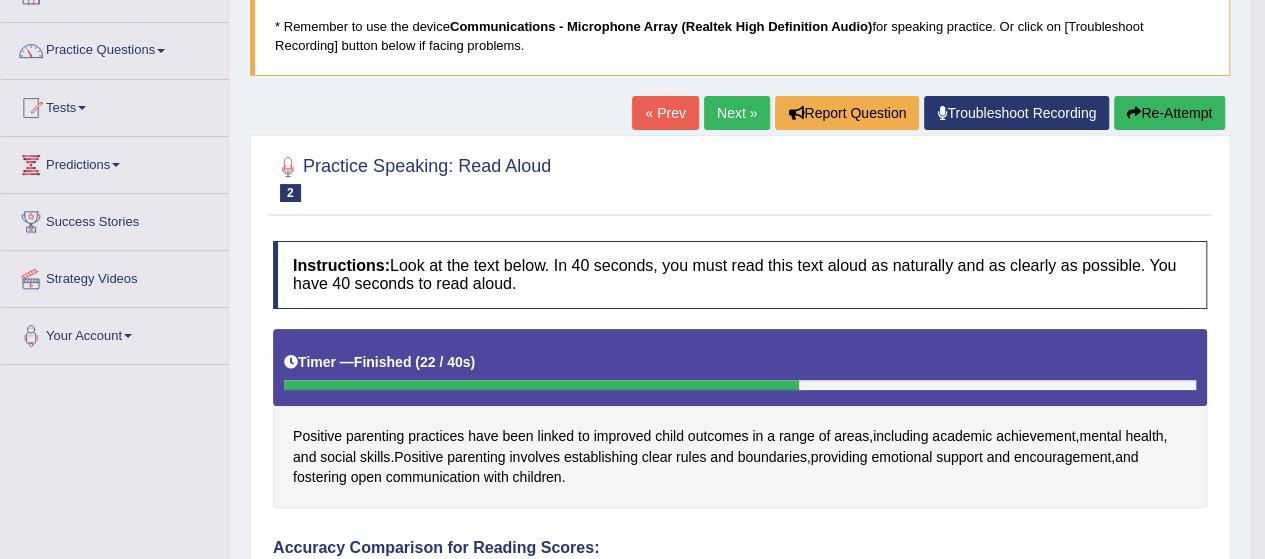 click on "Next »" at bounding box center (737, 113) 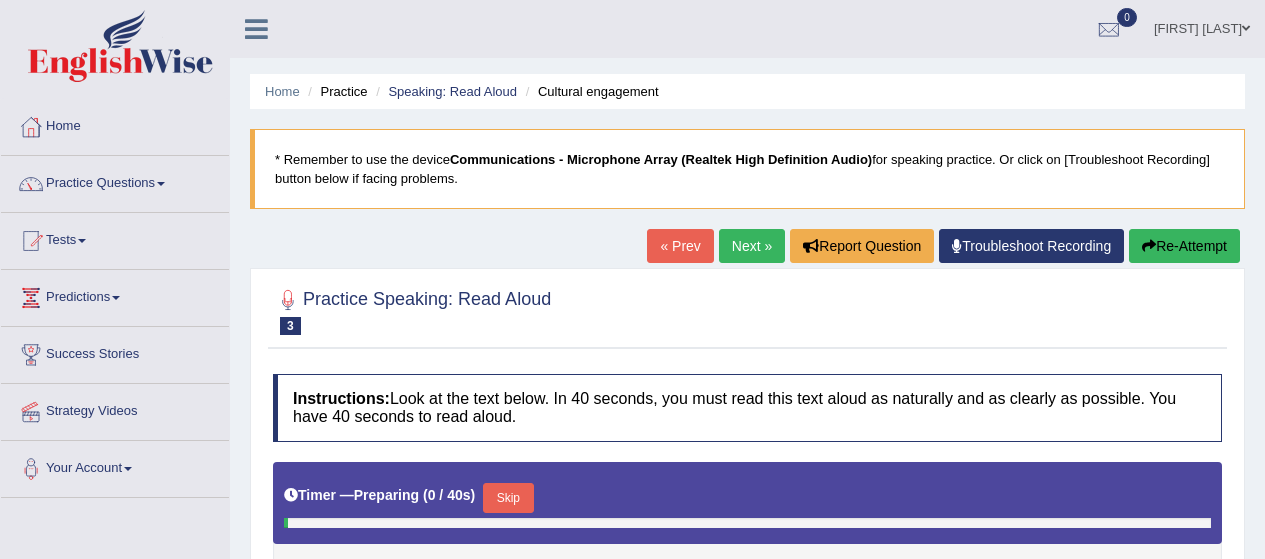 scroll, scrollTop: 0, scrollLeft: 0, axis: both 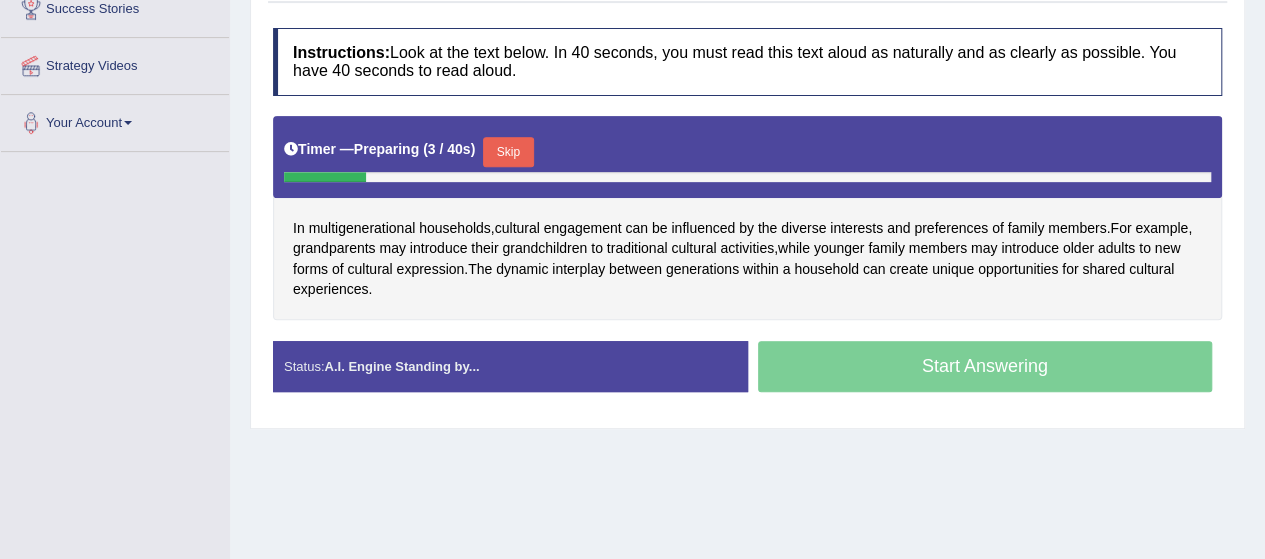 click on "Skip" at bounding box center [508, 152] 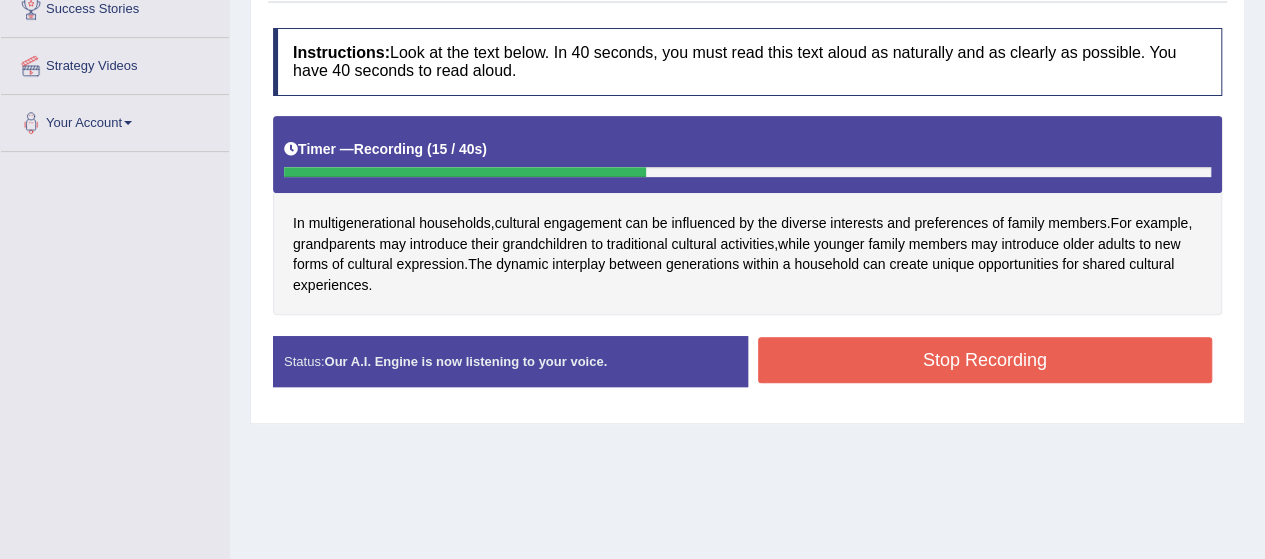 click on "Stop Recording" at bounding box center (985, 360) 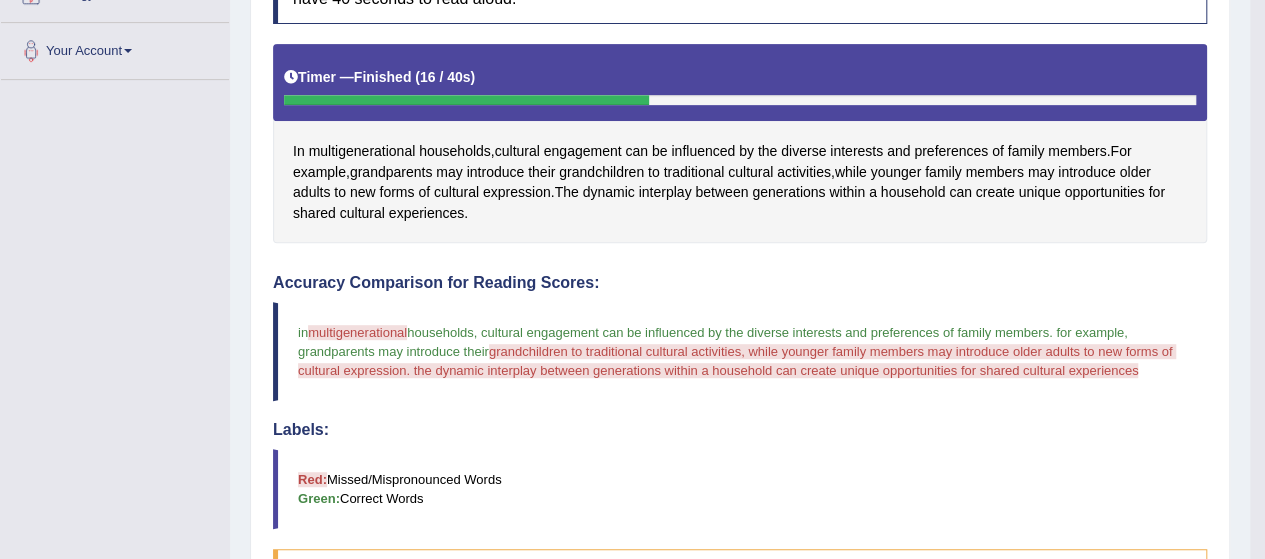 scroll, scrollTop: 0, scrollLeft: 0, axis: both 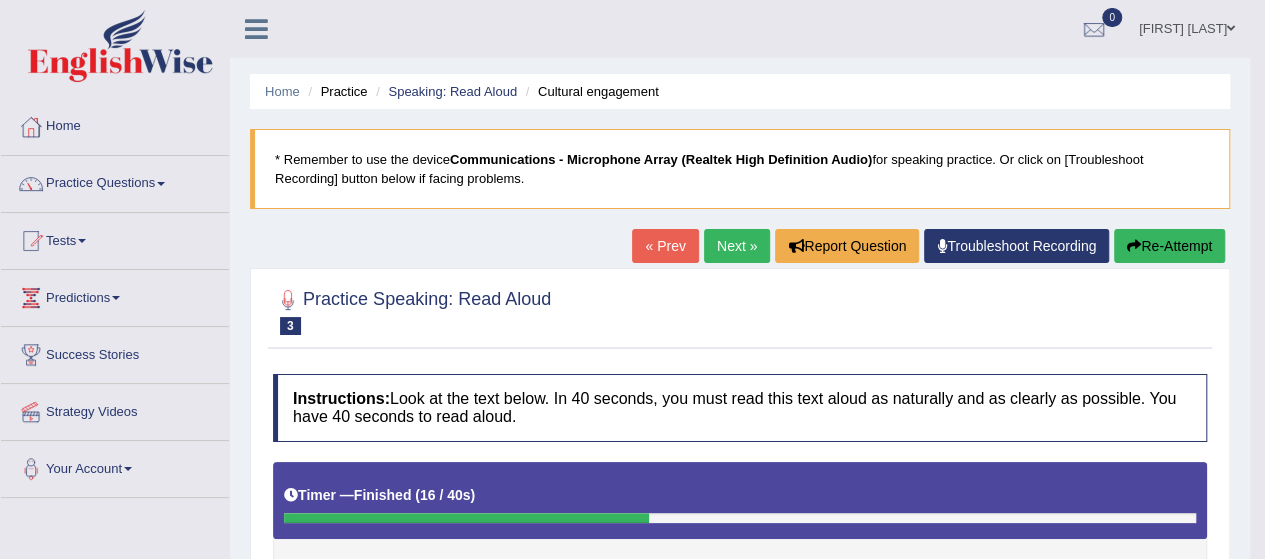 click on "Re-Attempt" at bounding box center [1169, 246] 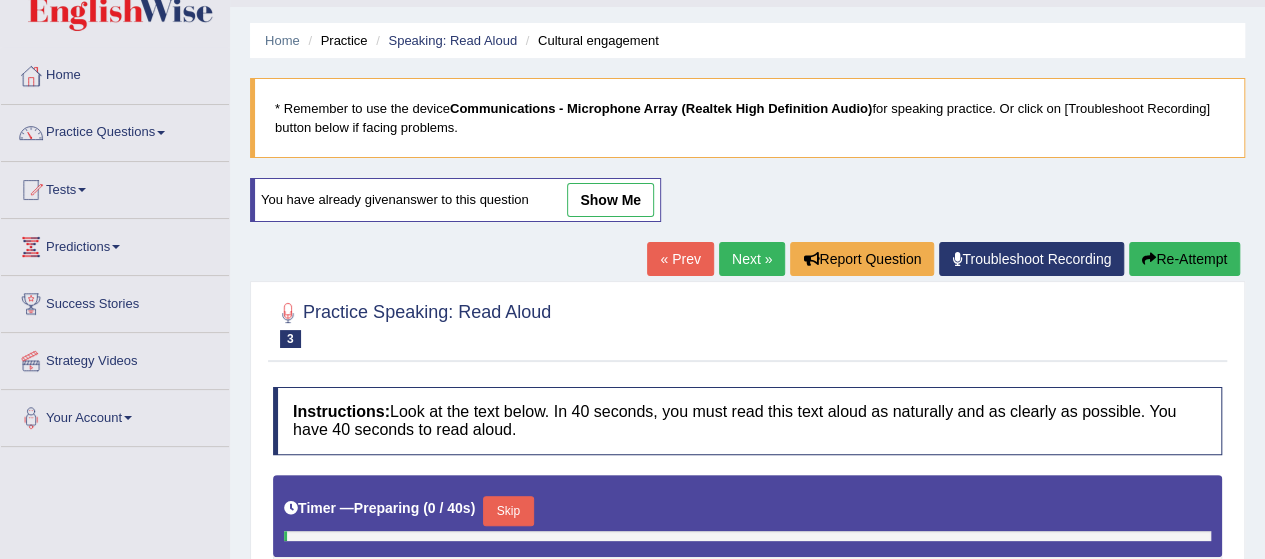 scroll, scrollTop: 0, scrollLeft: 0, axis: both 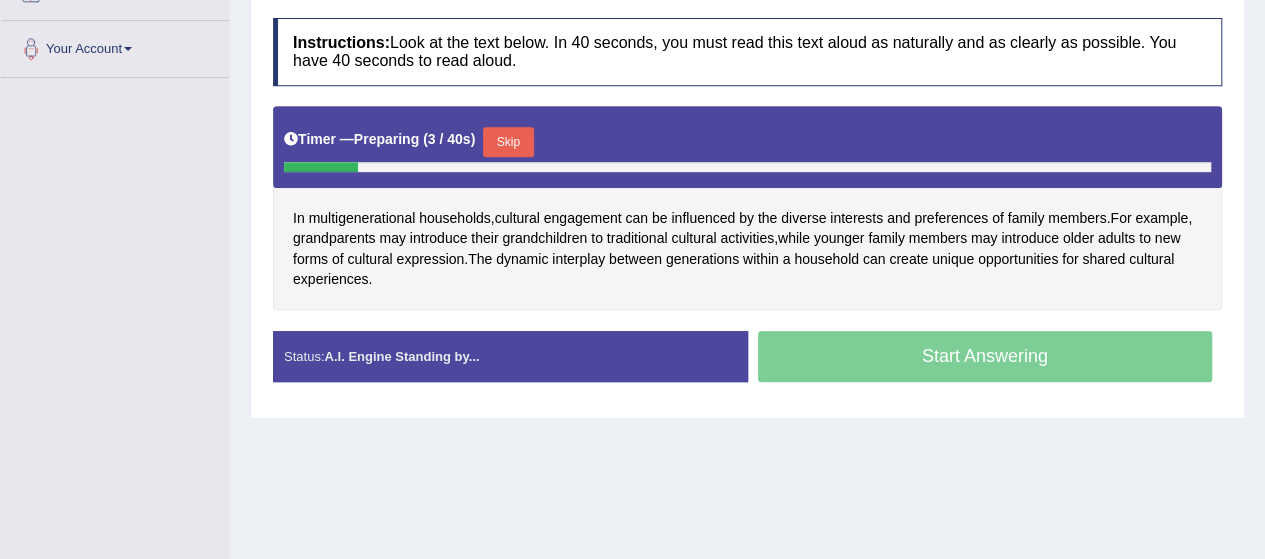 click on "Timer —  Preparing   ( 3 / 40s ) Skip" at bounding box center (747, 142) 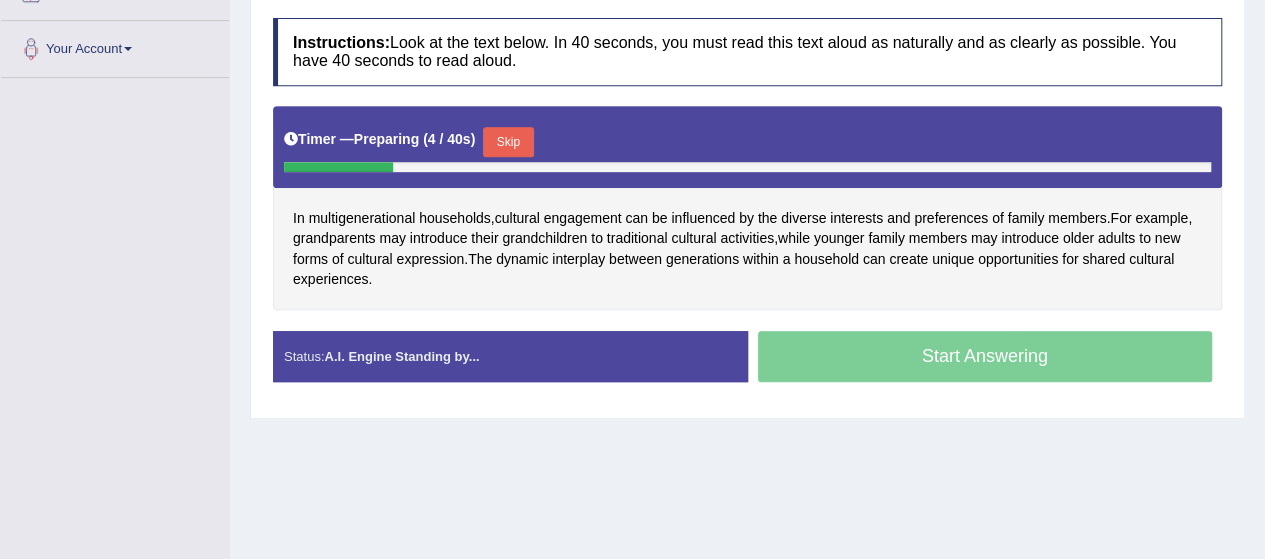 click on "Skip" at bounding box center [508, 142] 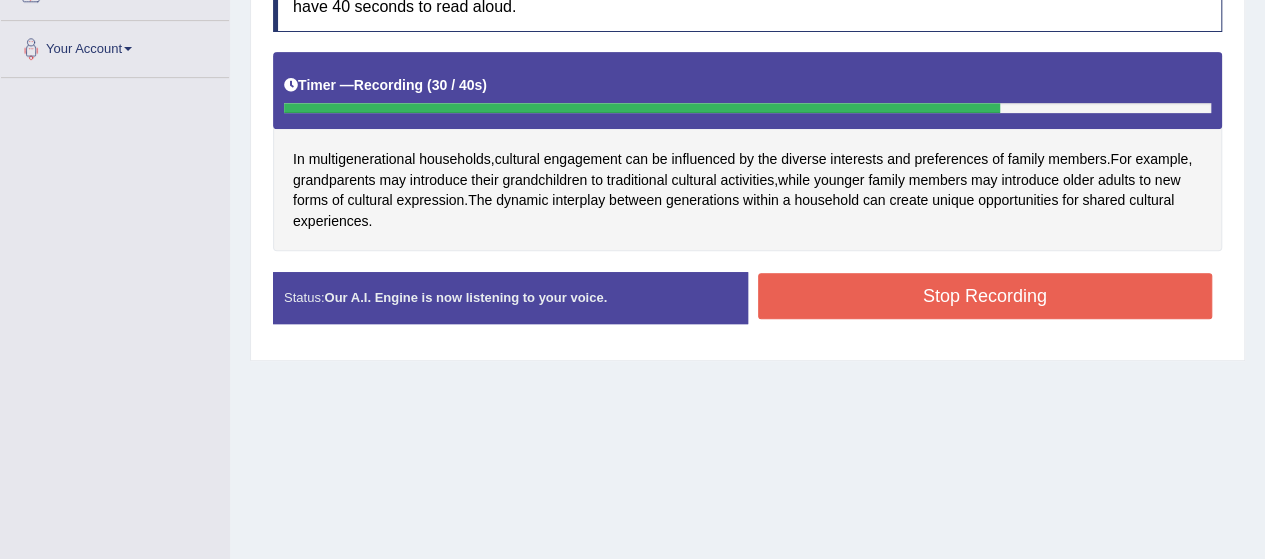click on "Stop Recording" at bounding box center [985, 296] 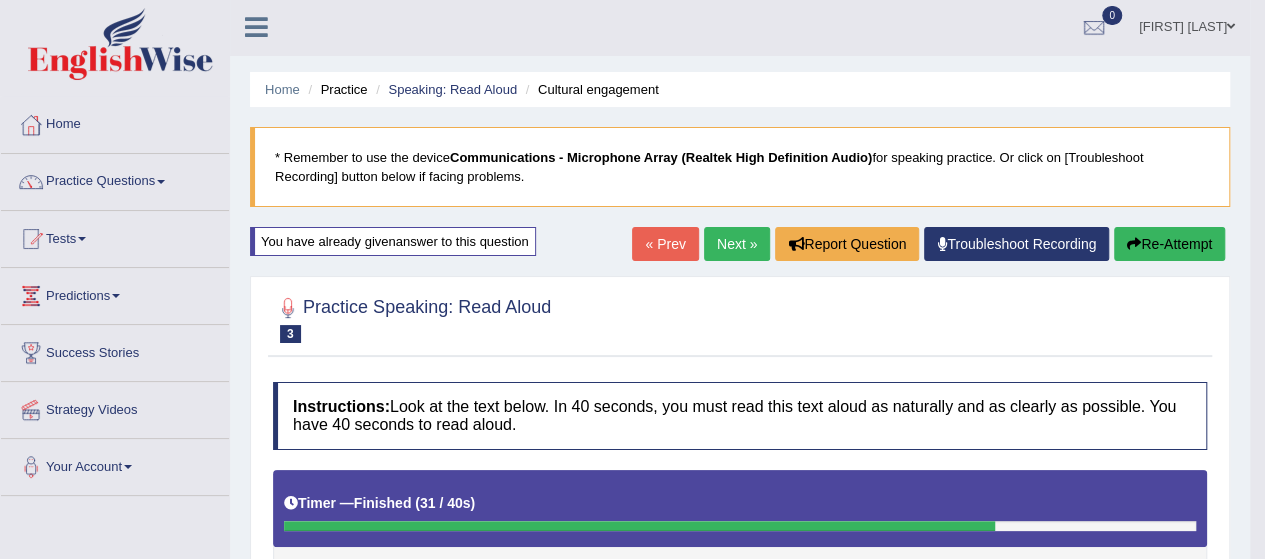 scroll, scrollTop: 0, scrollLeft: 0, axis: both 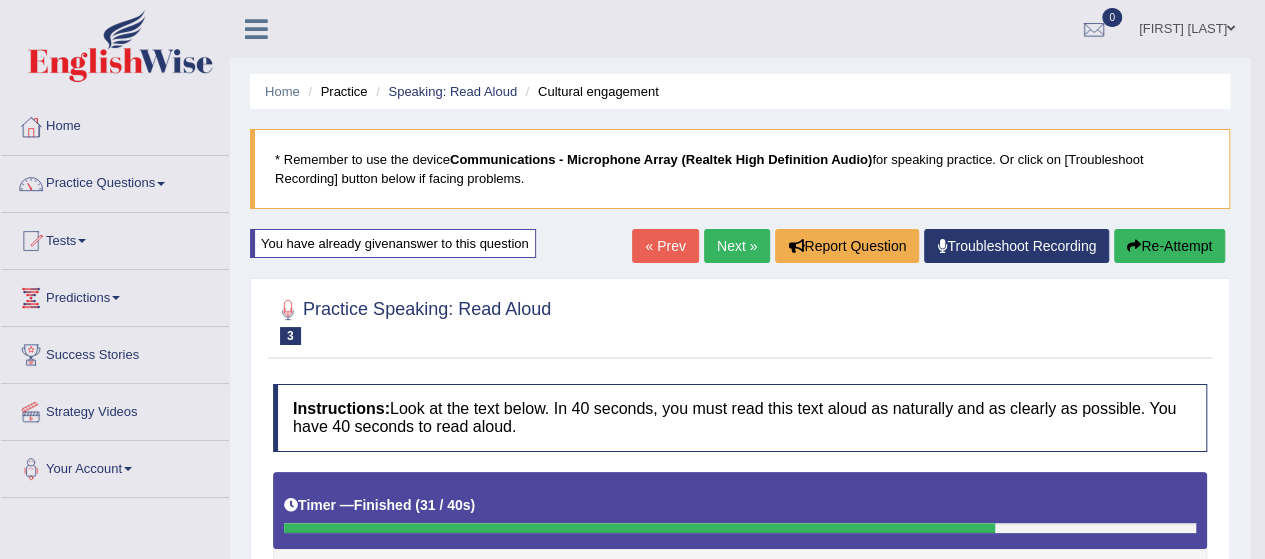 click on "Re-Attempt" at bounding box center (1169, 246) 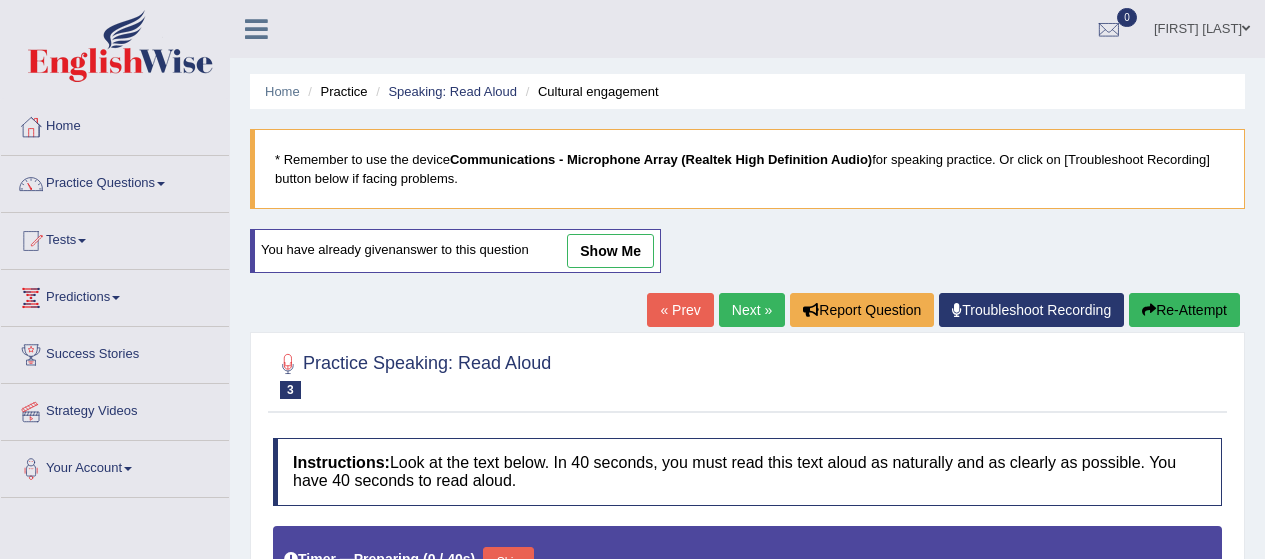 scroll, scrollTop: 0, scrollLeft: 0, axis: both 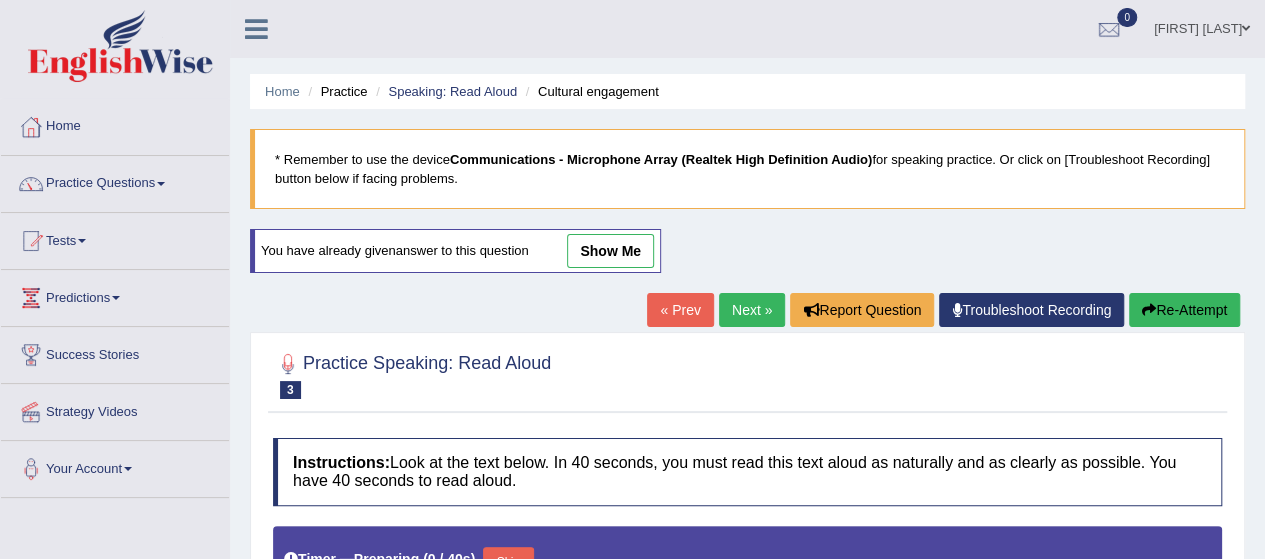 click on "Next »" at bounding box center (752, 310) 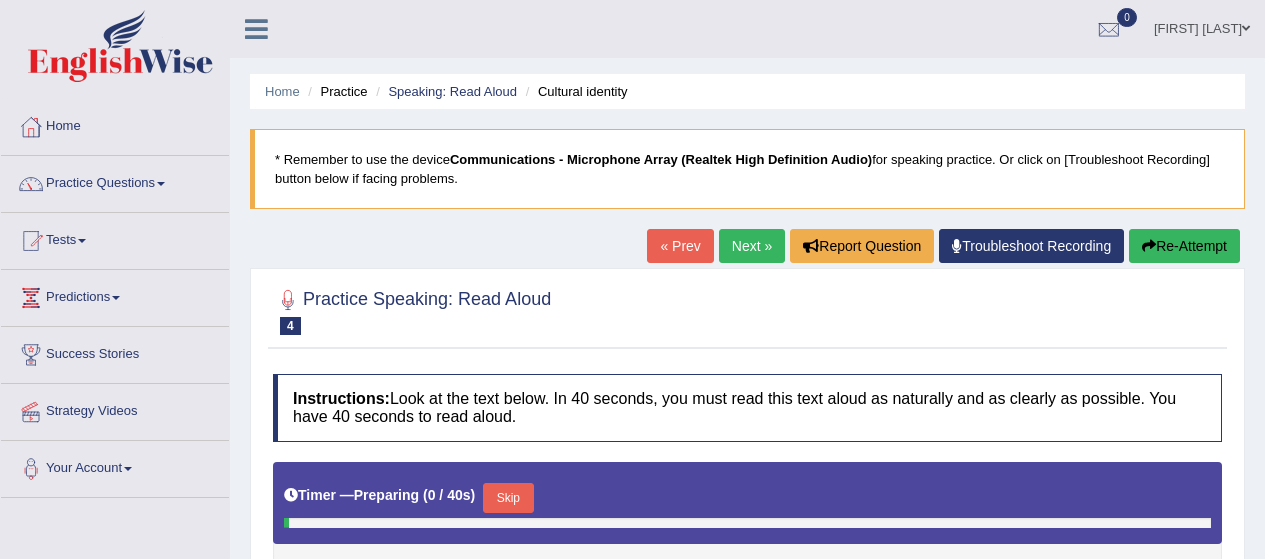 scroll, scrollTop: 153, scrollLeft: 0, axis: vertical 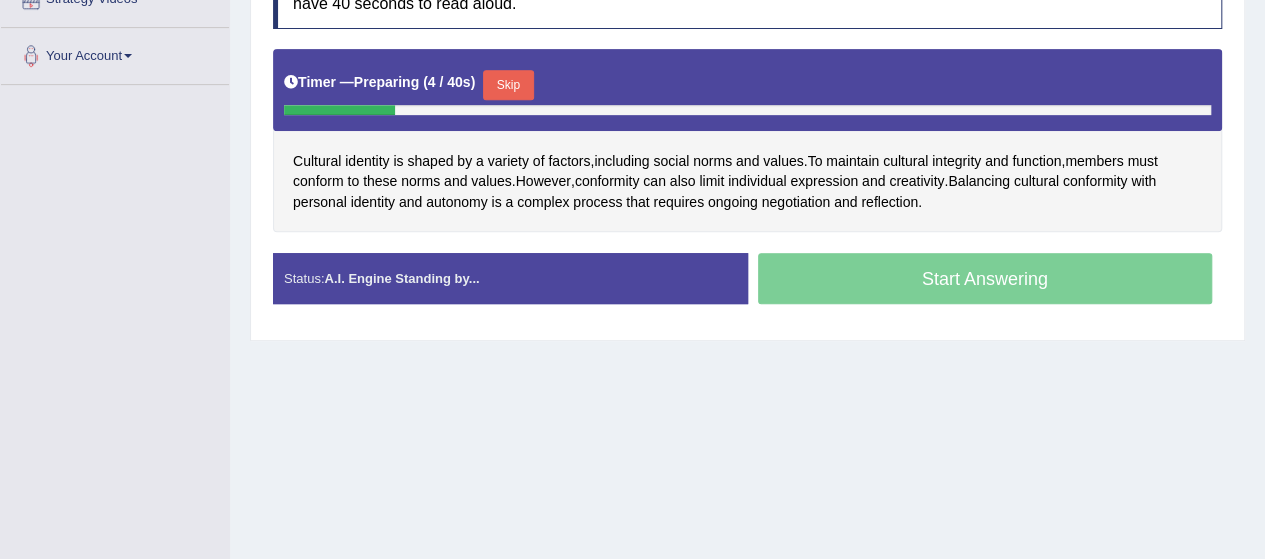 click on "Skip" at bounding box center [508, 85] 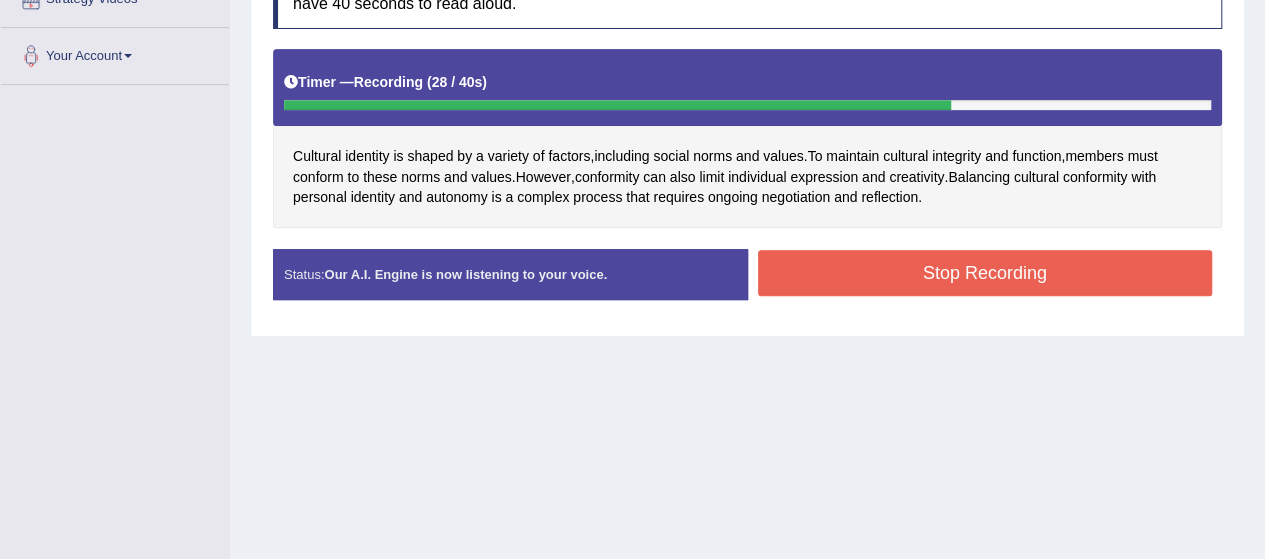click on "Stop Recording" at bounding box center (985, 273) 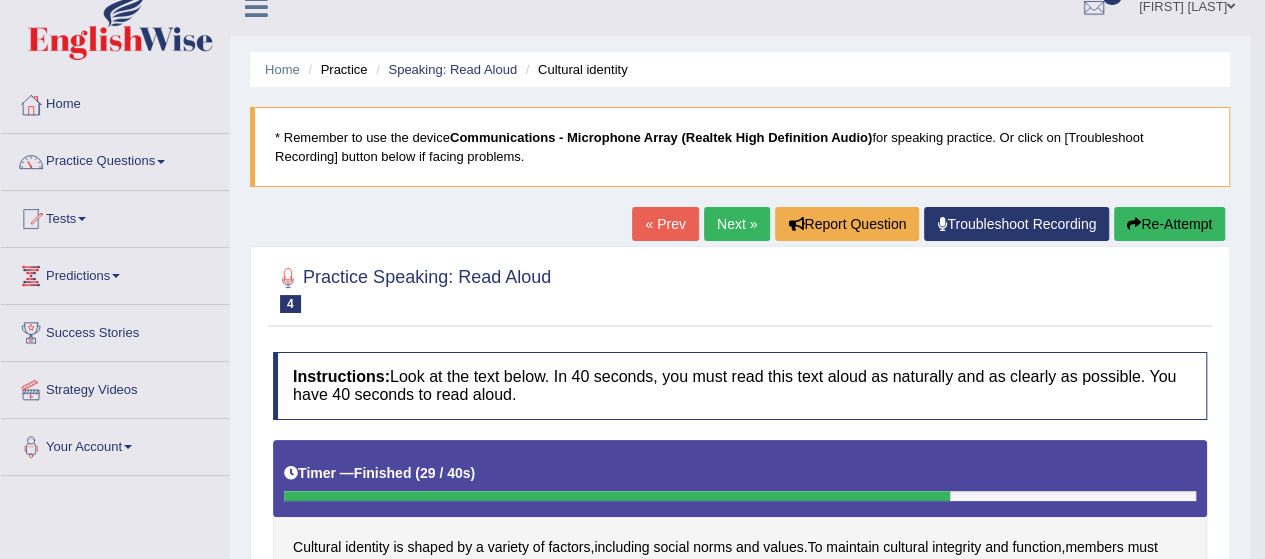 scroll, scrollTop: 0, scrollLeft: 0, axis: both 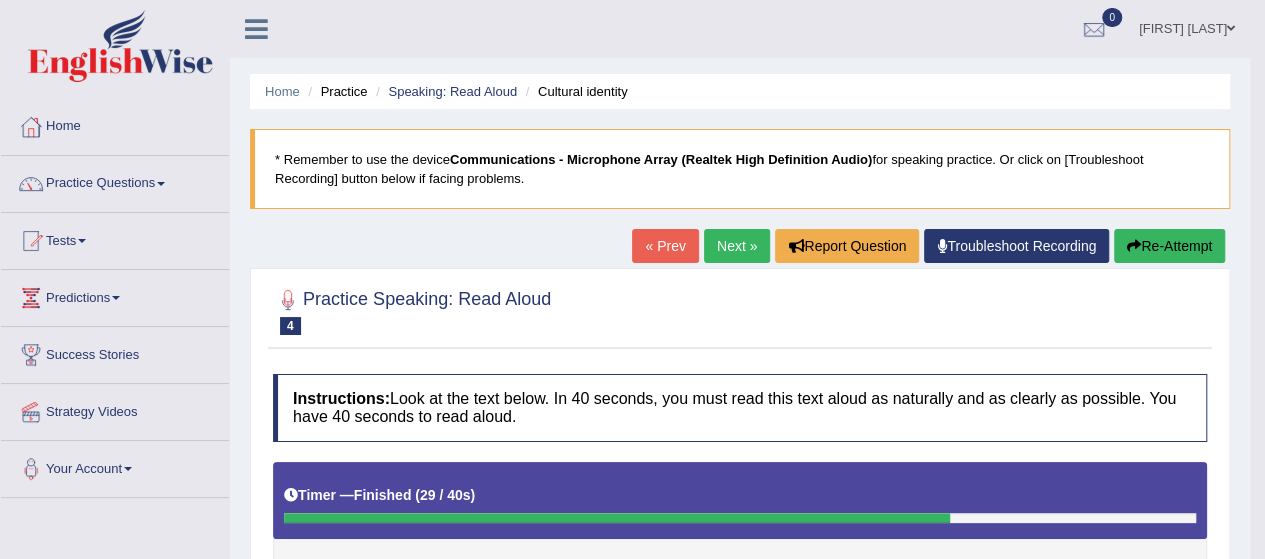 click on "Next »" at bounding box center [737, 246] 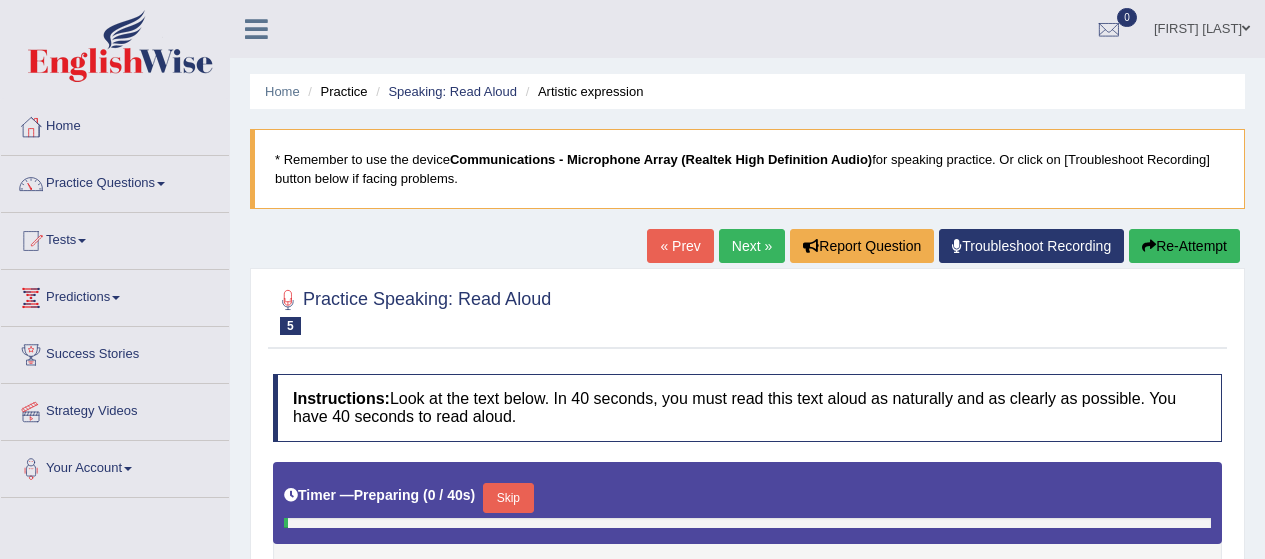 scroll, scrollTop: 0, scrollLeft: 0, axis: both 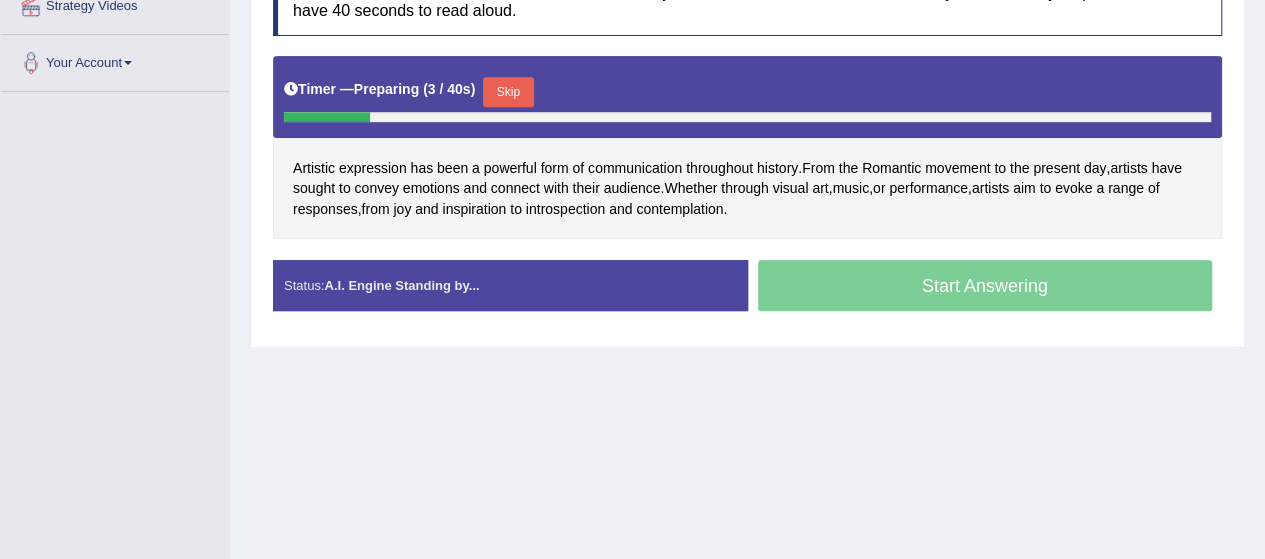 click on "Skip" at bounding box center (508, 92) 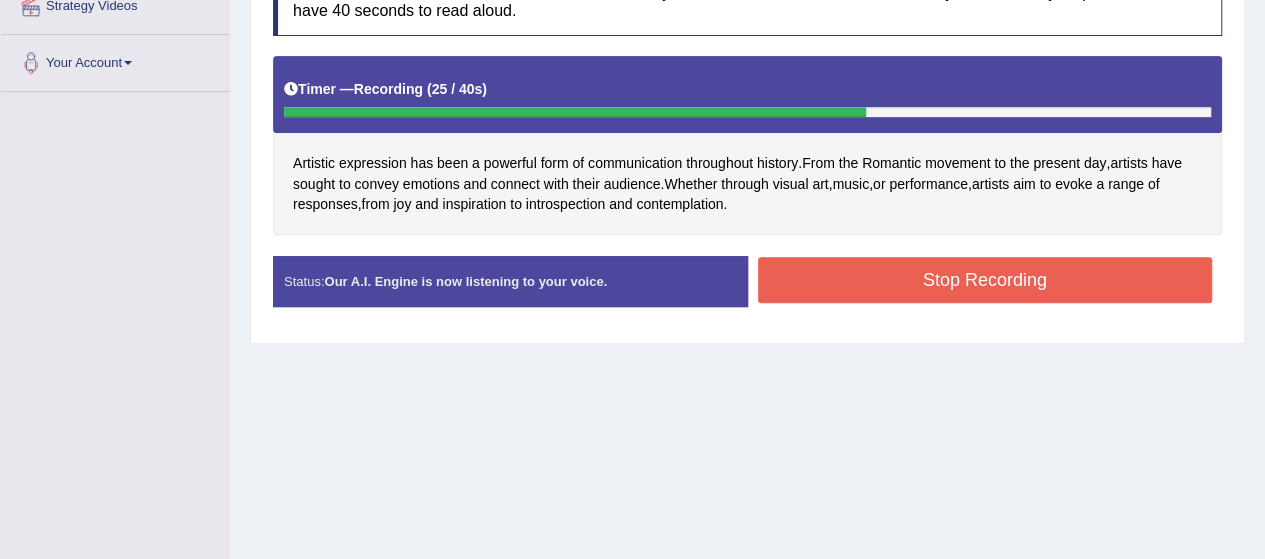 click on "Stop Recording" at bounding box center [985, 280] 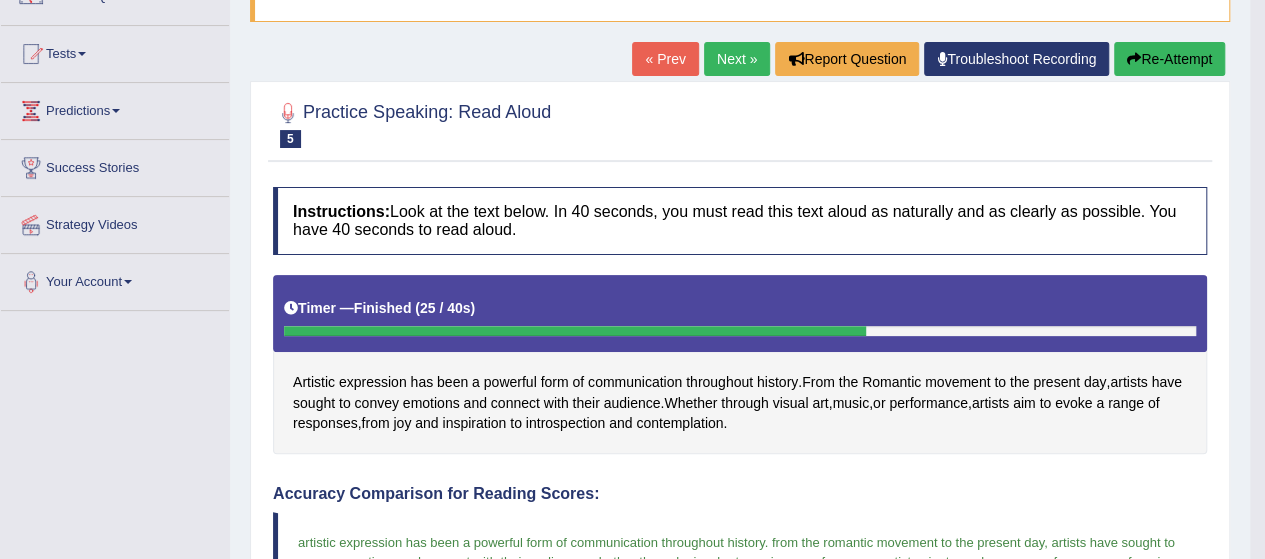 scroll, scrollTop: 164, scrollLeft: 0, axis: vertical 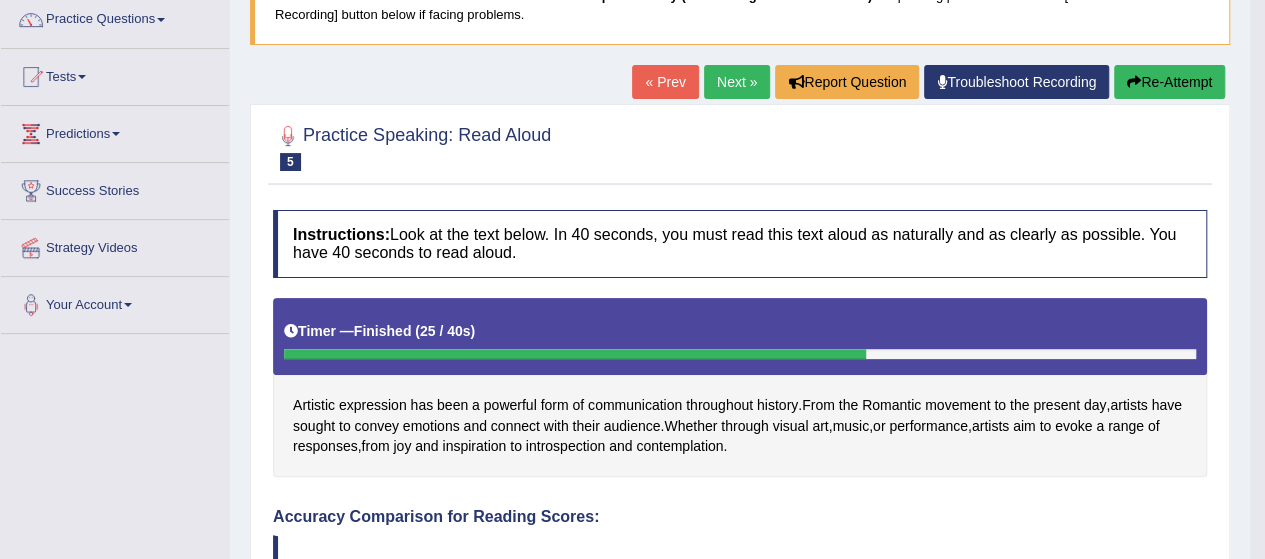 click on "Next »" at bounding box center [737, 82] 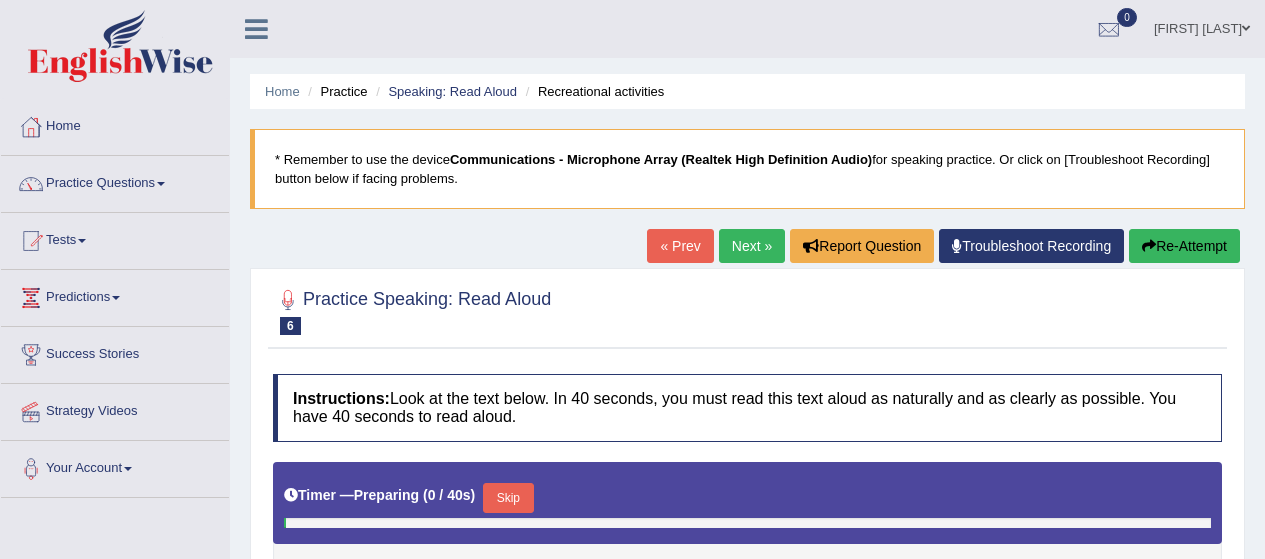scroll, scrollTop: 0, scrollLeft: 0, axis: both 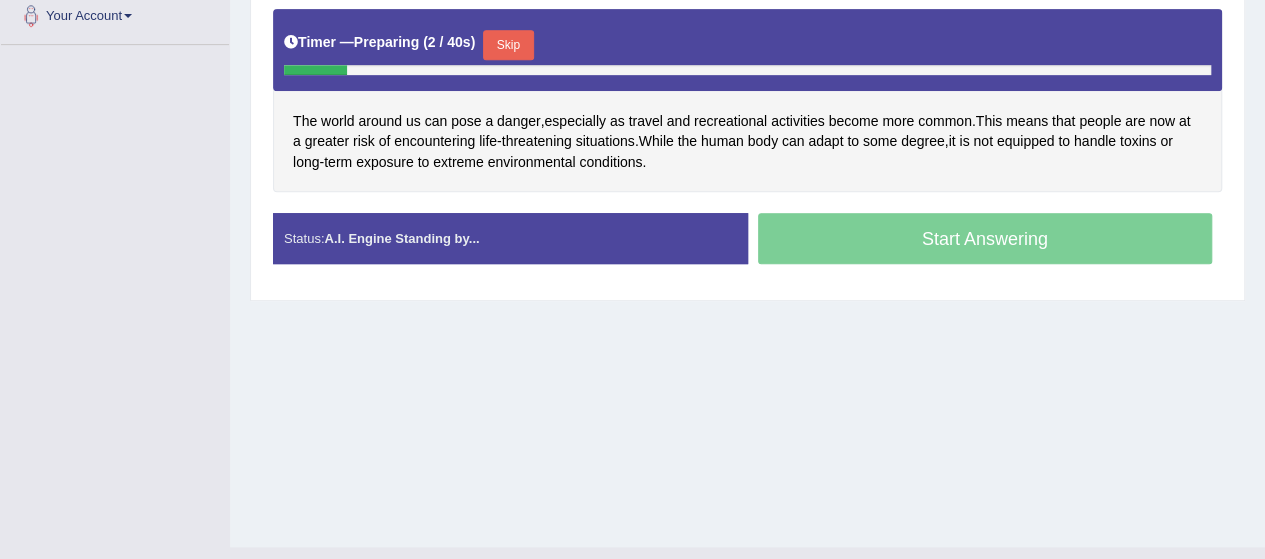 click on "Skip" at bounding box center [508, 45] 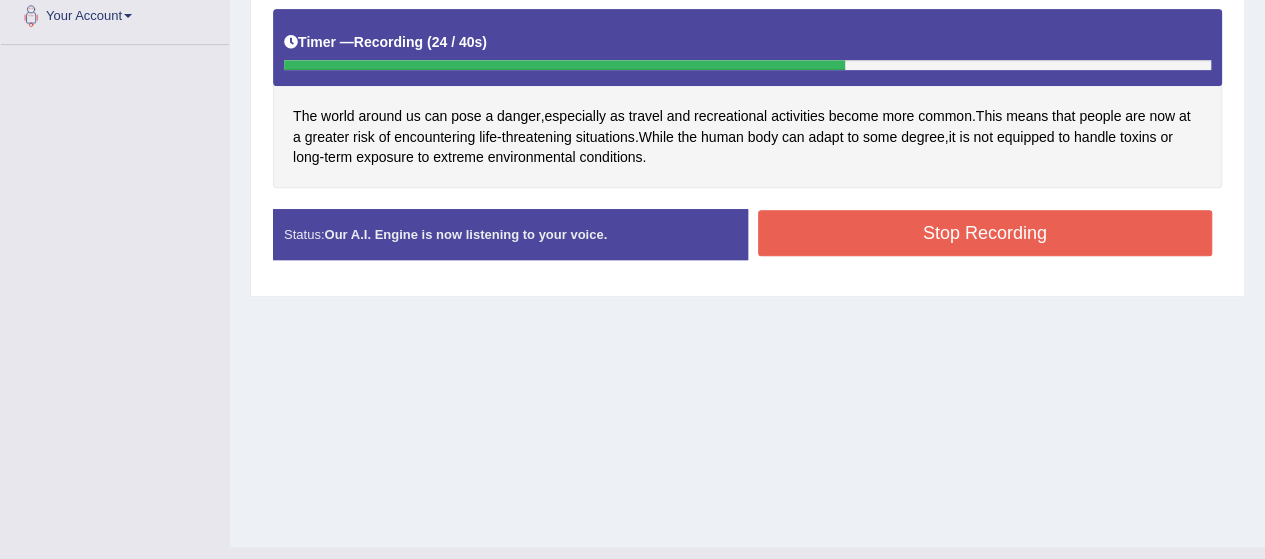 click on "Stop Recording" at bounding box center (985, 233) 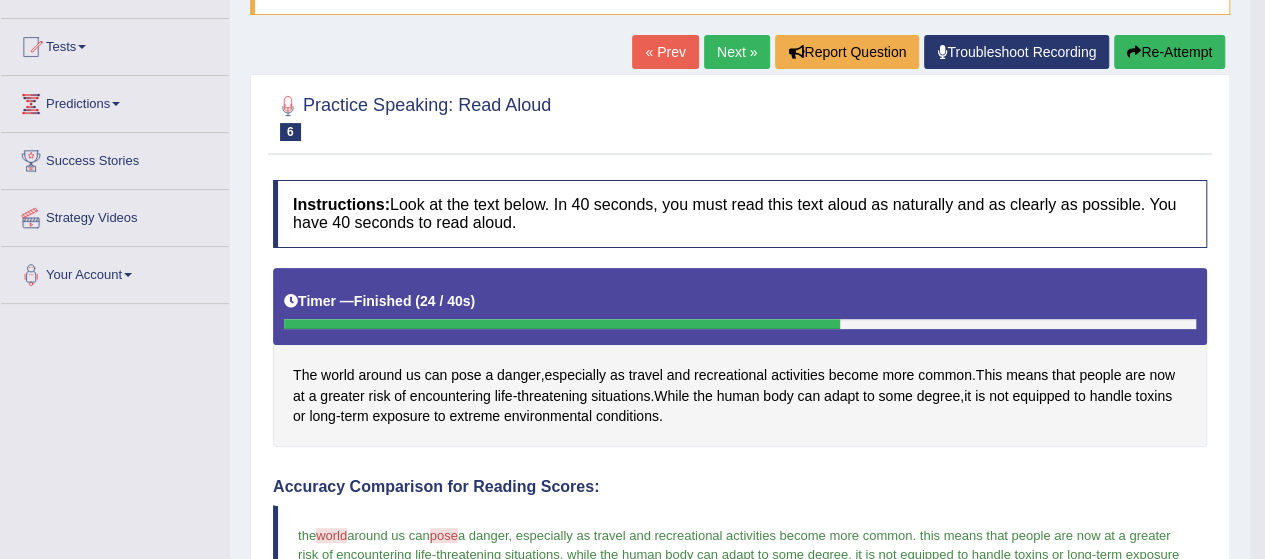 scroll, scrollTop: 166, scrollLeft: 0, axis: vertical 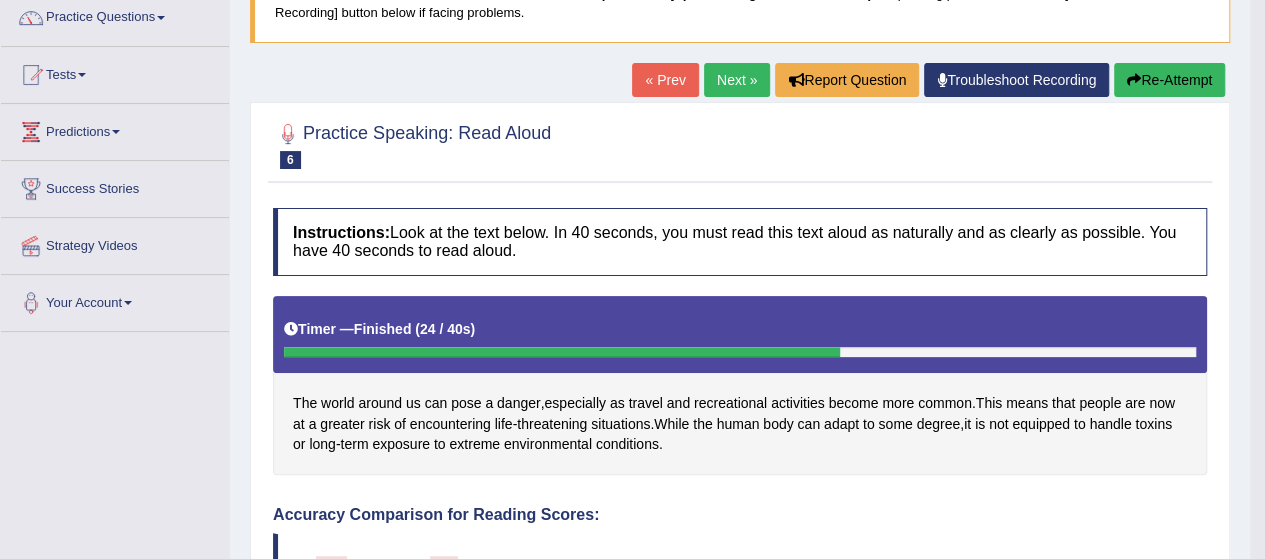 click on "Next »" at bounding box center [737, 80] 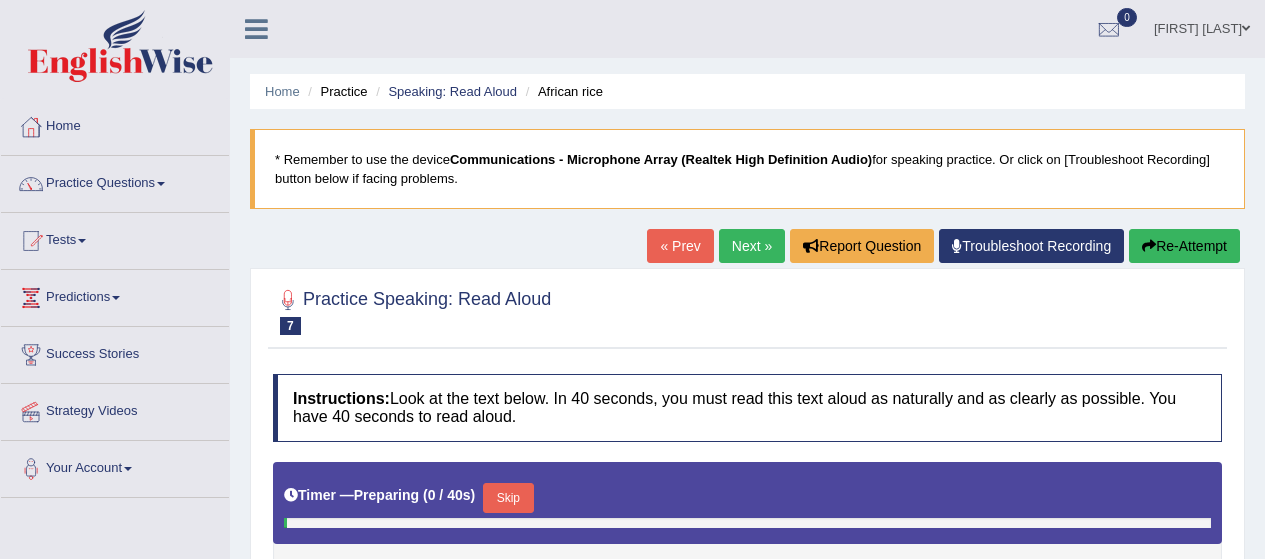 scroll, scrollTop: 0, scrollLeft: 0, axis: both 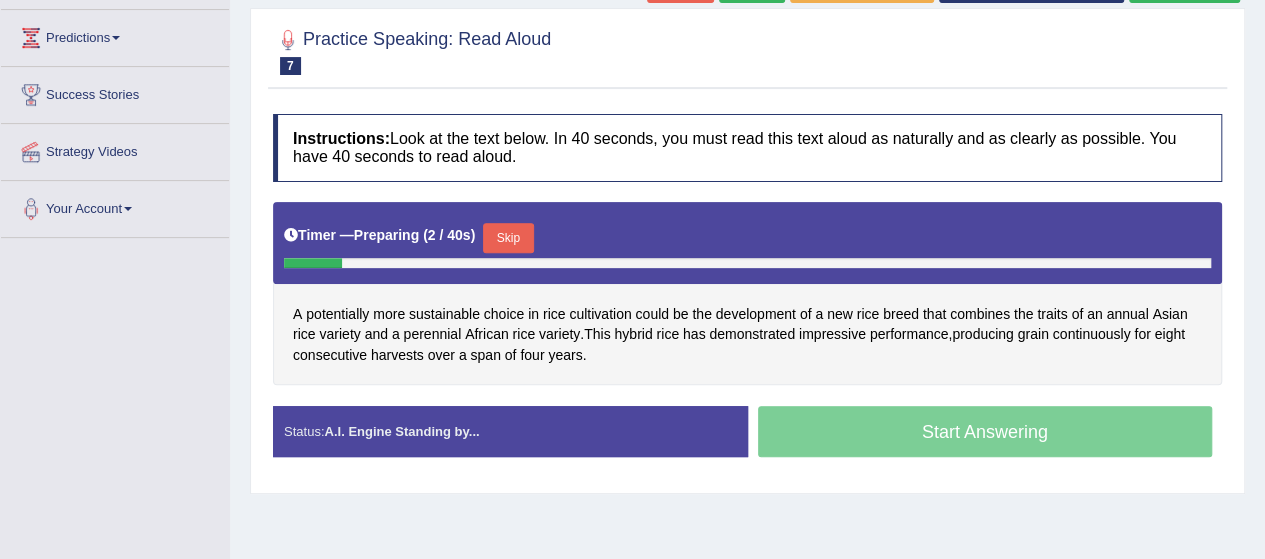click on "Skip" at bounding box center [508, 238] 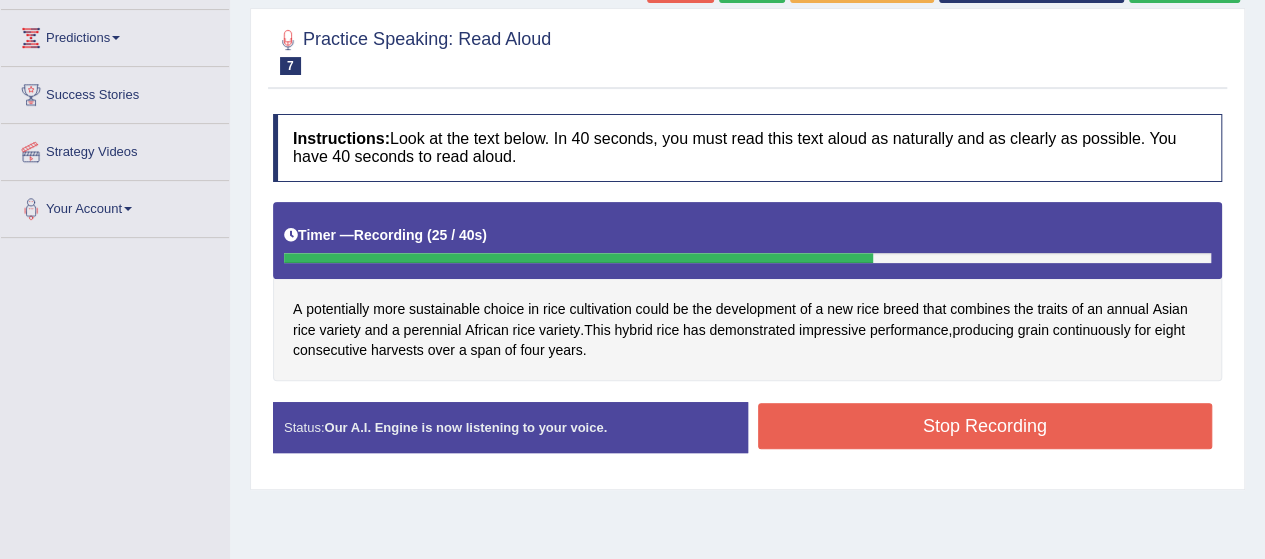 click on "Stop Recording" at bounding box center (985, 426) 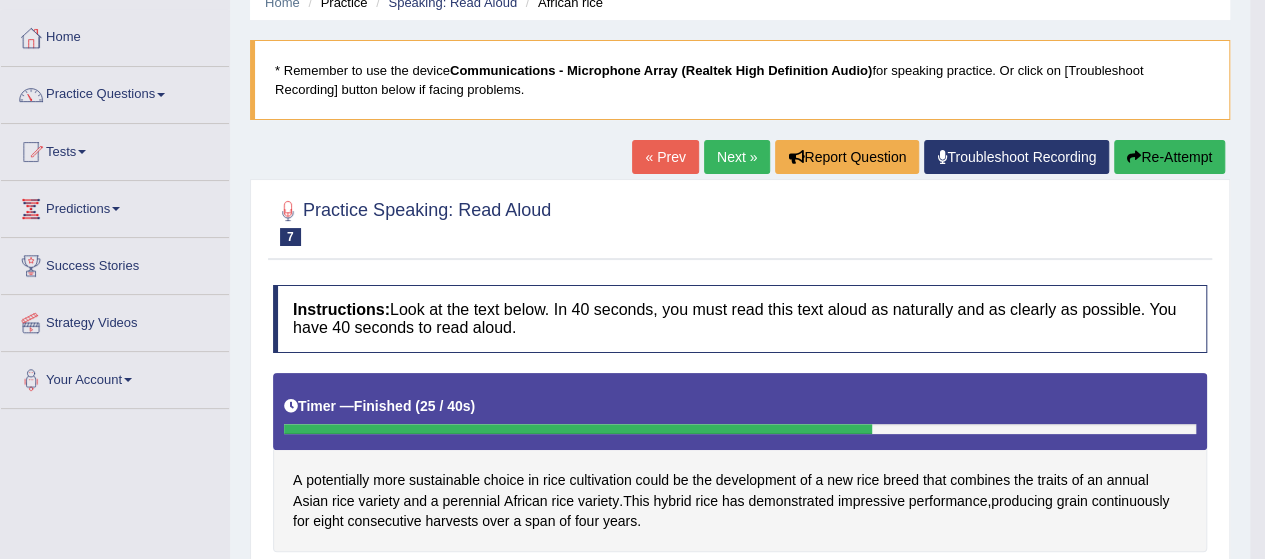 scroll, scrollTop: 51, scrollLeft: 0, axis: vertical 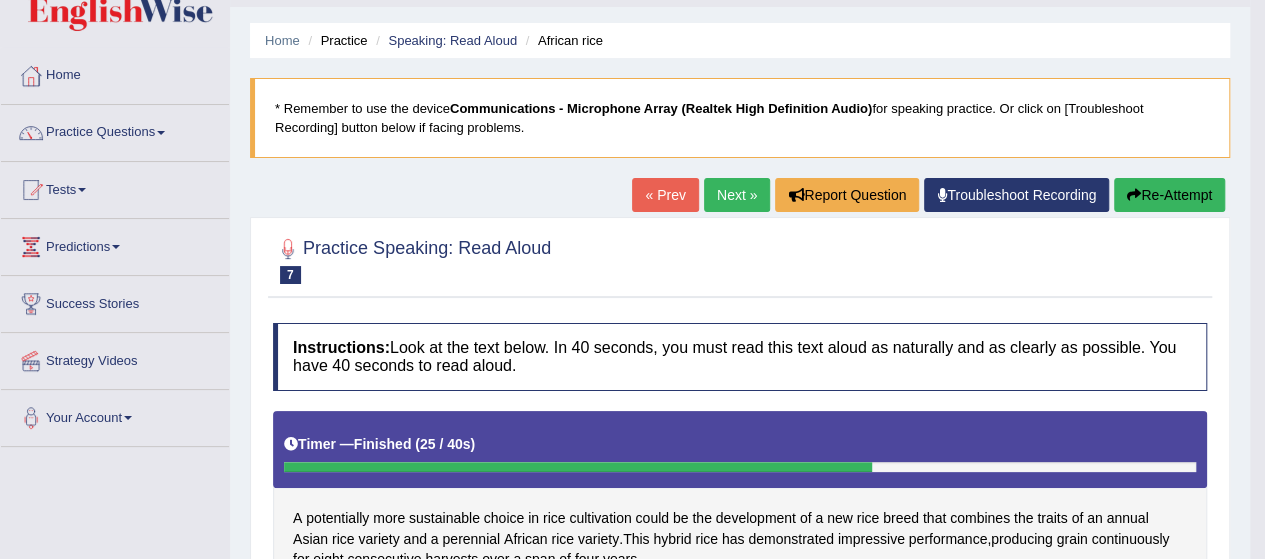 click on "Next »" at bounding box center [737, 195] 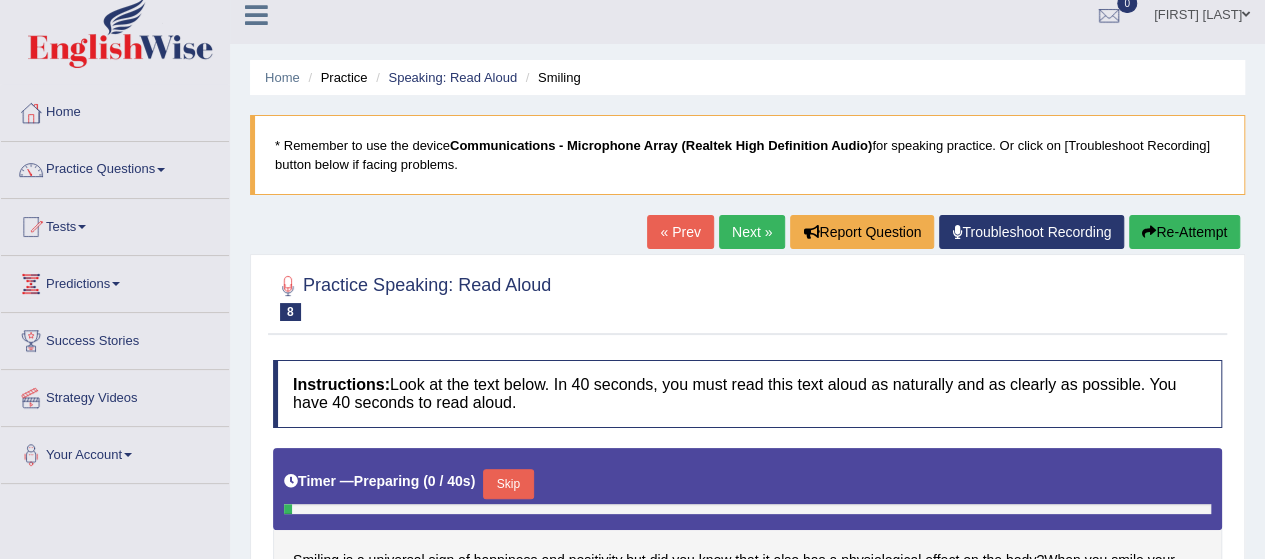 scroll, scrollTop: 0, scrollLeft: 0, axis: both 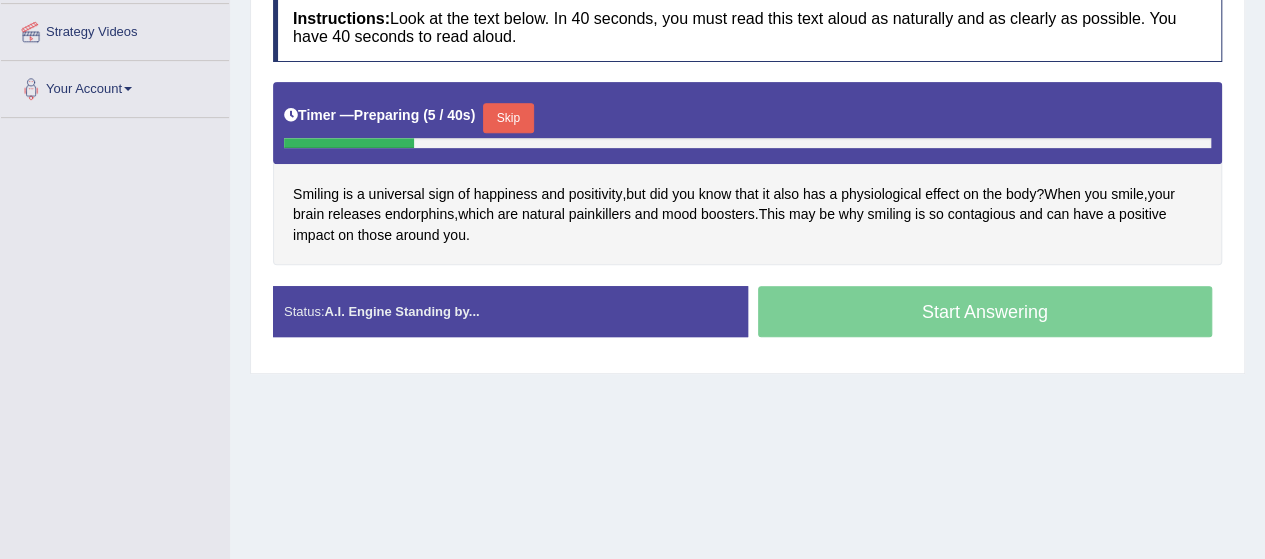 click on "Skip" at bounding box center (508, 118) 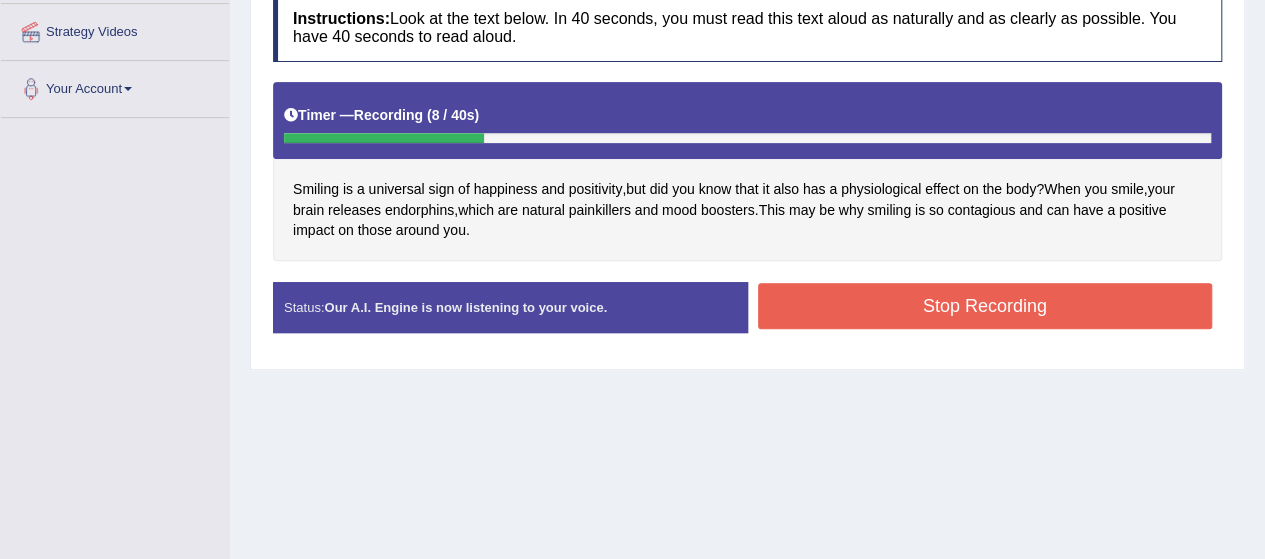 scroll, scrollTop: 0, scrollLeft: 0, axis: both 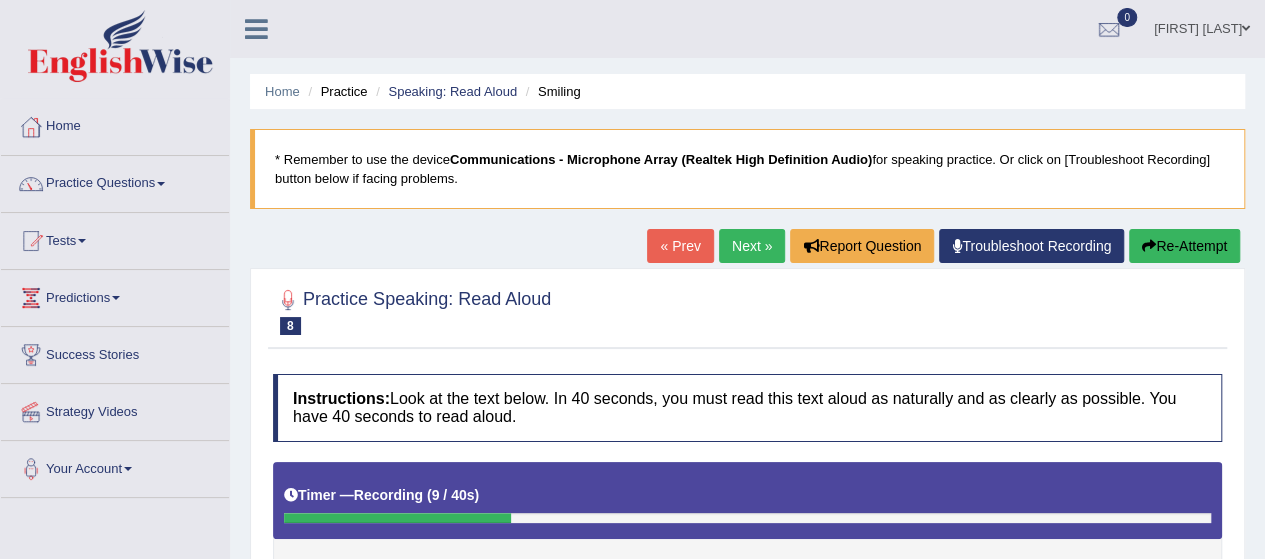 click on "Re-Attempt" at bounding box center [1184, 246] 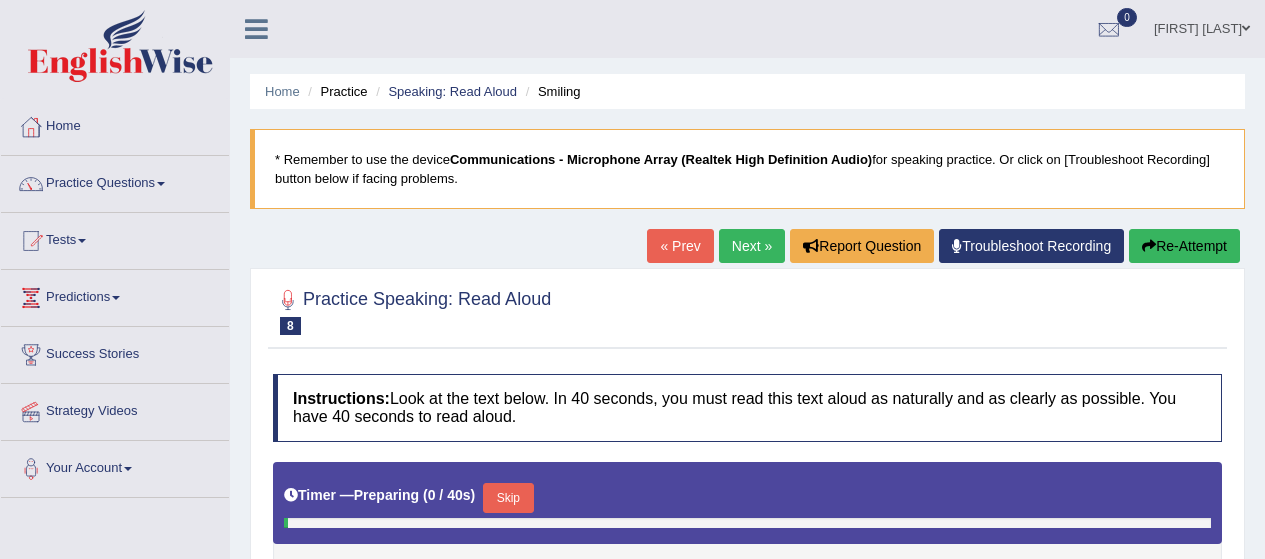 scroll, scrollTop: 252, scrollLeft: 0, axis: vertical 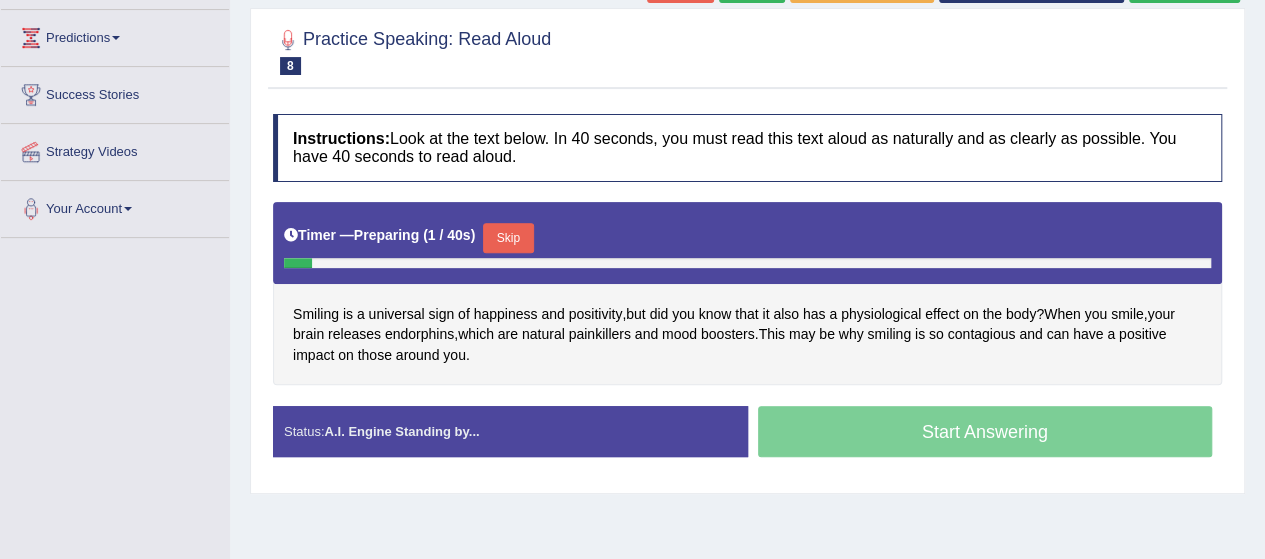 click on "Skip" at bounding box center (508, 238) 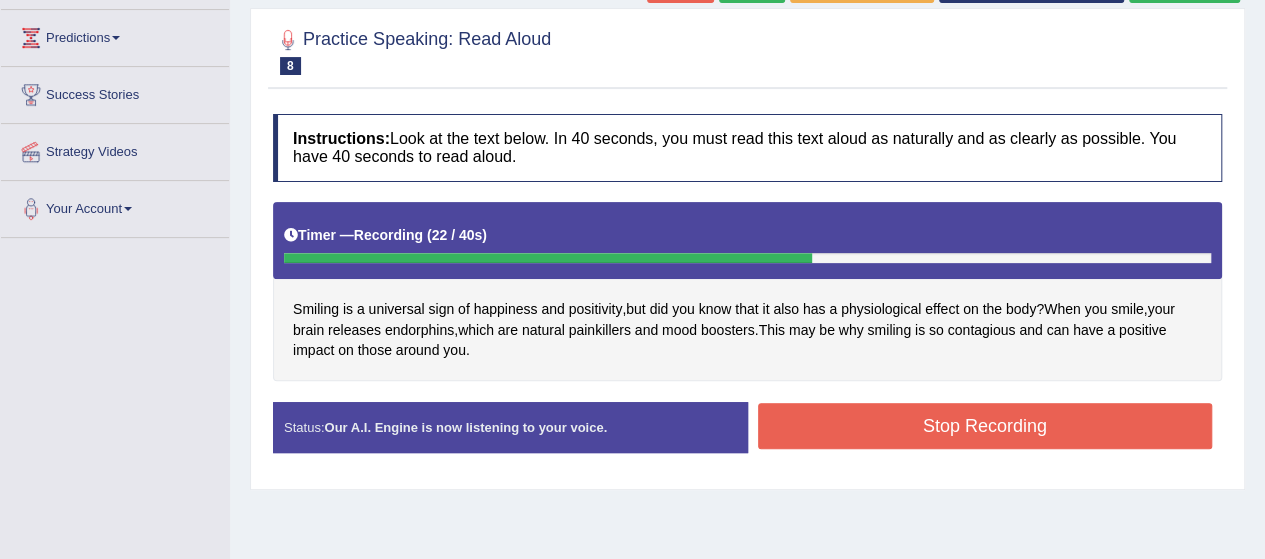 click on "Stop Recording" at bounding box center (985, 426) 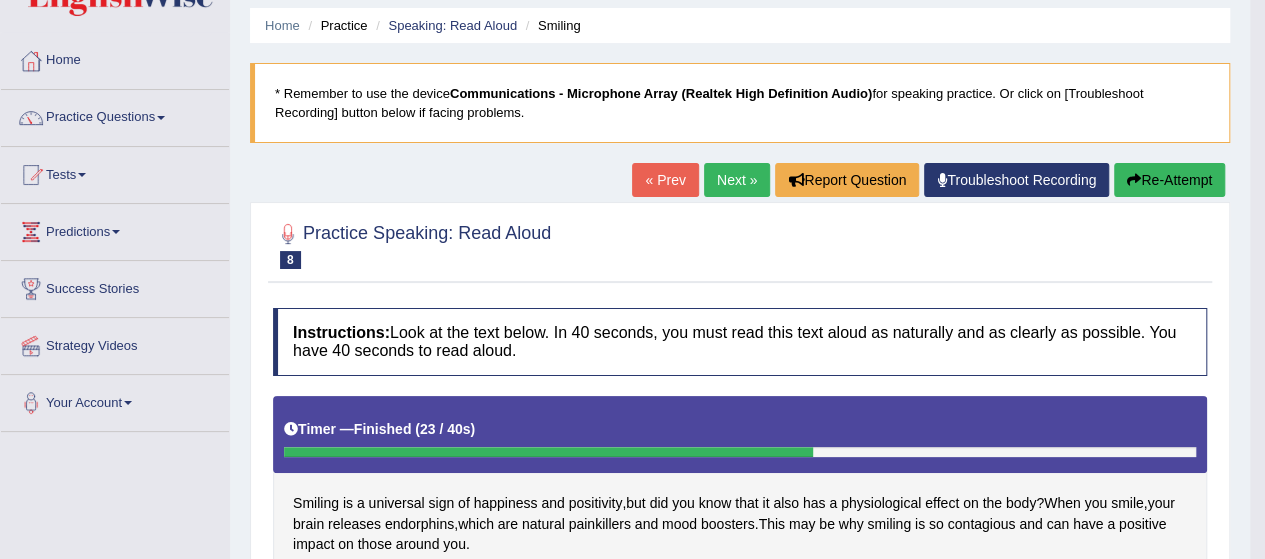 scroll, scrollTop: 0, scrollLeft: 0, axis: both 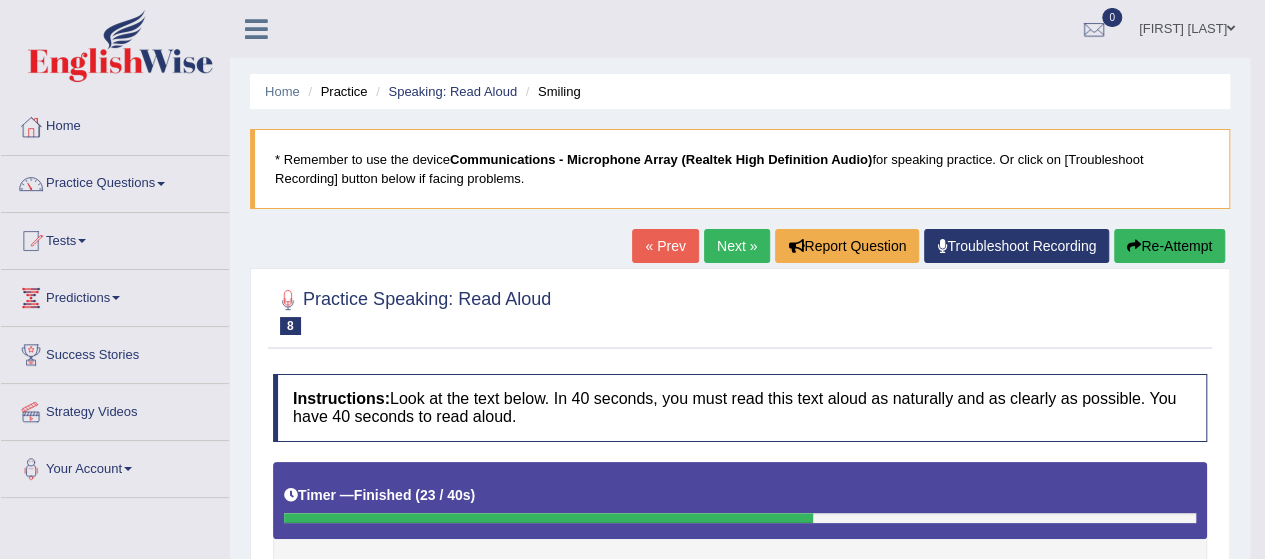 click on "Next »" at bounding box center (737, 246) 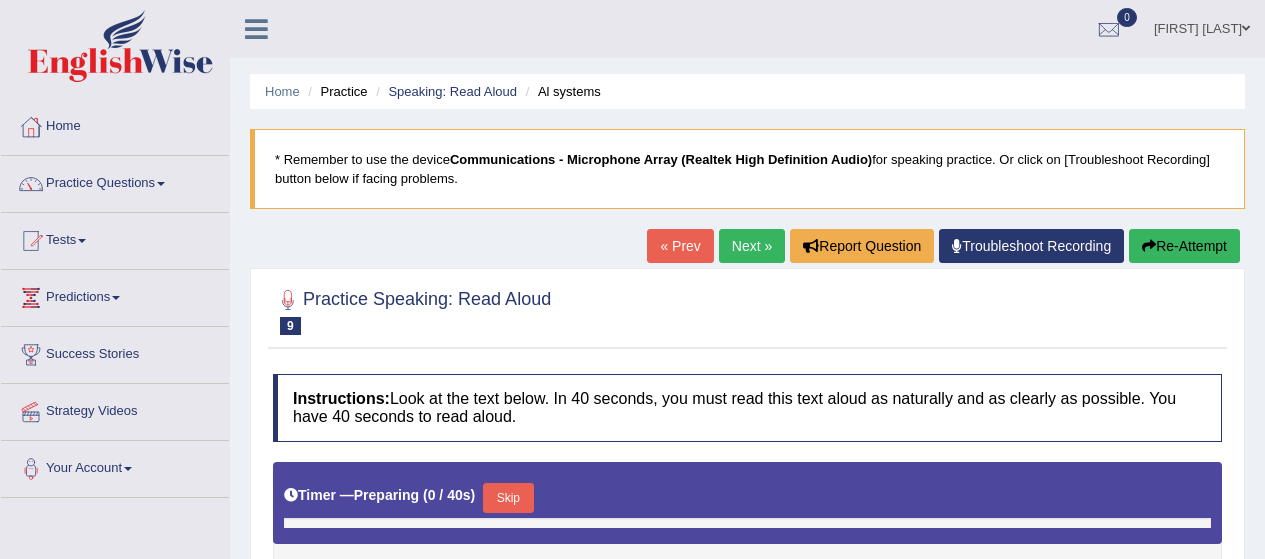 scroll, scrollTop: 0, scrollLeft: 0, axis: both 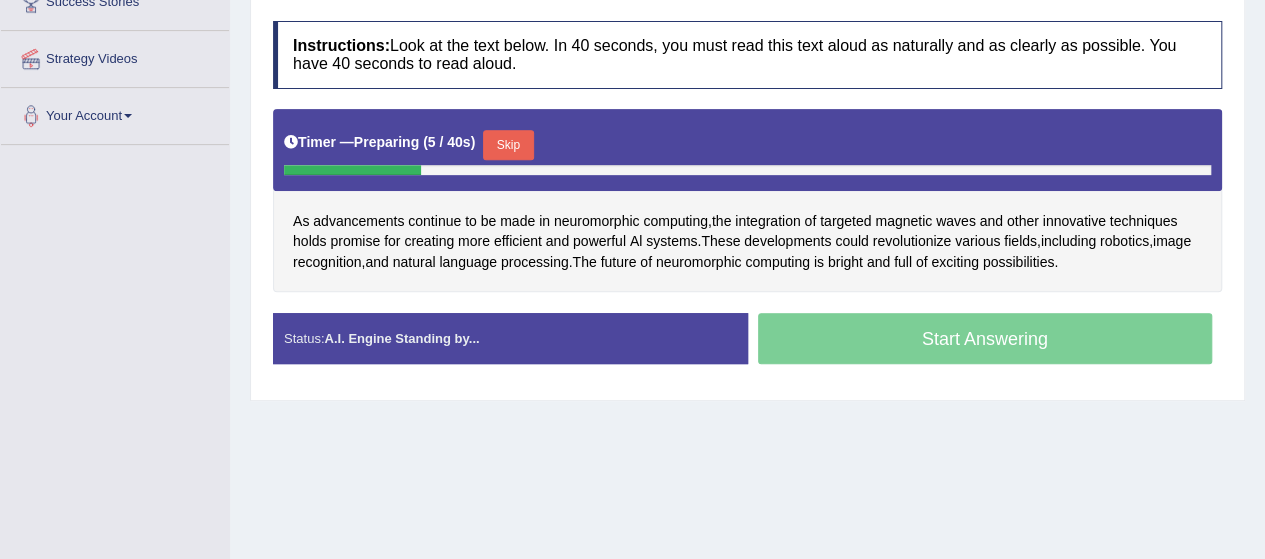 click on "Skip" at bounding box center (508, 145) 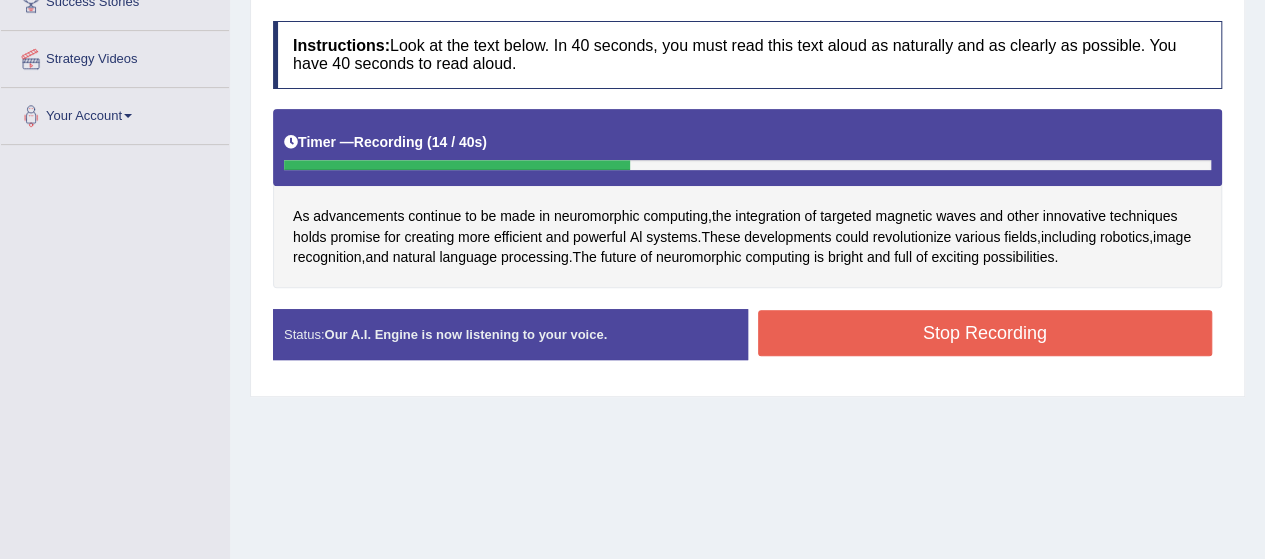 click on "Stop Recording" at bounding box center [985, 333] 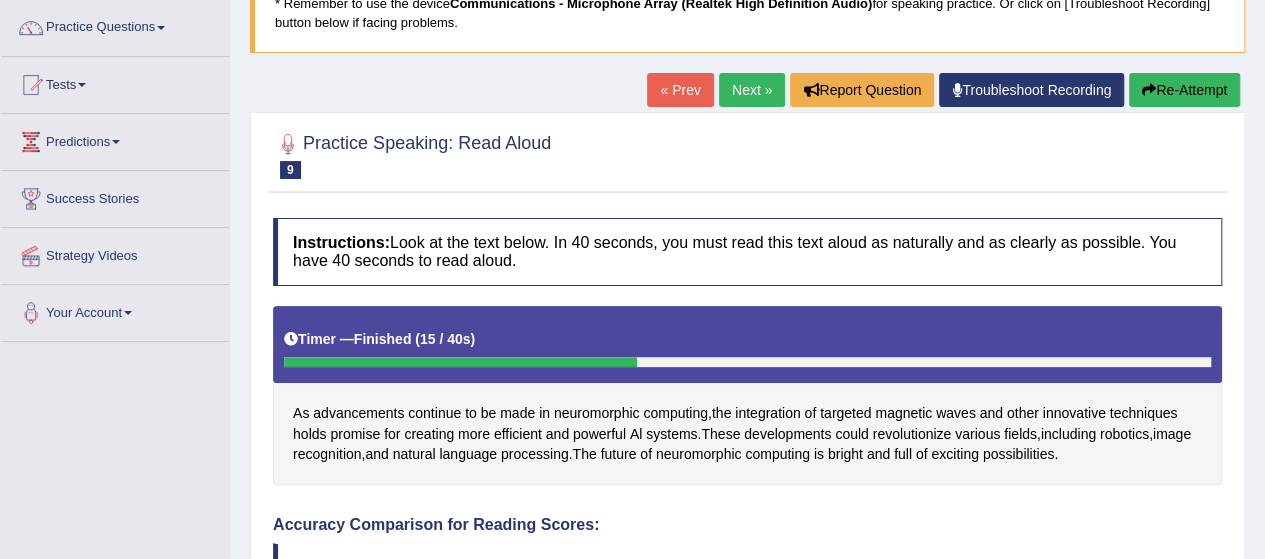 scroll, scrollTop: 153, scrollLeft: 0, axis: vertical 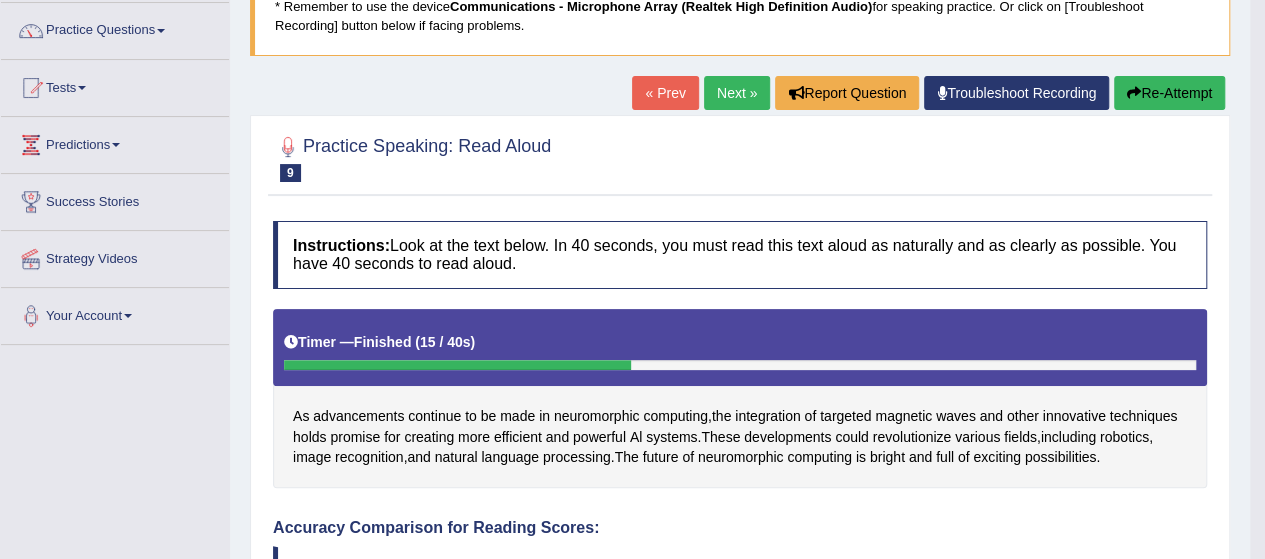 click on "Re-Attempt" at bounding box center (1169, 93) 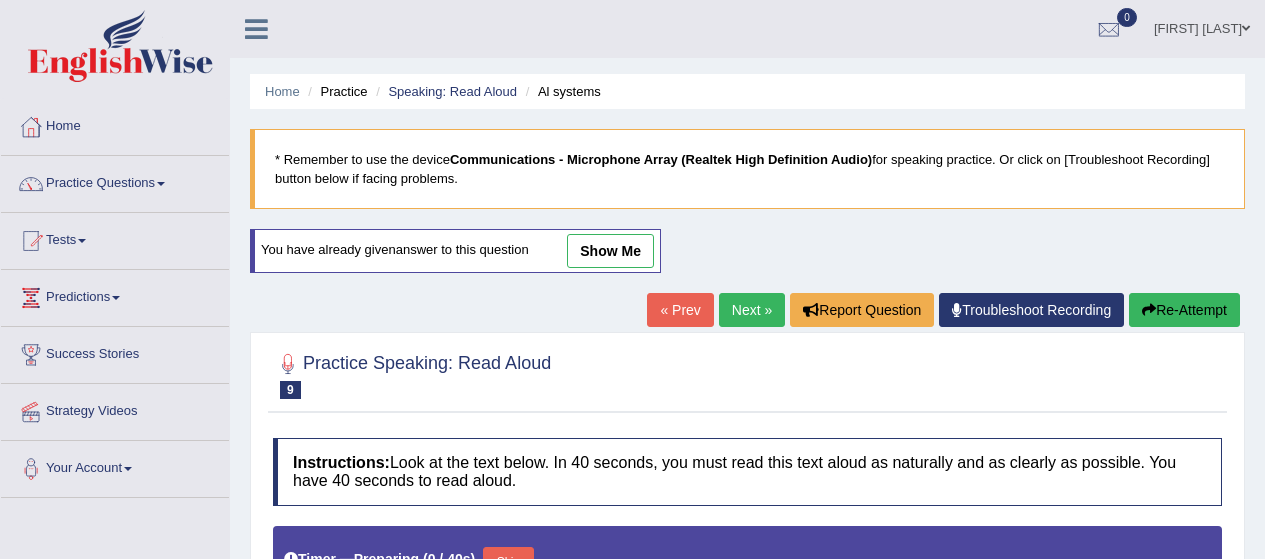 scroll, scrollTop: 174, scrollLeft: 0, axis: vertical 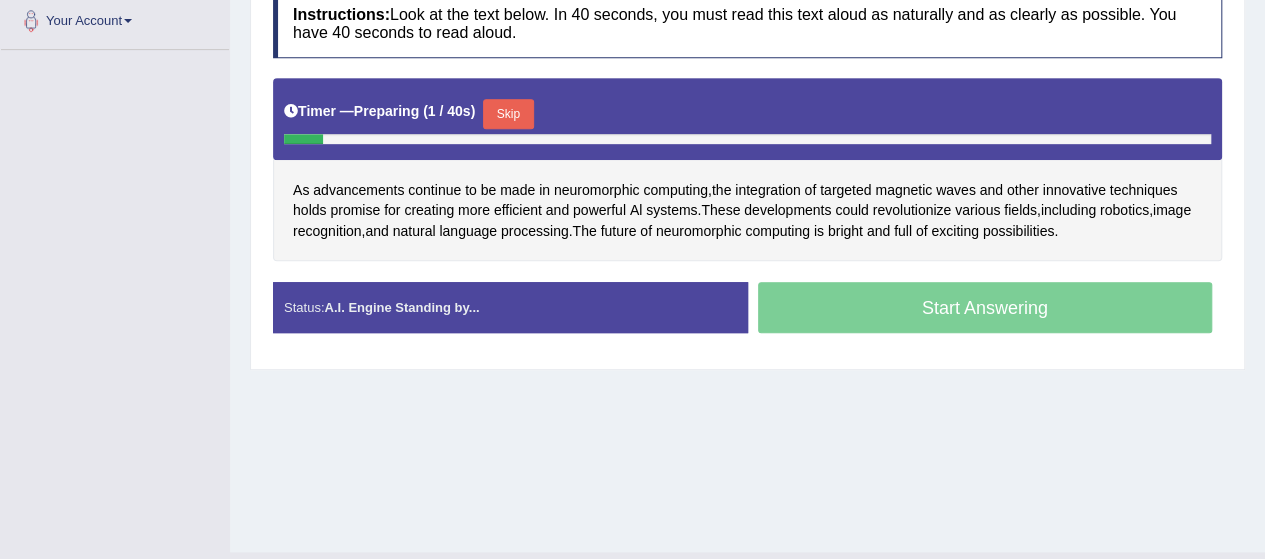 click on "Skip" at bounding box center (508, 114) 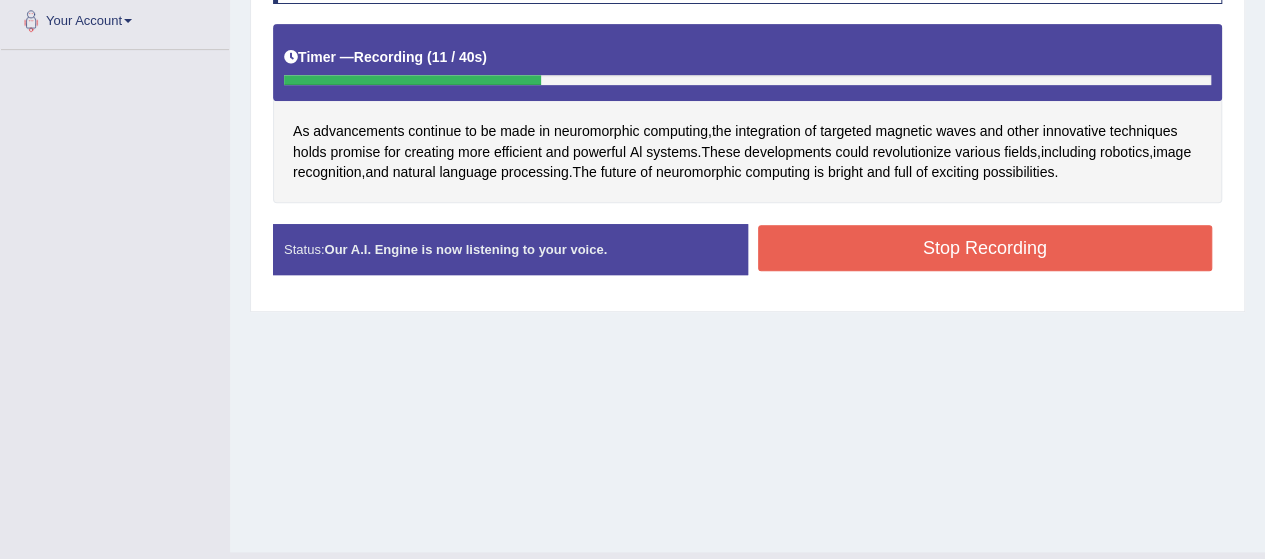 click on "Stop Recording" at bounding box center (985, 248) 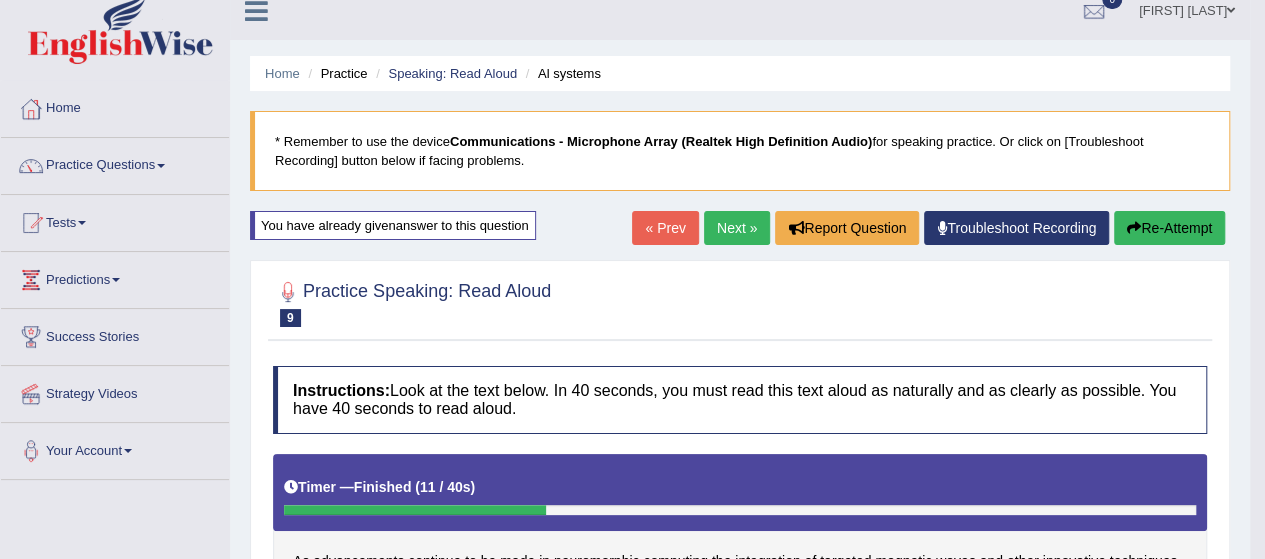 scroll, scrollTop: 0, scrollLeft: 0, axis: both 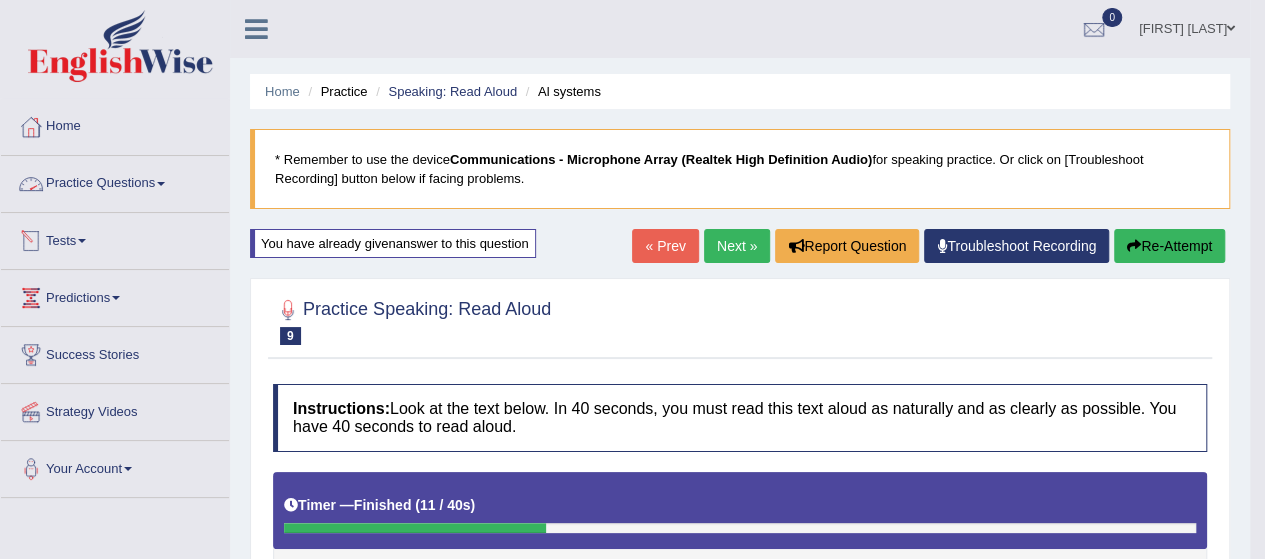 click on "Practice Questions" at bounding box center (115, 181) 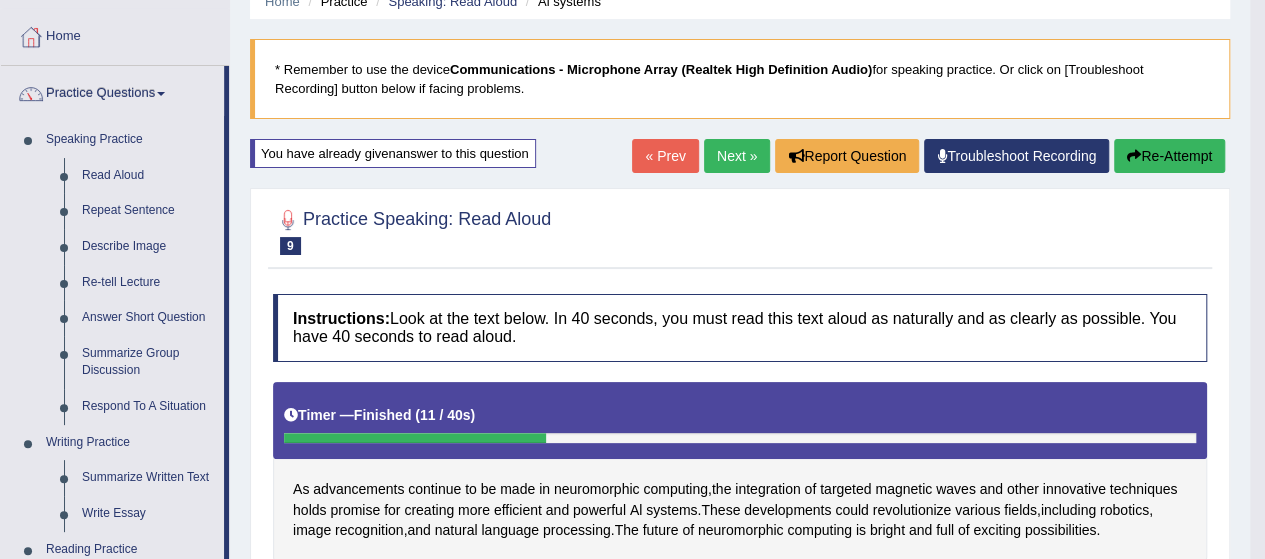 scroll, scrollTop: 93, scrollLeft: 0, axis: vertical 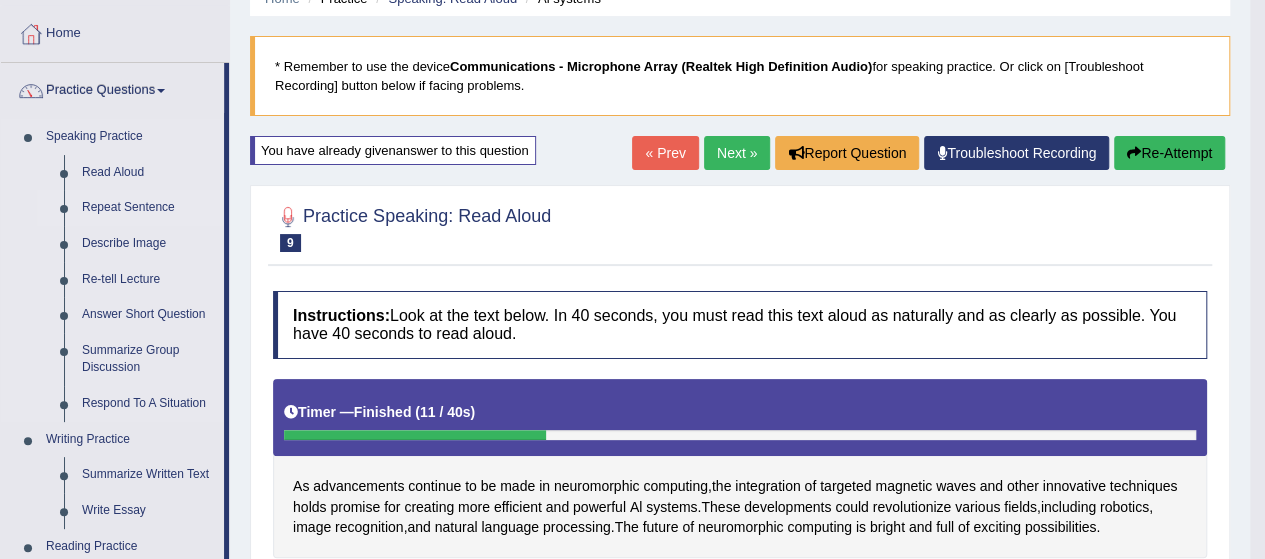 click on "Repeat Sentence" at bounding box center [148, 208] 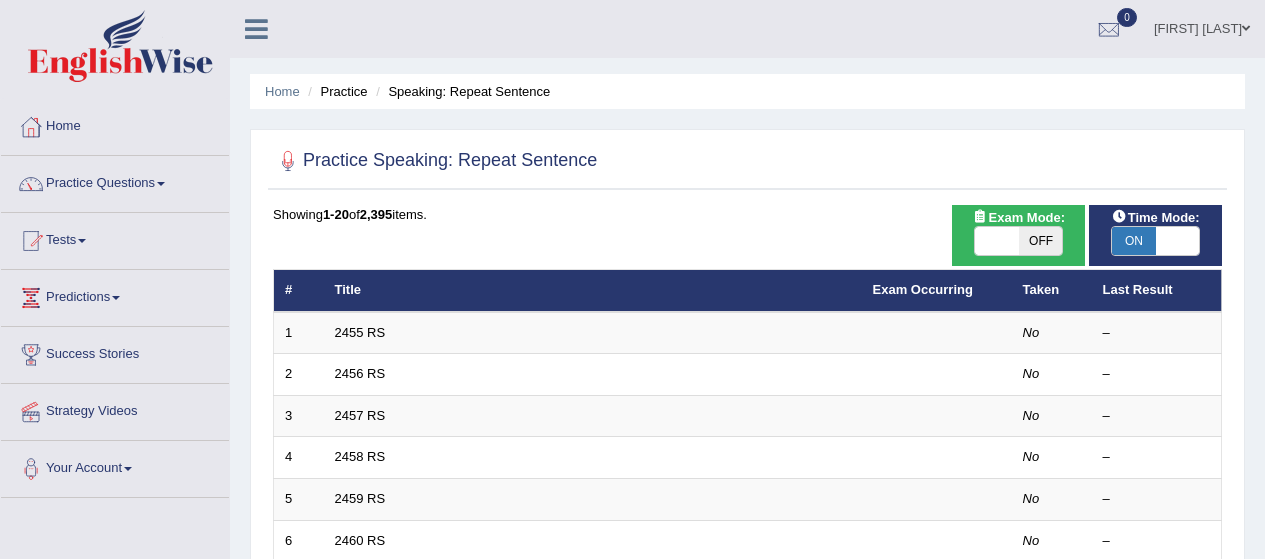 scroll, scrollTop: 0, scrollLeft: 0, axis: both 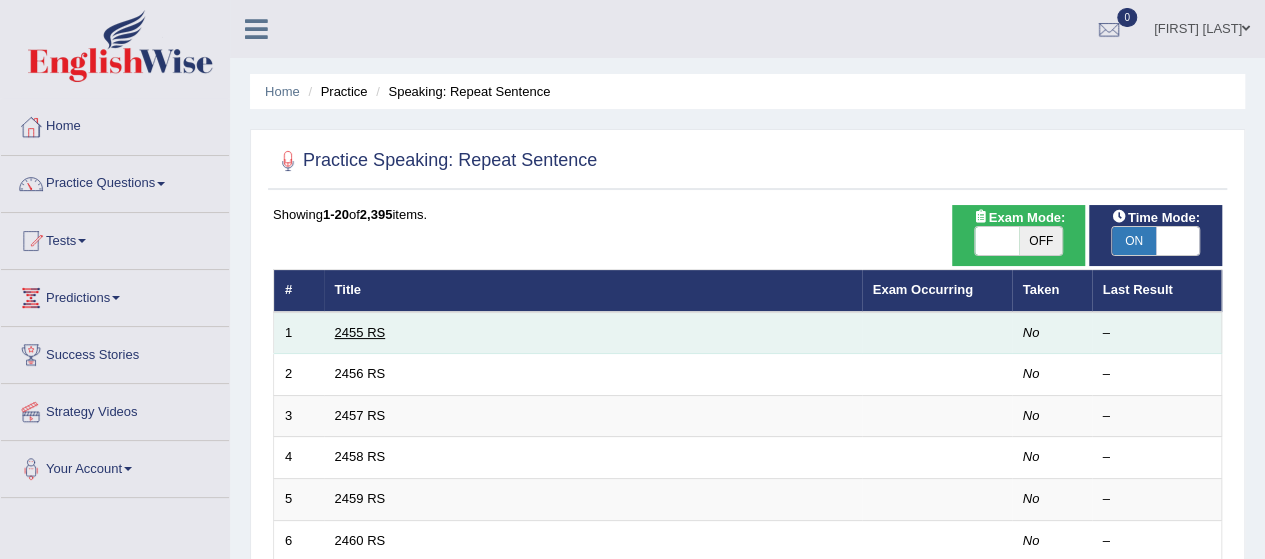 click on "2455 RS" at bounding box center (360, 332) 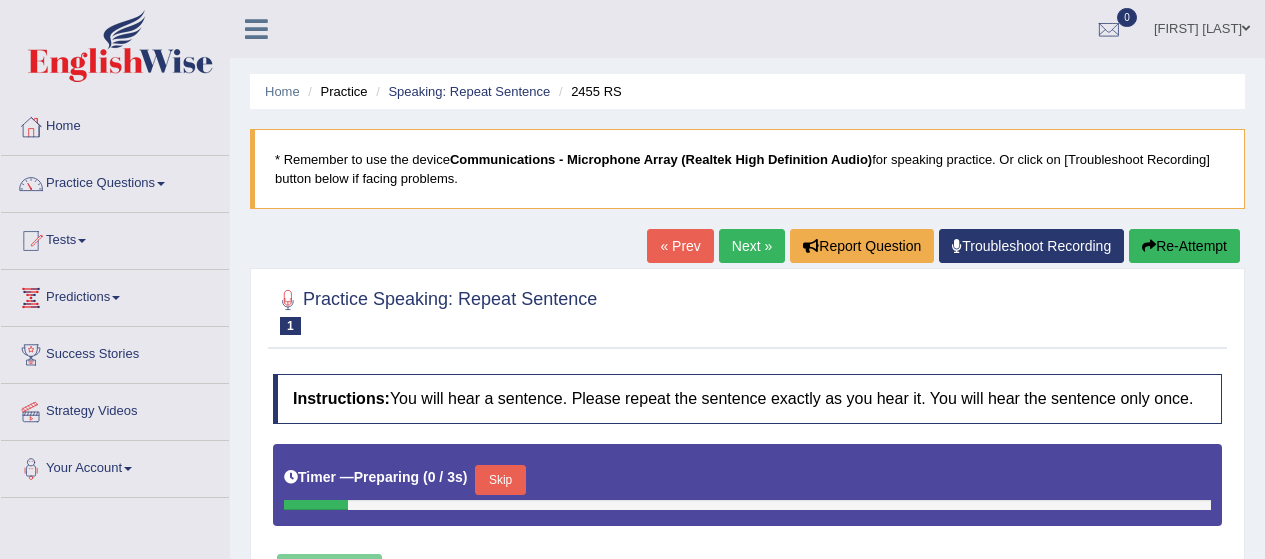 scroll, scrollTop: 0, scrollLeft: 0, axis: both 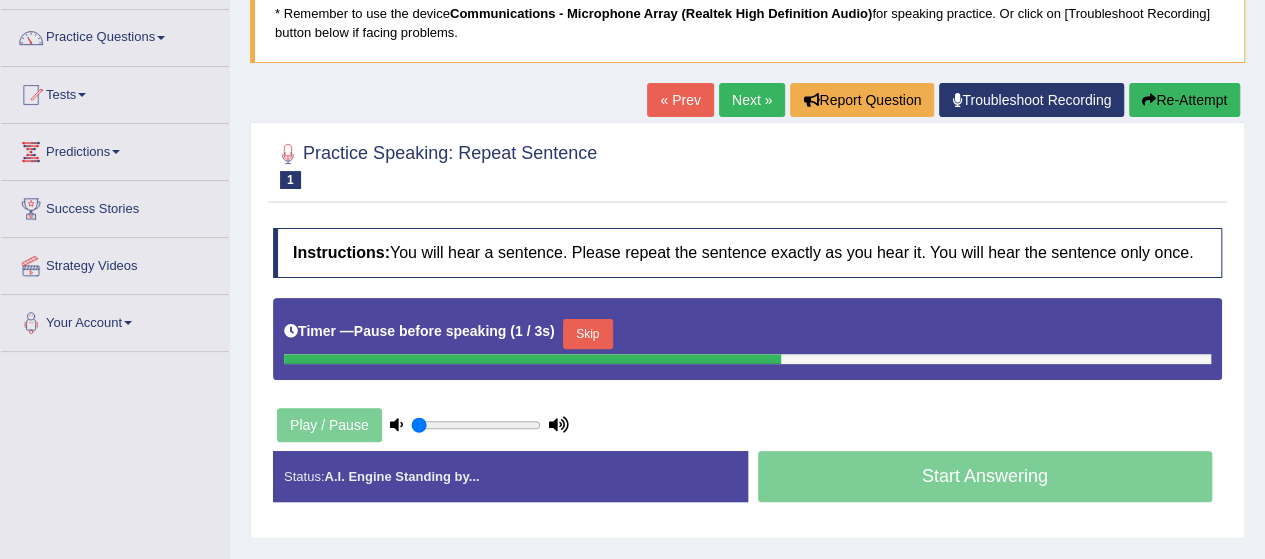 click on "Skip" at bounding box center [588, 334] 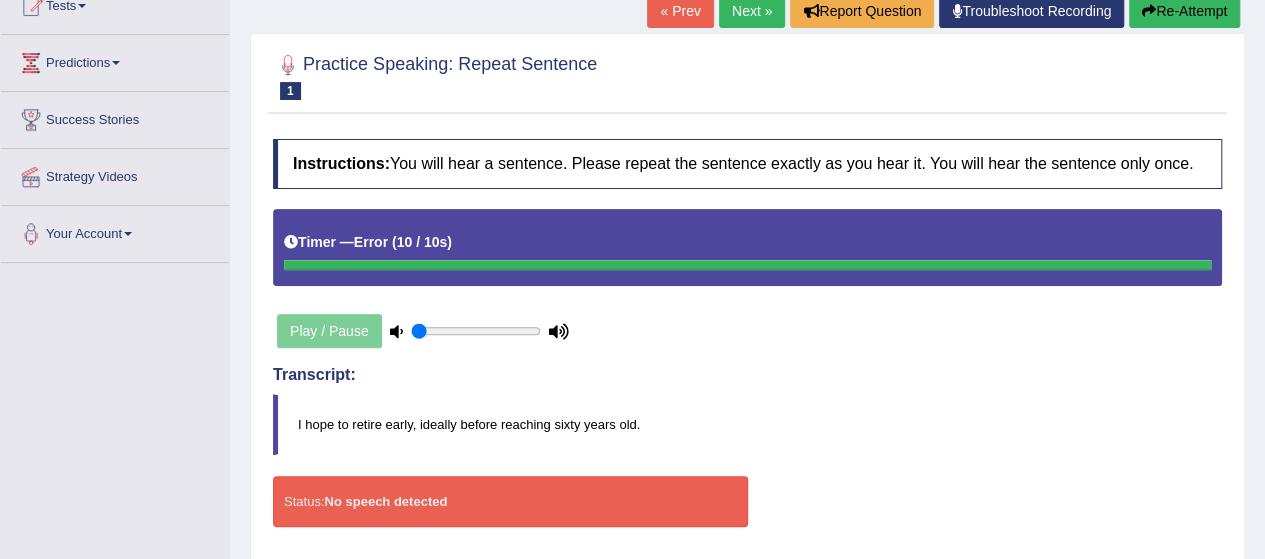 scroll, scrollTop: 233, scrollLeft: 0, axis: vertical 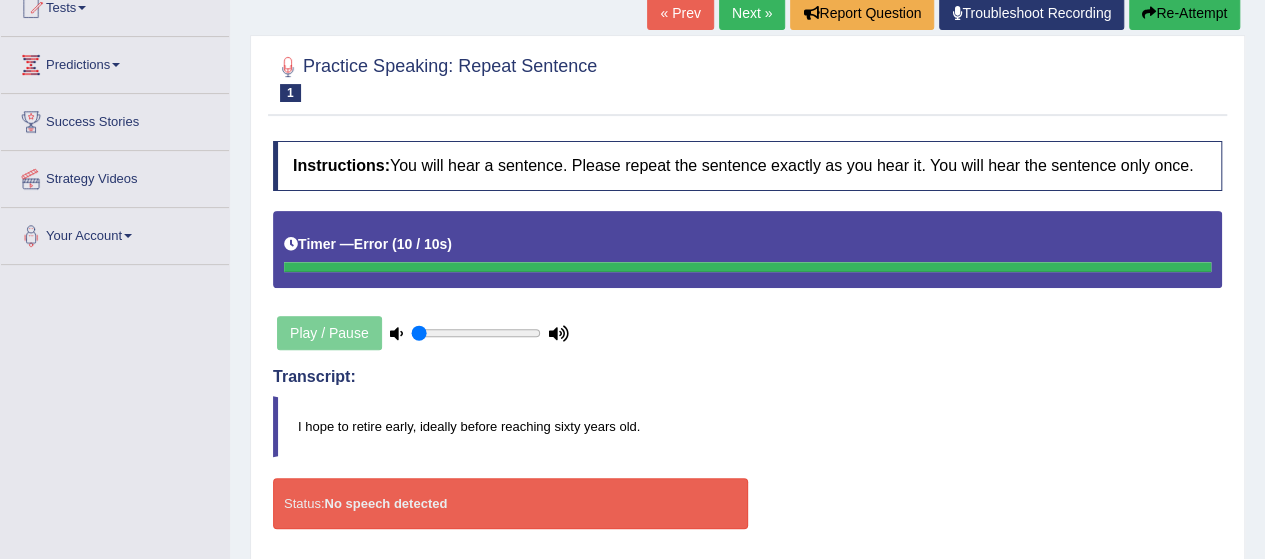 click on "Re-Attempt" at bounding box center [1184, 13] 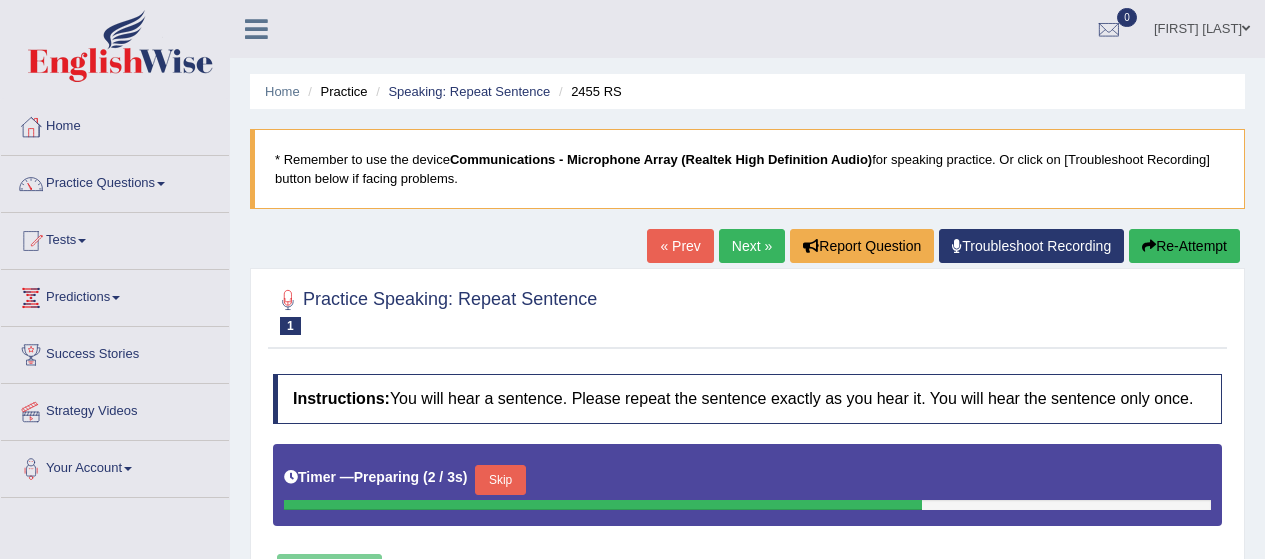 scroll, scrollTop: 308, scrollLeft: 0, axis: vertical 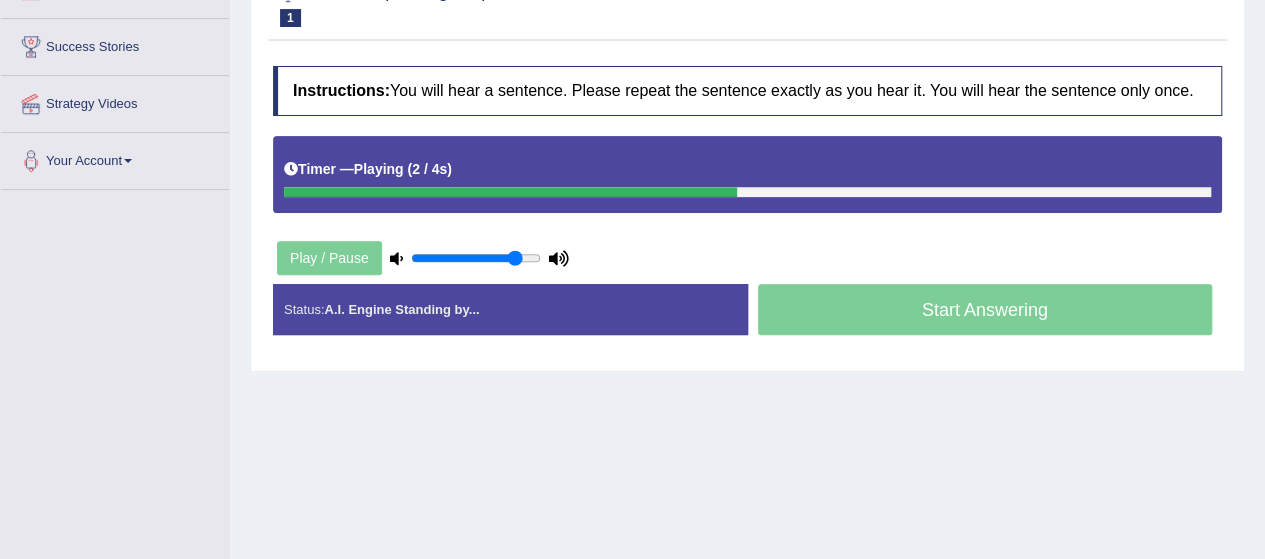 type on "0.85" 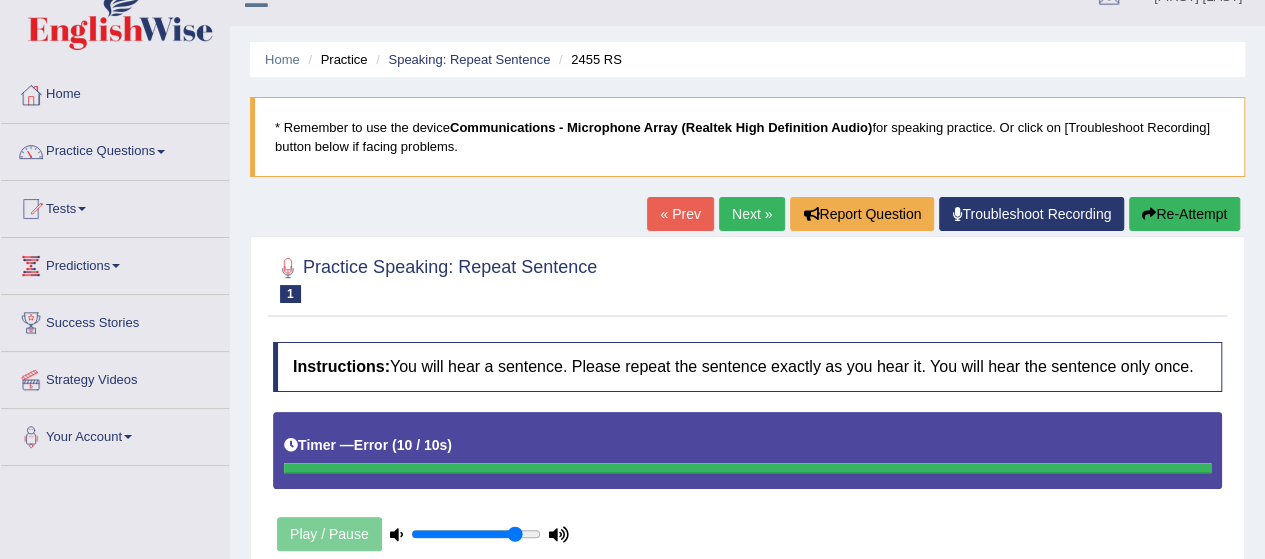 scroll, scrollTop: 0, scrollLeft: 0, axis: both 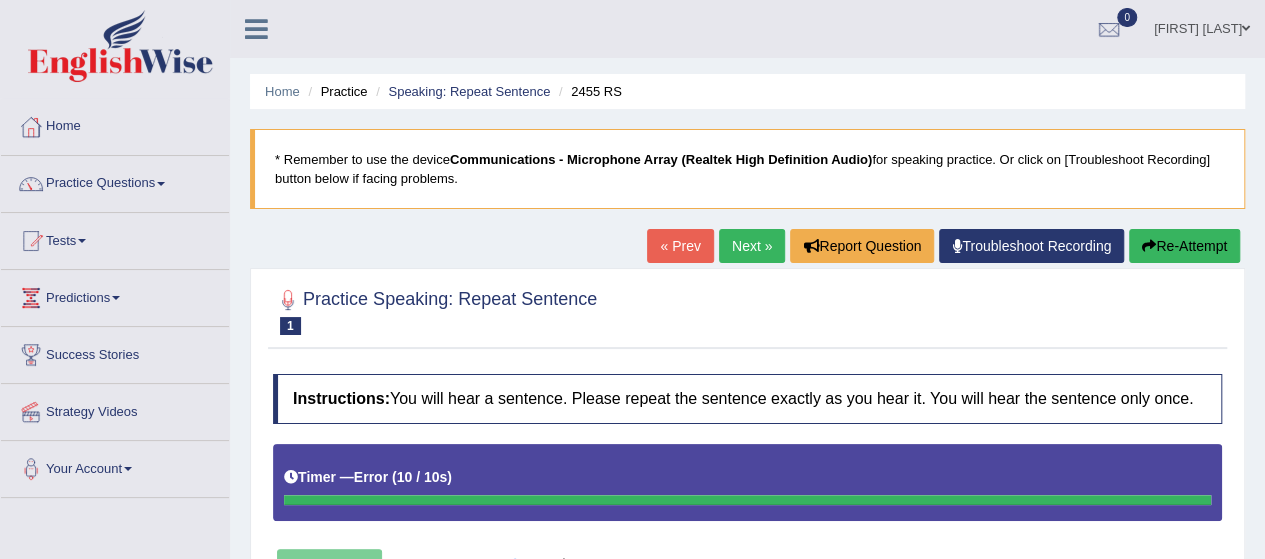 click on "Practice Speaking: Repeat Sentence
1
2455 RS" at bounding box center [435, 310] 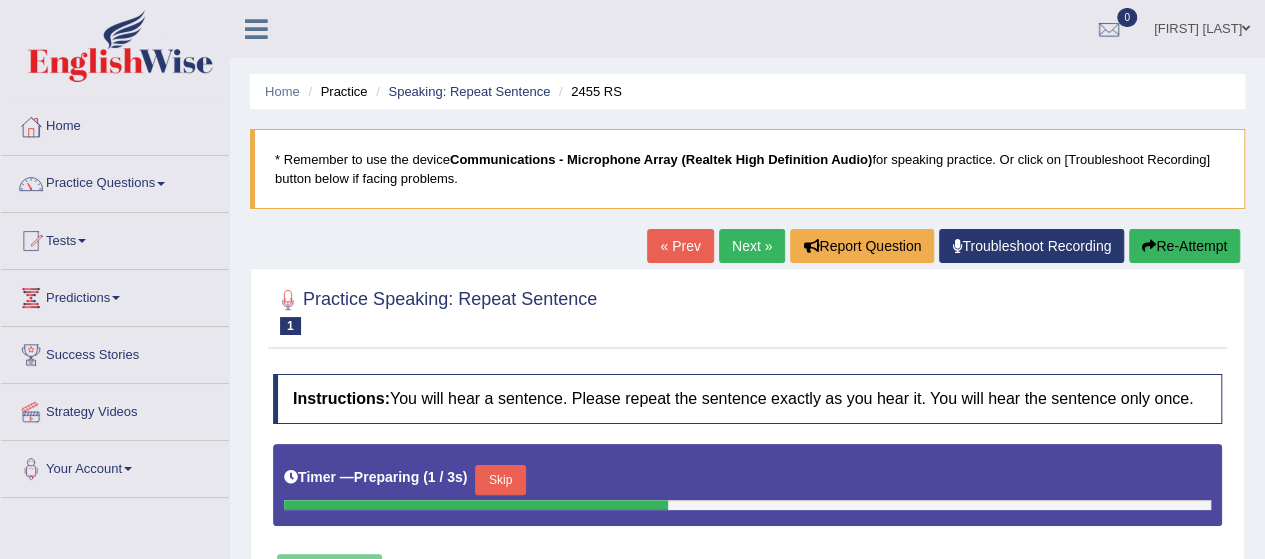 scroll, scrollTop: 326, scrollLeft: 0, axis: vertical 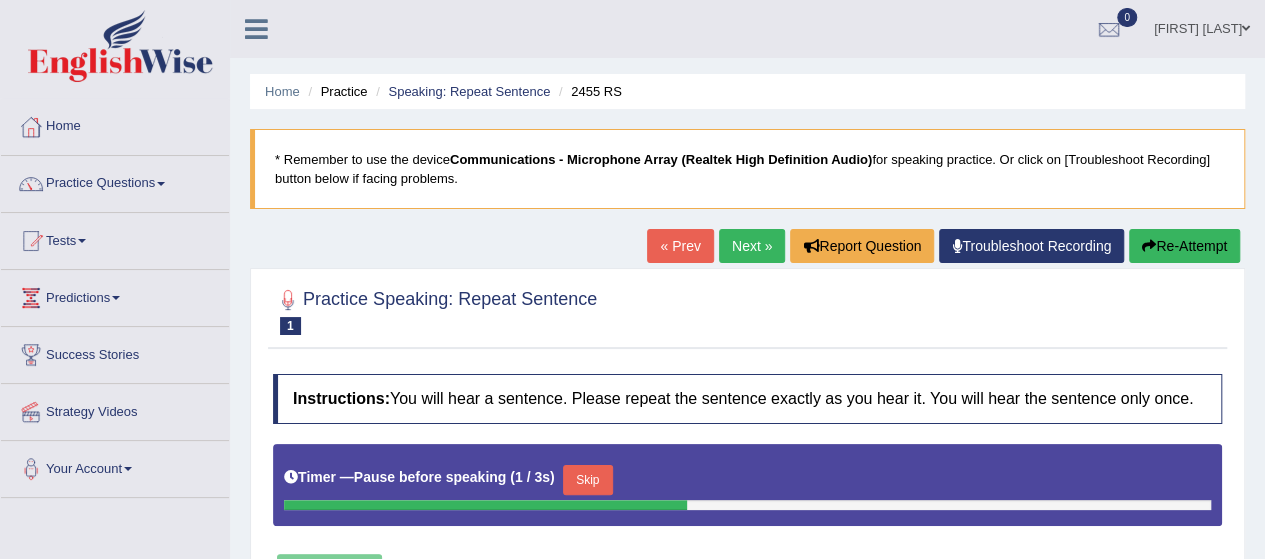 click on "Communications - Microphone Array (Realtek High Definition Audio)" at bounding box center [661, 159] 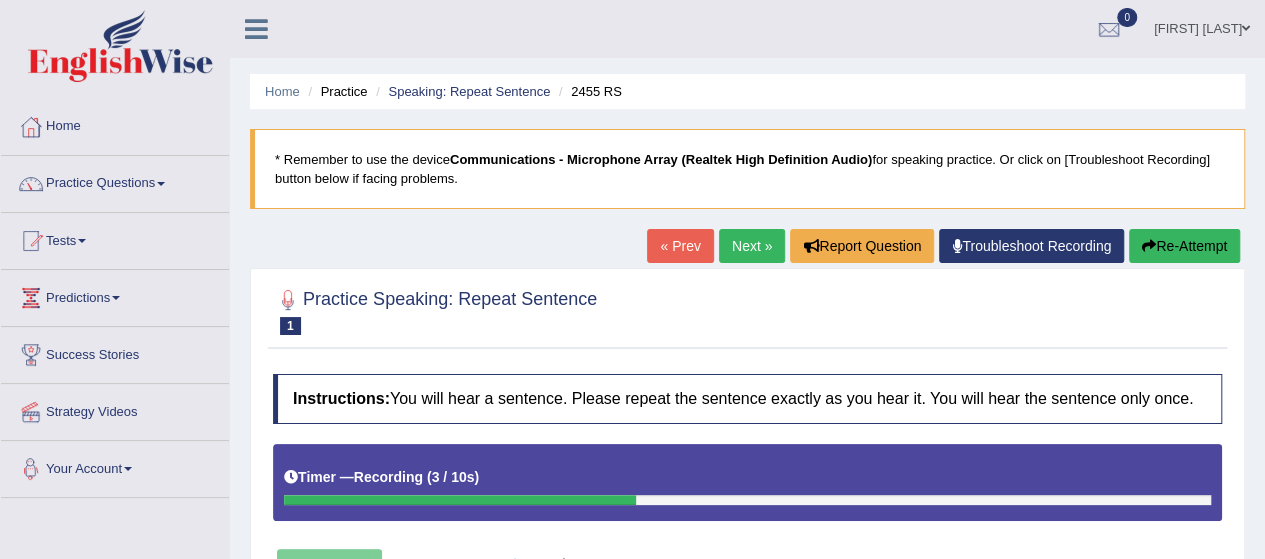 click on "Your Account" at bounding box center [115, 466] 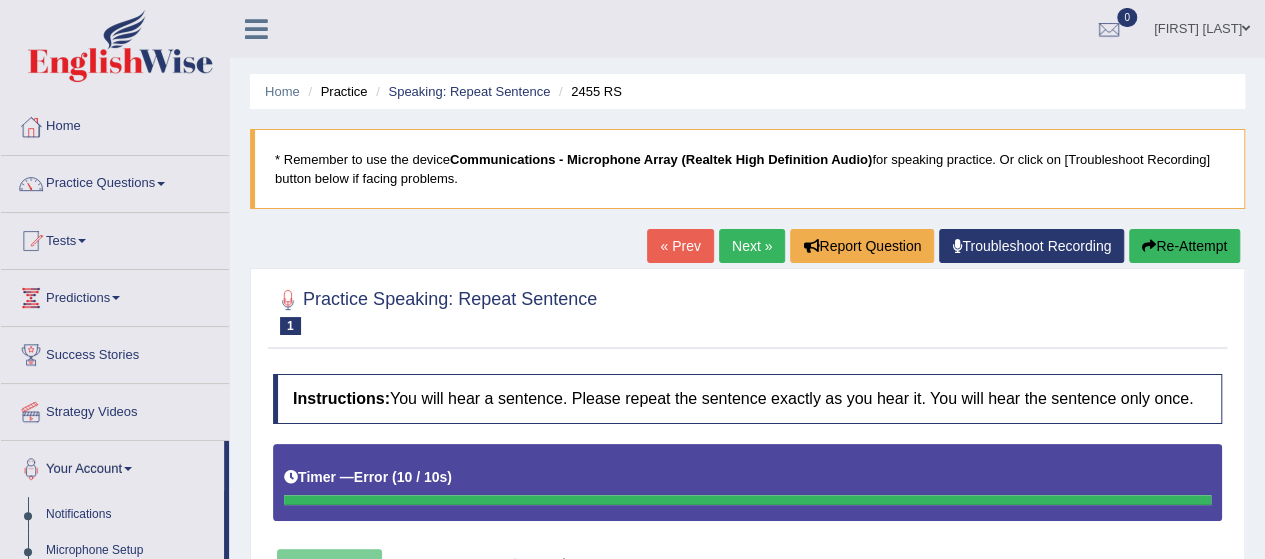 click on "Practice Speaking: Repeat Sentence
1
2455 RS
Instructions:  You will hear a sentence. Please repeat the sentence exactly as you hear it. You will hear the sentence only once.
Timer —  Error   ( 10 / 10s ) Play / Pause Transcript: I hope to retire early, ideally before reaching sixty years old. Created with Highcharts 7.1.2 Too low Too high Time Pitch meter: 0 2.5 5 7.5 10 Created with Highcharts 7.1.2 Great Too slow Too fast Time Speech pace meter: 0 10 20 30 40 Accuracy Comparison for Listening Scores: Labels:
Red:  Missed/Mispronounced Words
Green:  Correct Words
Accuracy:  Voice Analysis: Your Response: Status:  No speech detected Start Answering Stop Recording" at bounding box center [747, 533] 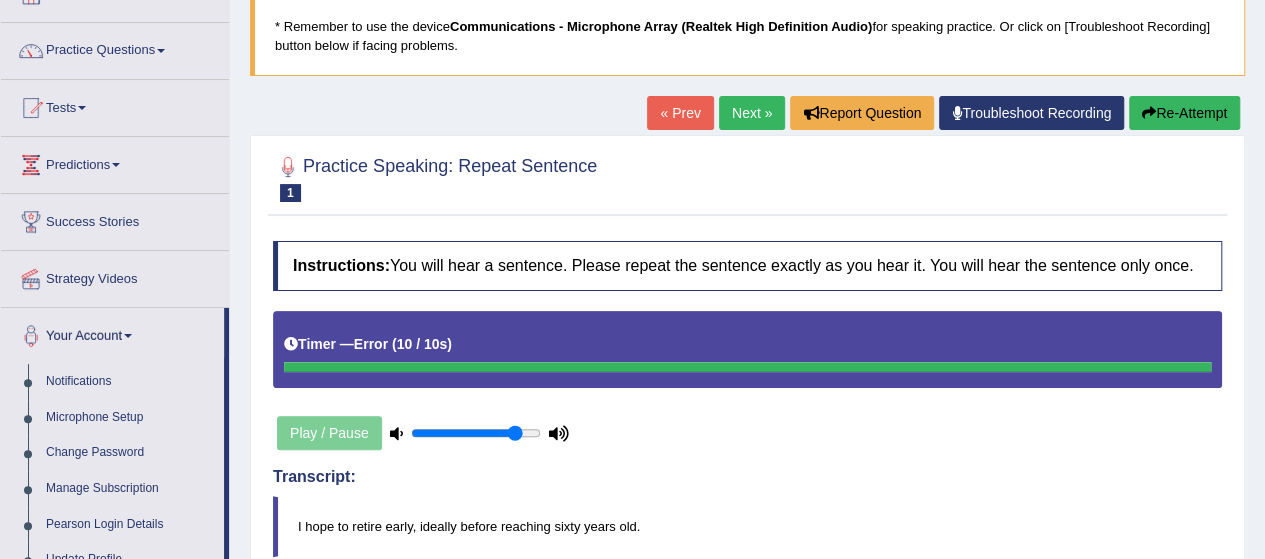 scroll, scrollTop: 146, scrollLeft: 0, axis: vertical 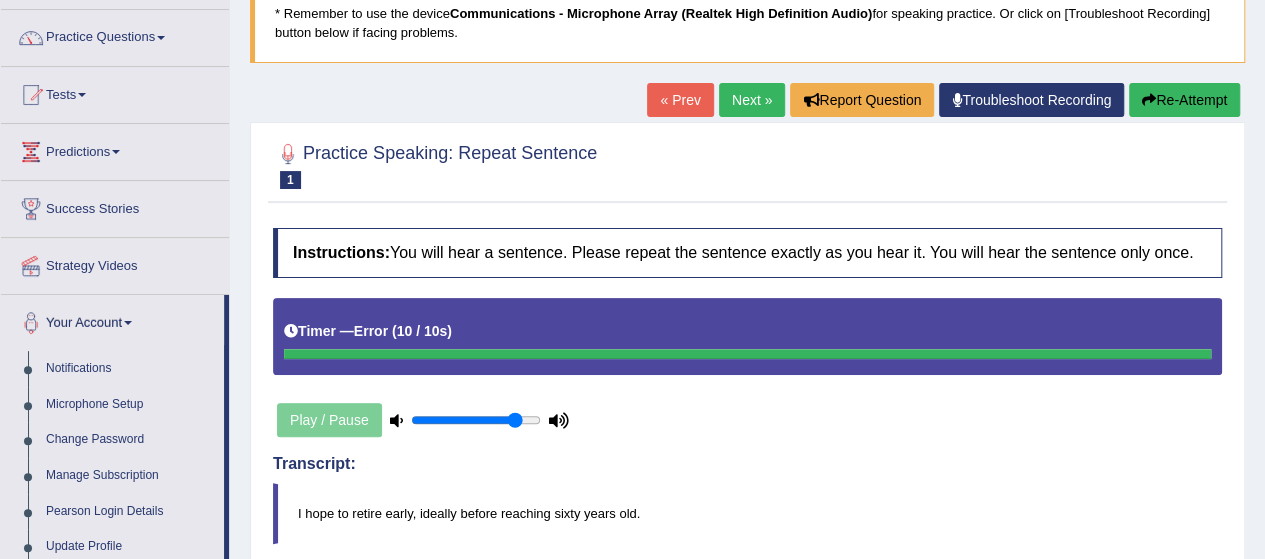 click on "Re-Attempt" at bounding box center [1184, 100] 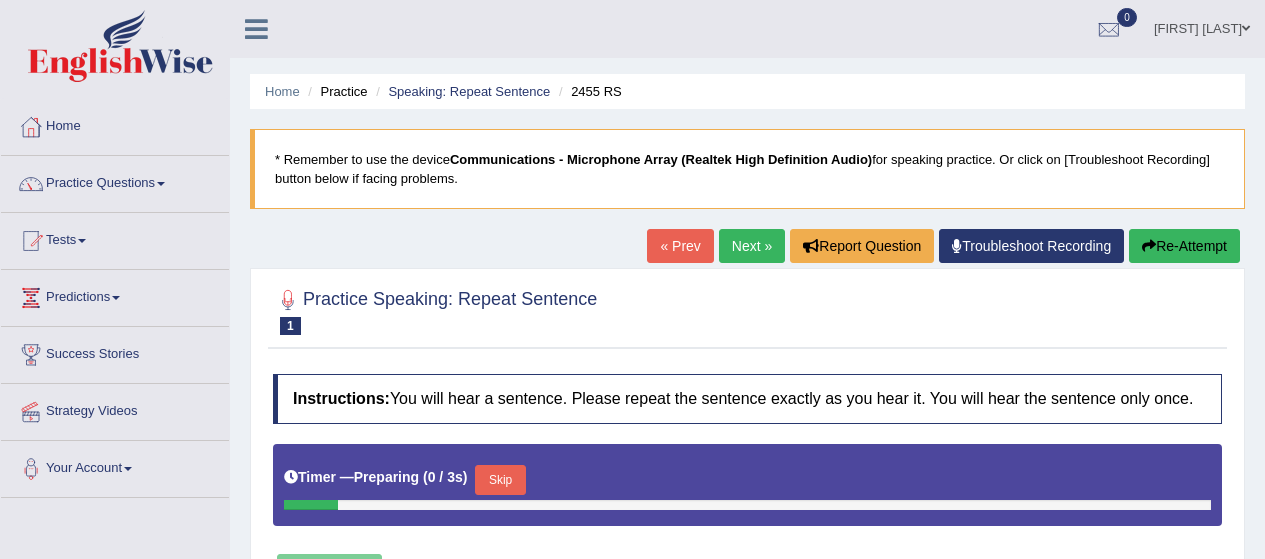 scroll, scrollTop: 162, scrollLeft: 0, axis: vertical 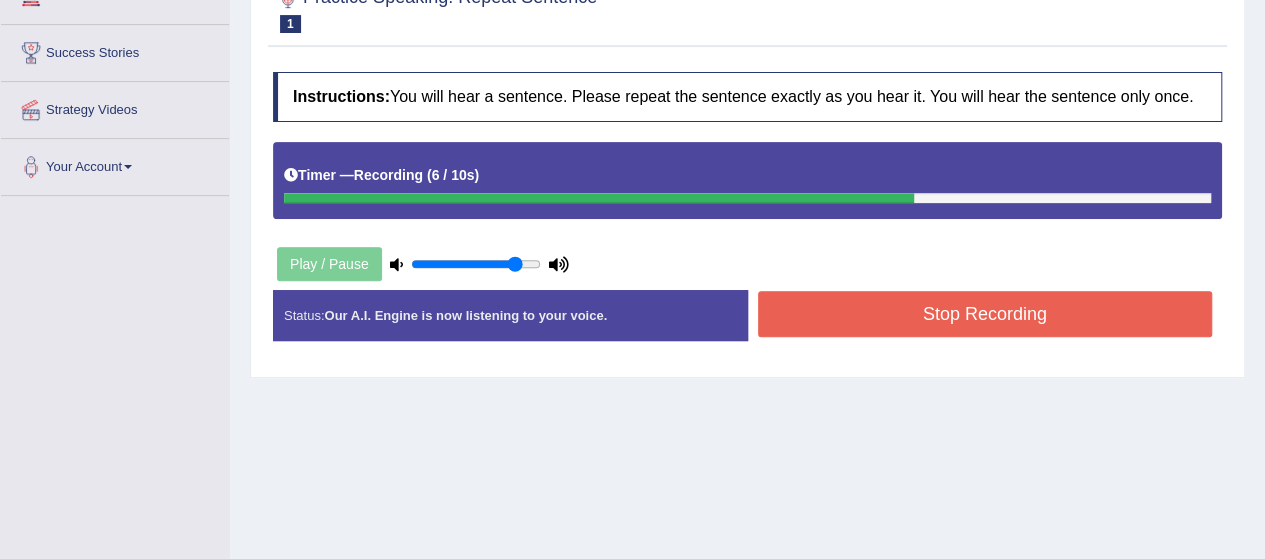 click on "Stop Recording" at bounding box center [985, 314] 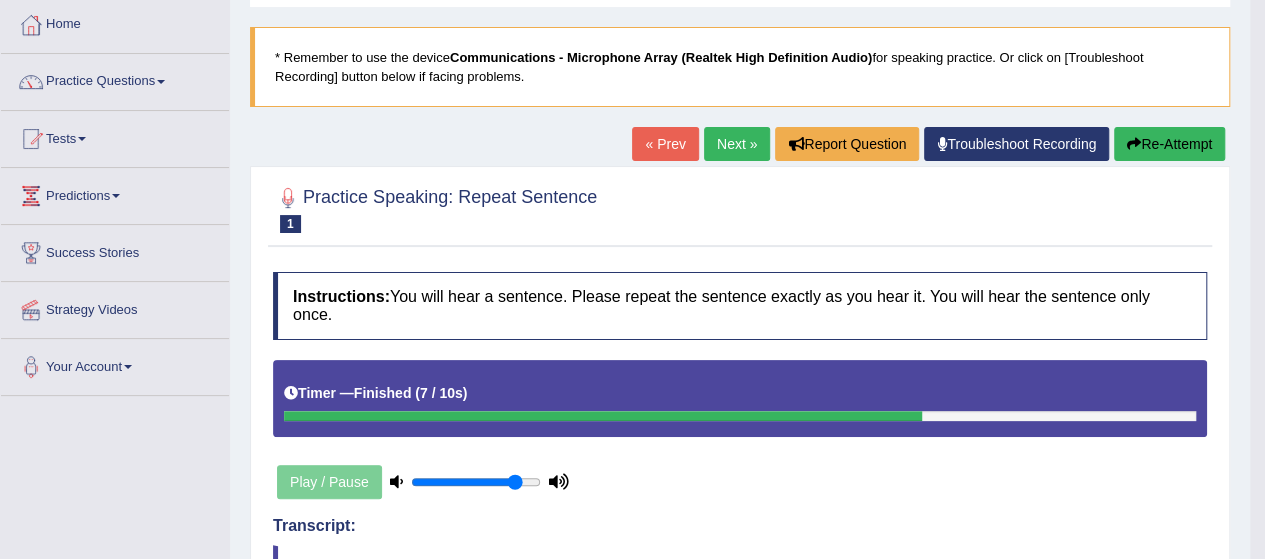 scroll, scrollTop: 106, scrollLeft: 0, axis: vertical 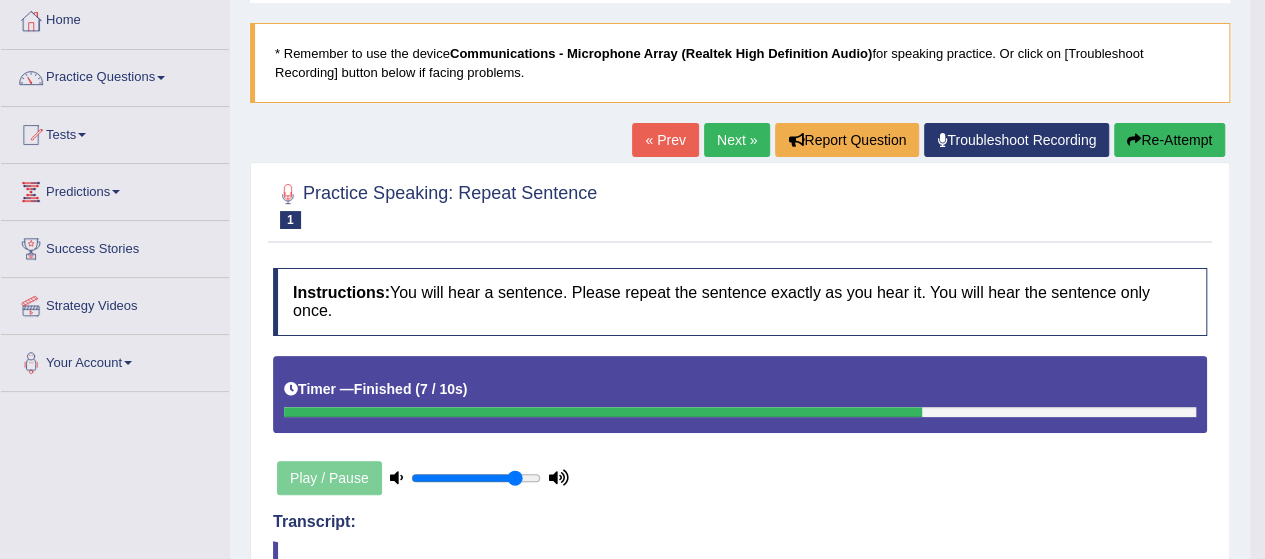 click on "Next »" at bounding box center [737, 140] 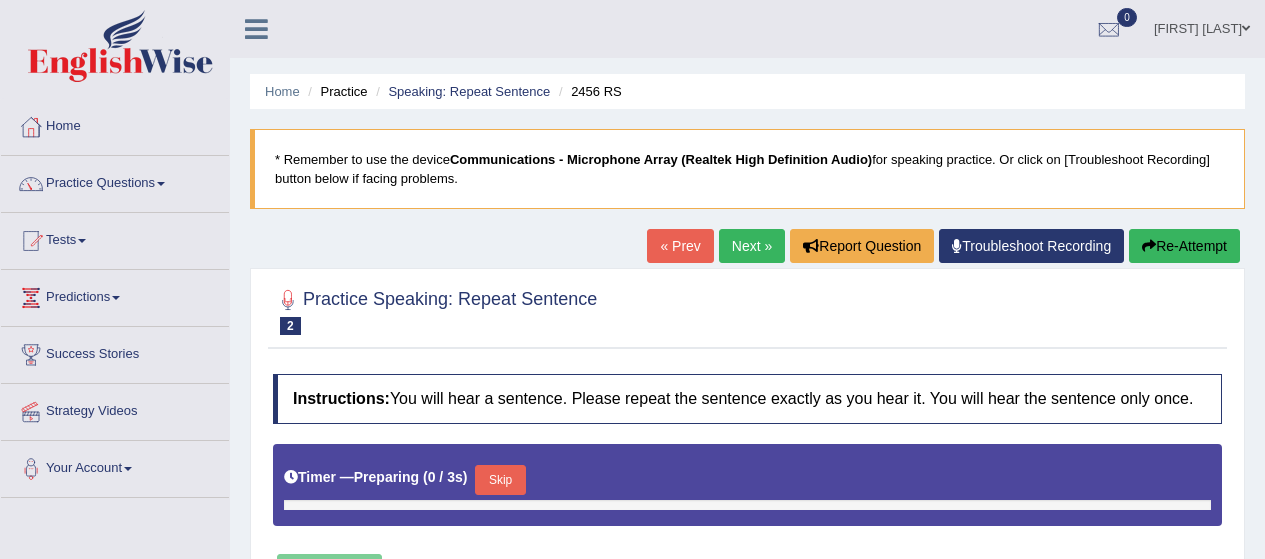 scroll, scrollTop: 236, scrollLeft: 0, axis: vertical 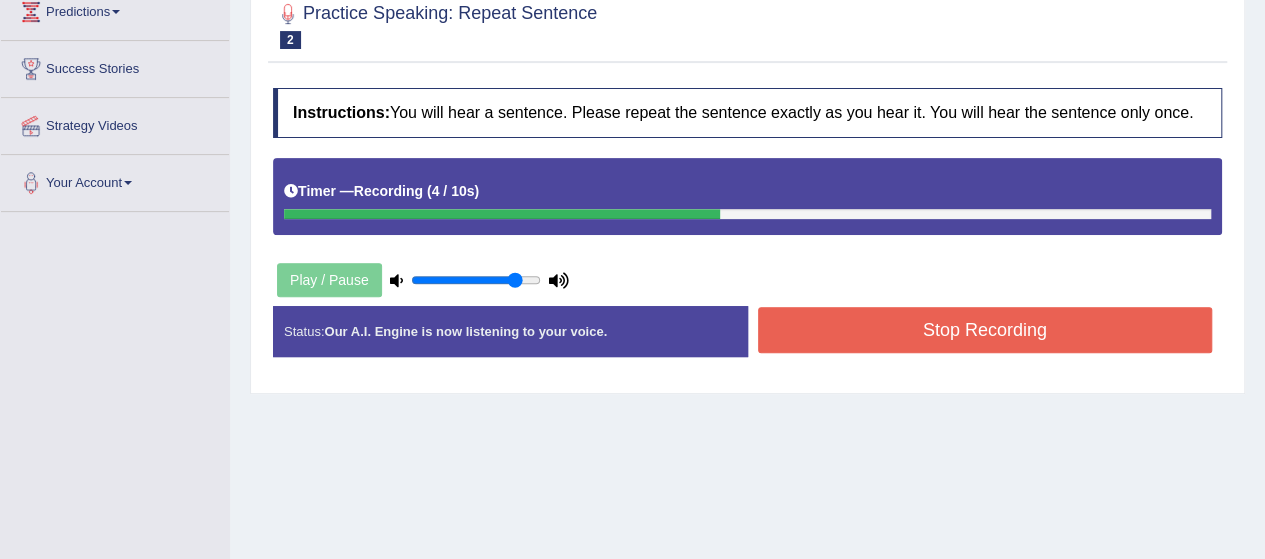 click on "Stop Recording" at bounding box center (985, 330) 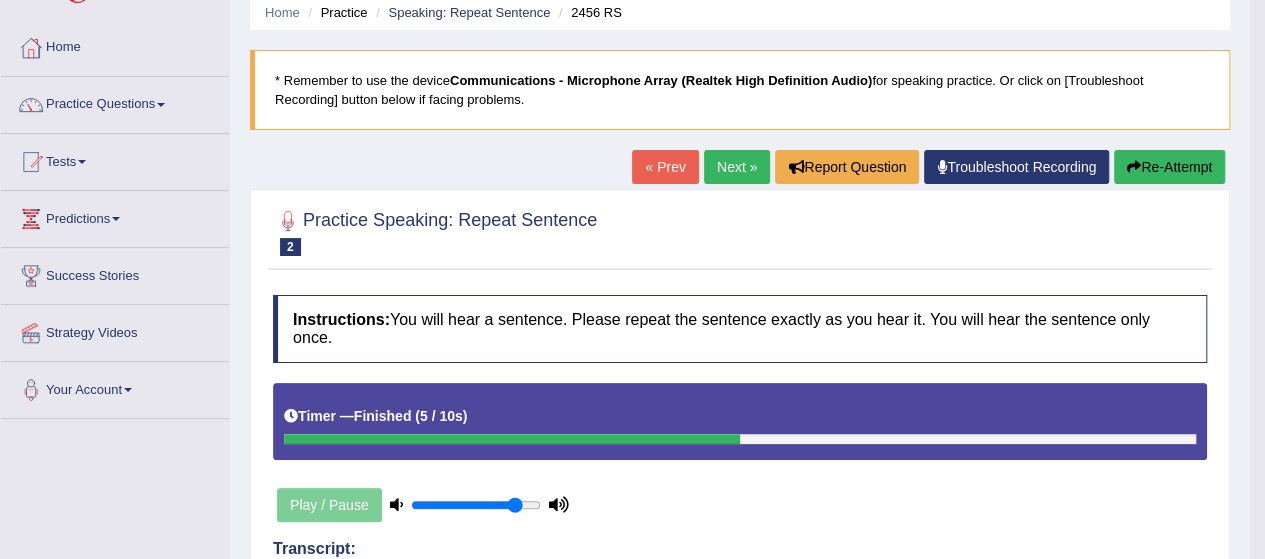scroll, scrollTop: 66, scrollLeft: 0, axis: vertical 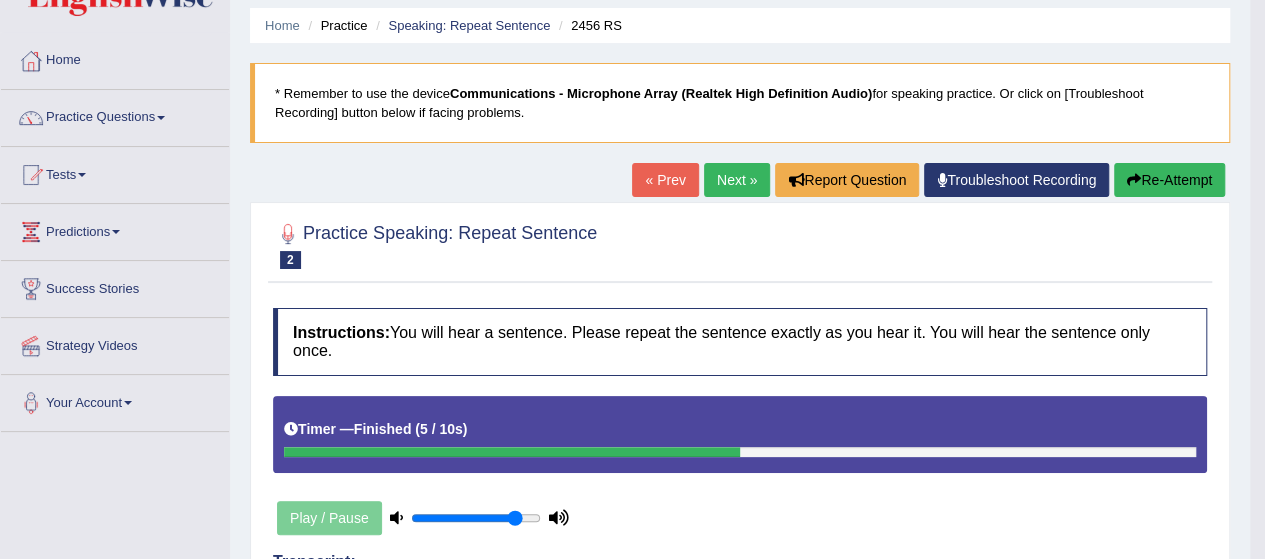 click on "Next »" at bounding box center [737, 180] 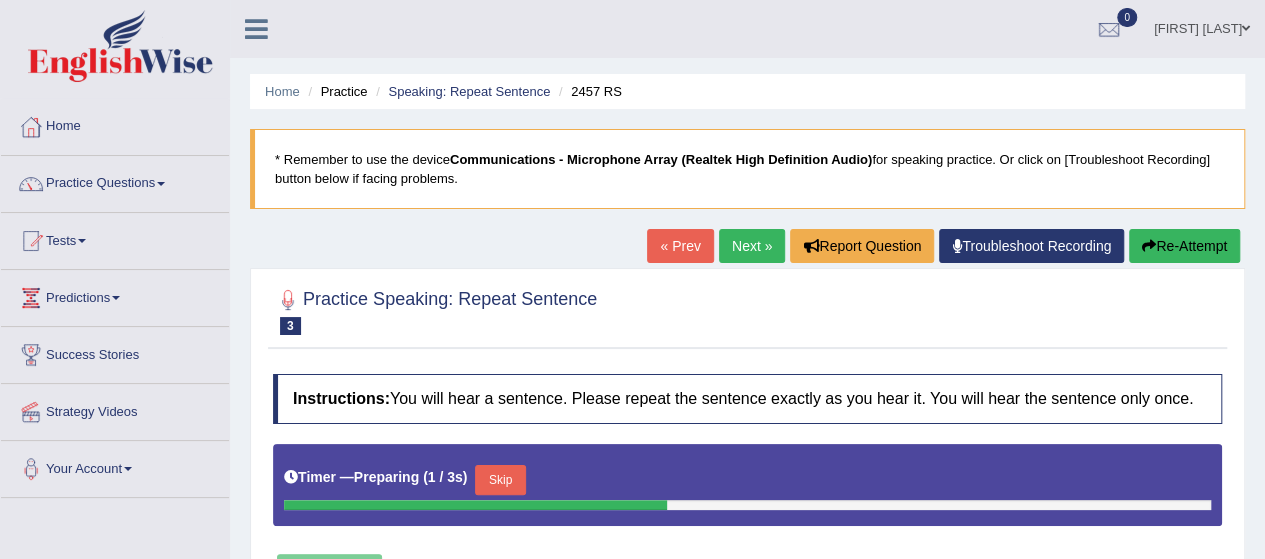 scroll, scrollTop: 180, scrollLeft: 0, axis: vertical 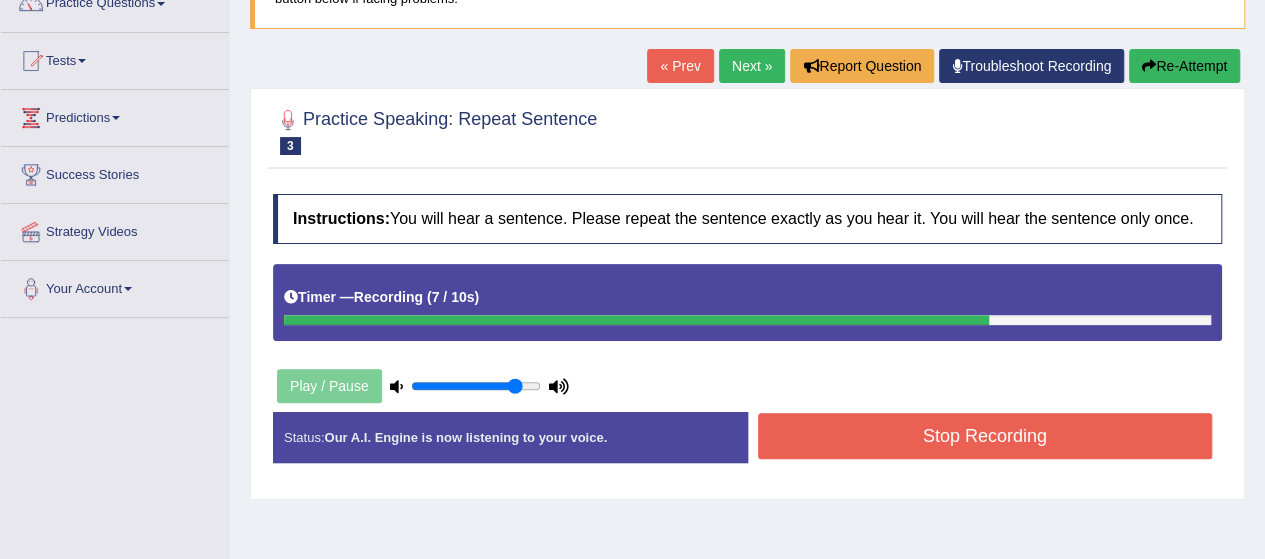 click on "Stop Recording" at bounding box center [985, 436] 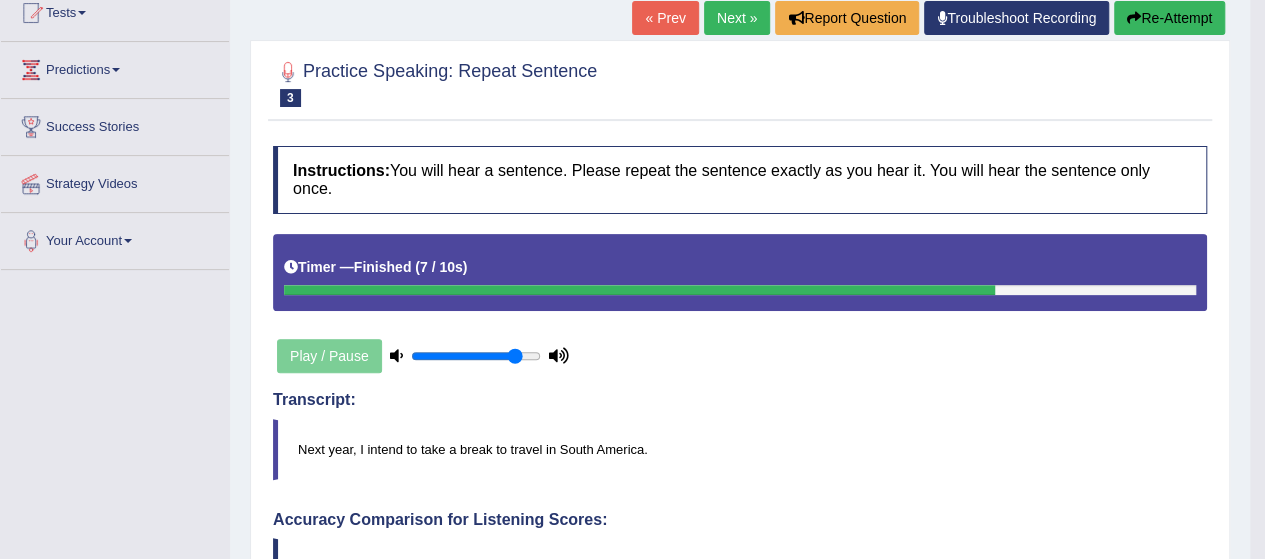 scroll, scrollTop: 226, scrollLeft: 0, axis: vertical 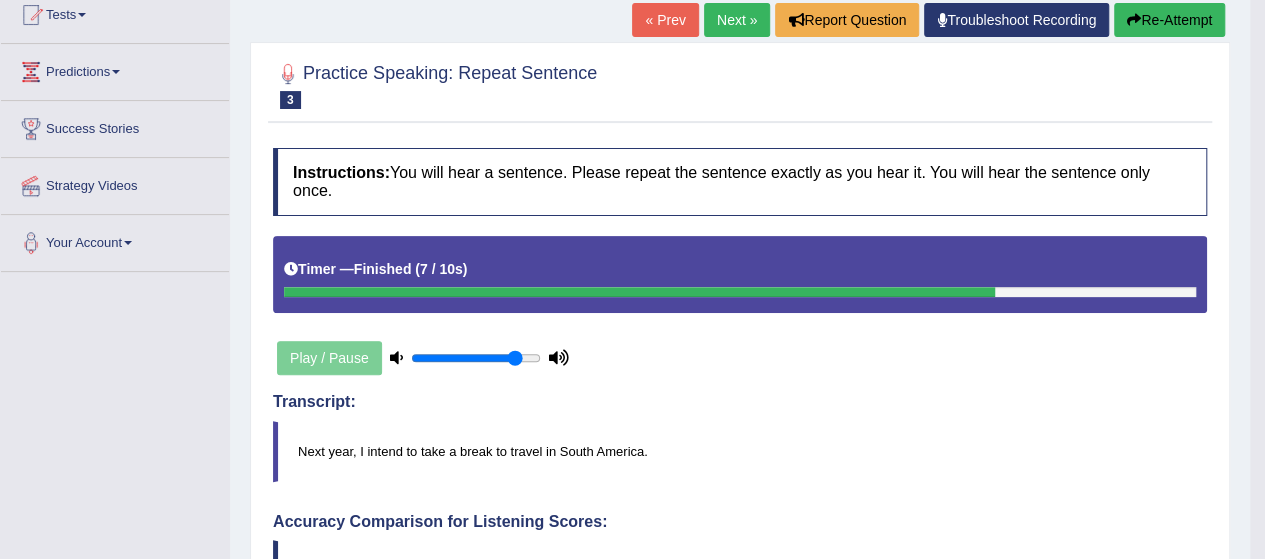 click on "Next »" at bounding box center (737, 20) 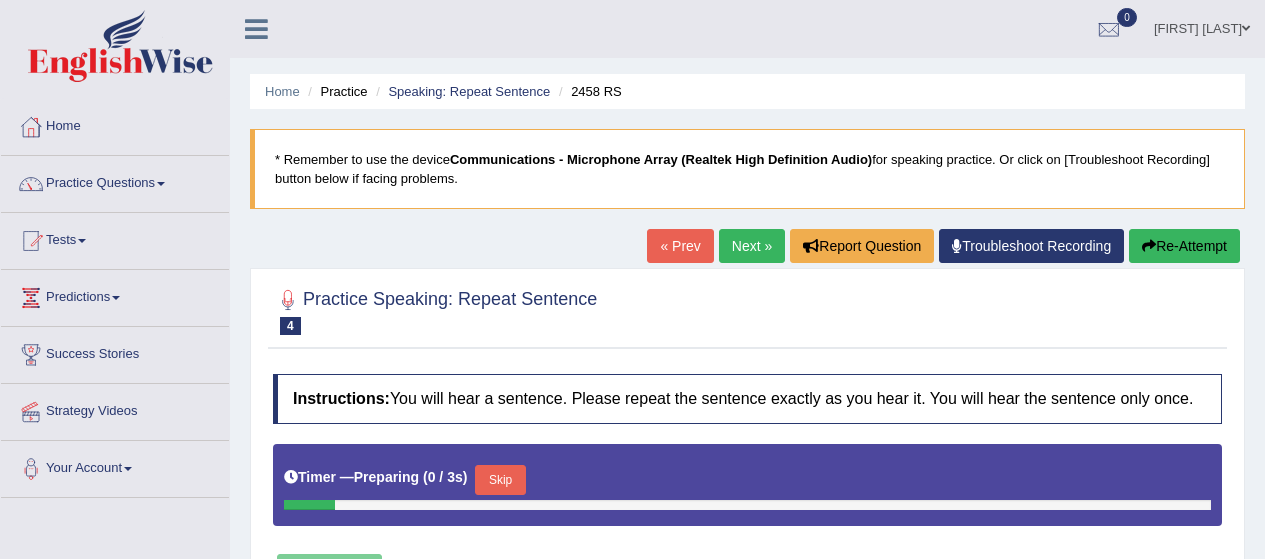 scroll, scrollTop: 0, scrollLeft: 0, axis: both 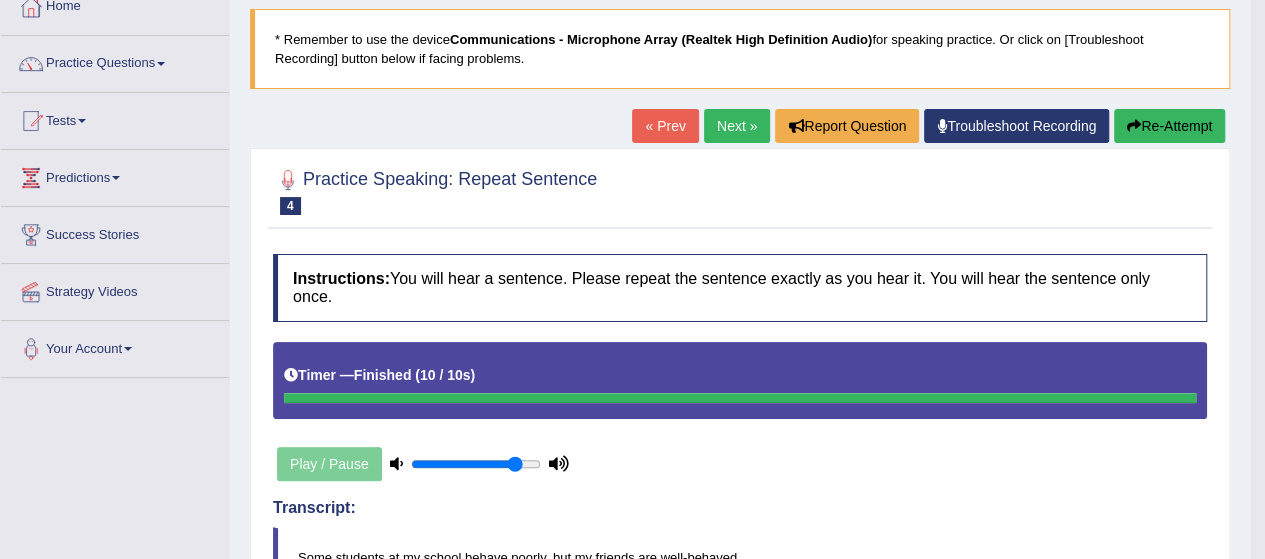 click on "Re-Attempt" at bounding box center [1169, 126] 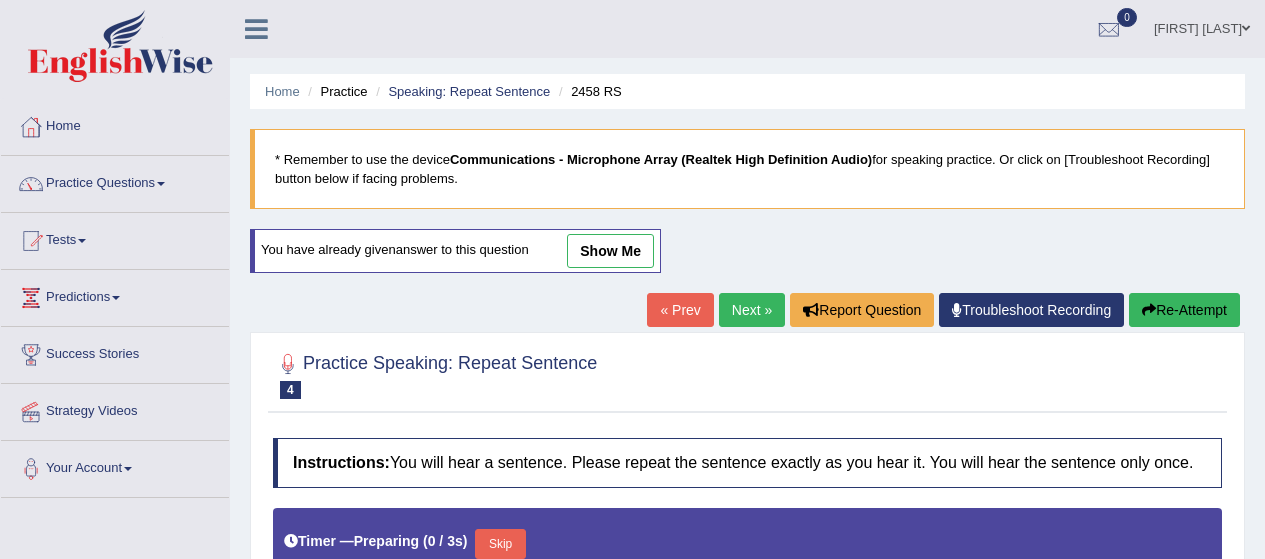 scroll, scrollTop: 124, scrollLeft: 0, axis: vertical 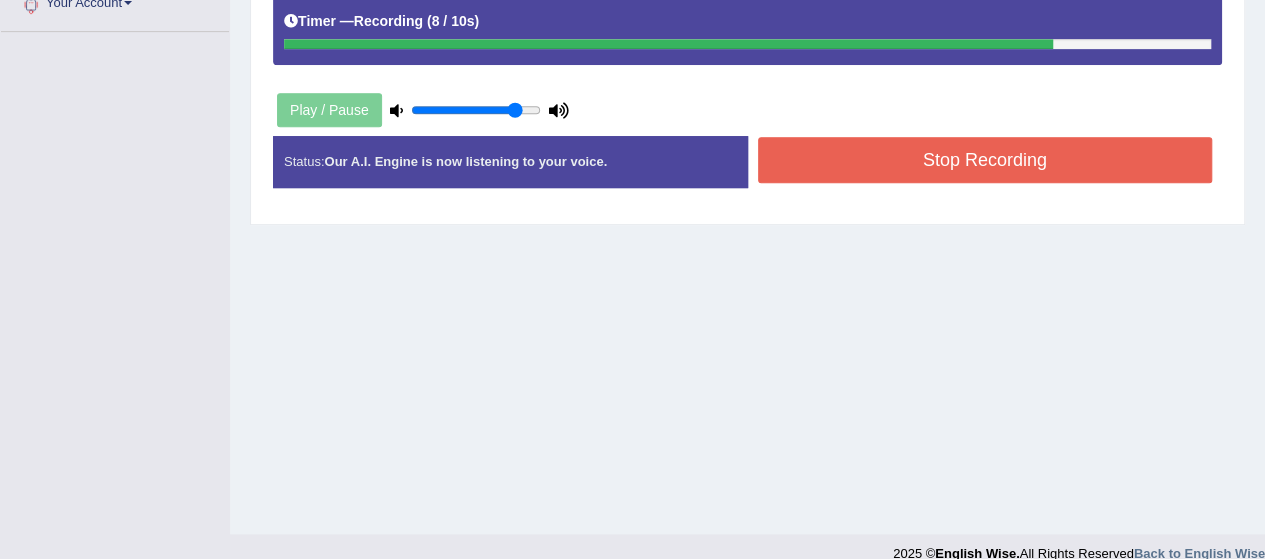 click on "Stop Recording" at bounding box center (985, 160) 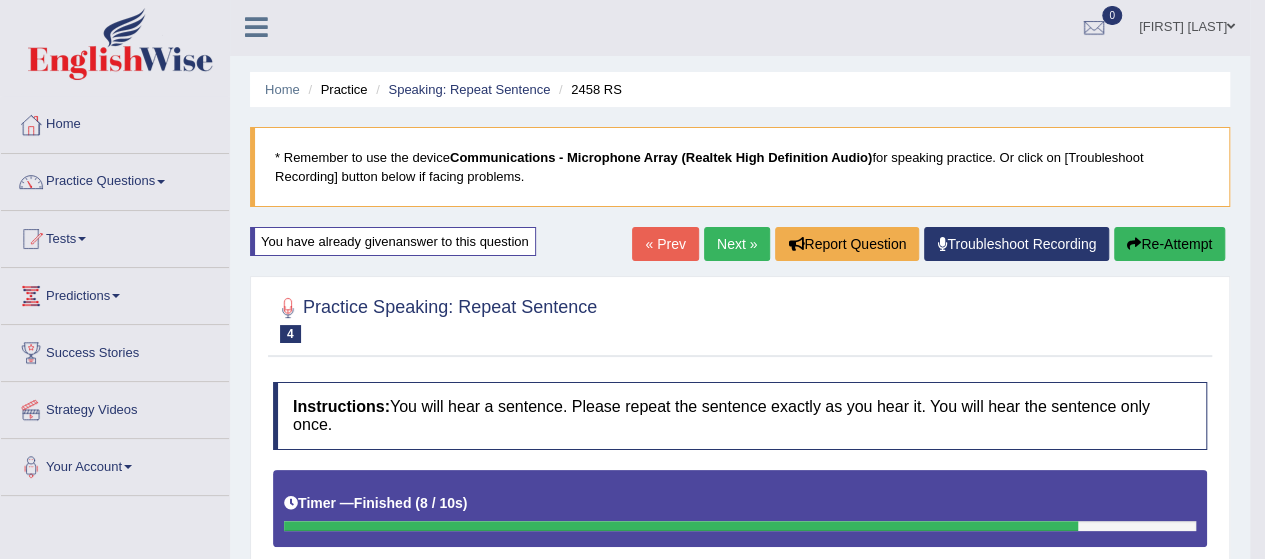 scroll, scrollTop: 0, scrollLeft: 0, axis: both 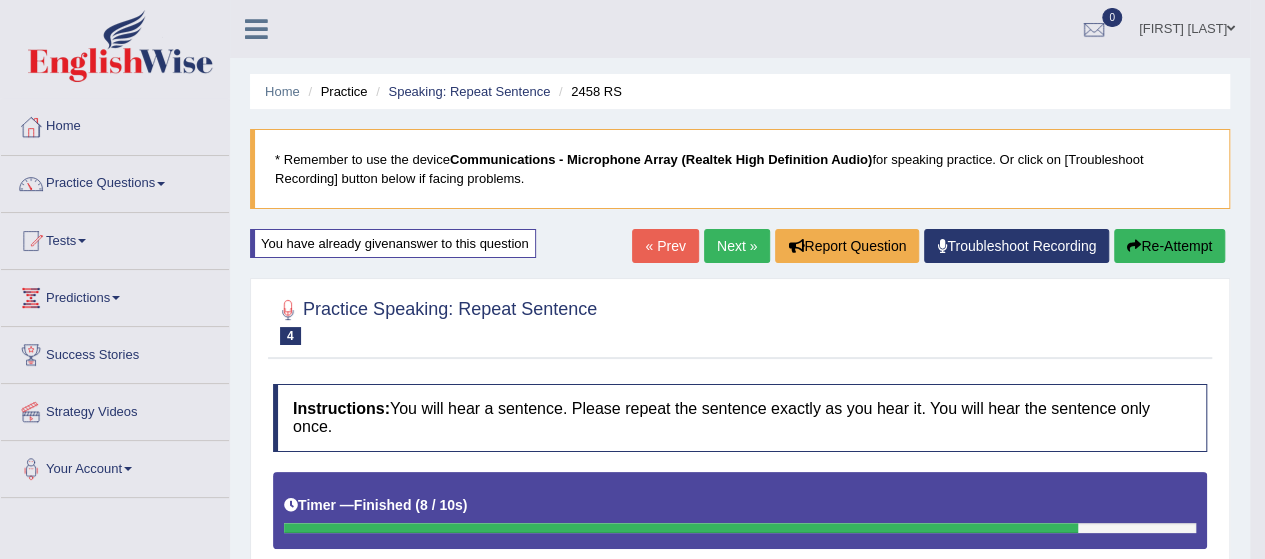 click on "Next »" at bounding box center (737, 246) 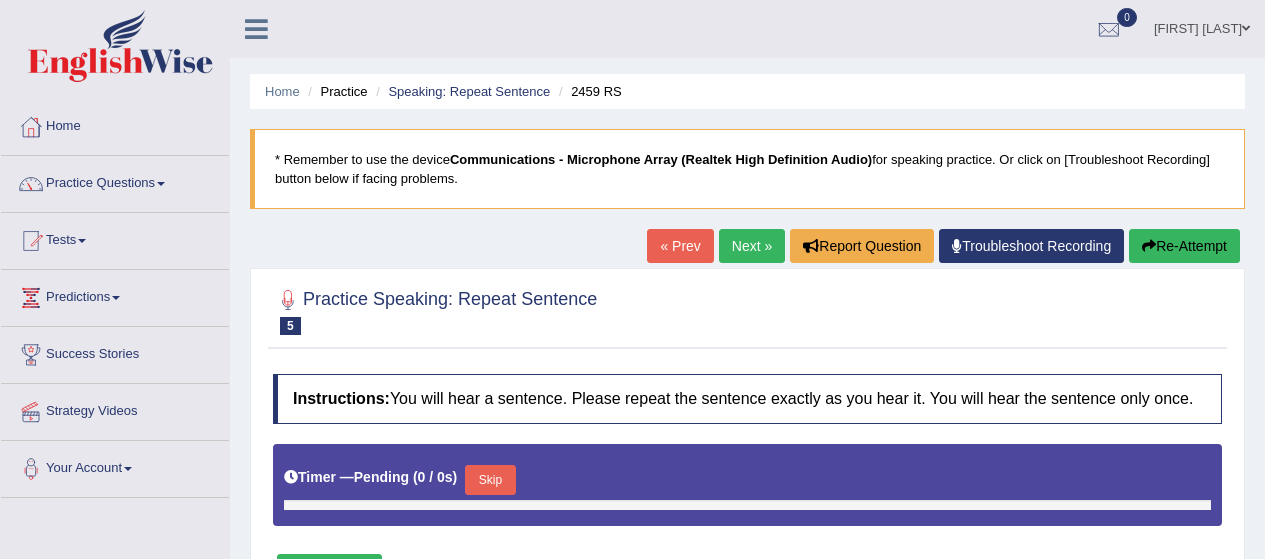 scroll, scrollTop: 0, scrollLeft: 0, axis: both 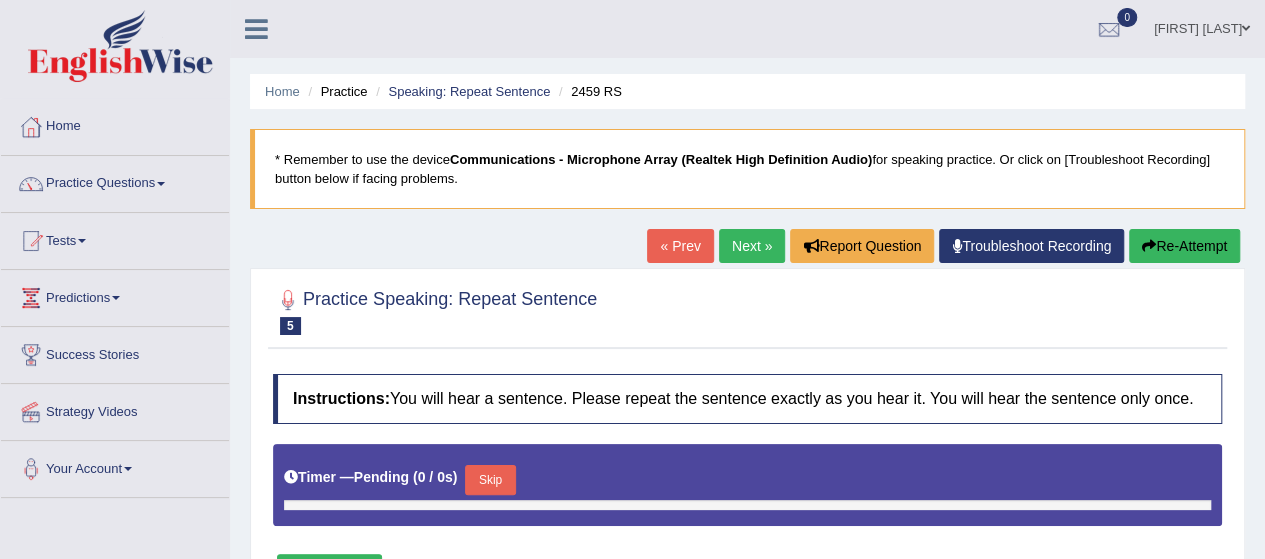 type on "0.85" 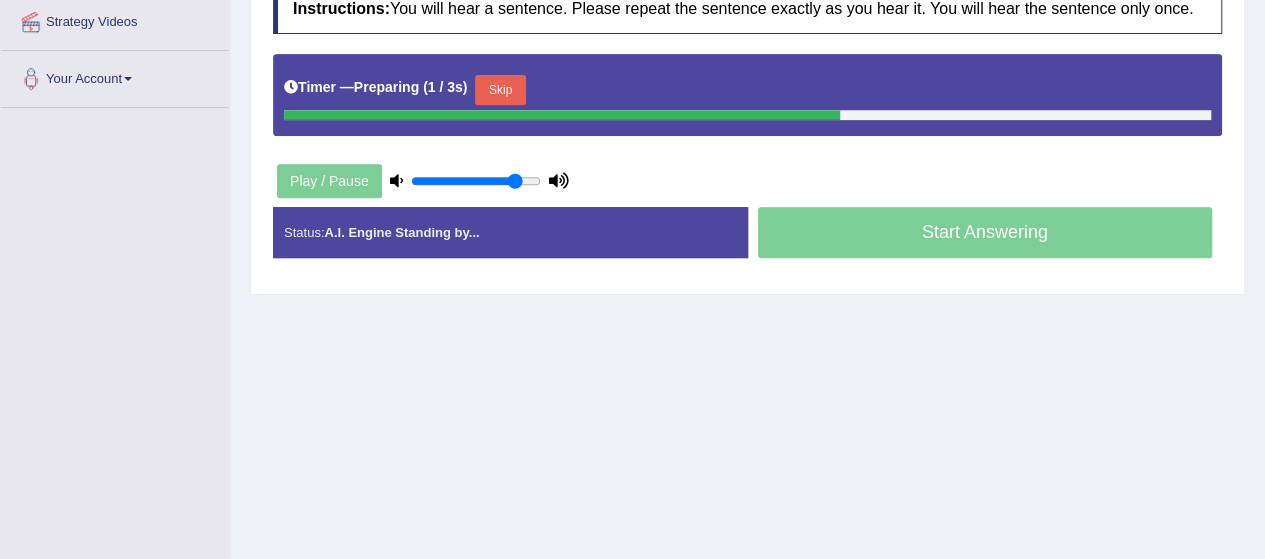 scroll, scrollTop: 393, scrollLeft: 0, axis: vertical 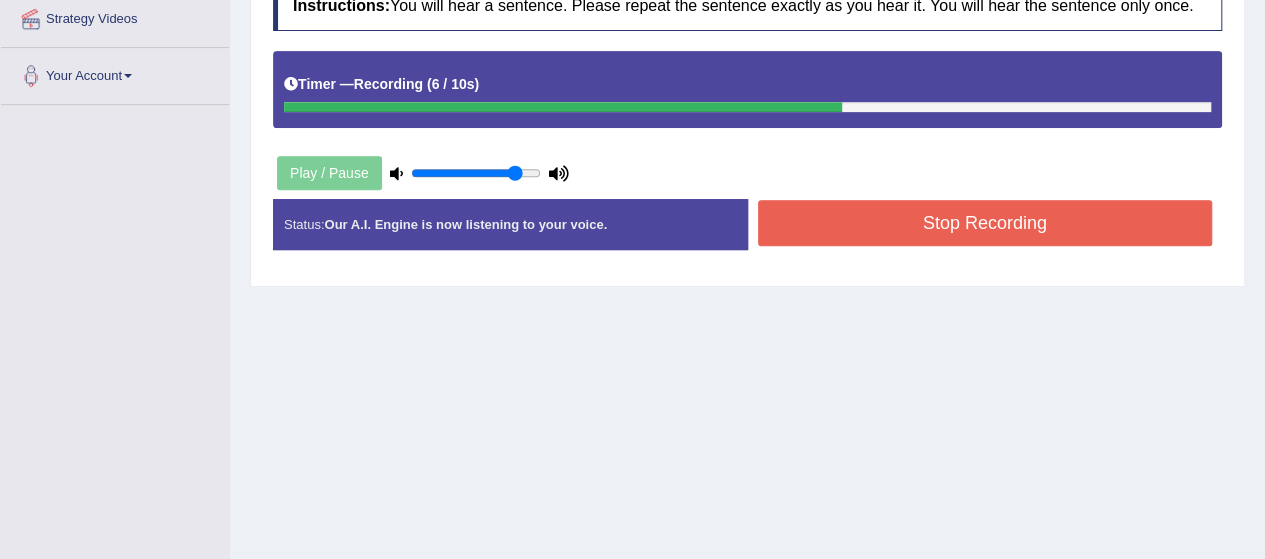 click on "Stop Recording" at bounding box center (985, 223) 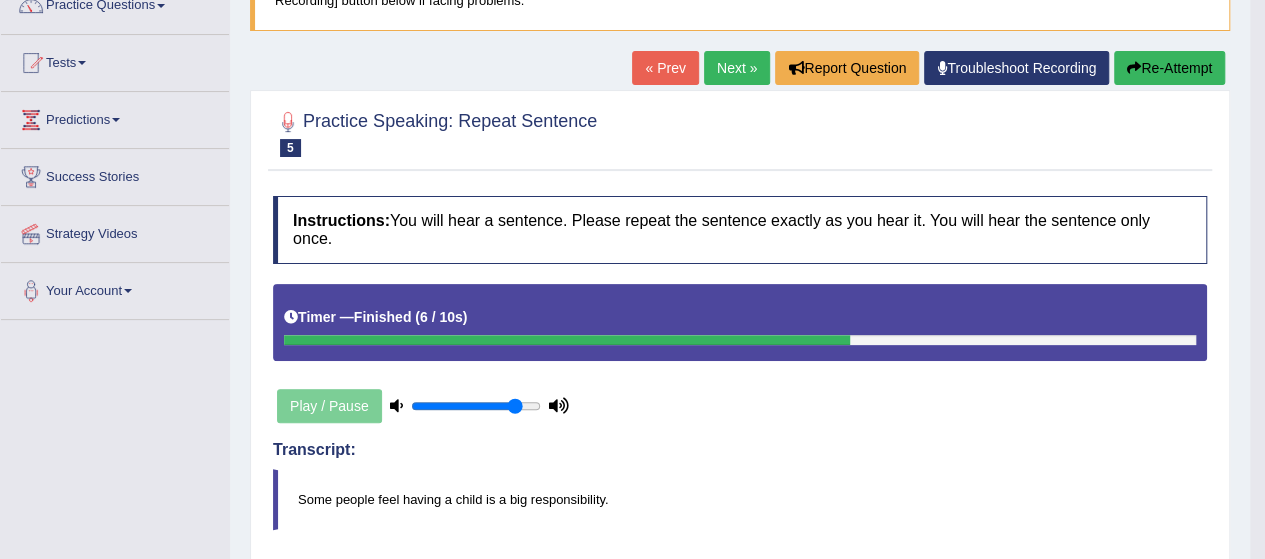 scroll, scrollTop: 106, scrollLeft: 0, axis: vertical 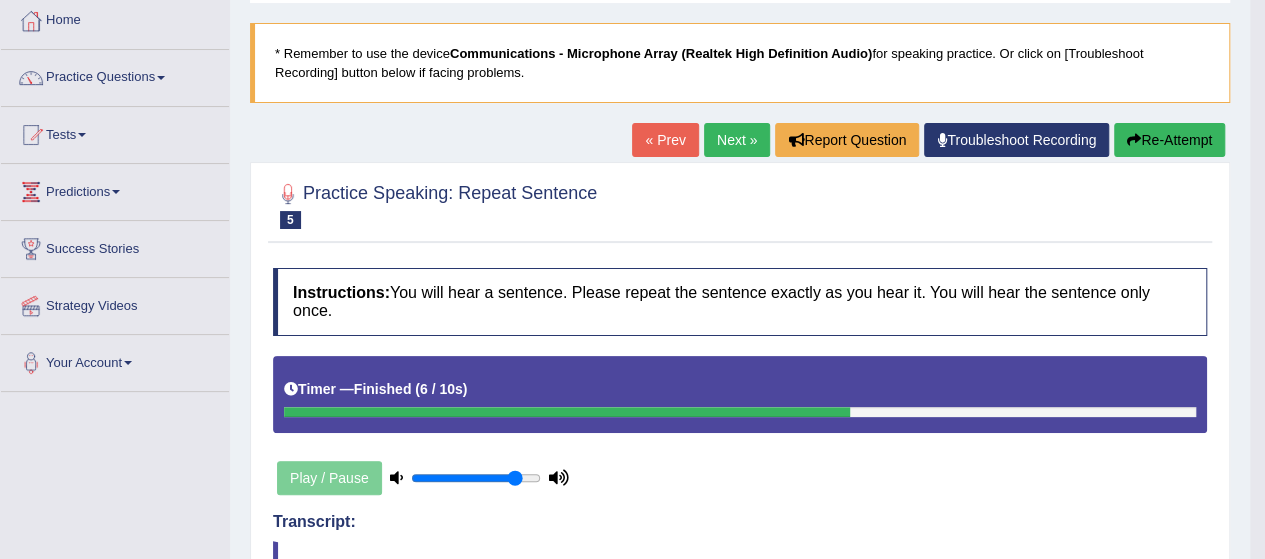 click on "Next »" at bounding box center (737, 140) 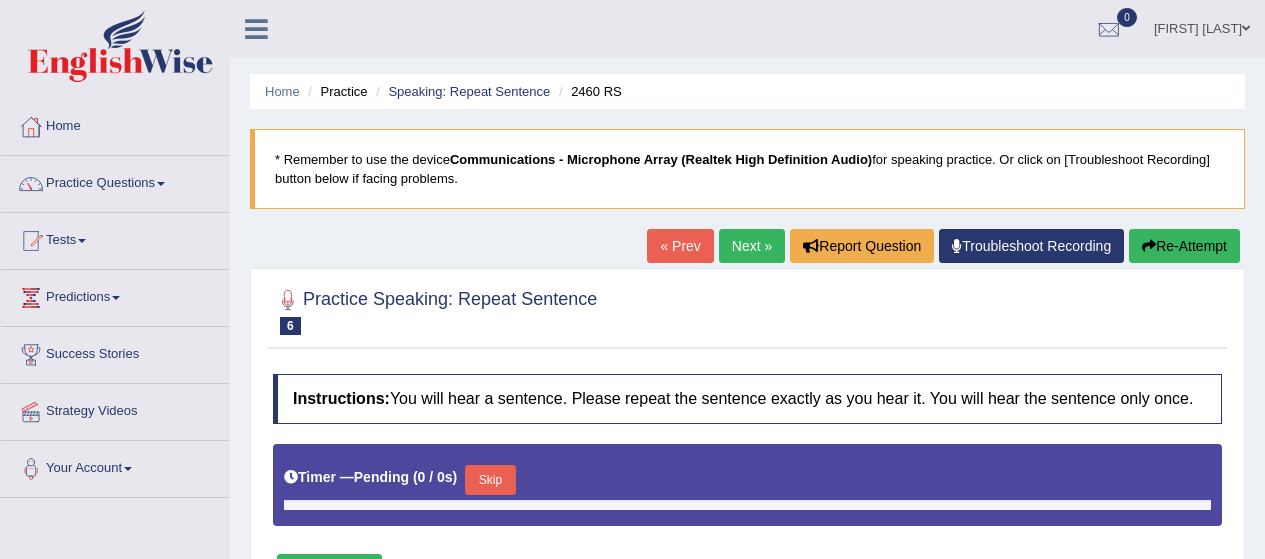 scroll, scrollTop: 0, scrollLeft: 0, axis: both 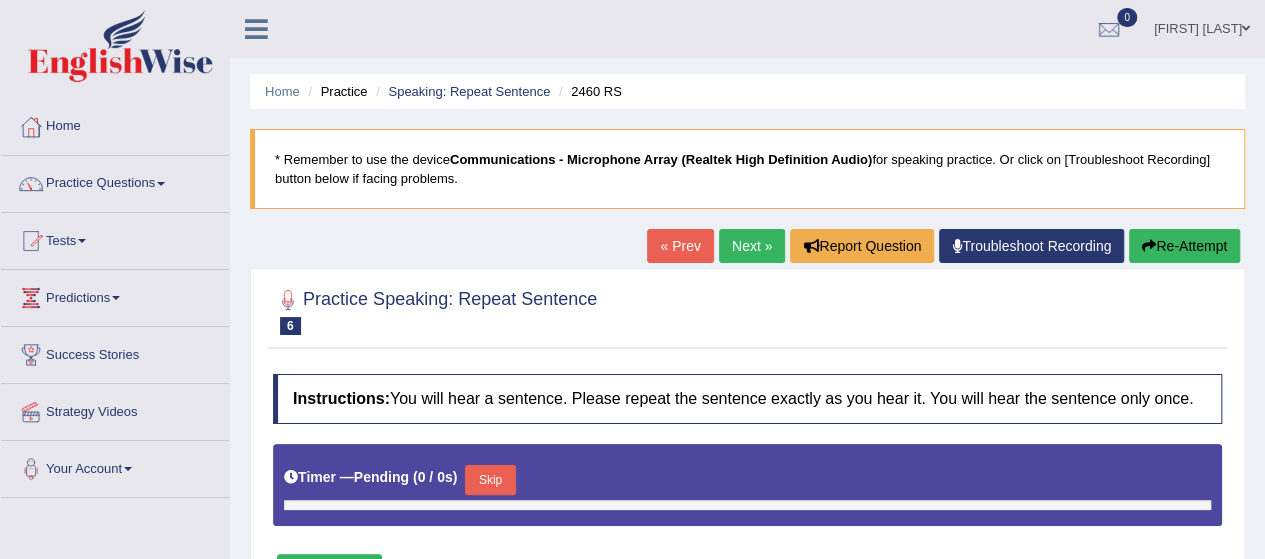 type on "0.85" 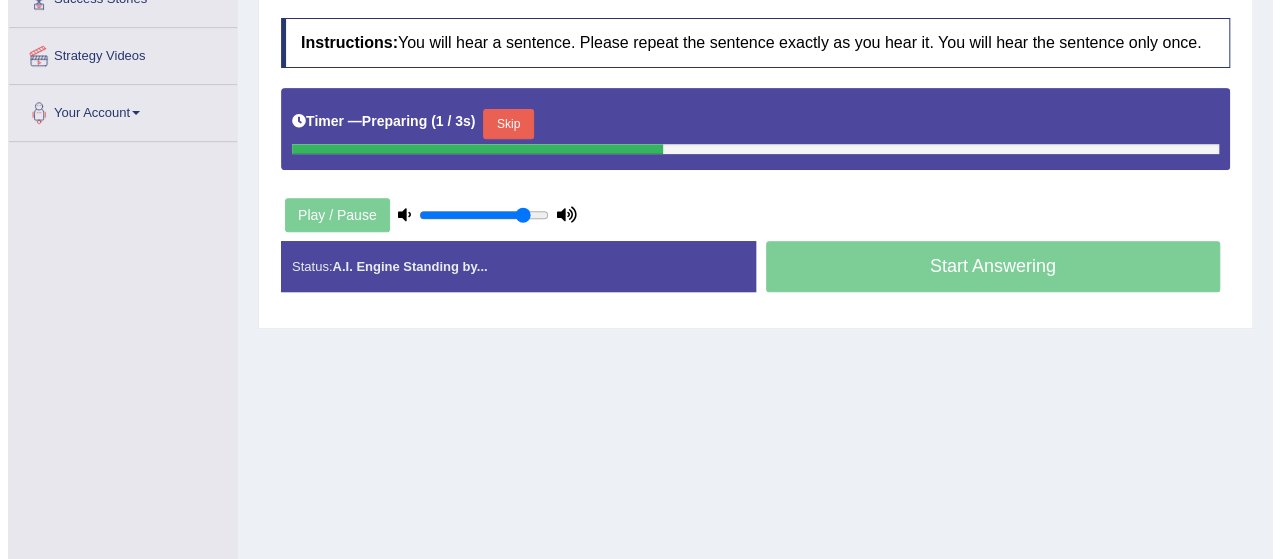 scroll, scrollTop: 380, scrollLeft: 0, axis: vertical 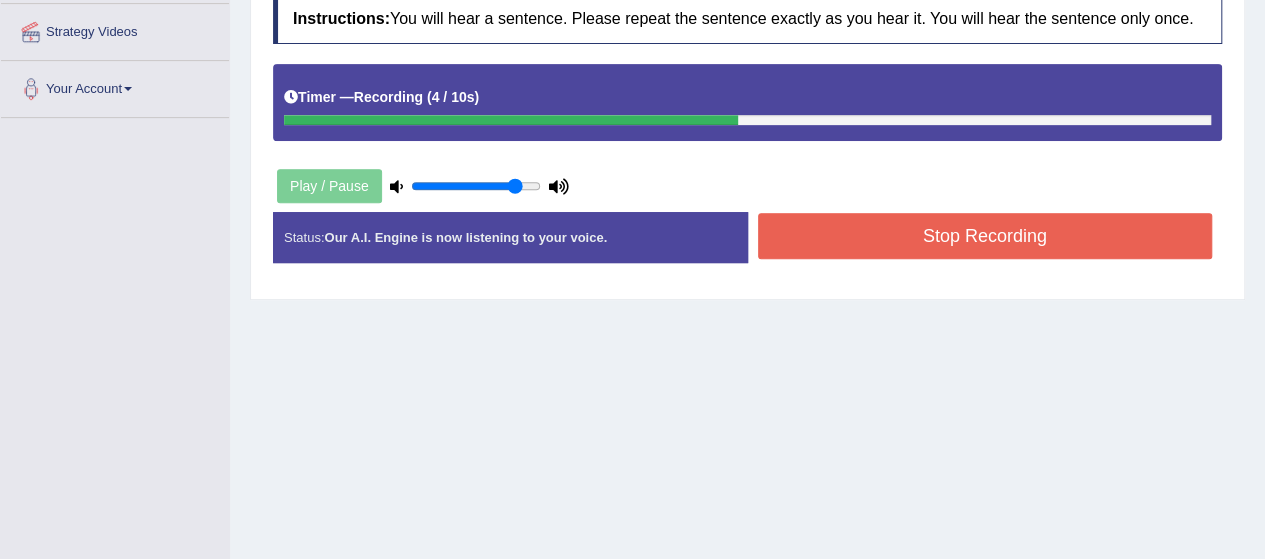 click on "Stop Recording" at bounding box center [985, 236] 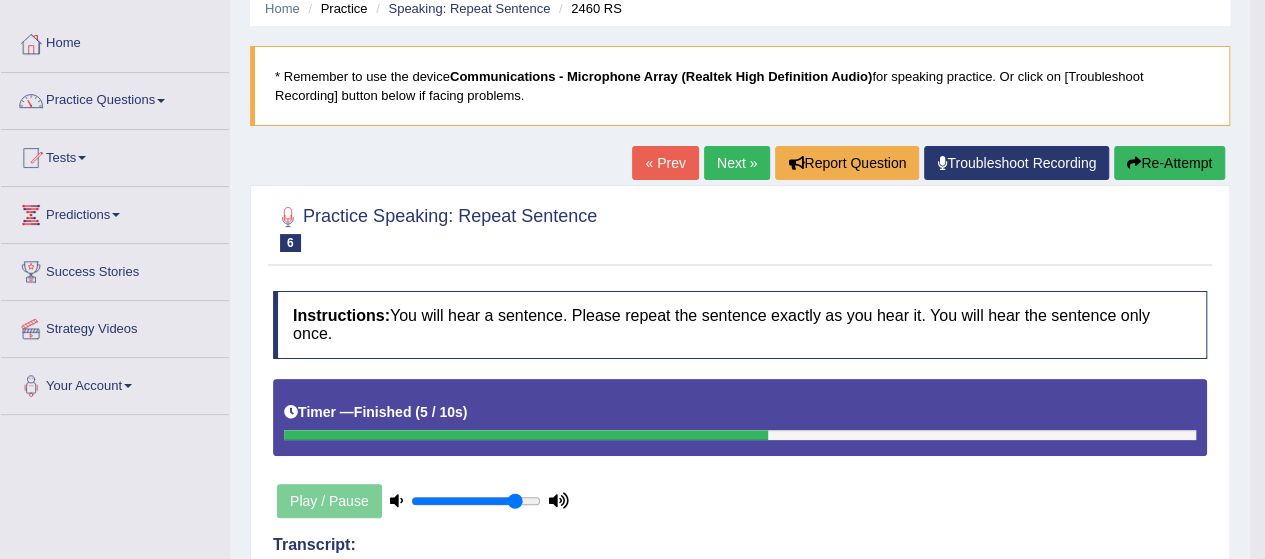 scroll, scrollTop: 73, scrollLeft: 0, axis: vertical 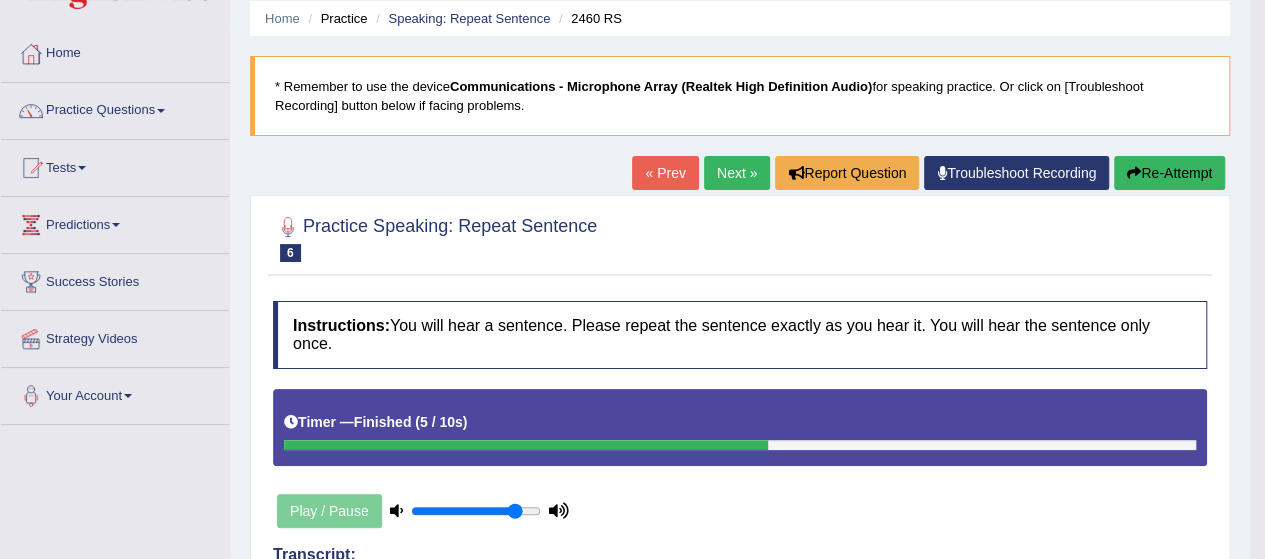 click on "Next »" at bounding box center (737, 173) 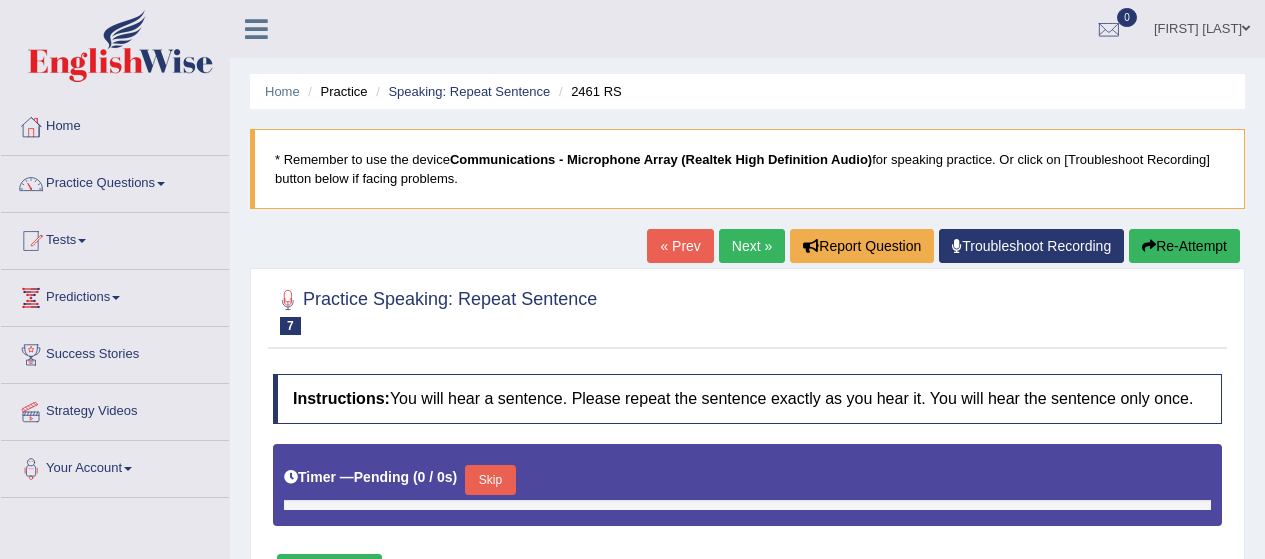 scroll, scrollTop: 0, scrollLeft: 0, axis: both 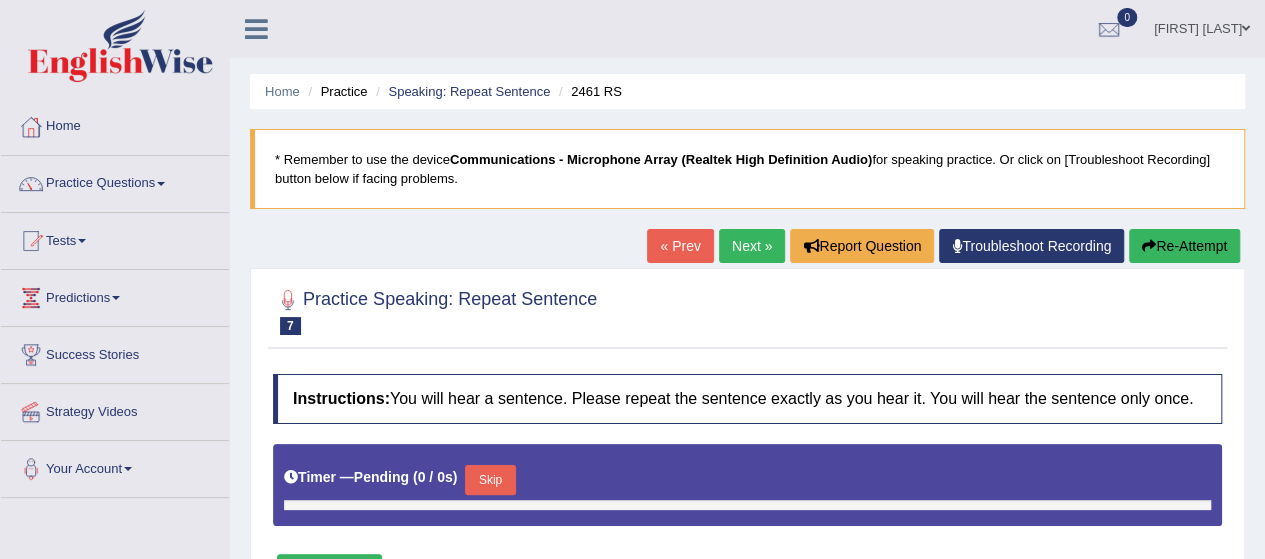 type on "0.85" 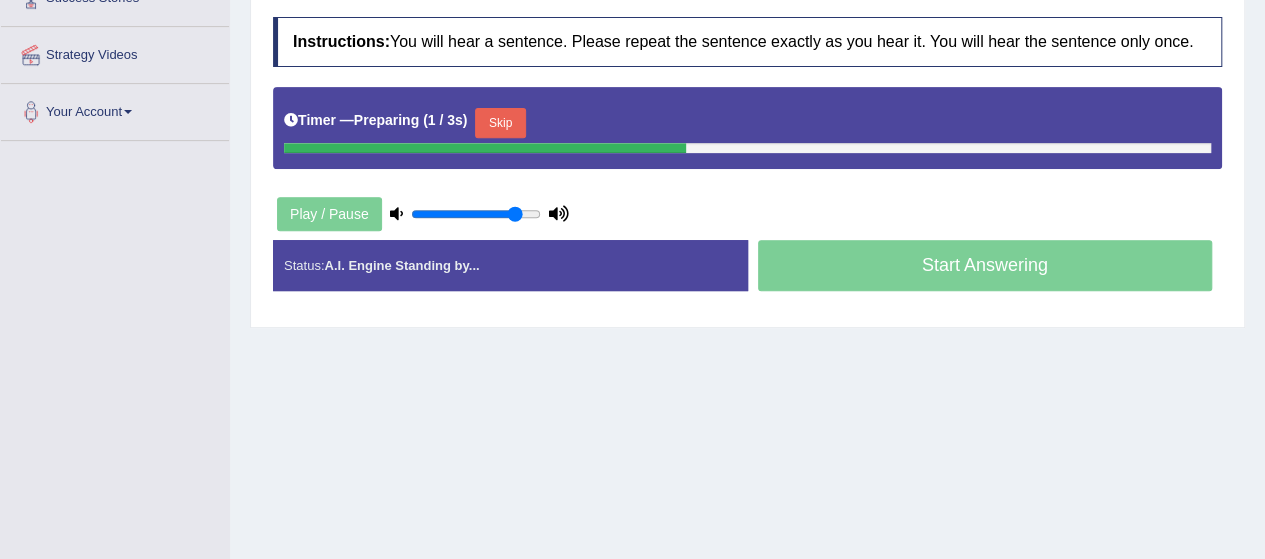 scroll, scrollTop: 380, scrollLeft: 0, axis: vertical 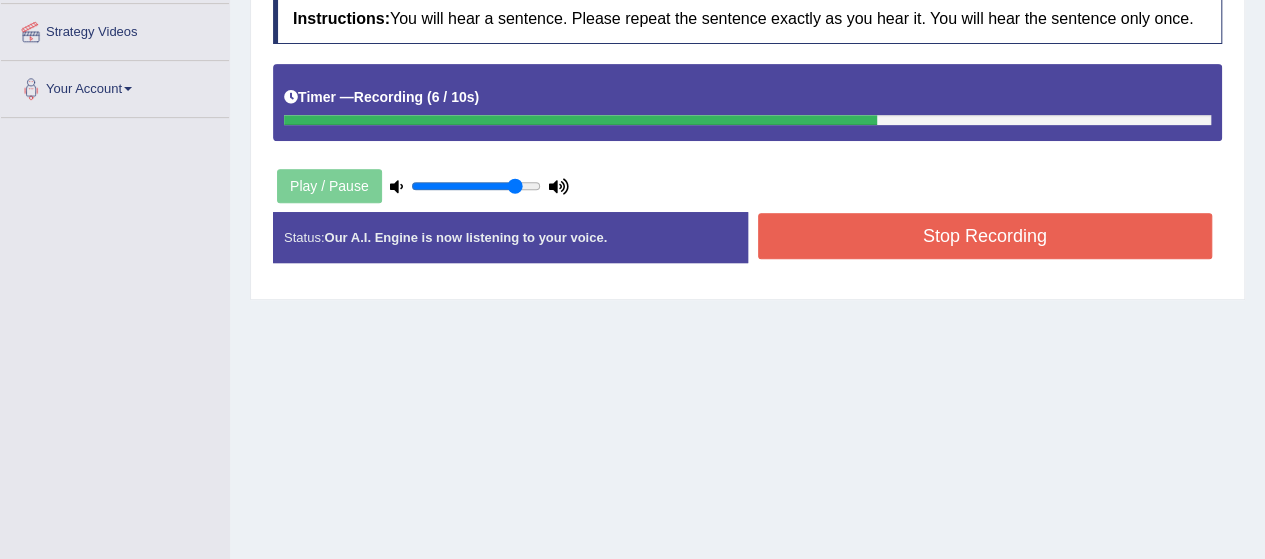 click on "Stop Recording" at bounding box center [985, 236] 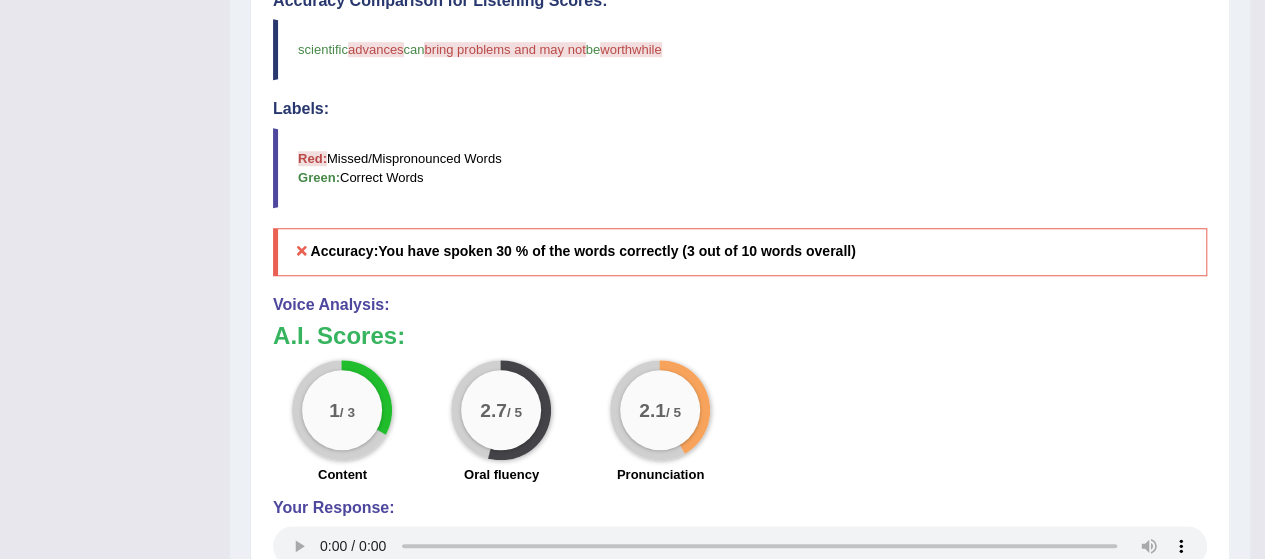 scroll, scrollTop: 186, scrollLeft: 0, axis: vertical 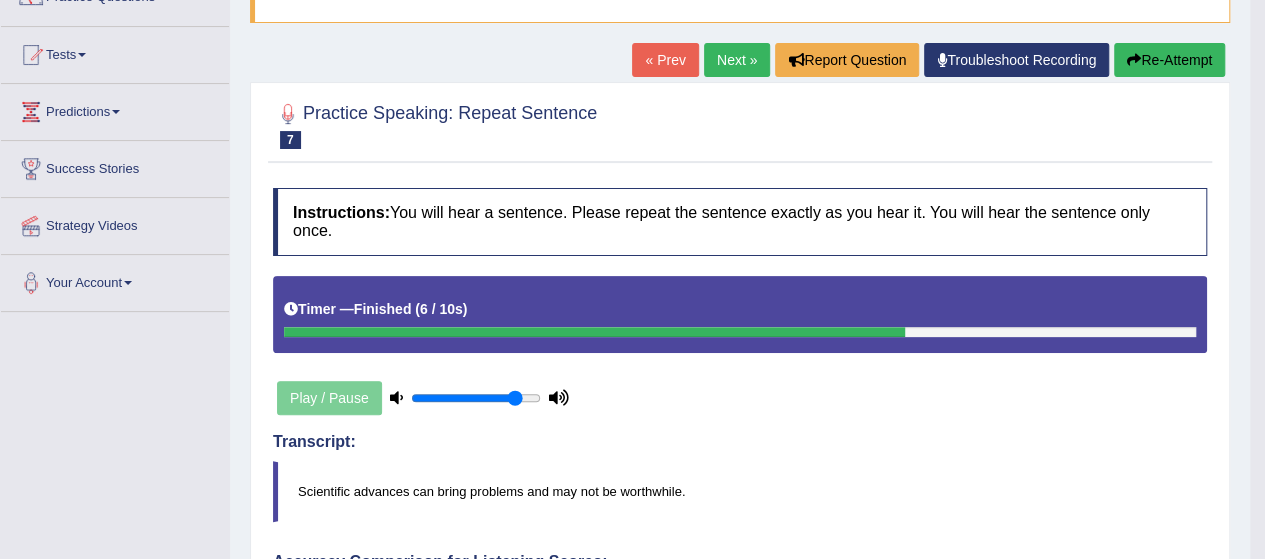 click on "Next »" at bounding box center (737, 60) 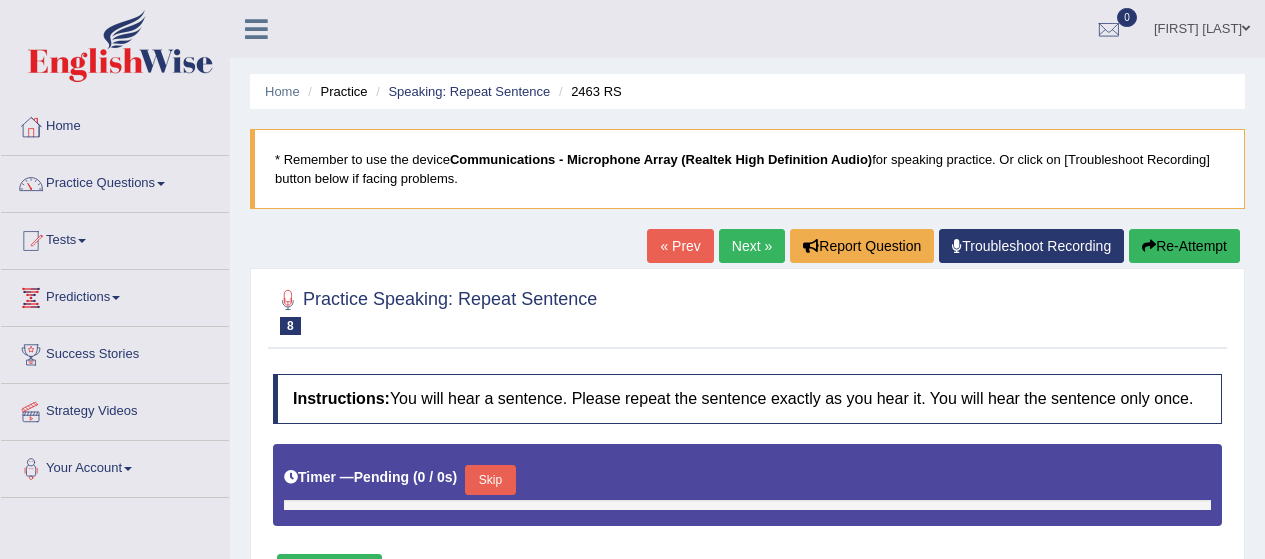 scroll, scrollTop: 0, scrollLeft: 0, axis: both 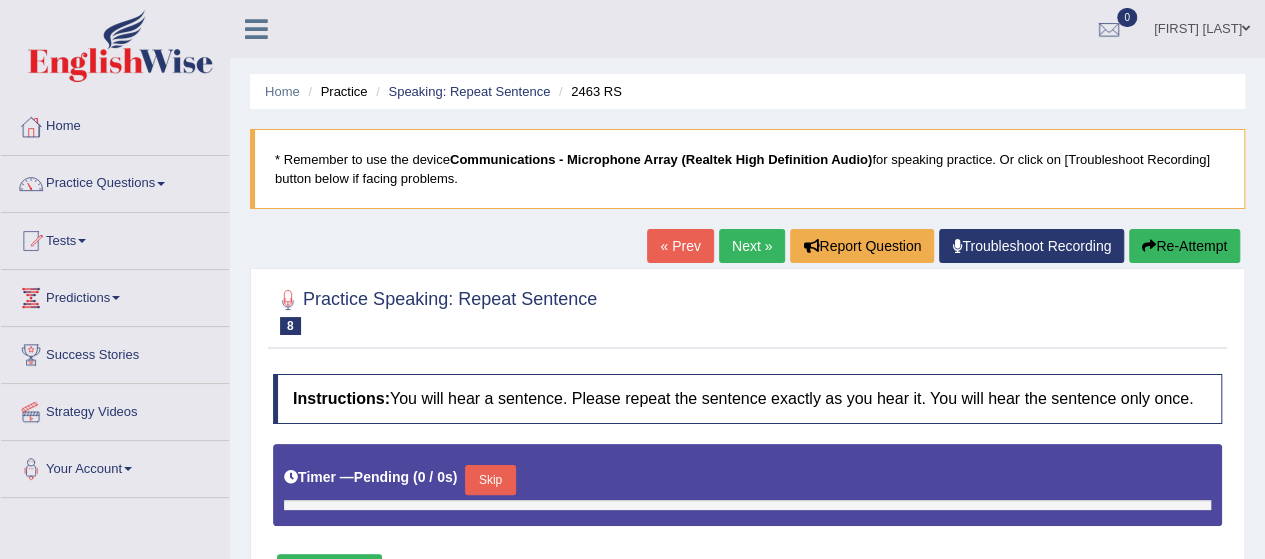 type on "0.85" 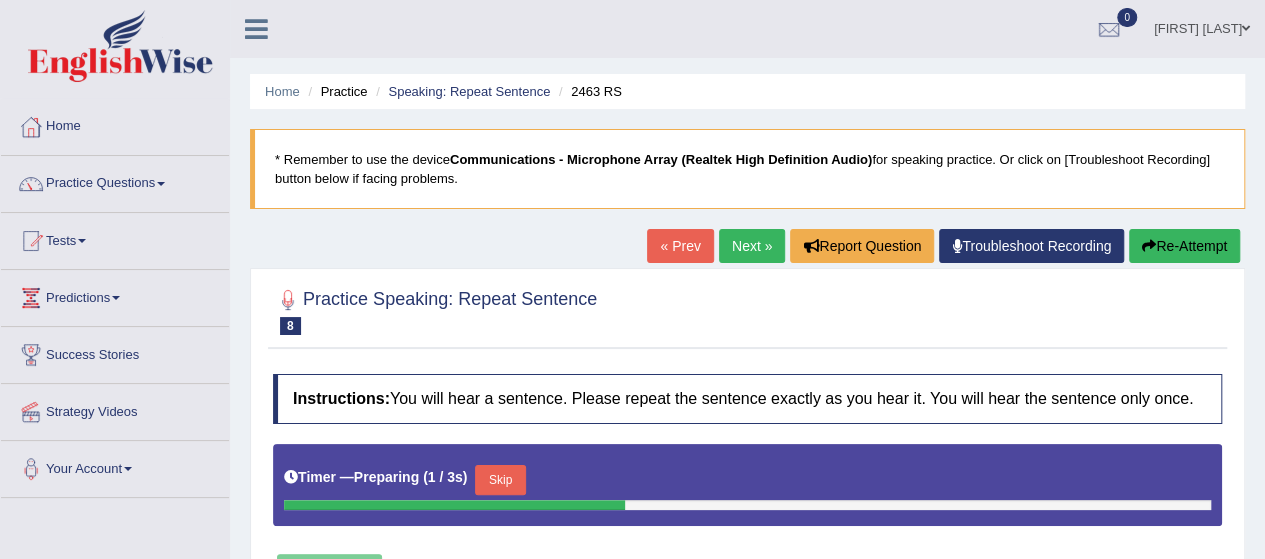 scroll, scrollTop: 400, scrollLeft: 0, axis: vertical 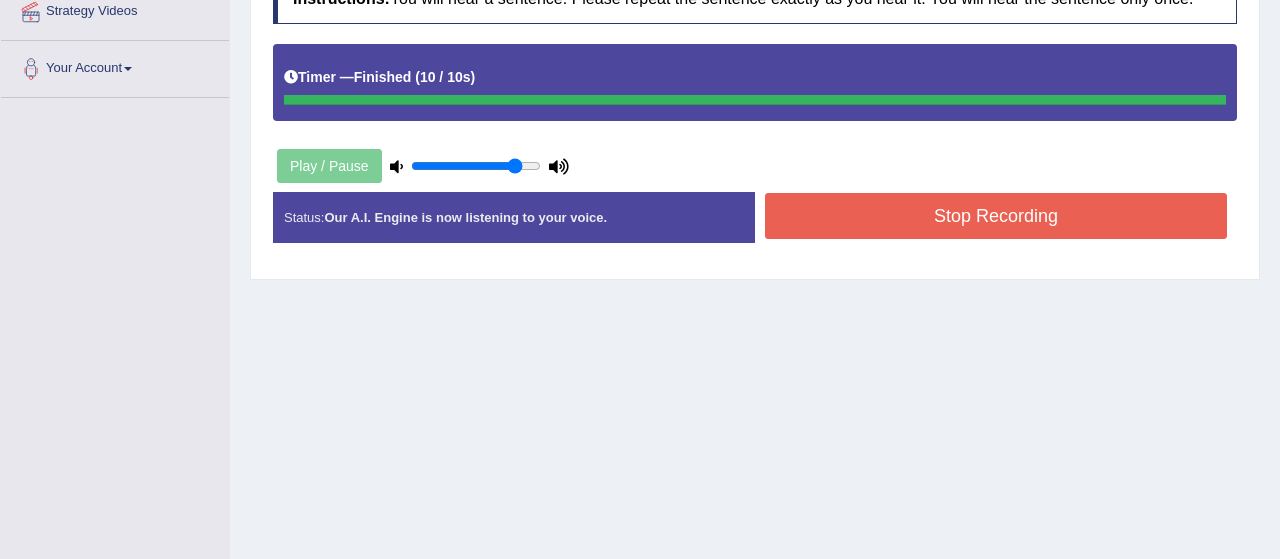 click on "Instructions:  You will hear a sentence. Please repeat the sentence exactly as you hear it. You will hear the sentence only once.
Timer —  Finished   ( 10 / 10s ) Play / Pause Transcript: The world's population increased from millions to billions in just over a decade. Created with Highcharts 7.1.2 Too low Too high Time Pitch meter: 0 2.5 5 7.5 10 Created with Highcharts 7.1.2 Great Too slow Too fast Time Speech pace meter: 0 10 20 30 40 Accuracy Comparison for Listening Scores: Labels:
Red:  Missed/Mispronounced Words
Green:  Correct Words
Accuracy:  Voice Analysis: Your Response: Status:  Our A.I. Engine is now listening to your voice. Start Answering Stop Recording" at bounding box center [755, 116] 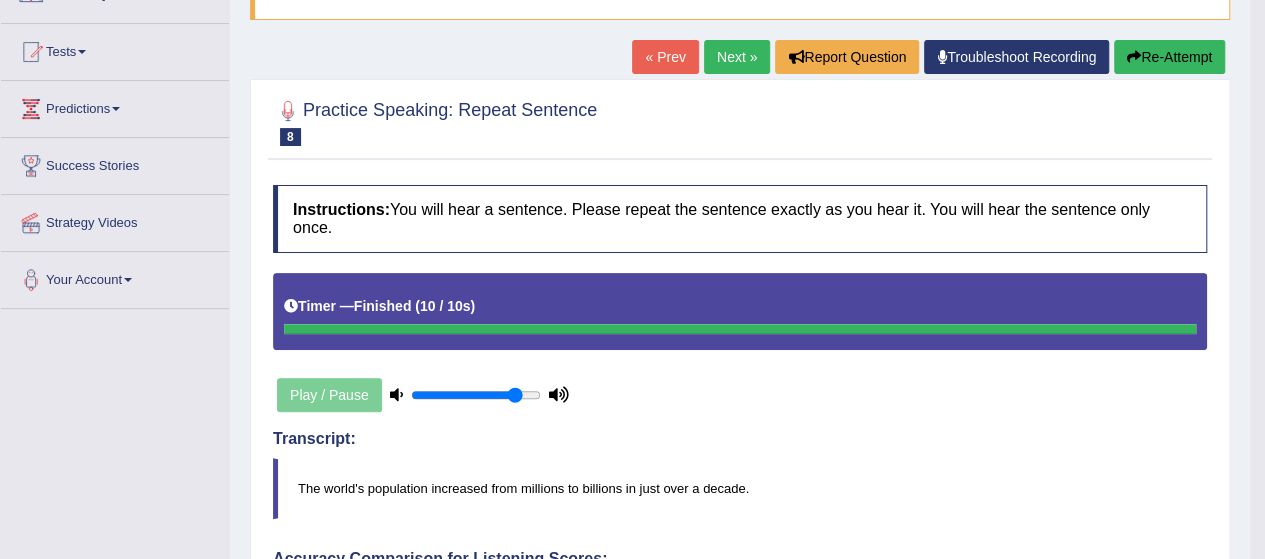scroll, scrollTop: 186, scrollLeft: 0, axis: vertical 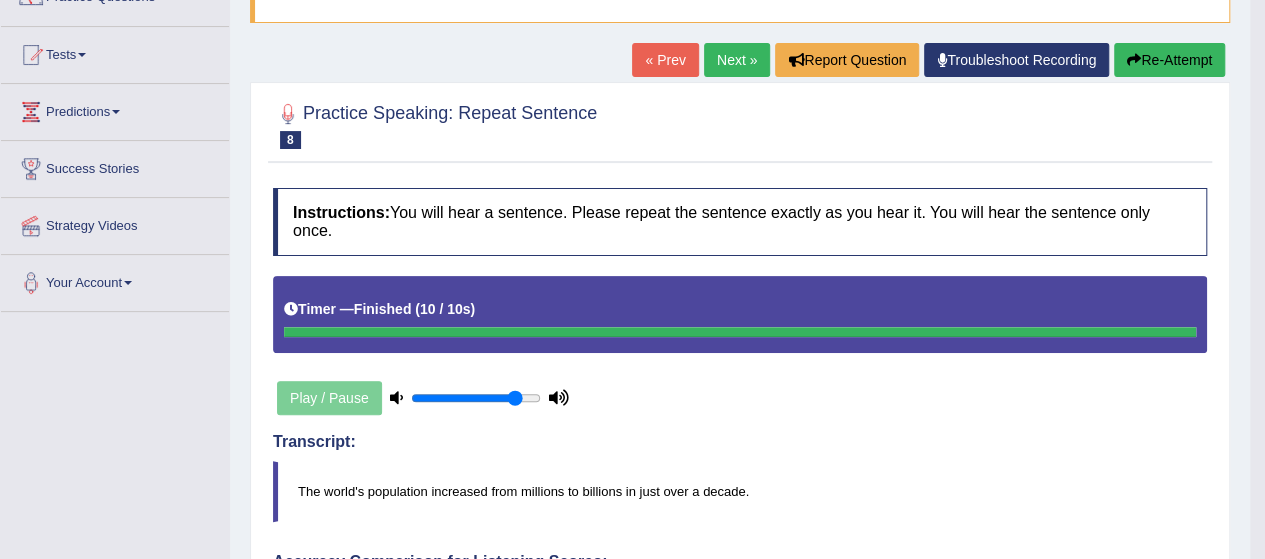 click on "Next »" at bounding box center (737, 60) 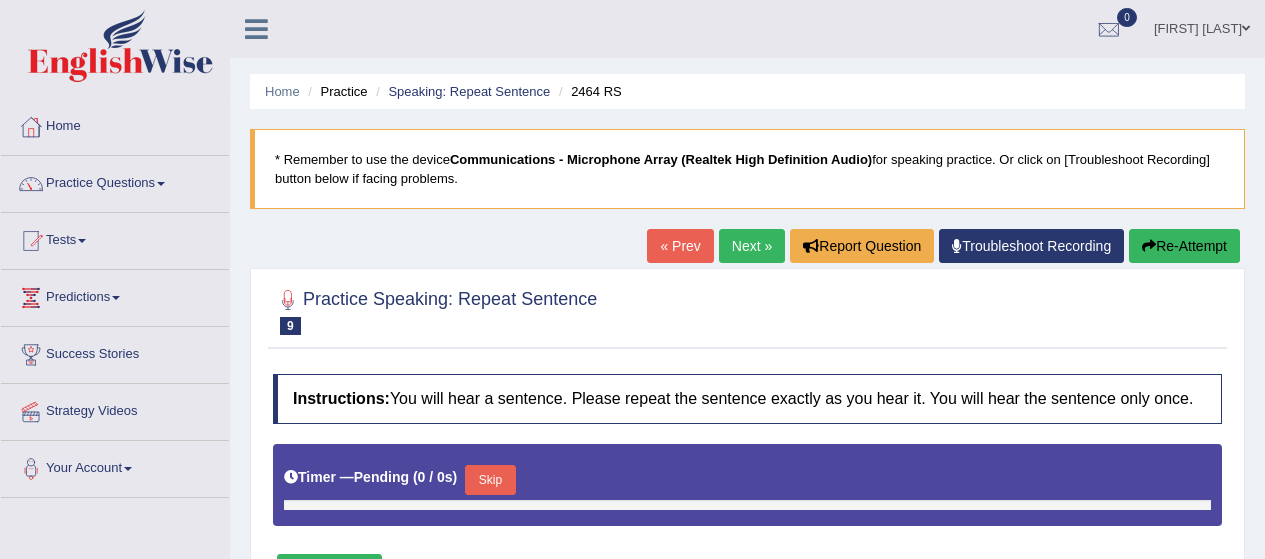 scroll, scrollTop: 108, scrollLeft: 0, axis: vertical 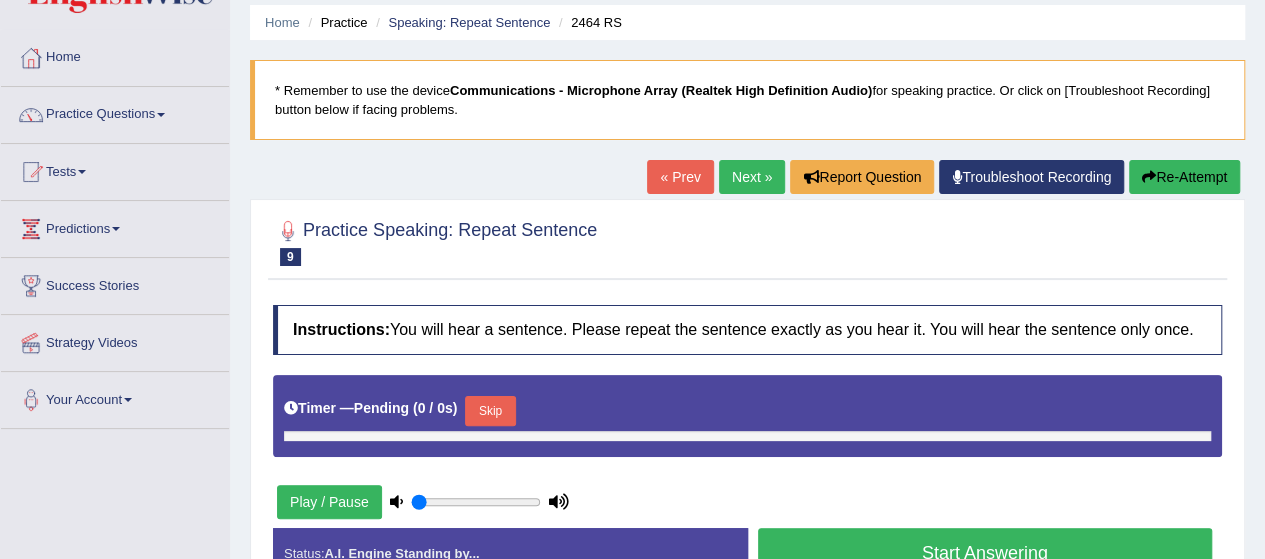 type on "0.85" 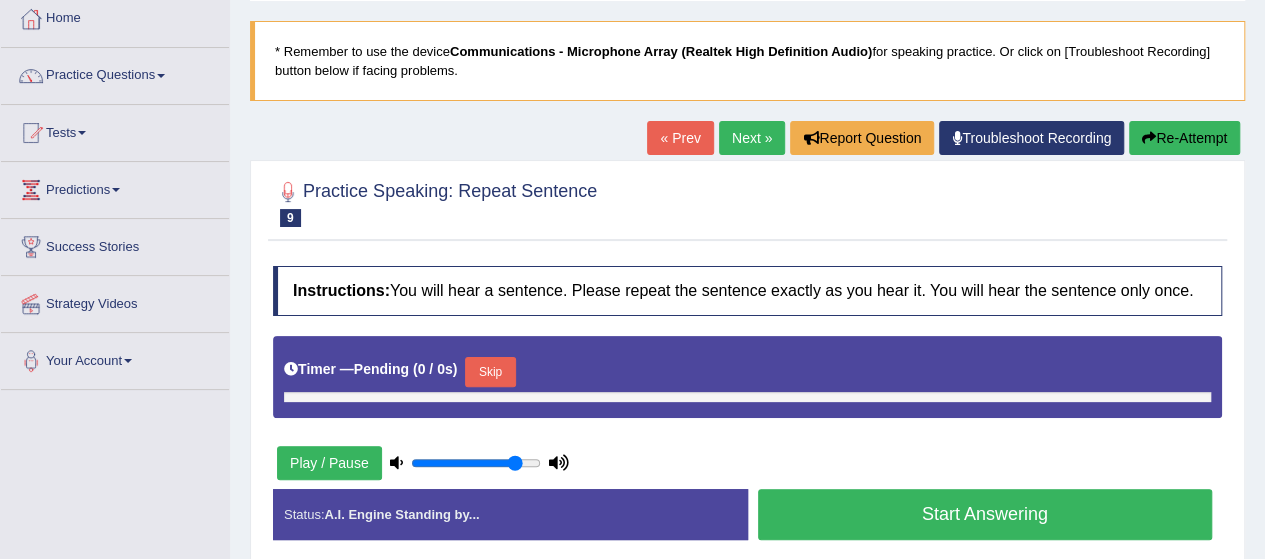 scroll, scrollTop: 0, scrollLeft: 0, axis: both 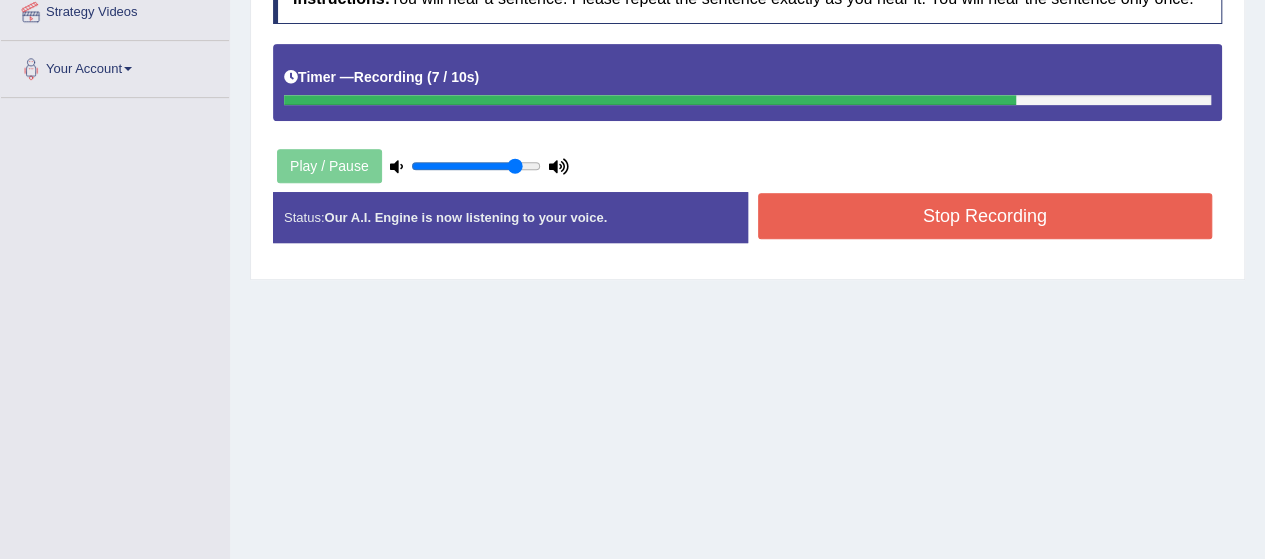 click on "Stop Recording" at bounding box center (985, 216) 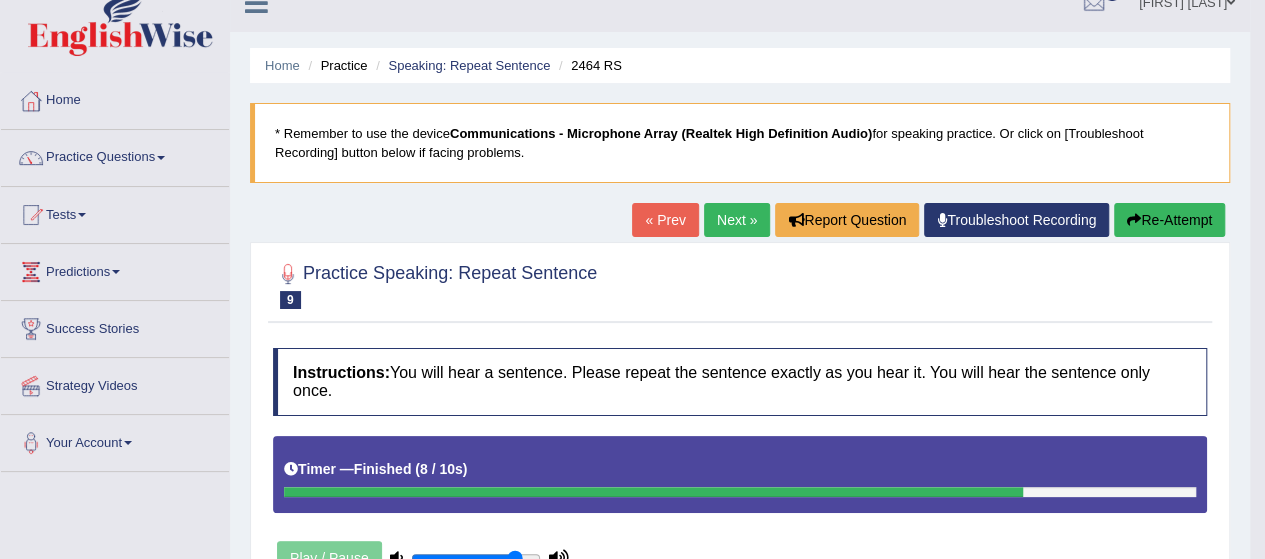 scroll, scrollTop: 0, scrollLeft: 0, axis: both 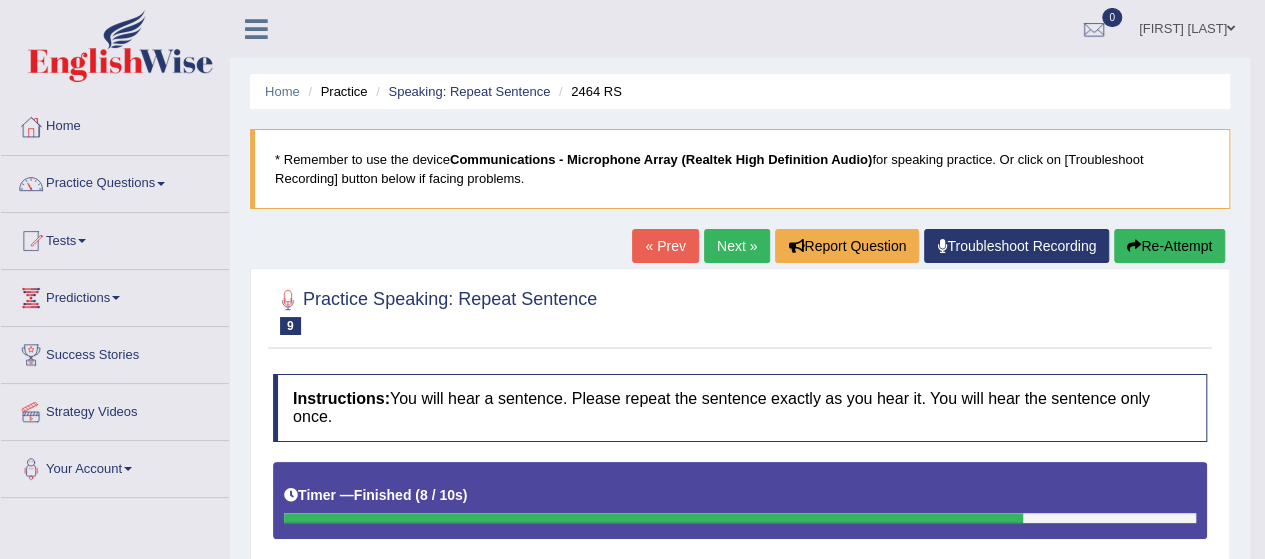 click on "Re-Attempt" at bounding box center (1169, 246) 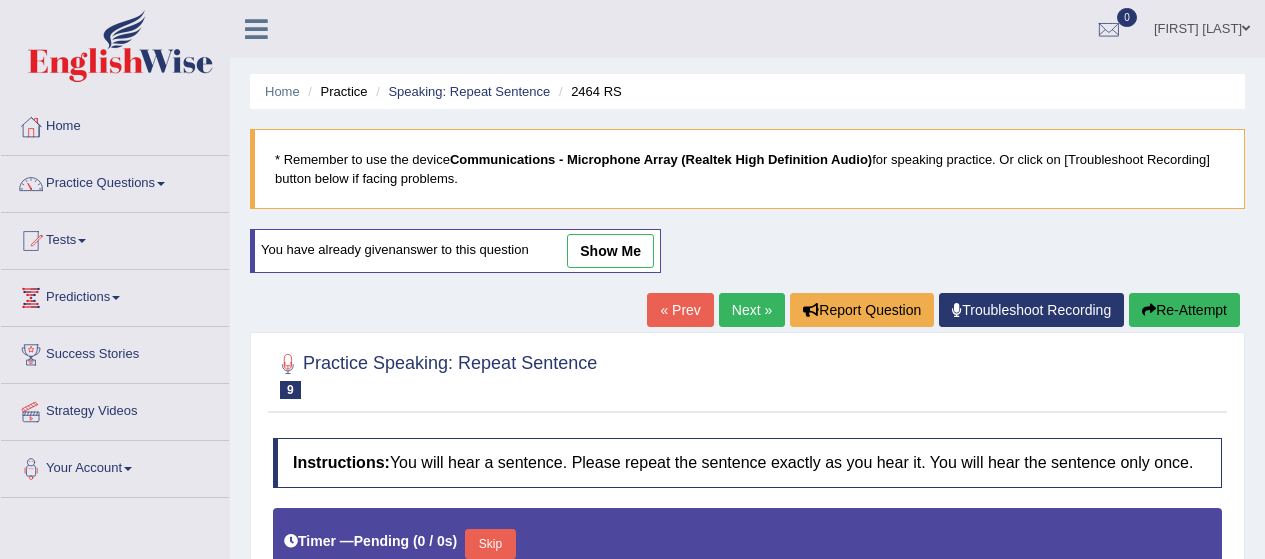 scroll, scrollTop: 0, scrollLeft: 0, axis: both 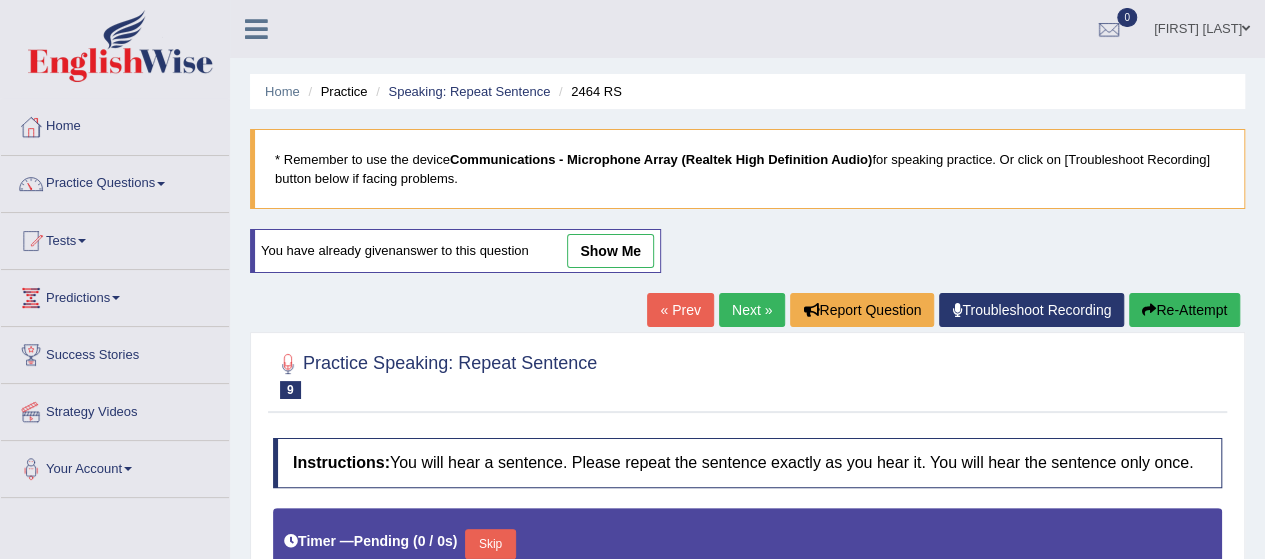 type on "0.85" 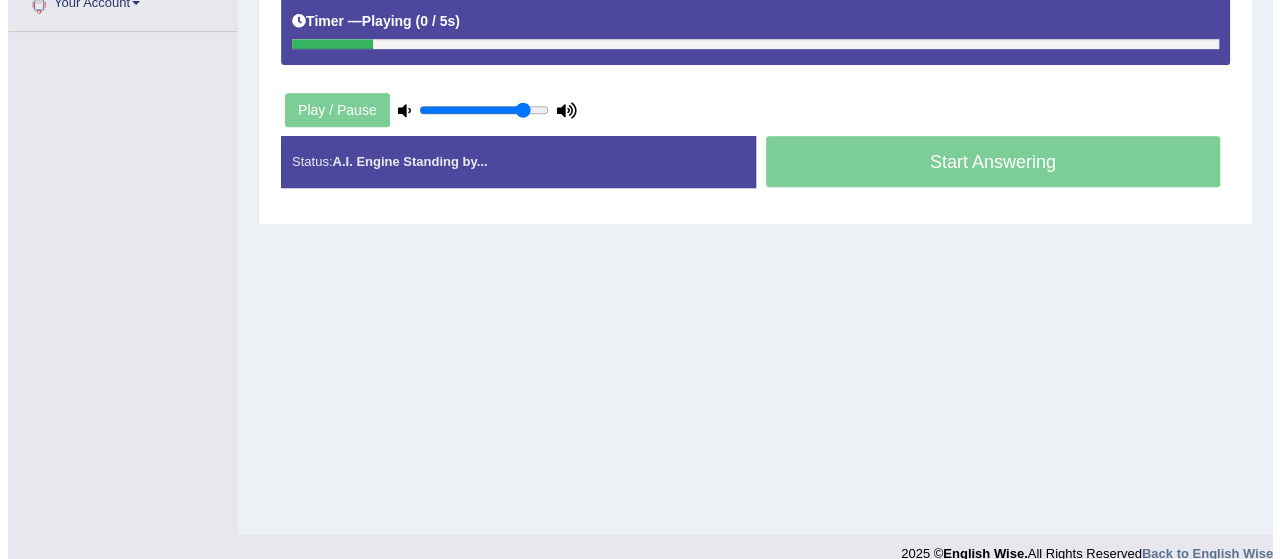 scroll, scrollTop: 490, scrollLeft: 0, axis: vertical 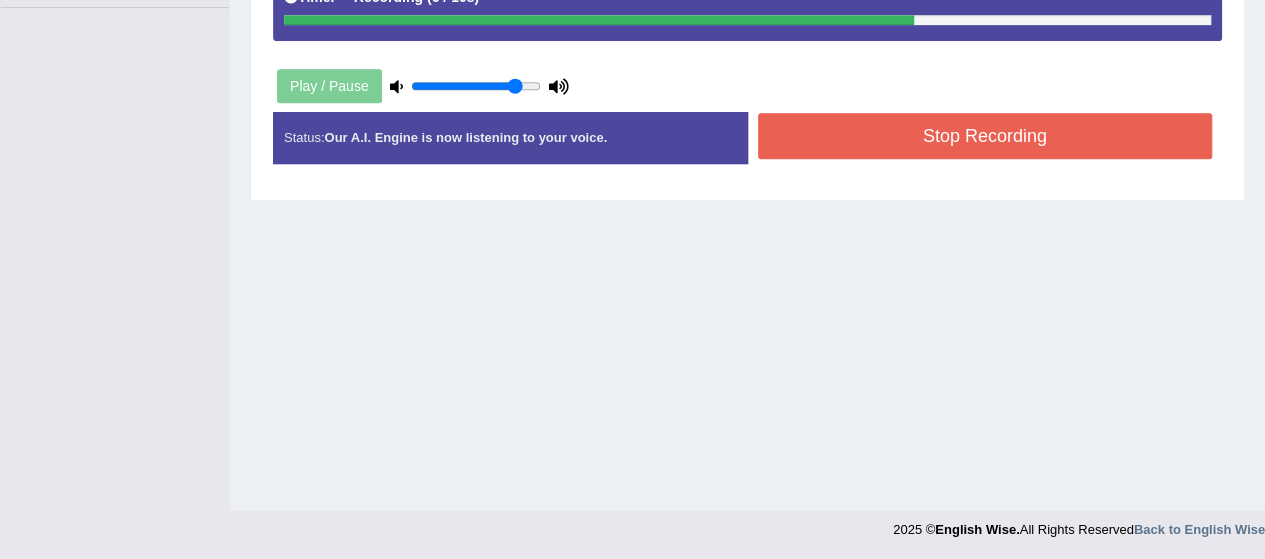 click on "Stop Recording" at bounding box center (985, 138) 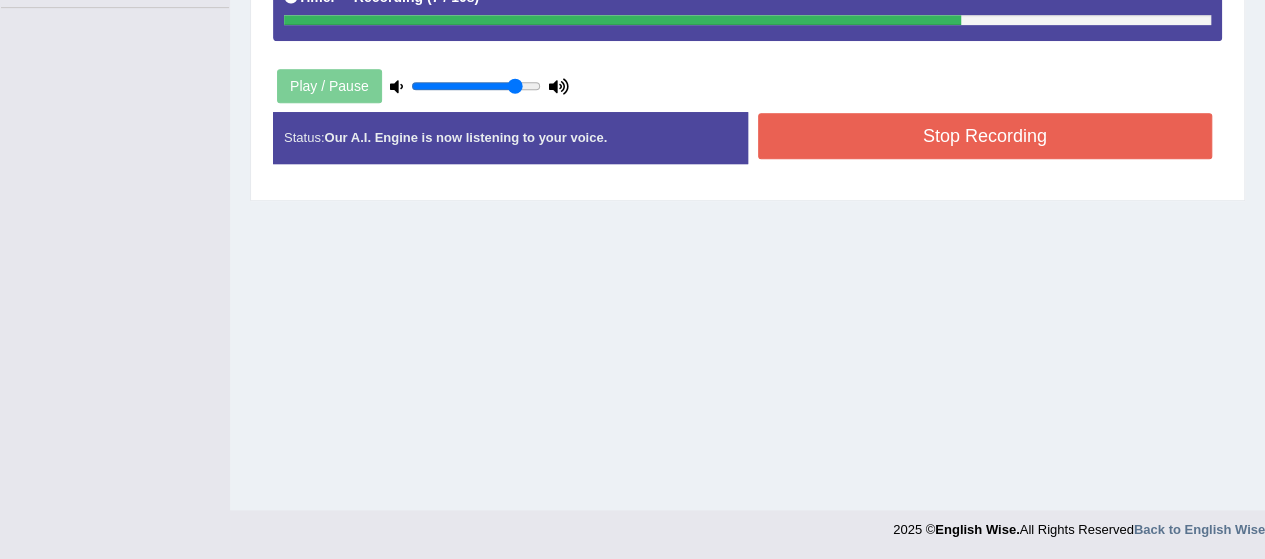 click on "Stop Recording" at bounding box center (985, 136) 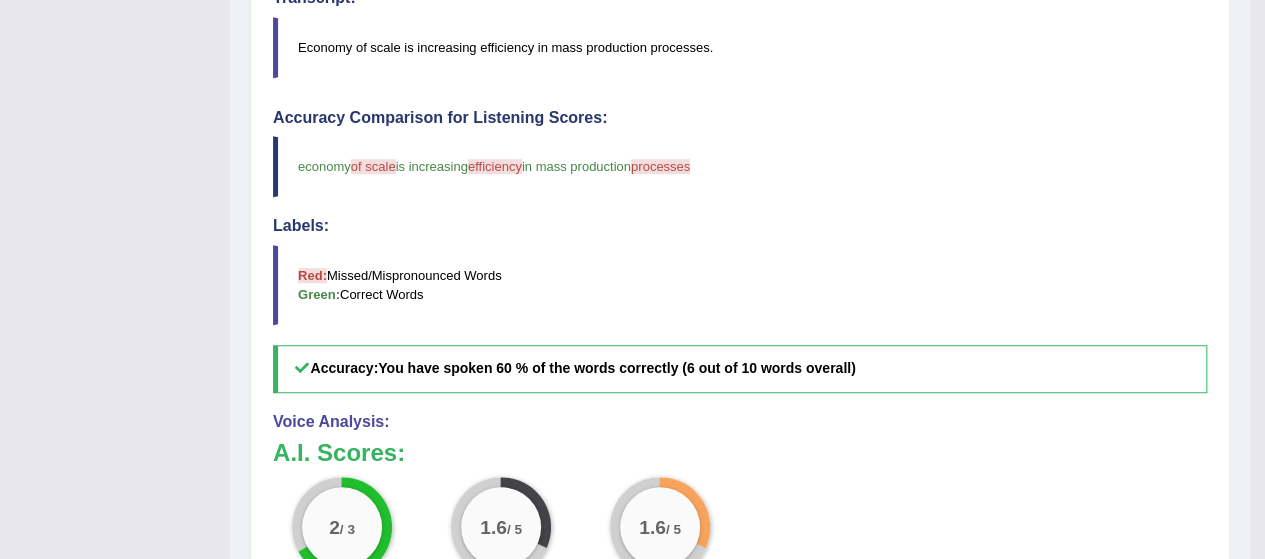 scroll, scrollTop: 0, scrollLeft: 0, axis: both 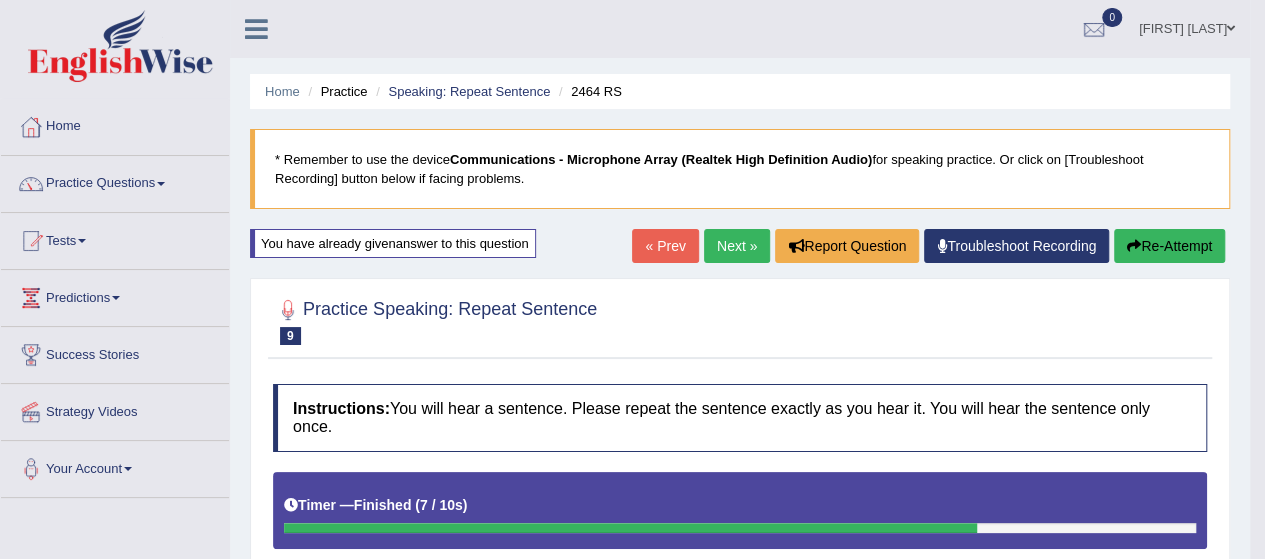 click on "Next »" at bounding box center [737, 246] 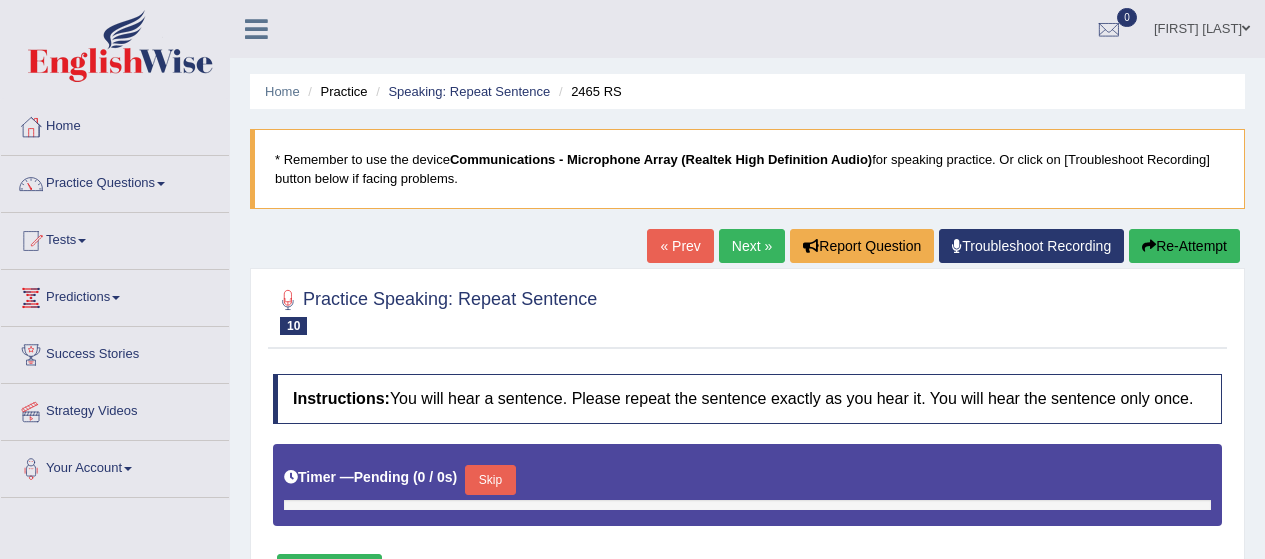 scroll, scrollTop: 0, scrollLeft: 0, axis: both 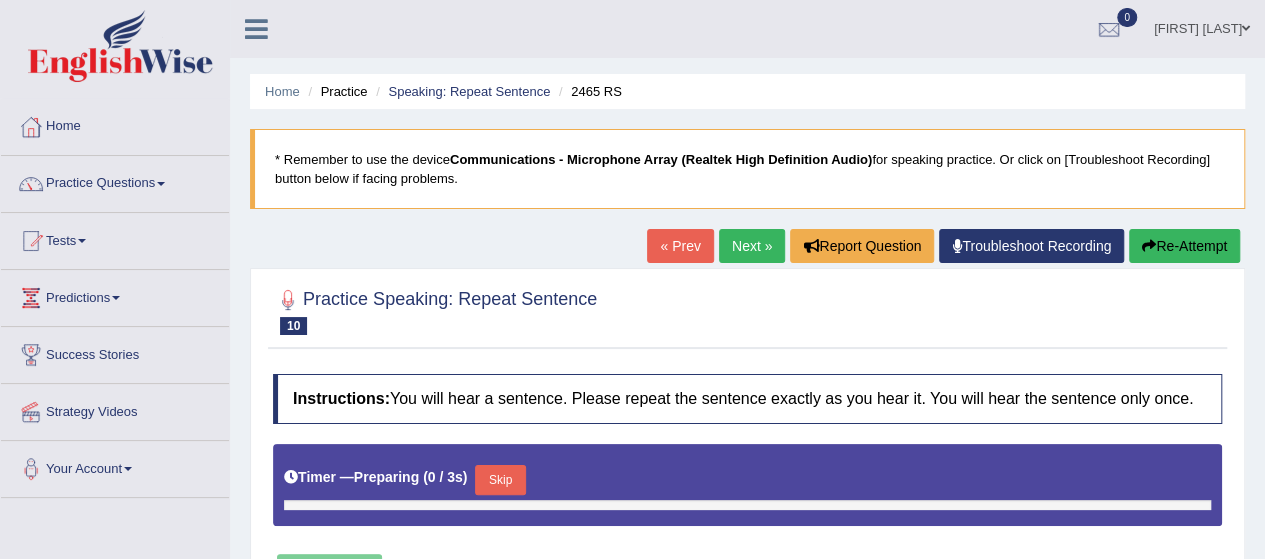 type on "0.85" 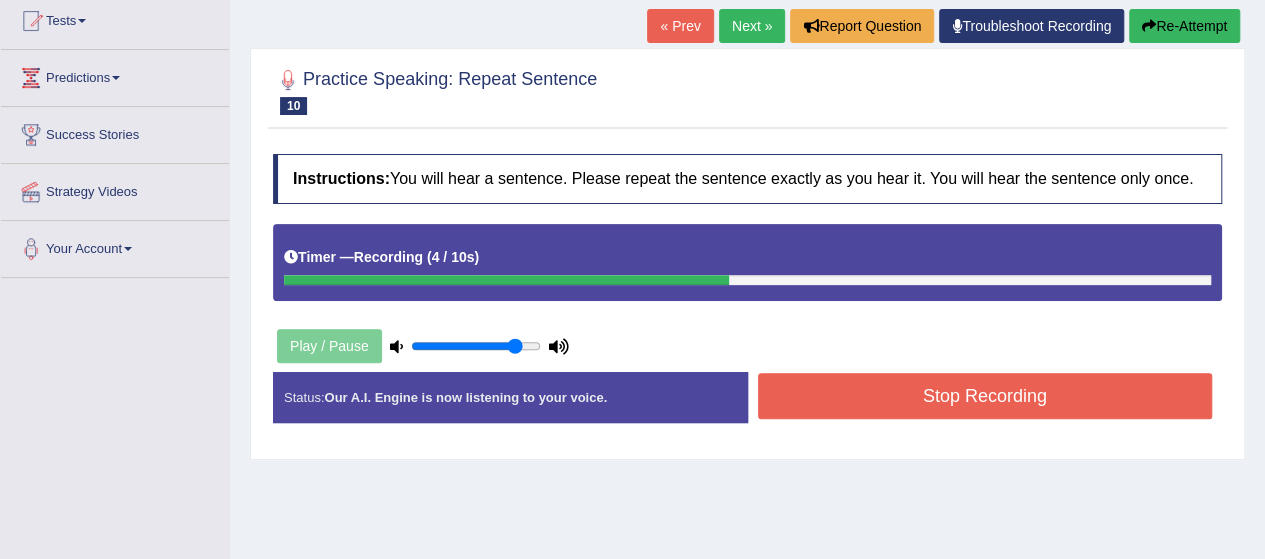 scroll, scrollTop: 226, scrollLeft: 0, axis: vertical 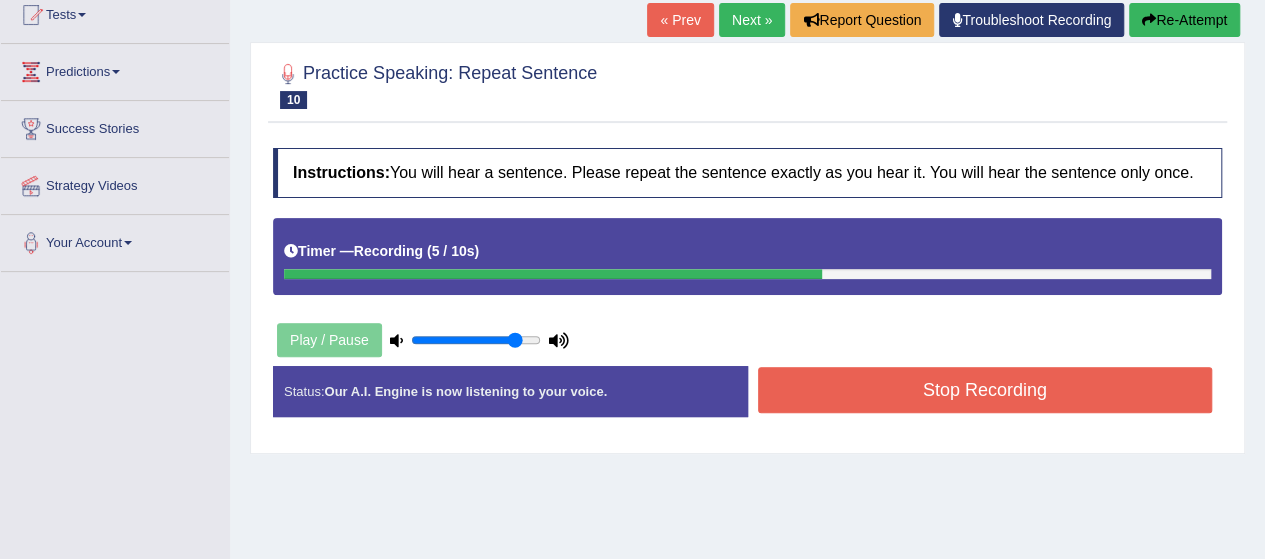 click on "Stop Recording" at bounding box center (985, 390) 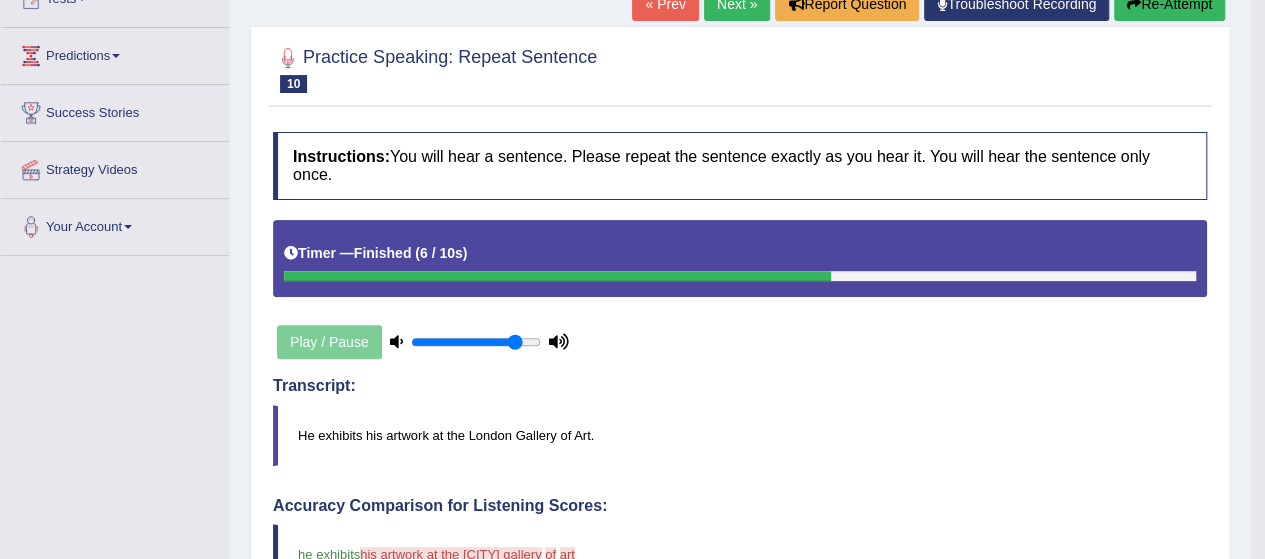 scroll, scrollTop: 0, scrollLeft: 0, axis: both 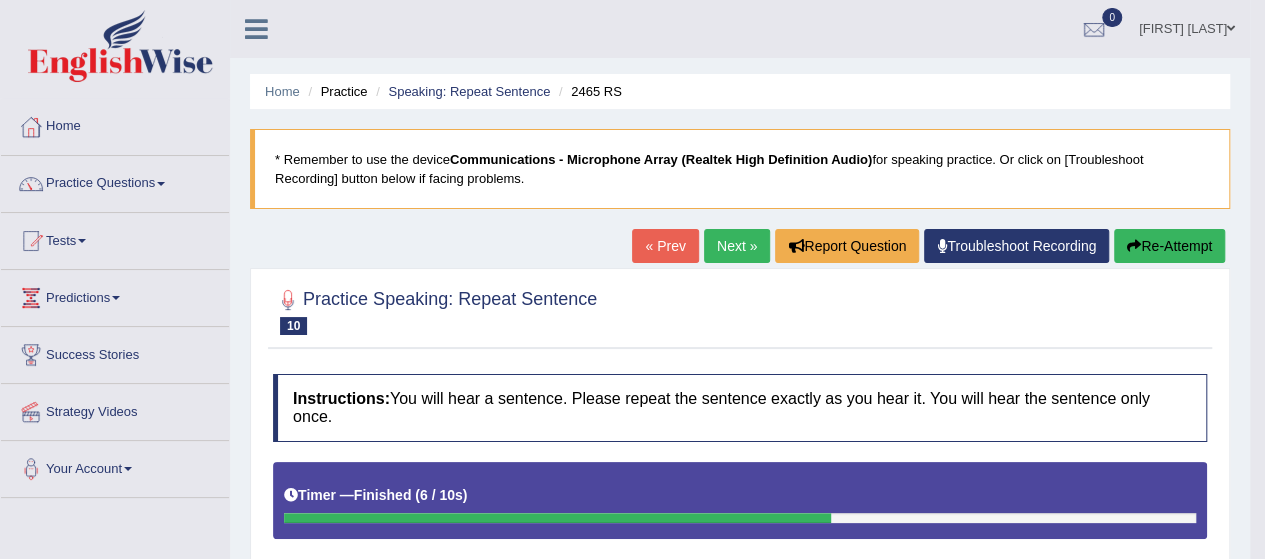 click on "Next »" at bounding box center (737, 246) 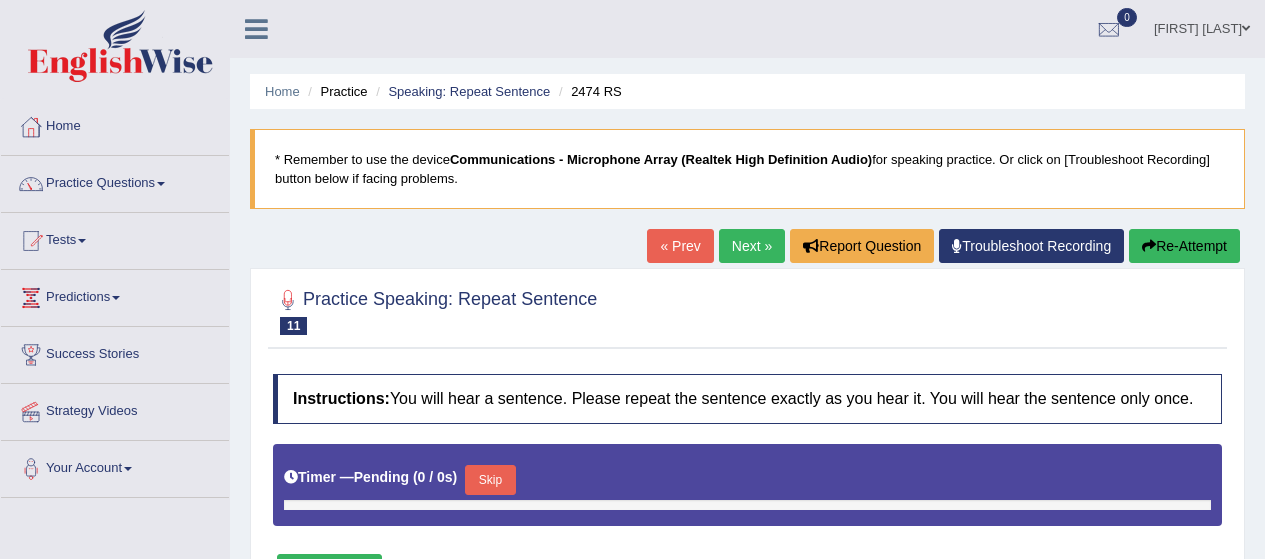 scroll, scrollTop: 34, scrollLeft: 0, axis: vertical 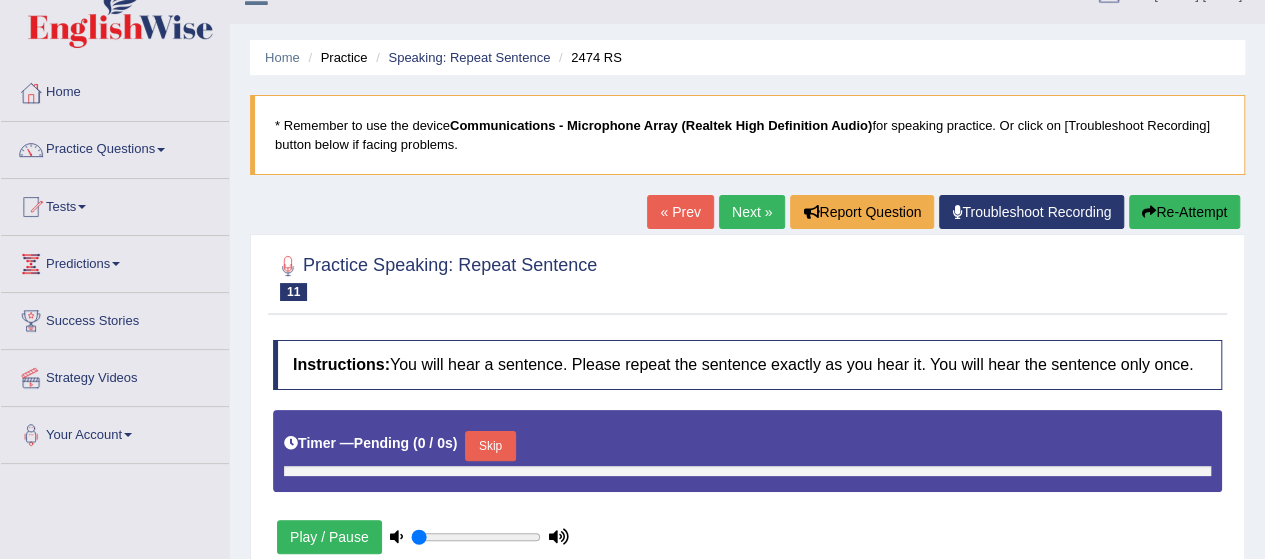 type on "0.85" 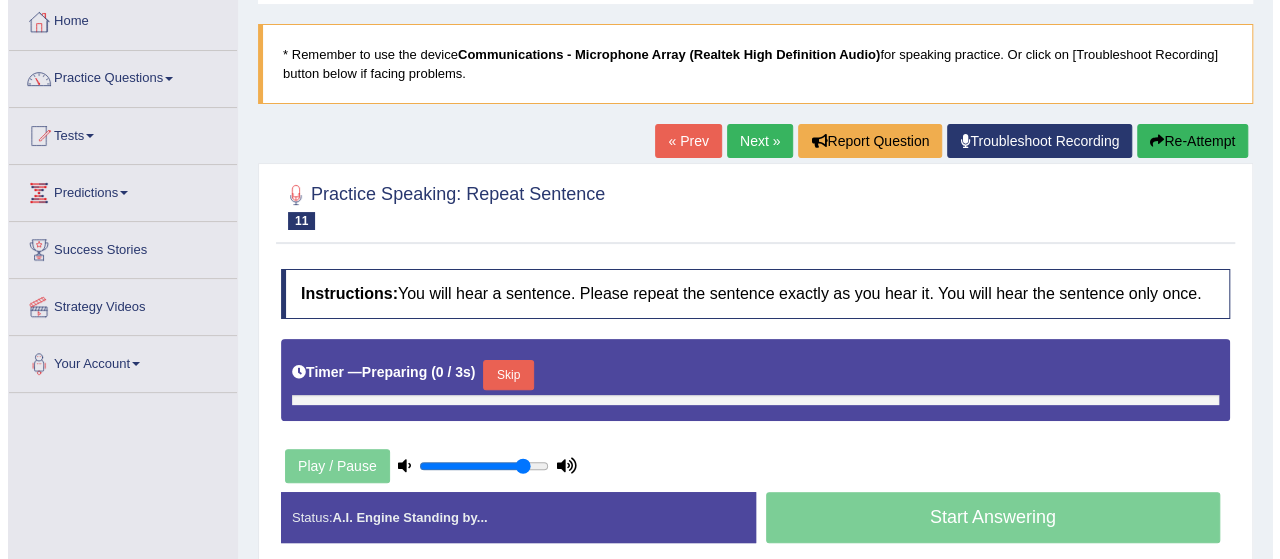 scroll, scrollTop: 360, scrollLeft: 0, axis: vertical 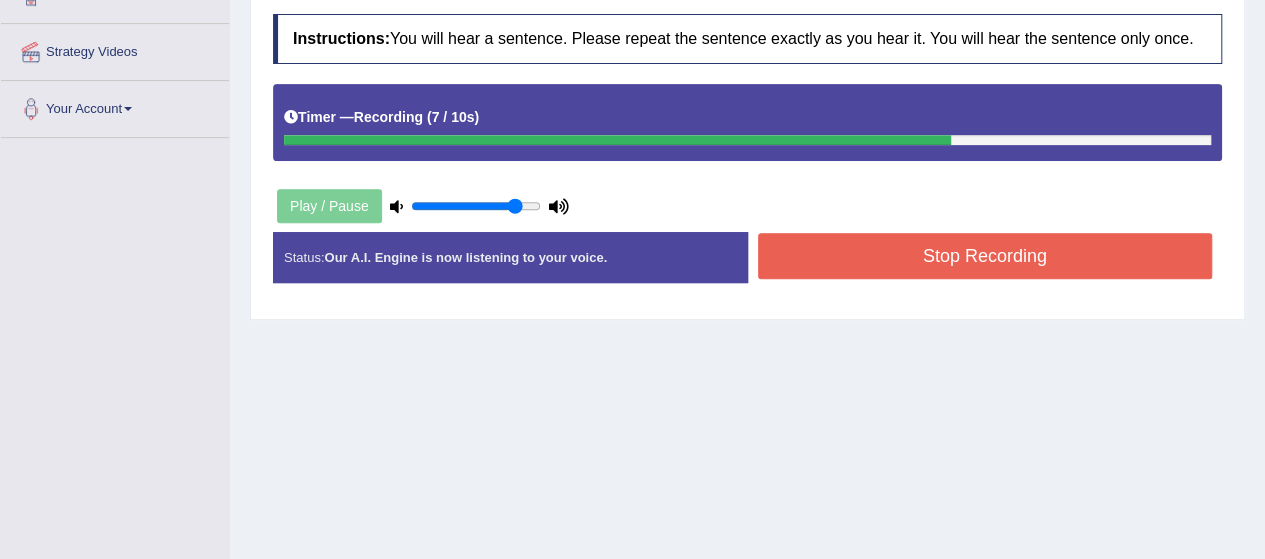 click on "Stop Recording" at bounding box center (985, 256) 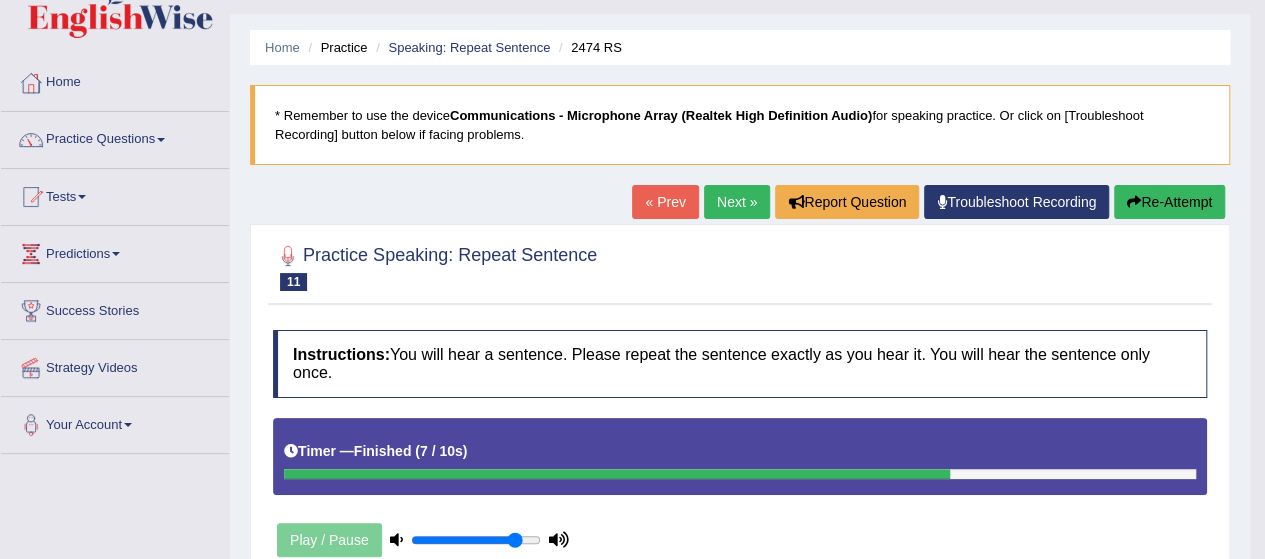 scroll, scrollTop: 0, scrollLeft: 0, axis: both 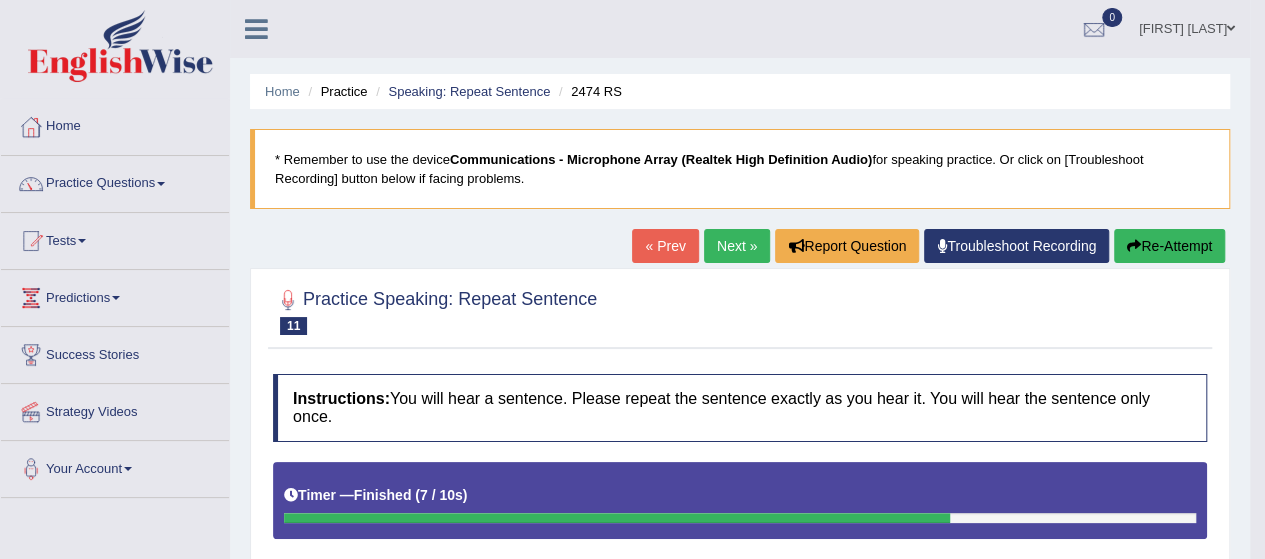 click on "Next »" at bounding box center (737, 246) 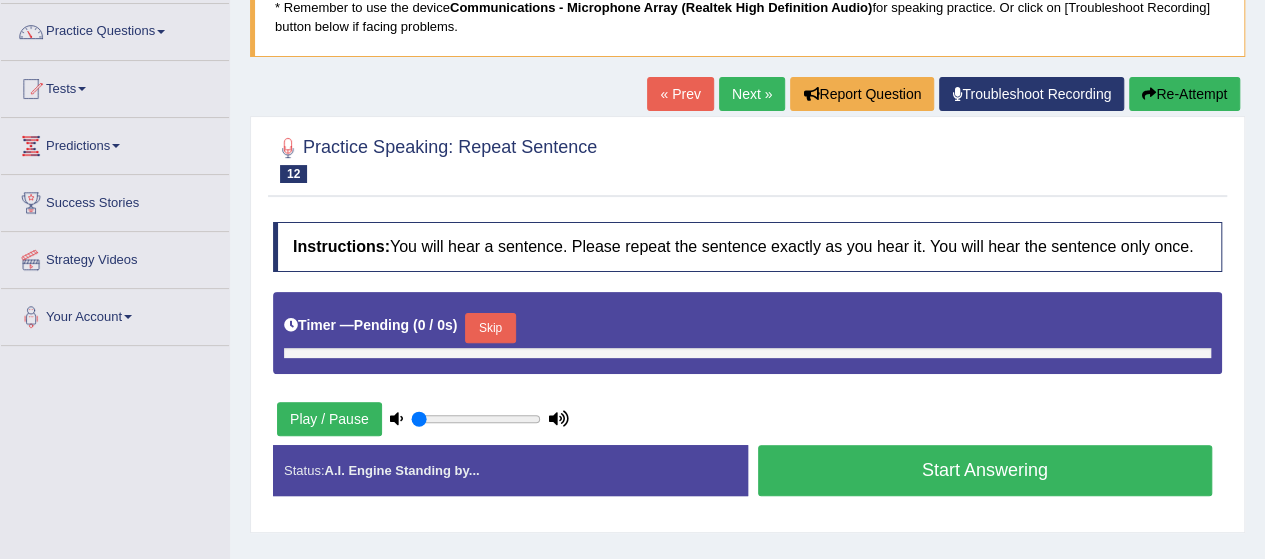 scroll, scrollTop: 0, scrollLeft: 0, axis: both 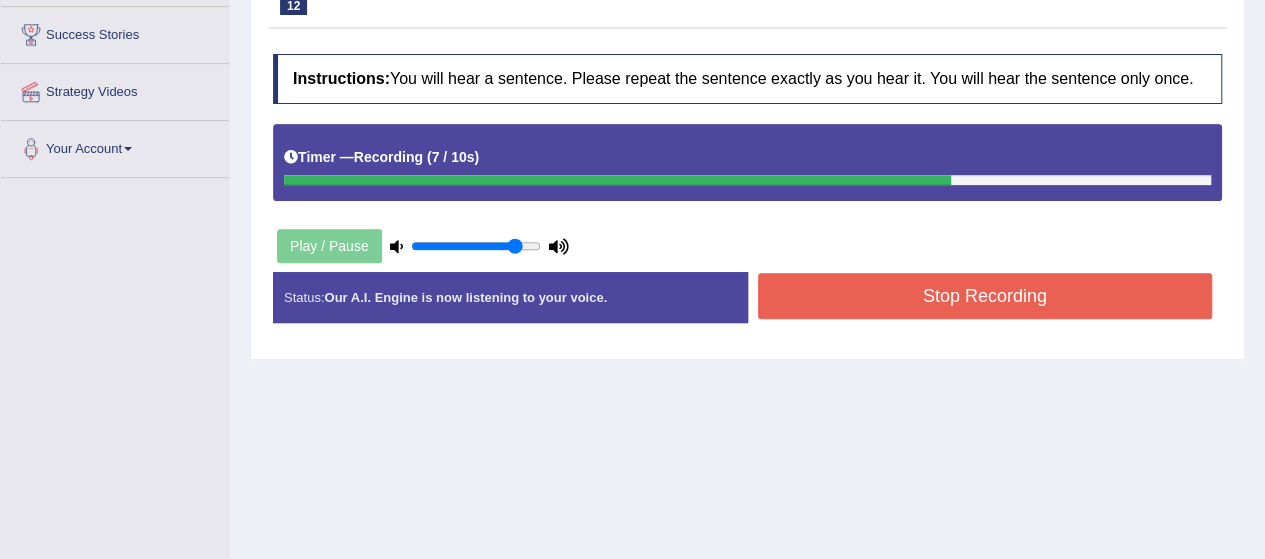 click on "Stop Recording" at bounding box center (985, 296) 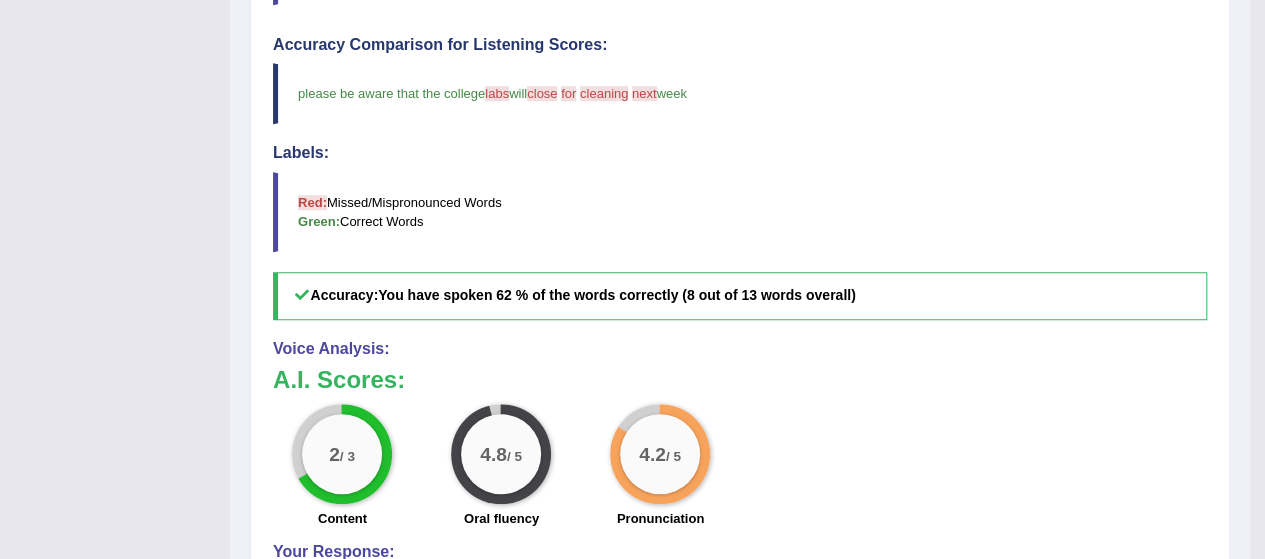 scroll, scrollTop: 0, scrollLeft: 0, axis: both 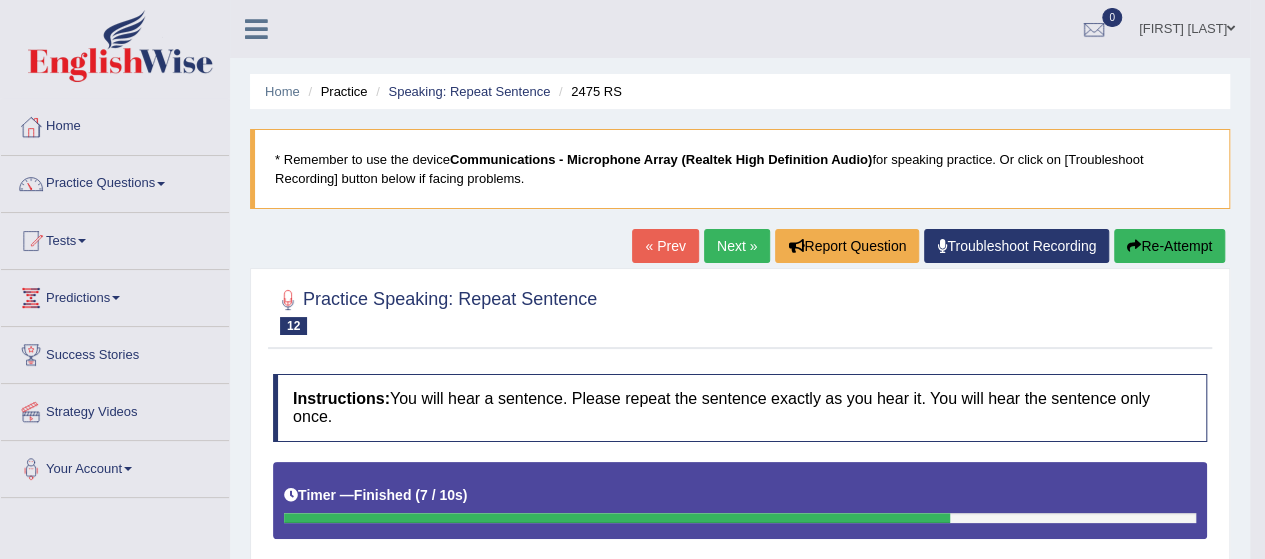 click on "Next »" at bounding box center (737, 246) 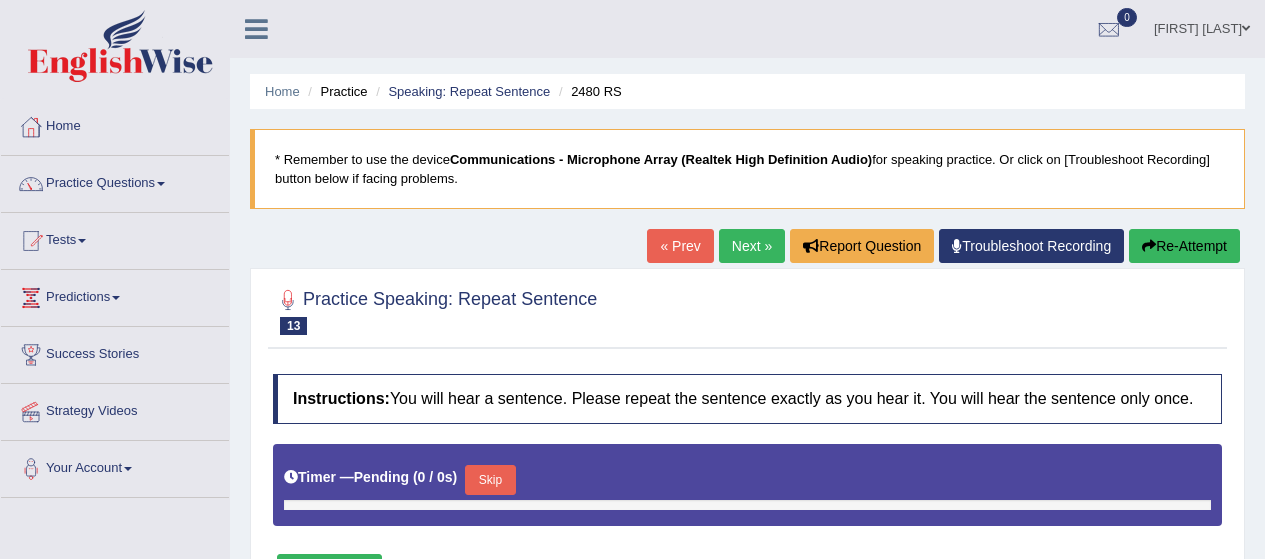 scroll, scrollTop: 0, scrollLeft: 0, axis: both 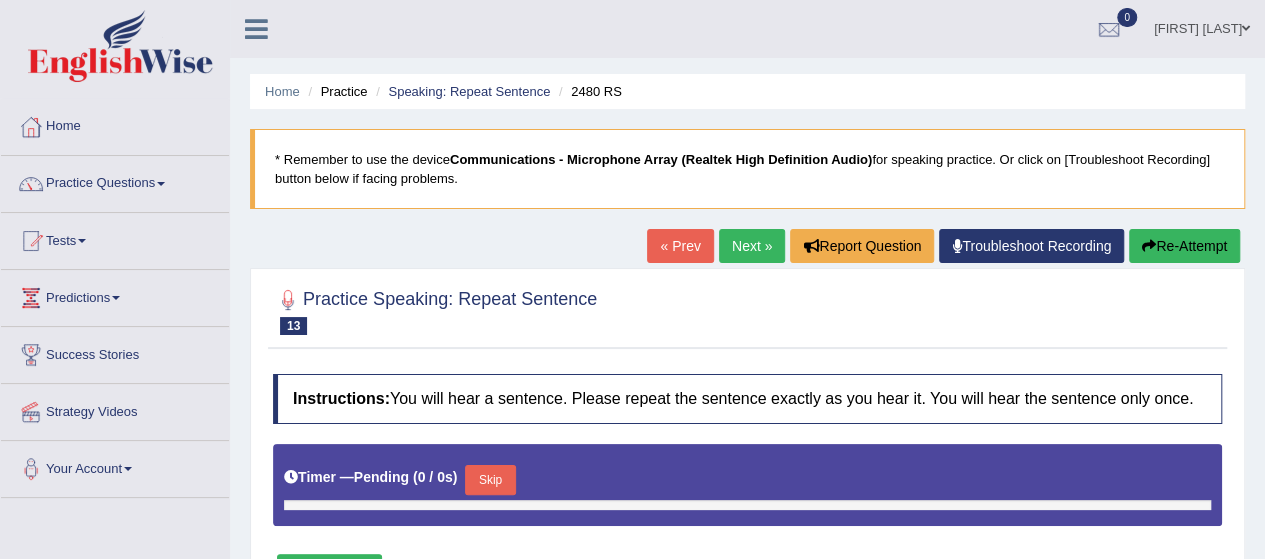 type on "0.85" 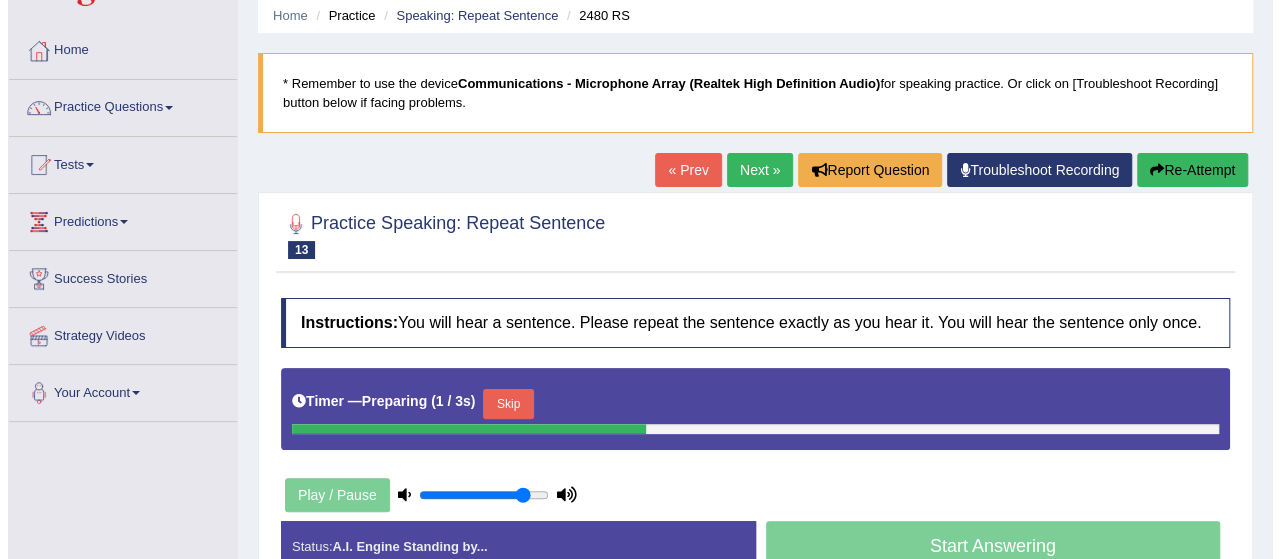 scroll, scrollTop: 386, scrollLeft: 0, axis: vertical 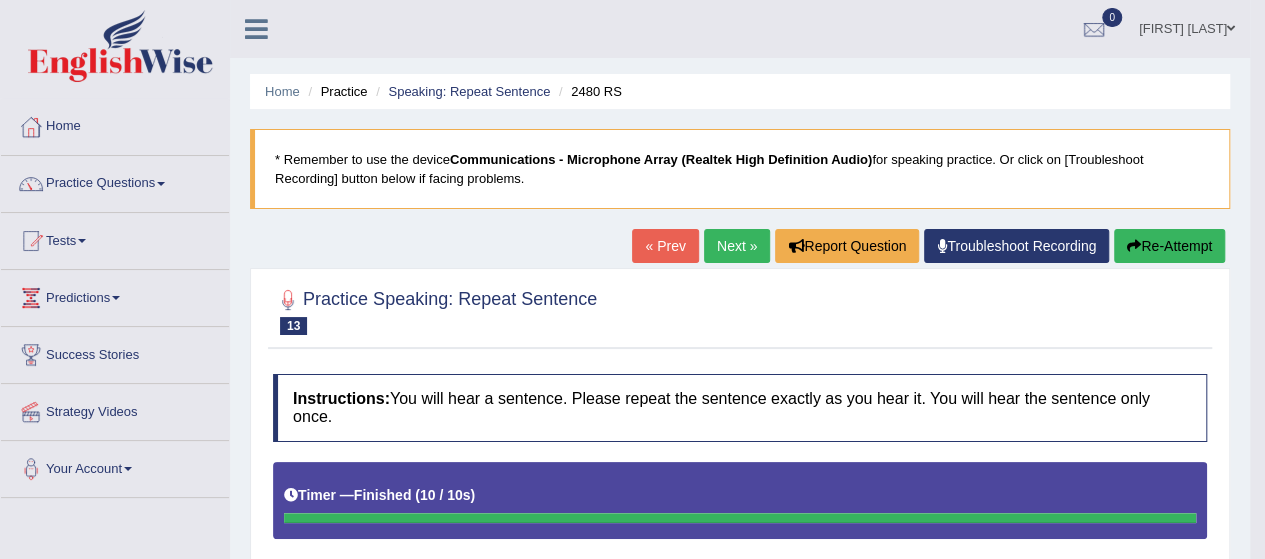 click on "Next »" at bounding box center [737, 246] 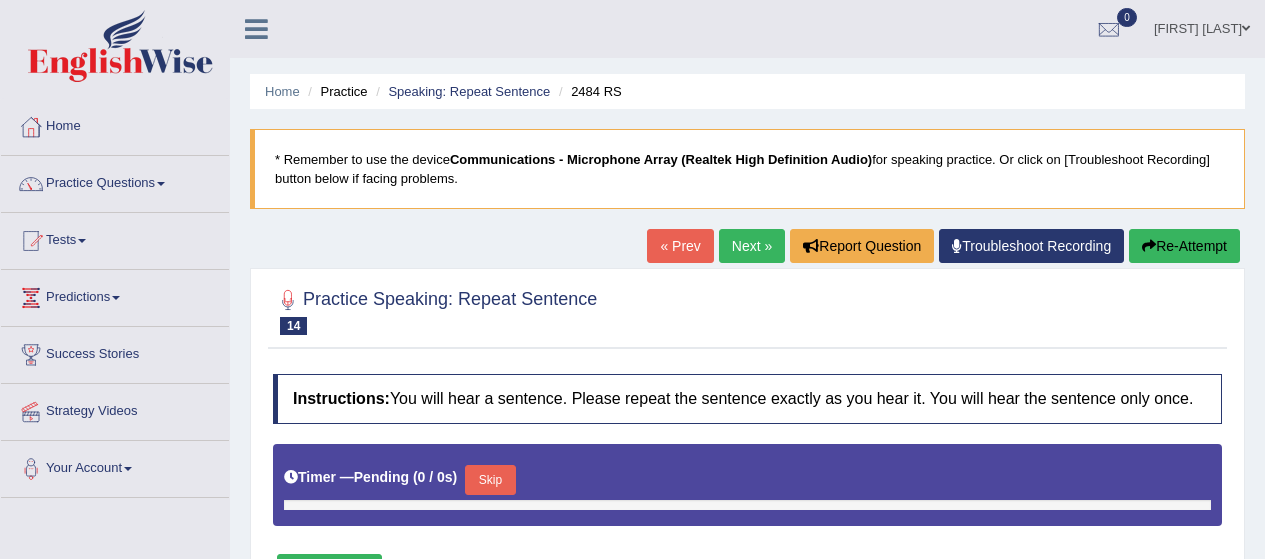 scroll, scrollTop: 109, scrollLeft: 0, axis: vertical 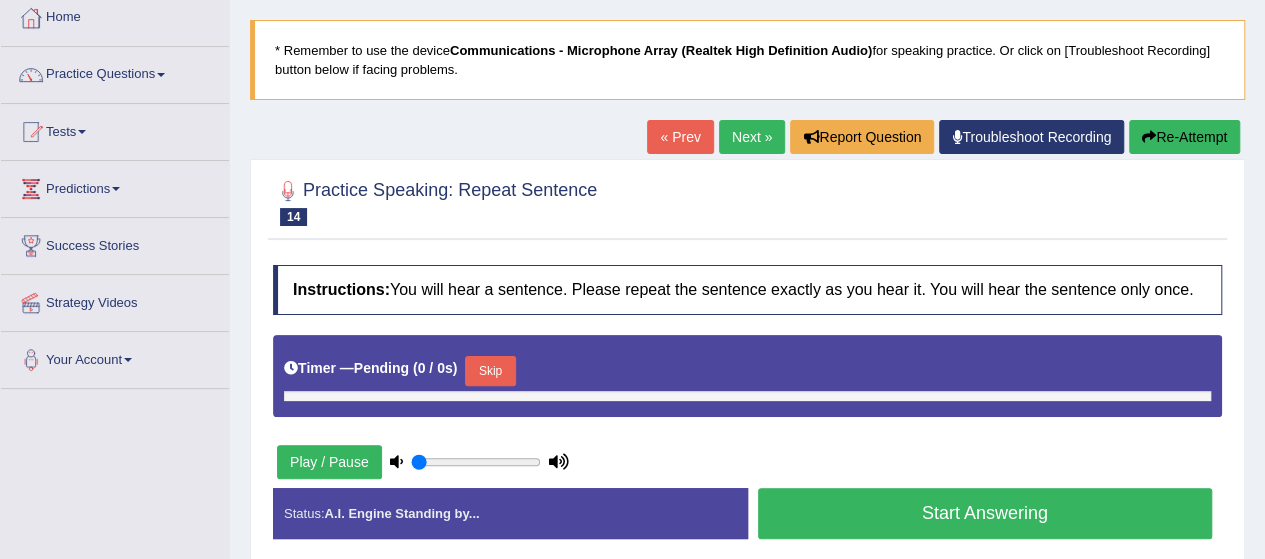 type on "0.85" 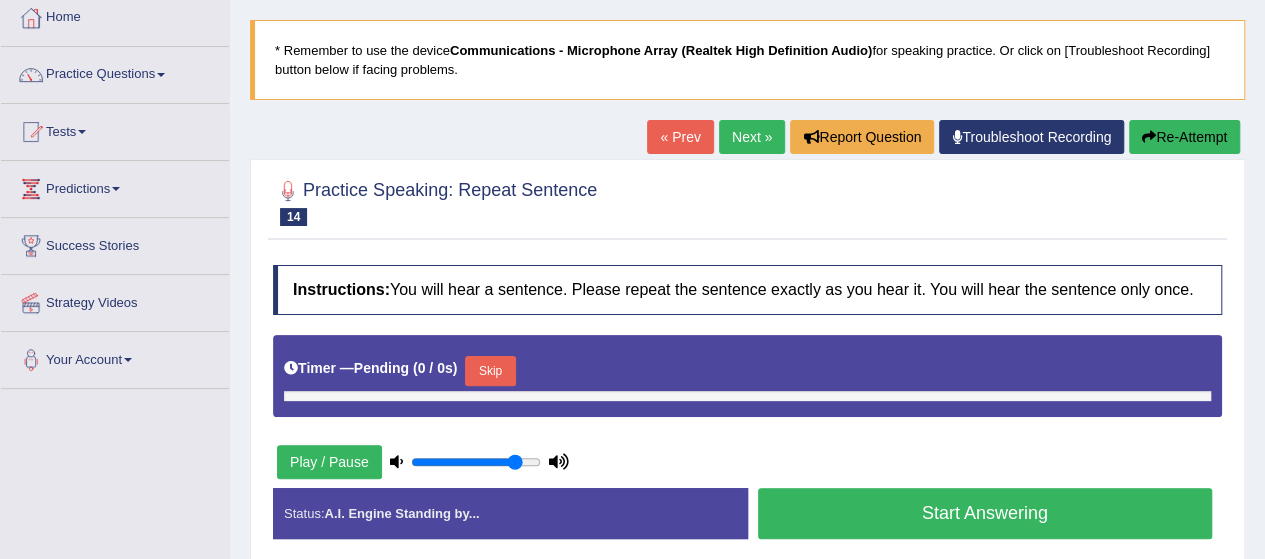 scroll, scrollTop: 0, scrollLeft: 0, axis: both 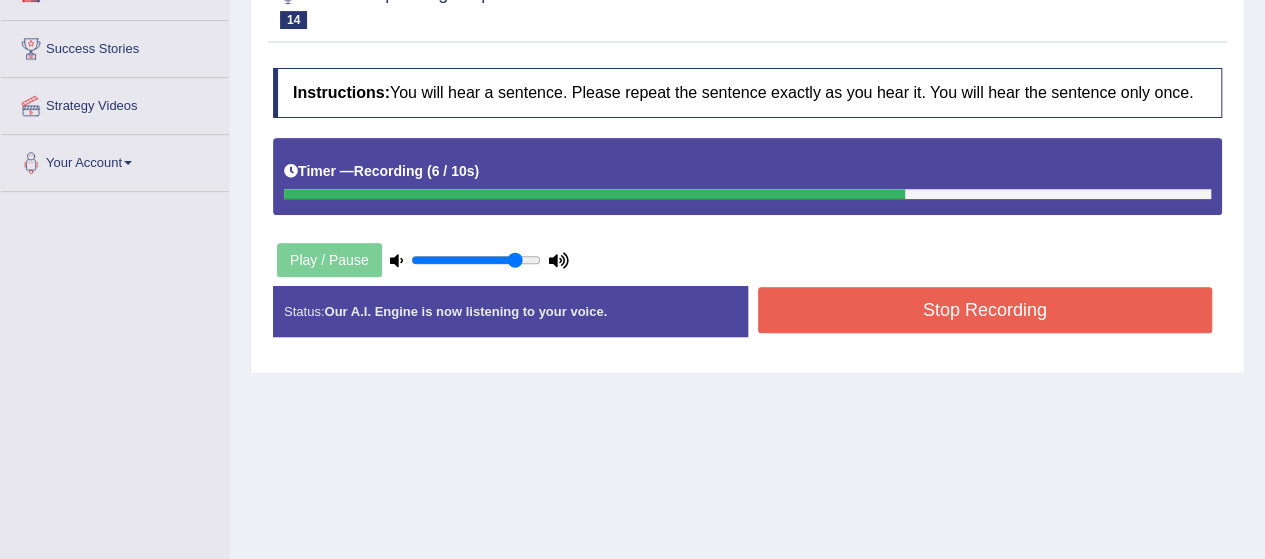 click on "Stop Recording" at bounding box center [985, 310] 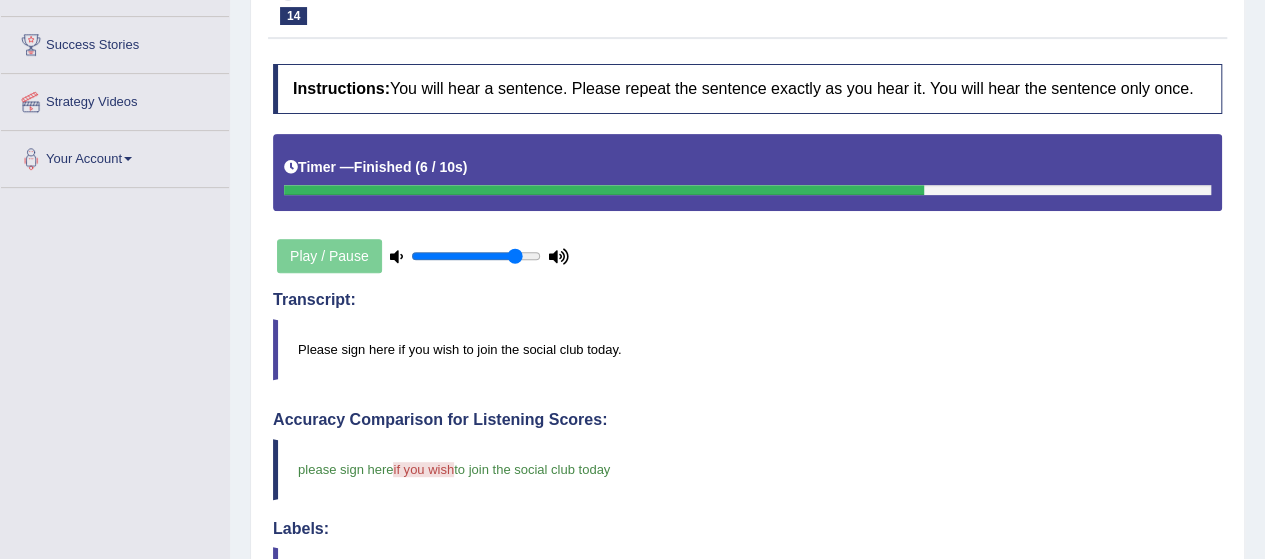 click on "Instructions:  You will hear a sentence. Please repeat the sentence exactly as you hear it. You will hear the sentence only once.
Timer —  Finished   ( 6 / 10s ) Play / Pause Transcript: Please sign here if you wish to join the social club today. Created with Highcharts 7.1.2 Too low Too high Time Pitch meter: 0 2.5 5 7.5 10 Created with Highcharts 7.1.2 Great Too slow Too fast Time Speech pace meter: 0 10 20 30 40 Accuracy Comparison for Listening Scores: please sign here  if you wish  to join the social club today Labels:
Red:  Missed/Mispronounced Words
Green:  Correct Words
Accuracy:  You have spoken 75 % of the words correctly (9 out of 12 words overall) Voice Analysis: A.I. Scores:
2  / 3              Content
3.7  / 5              Oral fluency
3.1  / 5              Pronunciation
Your Response: Status:" at bounding box center [747, 561] 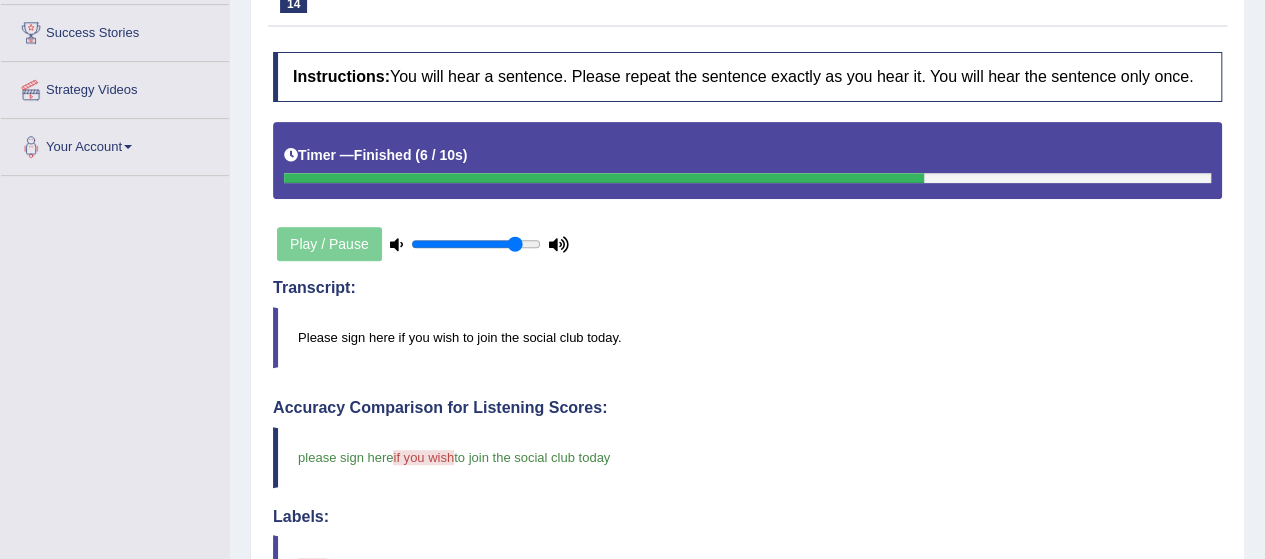 click on "Transcript: Please sign here if you wish to join the social club today." at bounding box center [747, 323] 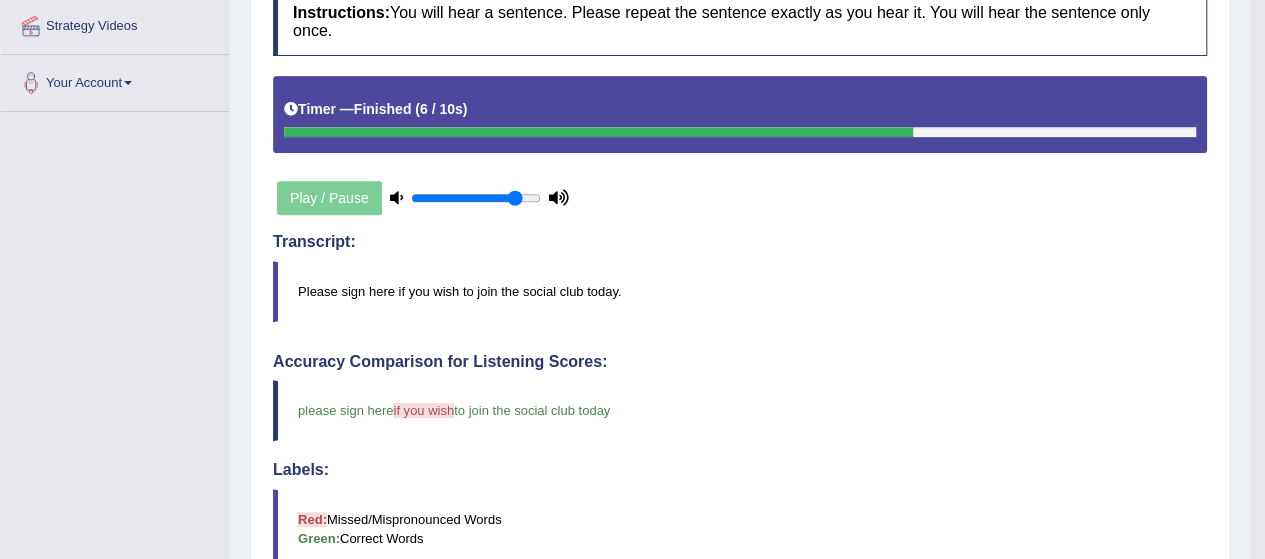 scroll, scrollTop: 386, scrollLeft: 0, axis: vertical 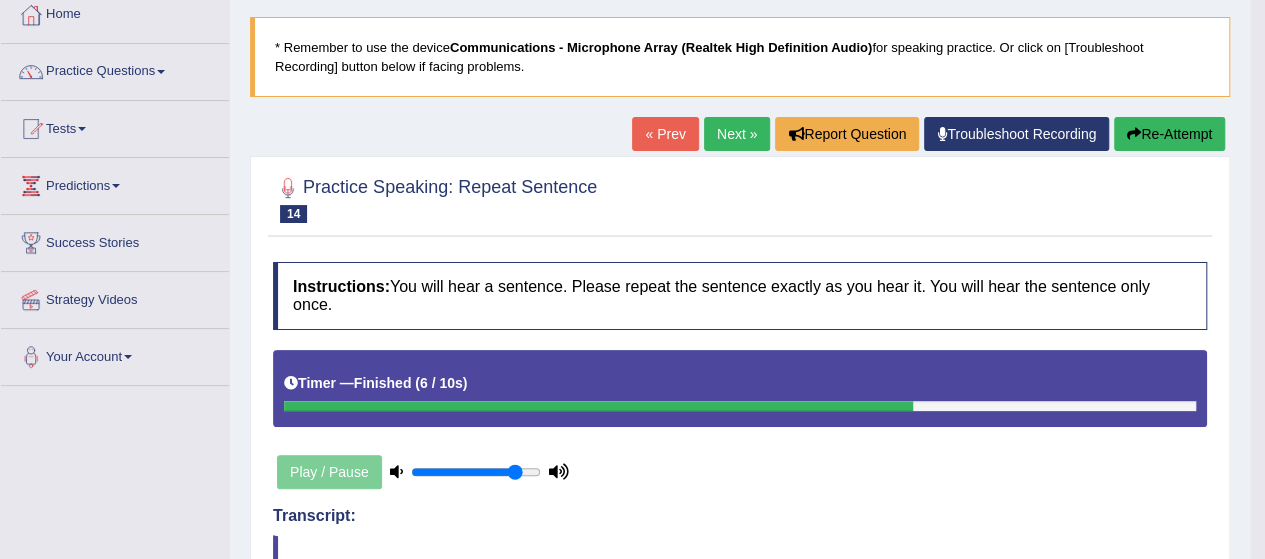click on "Next »" at bounding box center [737, 134] 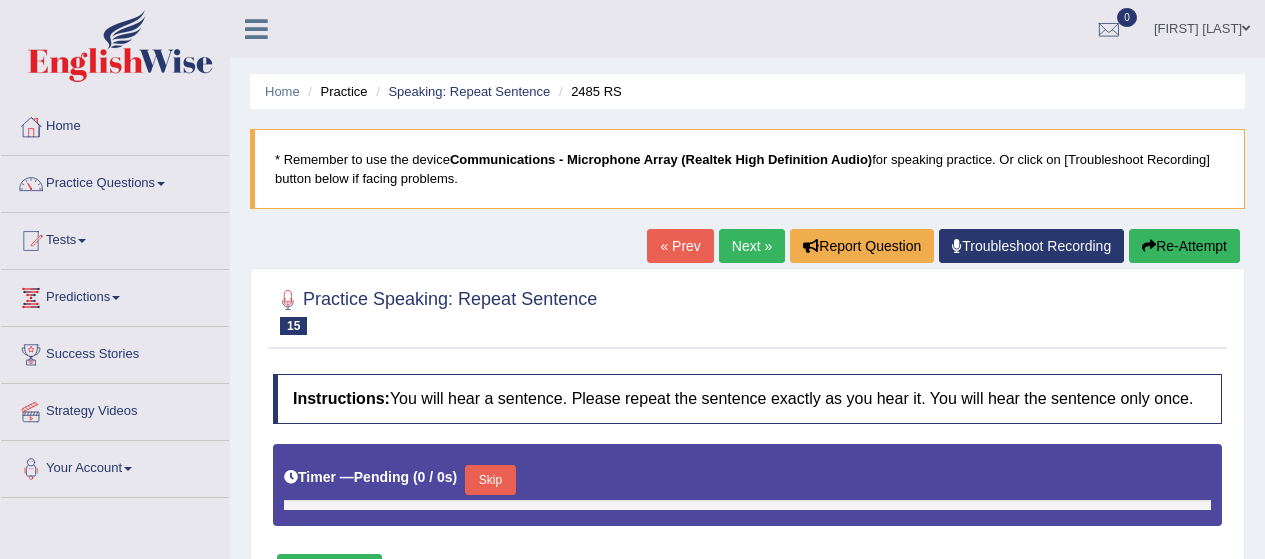 scroll, scrollTop: 0, scrollLeft: 0, axis: both 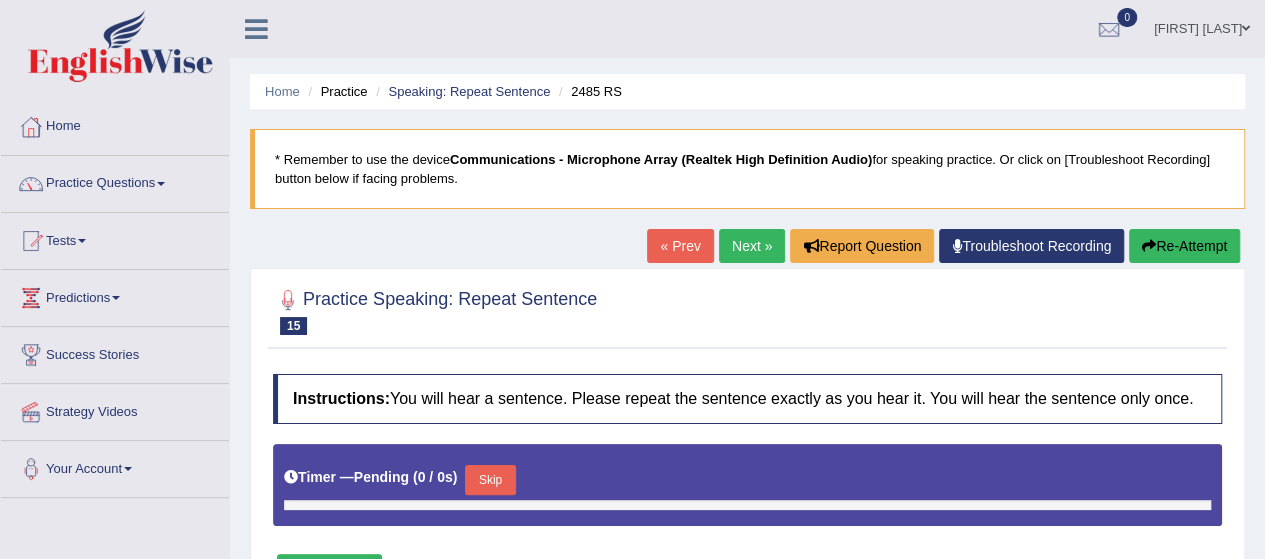 type on "0.85" 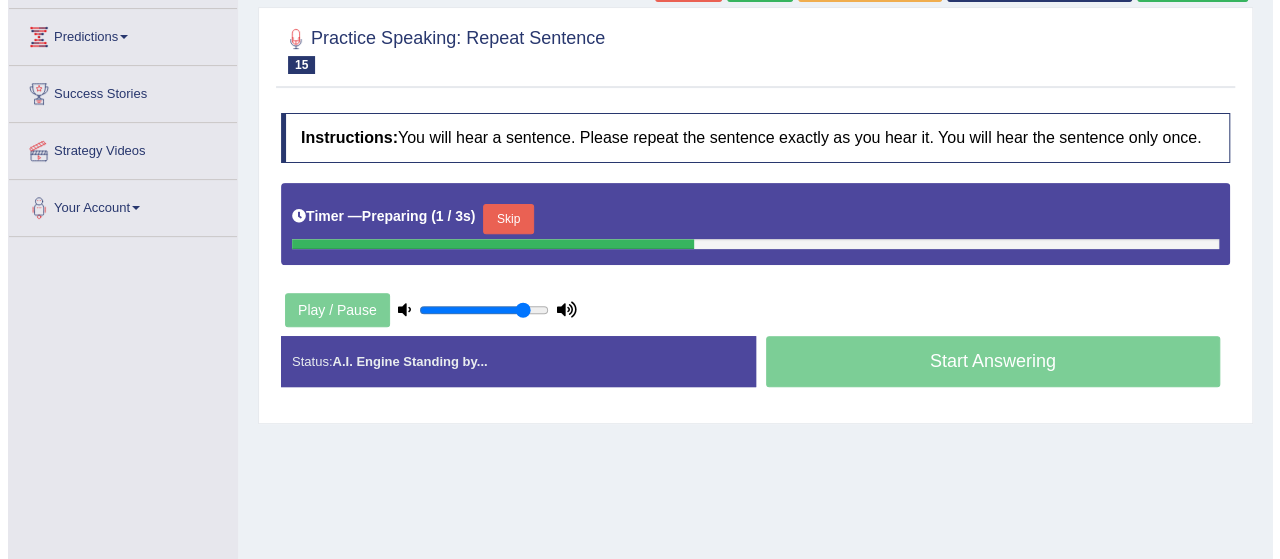scroll, scrollTop: 260, scrollLeft: 0, axis: vertical 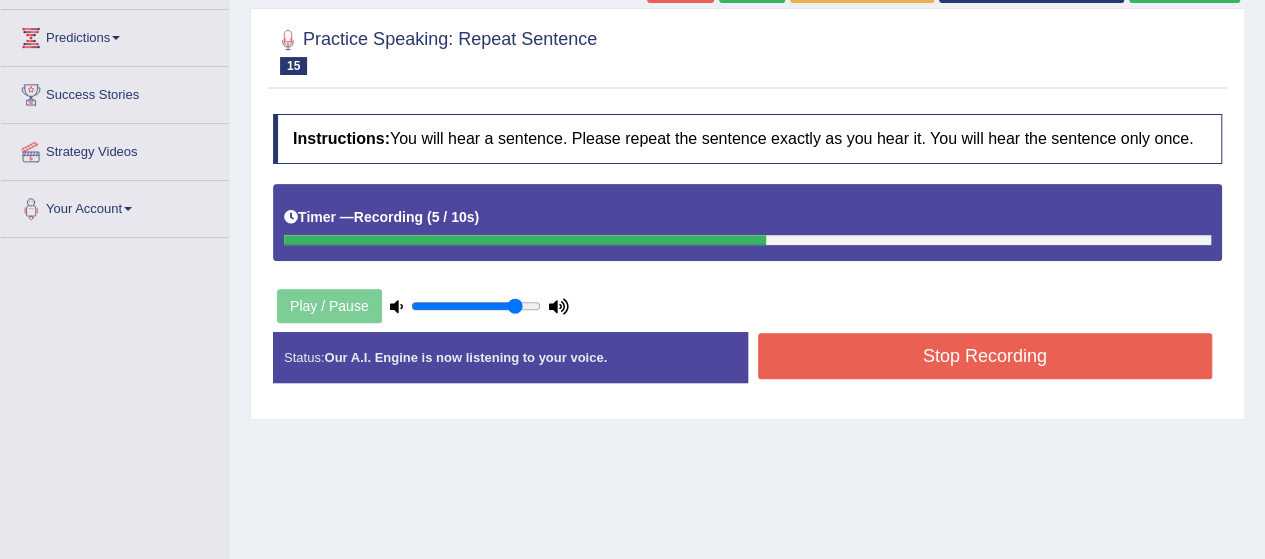 click on "Stop Recording" at bounding box center [985, 356] 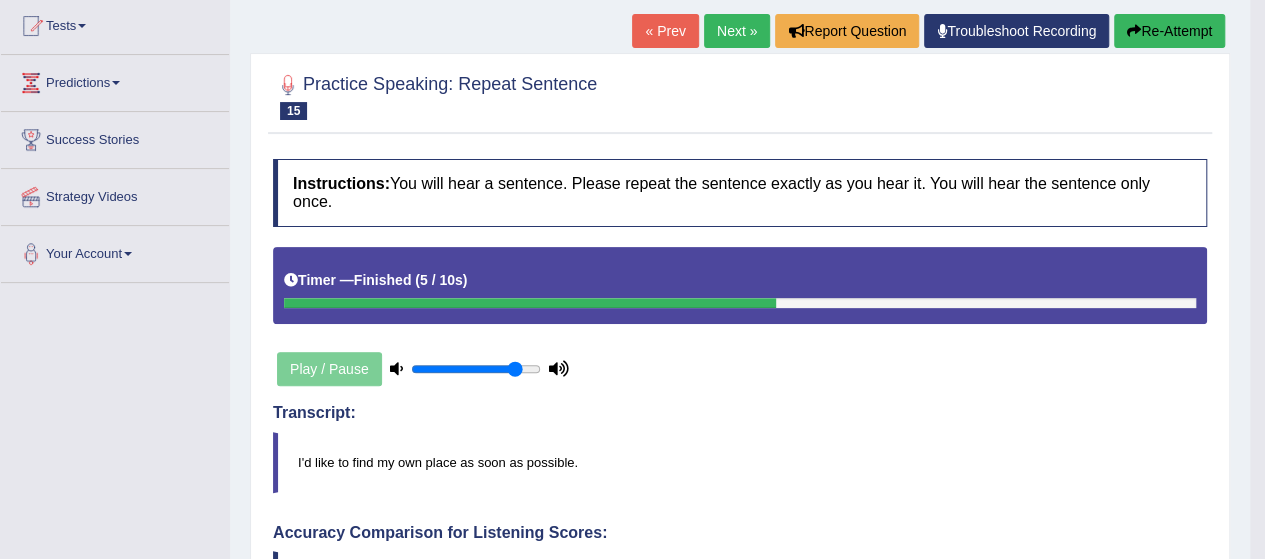 scroll, scrollTop: 192, scrollLeft: 0, axis: vertical 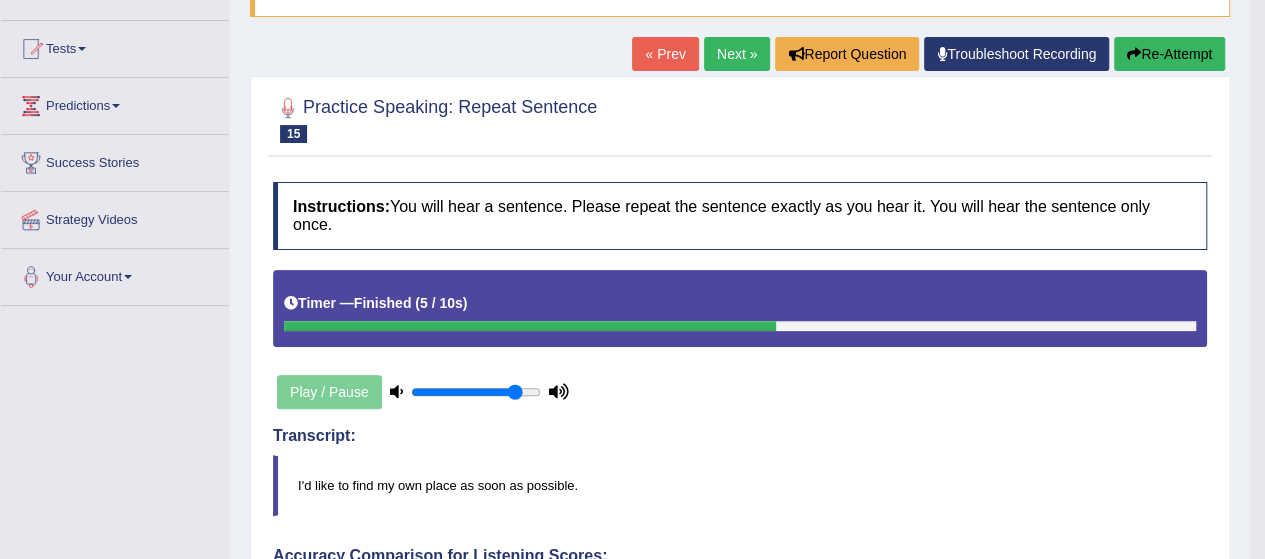 click on "Next »" at bounding box center (737, 54) 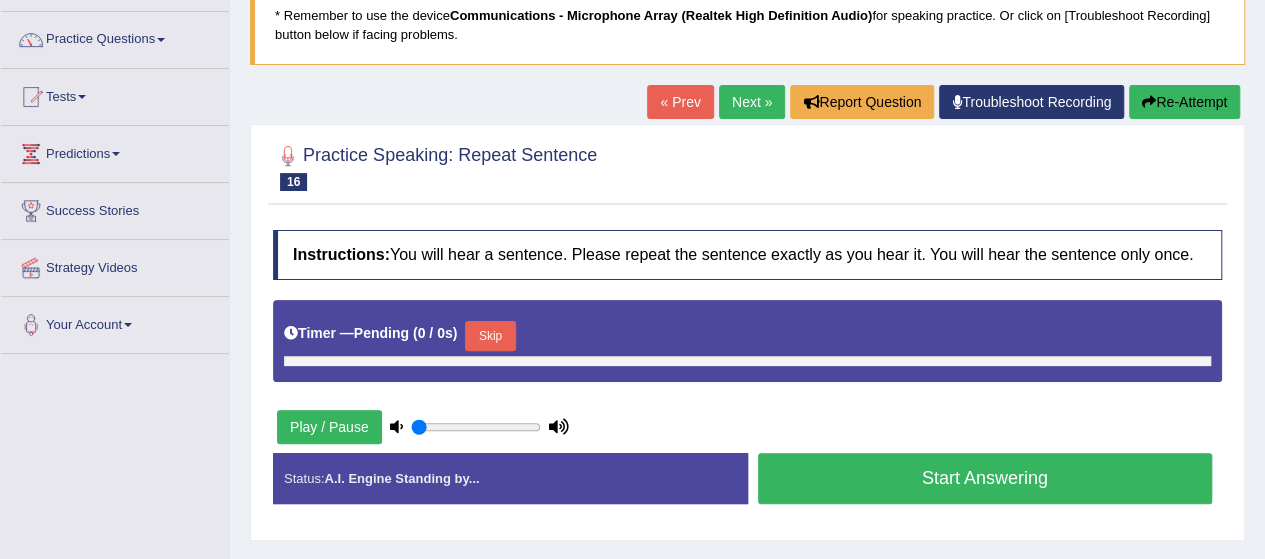 scroll, scrollTop: 0, scrollLeft: 0, axis: both 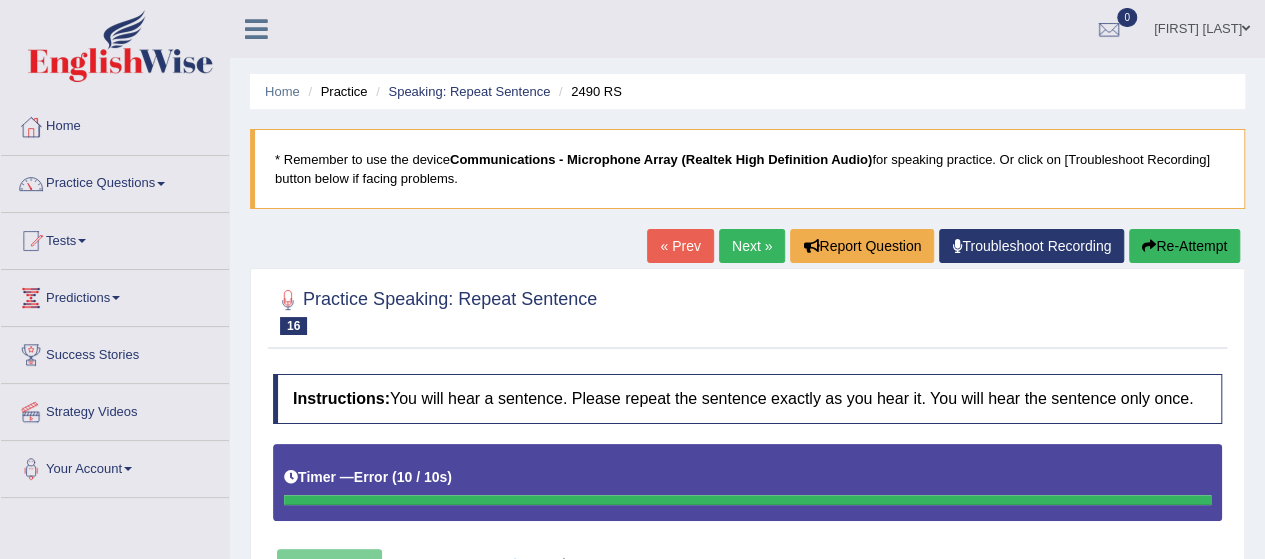 click on "Re-Attempt" at bounding box center [1184, 246] 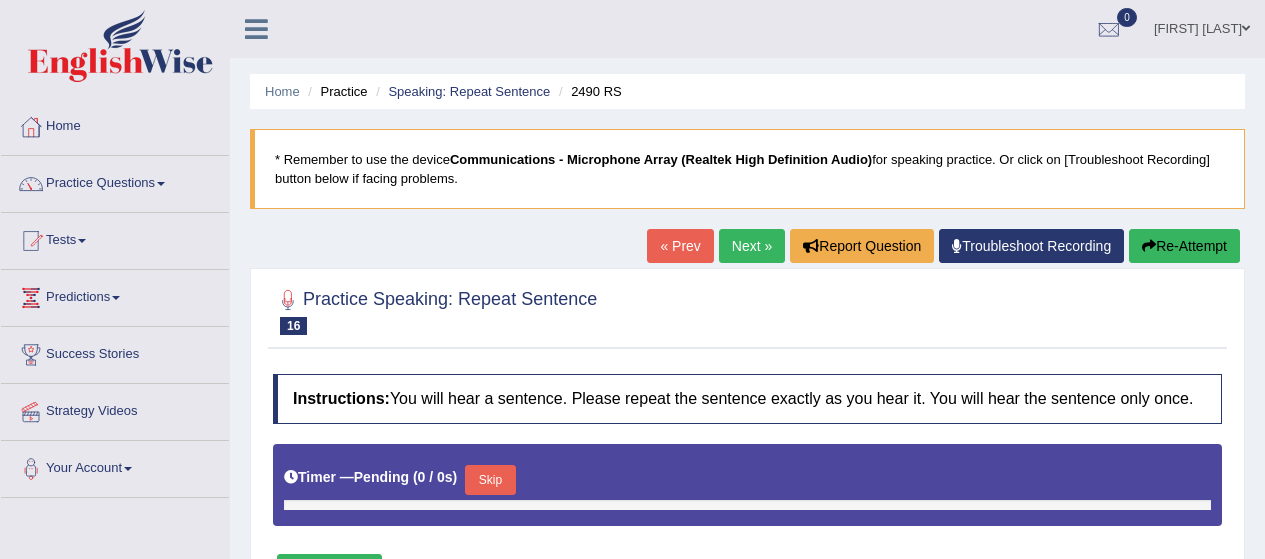 scroll, scrollTop: 232, scrollLeft: 0, axis: vertical 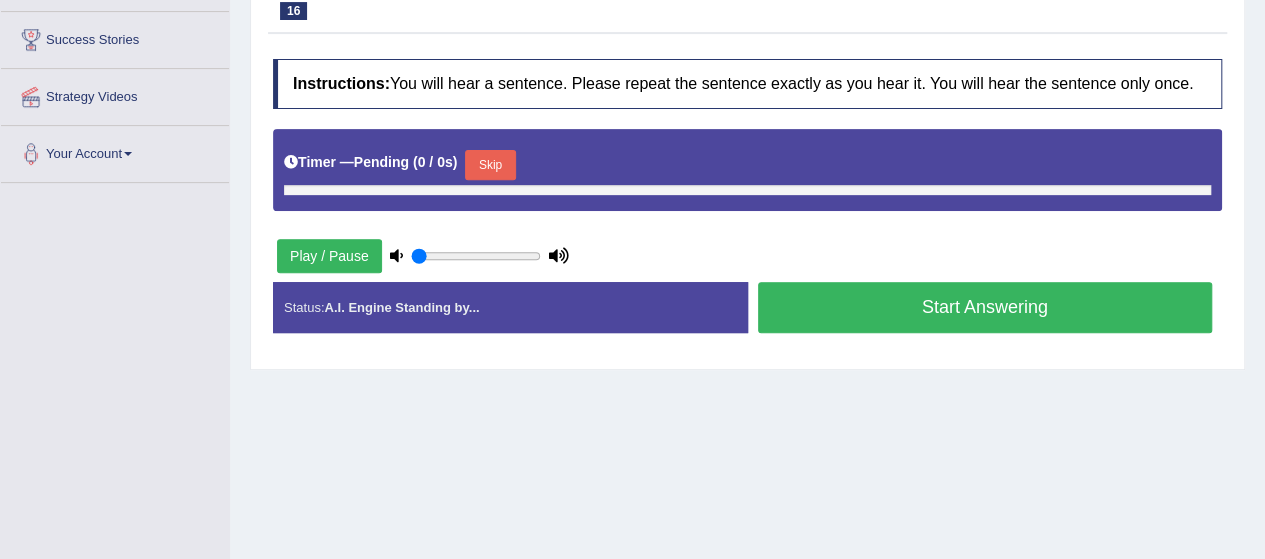 type on "0.85" 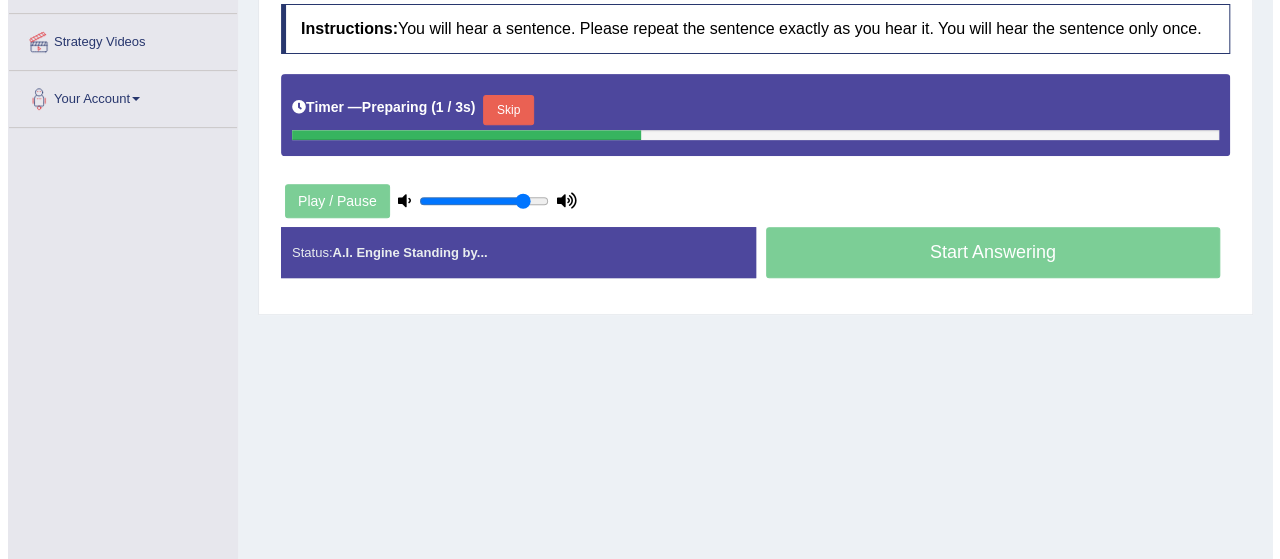 scroll, scrollTop: 420, scrollLeft: 0, axis: vertical 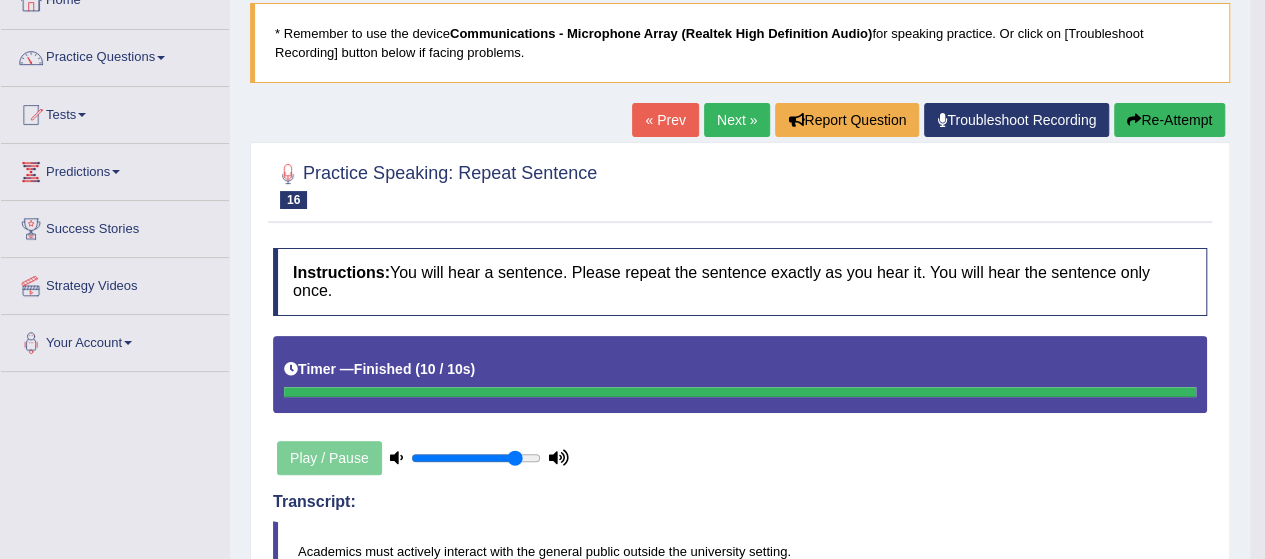 click on "Next »" at bounding box center [737, 120] 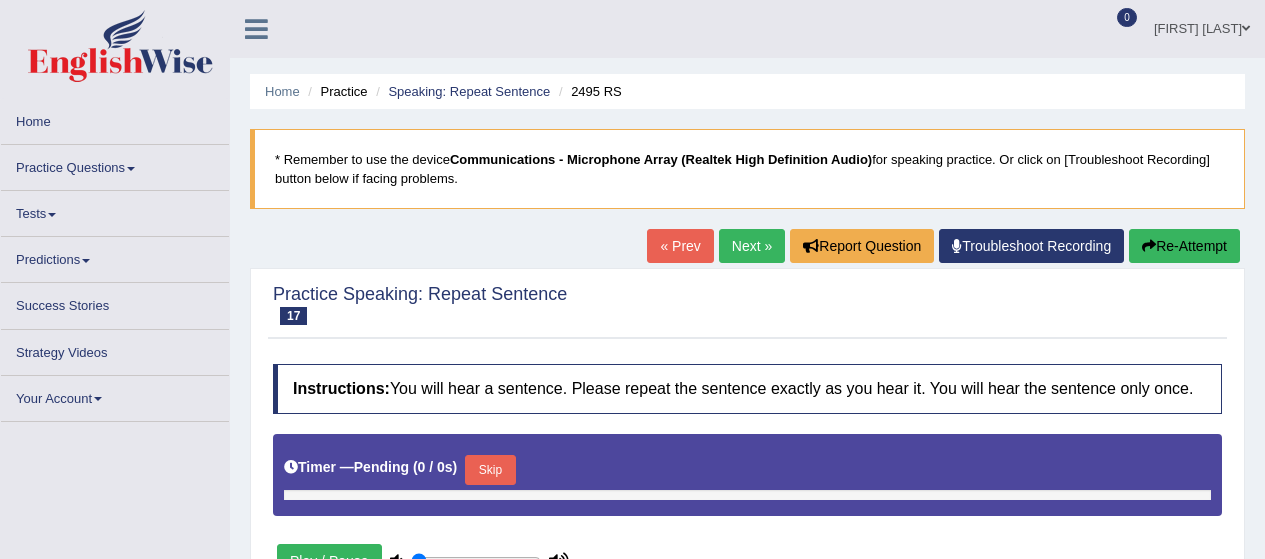 scroll, scrollTop: 0, scrollLeft: 0, axis: both 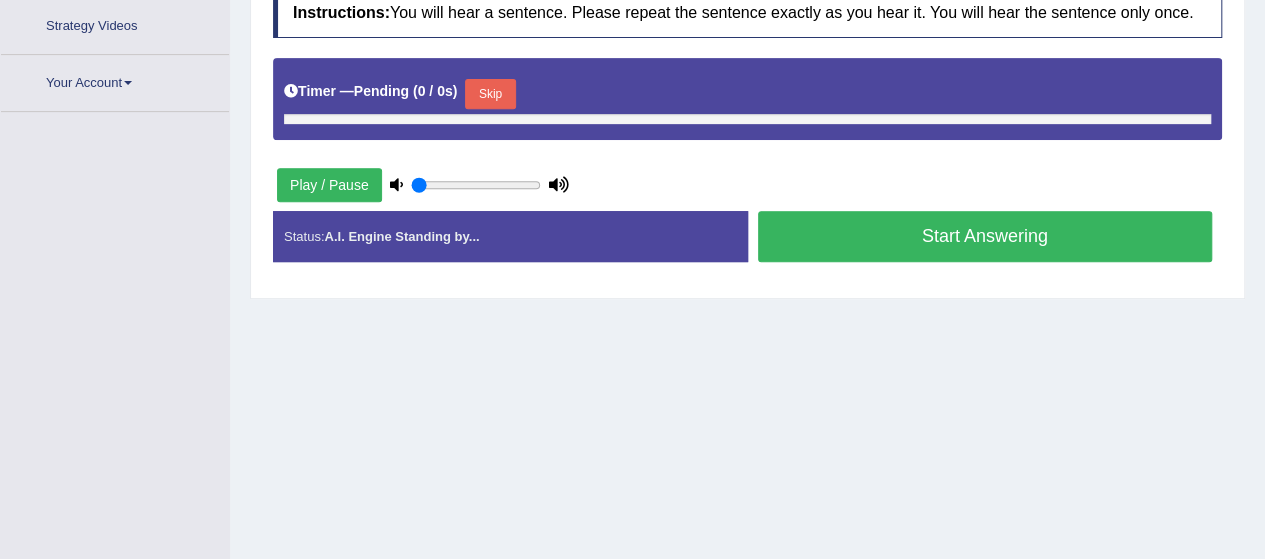 type on "0.85" 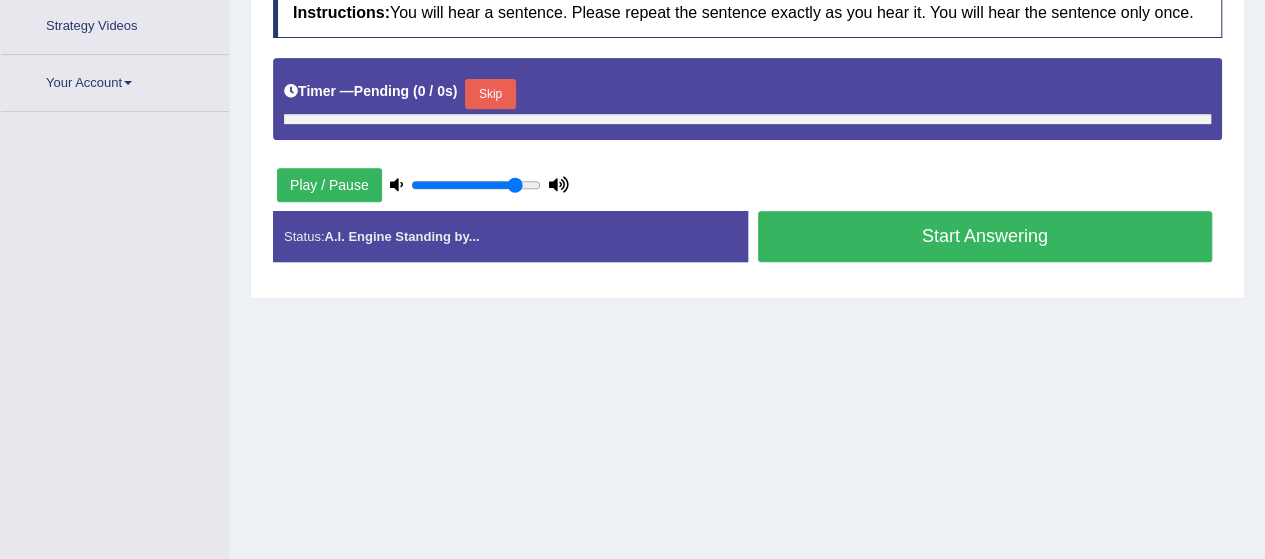 scroll, scrollTop: 456, scrollLeft: 0, axis: vertical 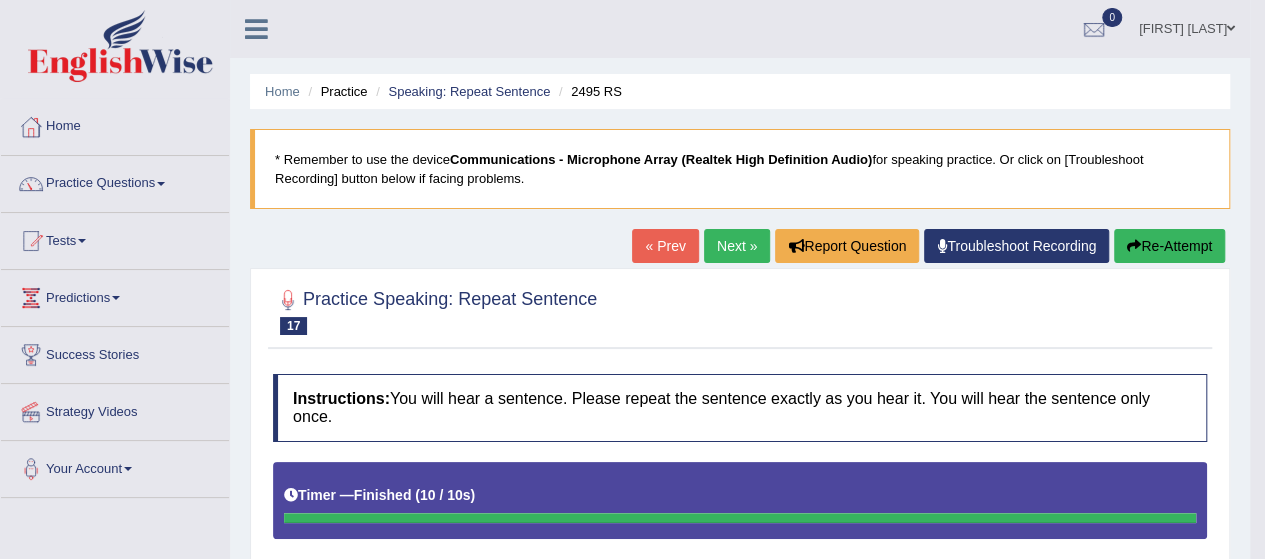 click on "Next »" at bounding box center (737, 246) 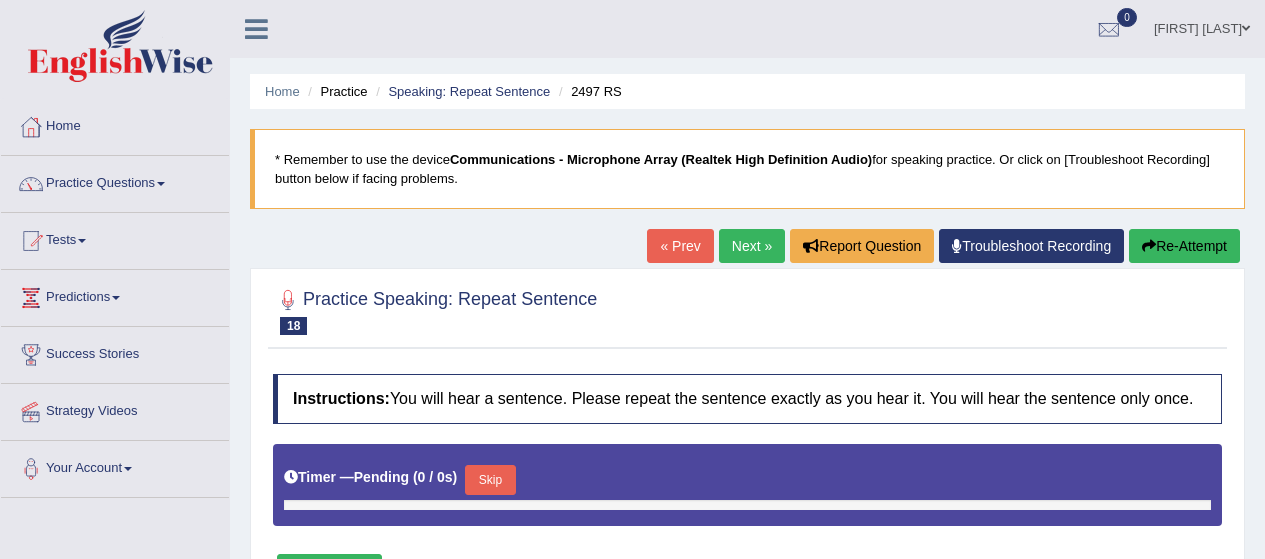 scroll, scrollTop: 0, scrollLeft: 0, axis: both 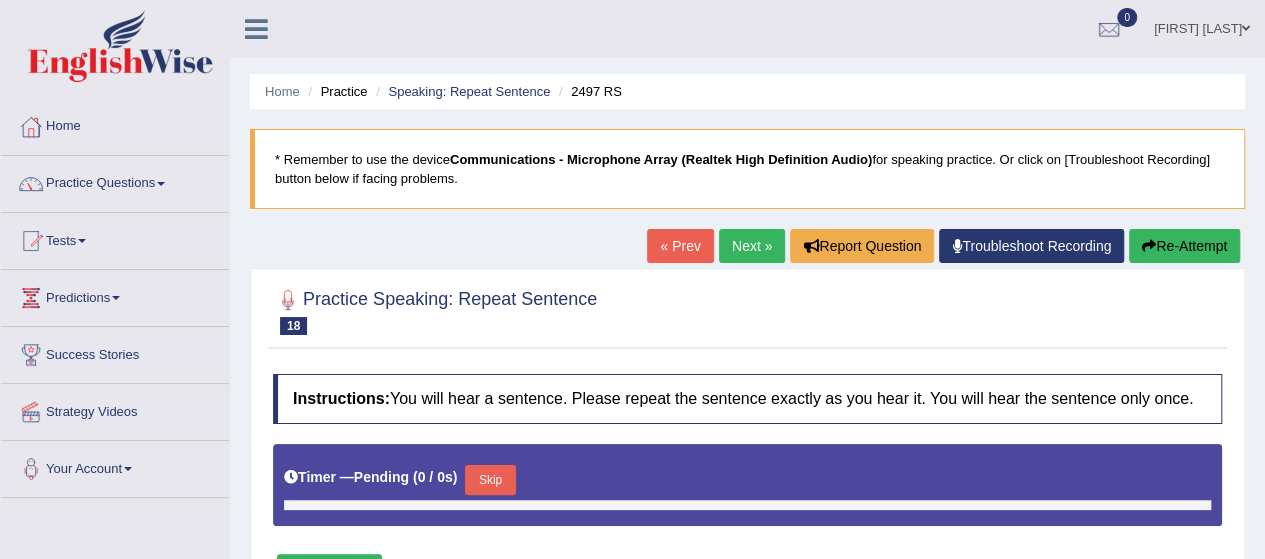 type on "0.85" 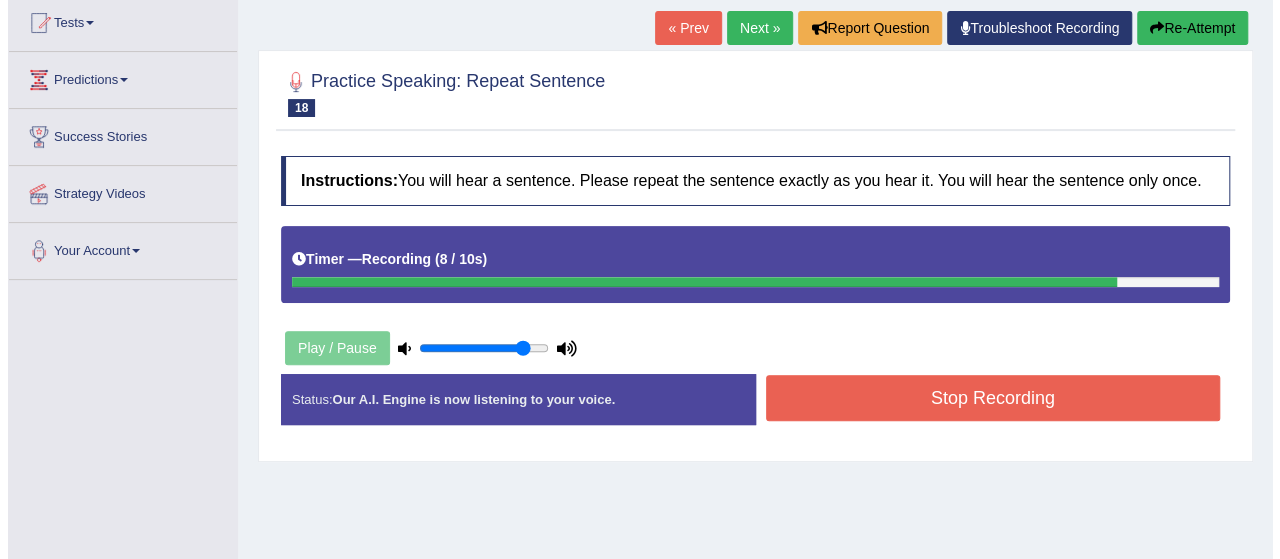 scroll, scrollTop: 0, scrollLeft: 0, axis: both 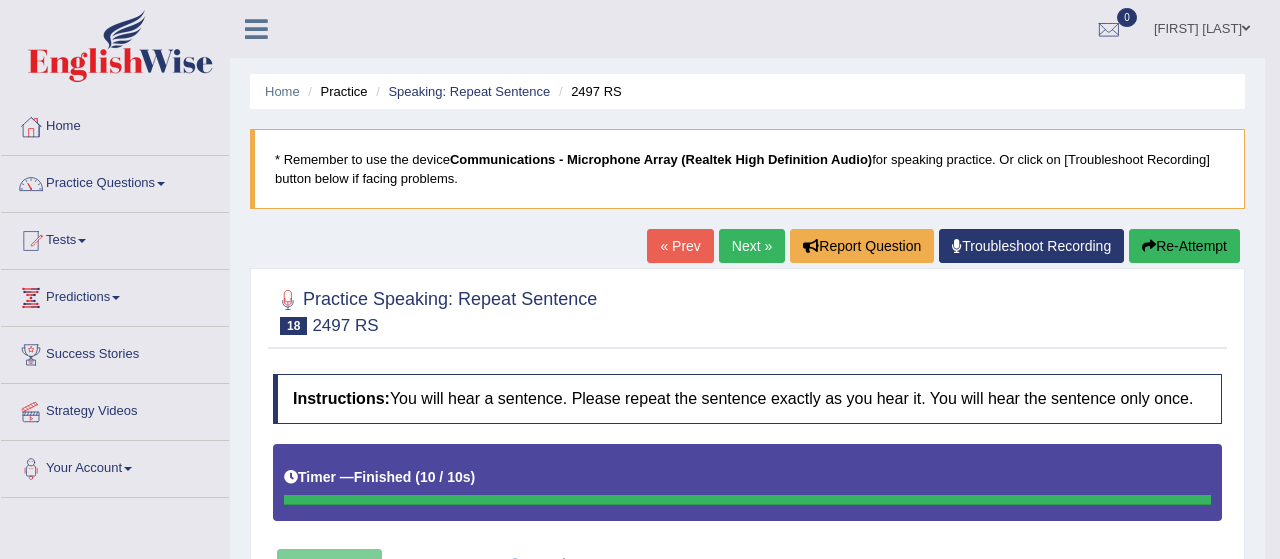 click on "Next »" at bounding box center (752, 246) 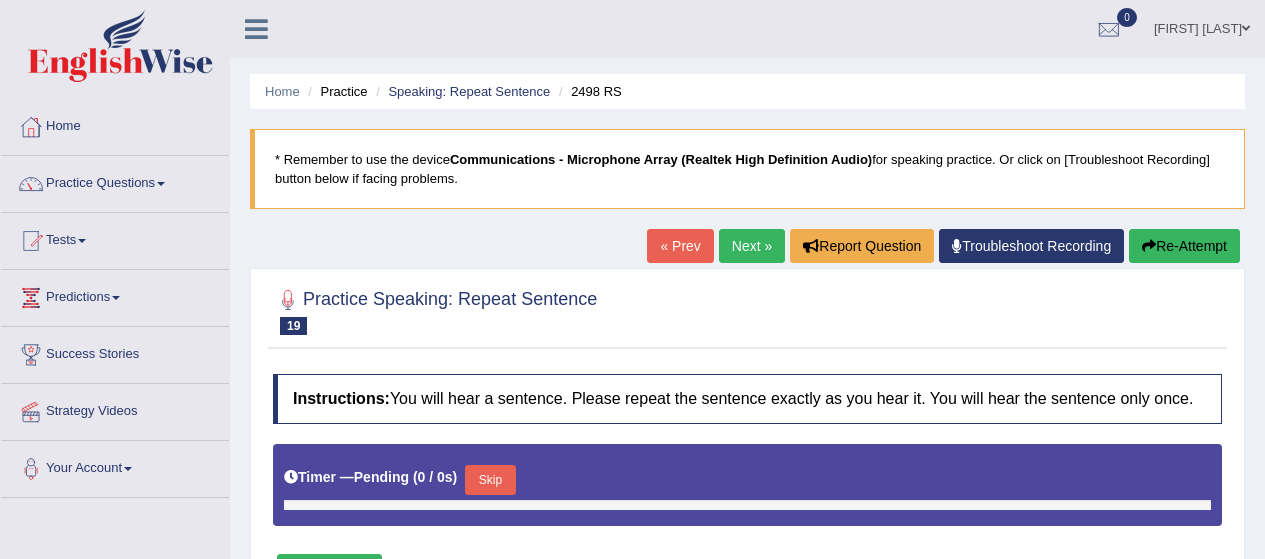 scroll, scrollTop: 0, scrollLeft: 0, axis: both 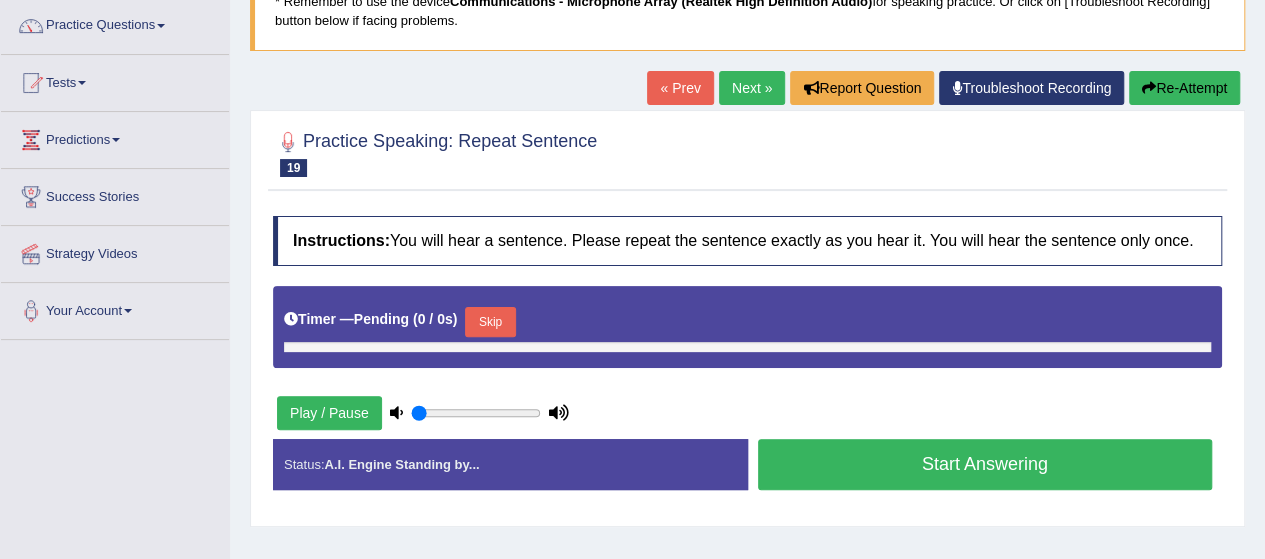 type on "0.85" 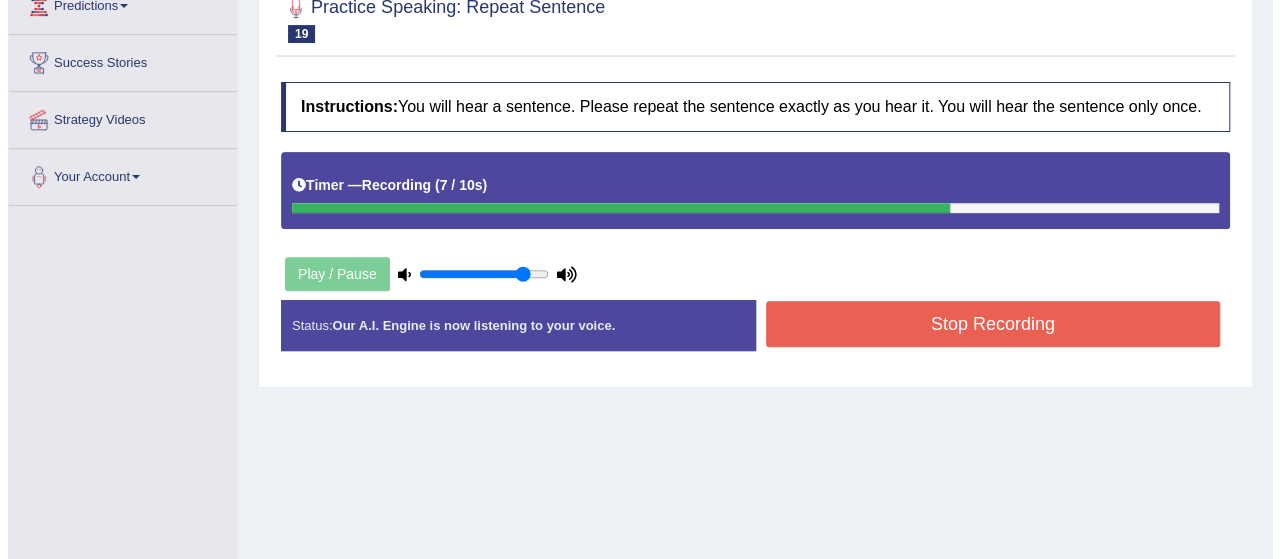 scroll, scrollTop: 286, scrollLeft: 0, axis: vertical 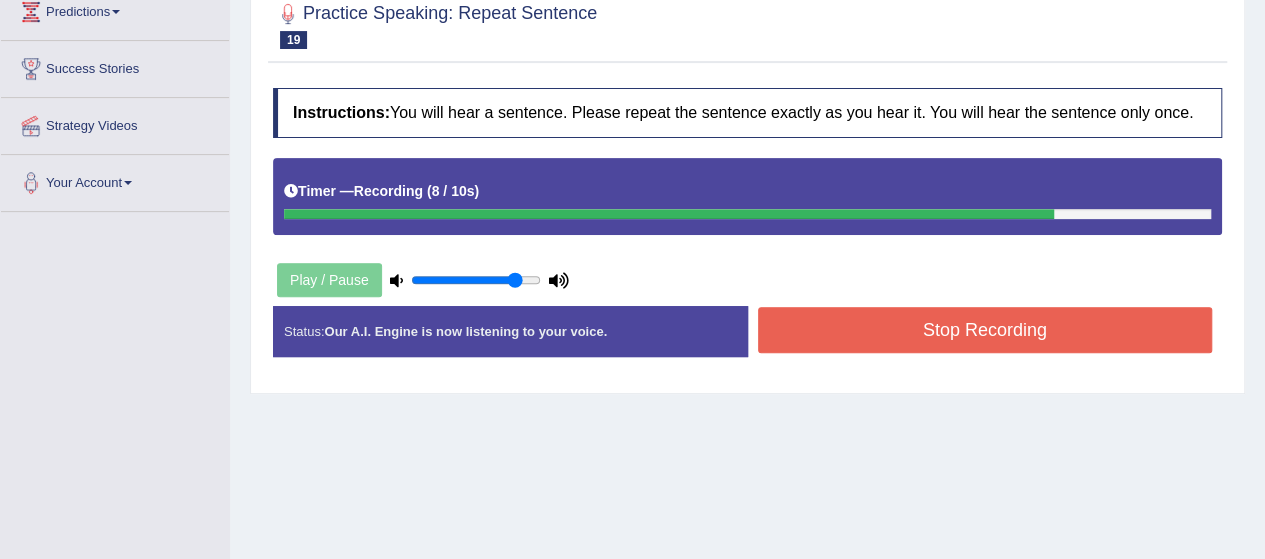 click on "Stop Recording" at bounding box center [985, 330] 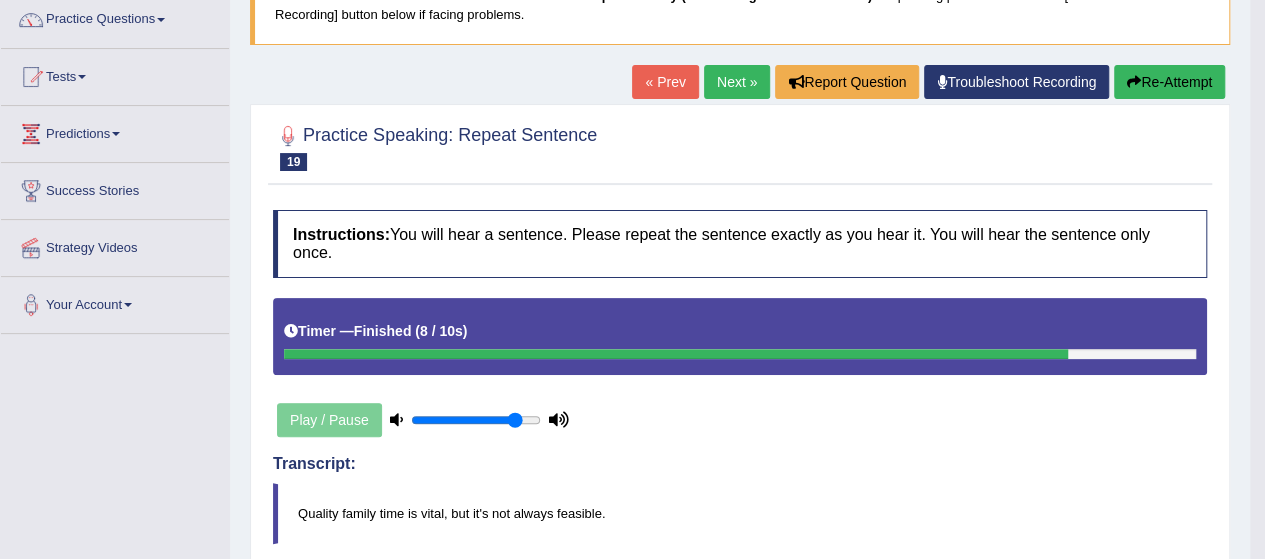 scroll, scrollTop: 0, scrollLeft: 0, axis: both 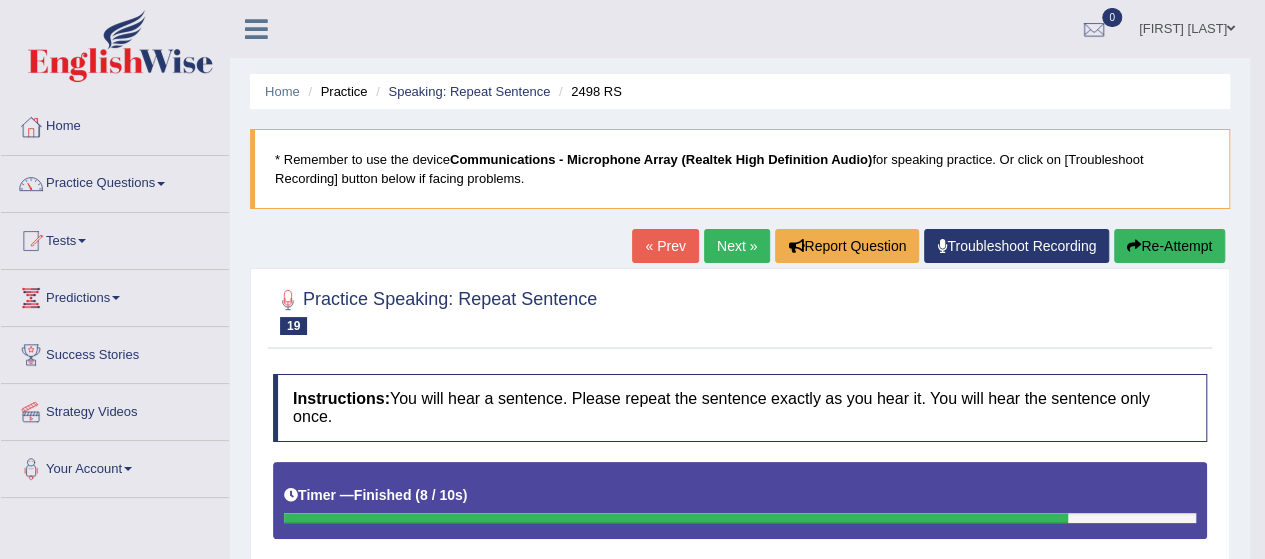 click on "Next »" at bounding box center [737, 246] 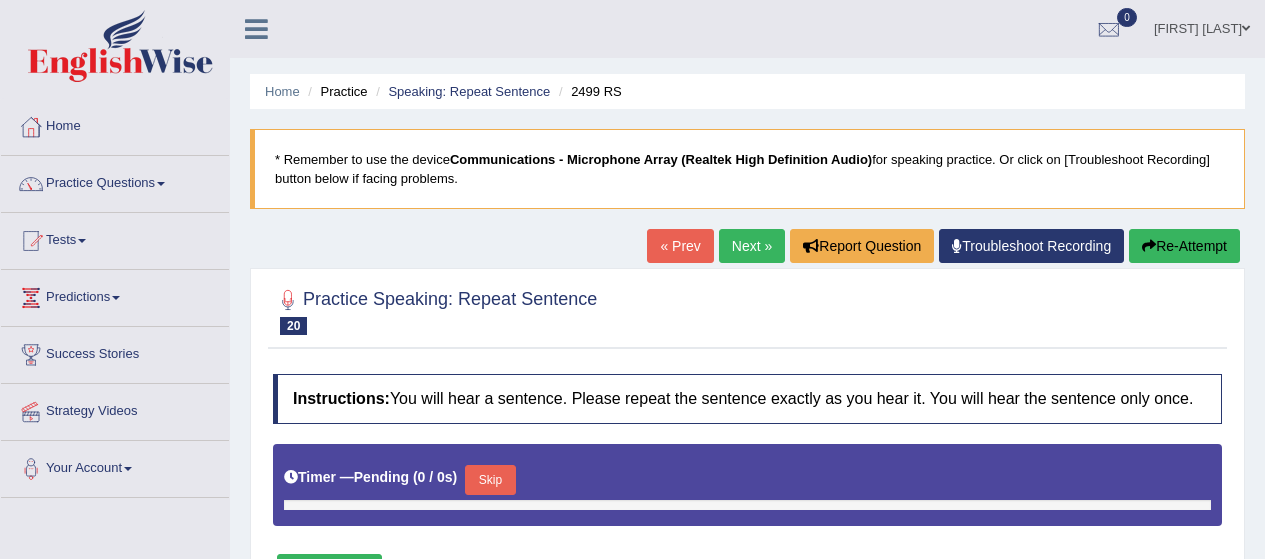scroll, scrollTop: 0, scrollLeft: 0, axis: both 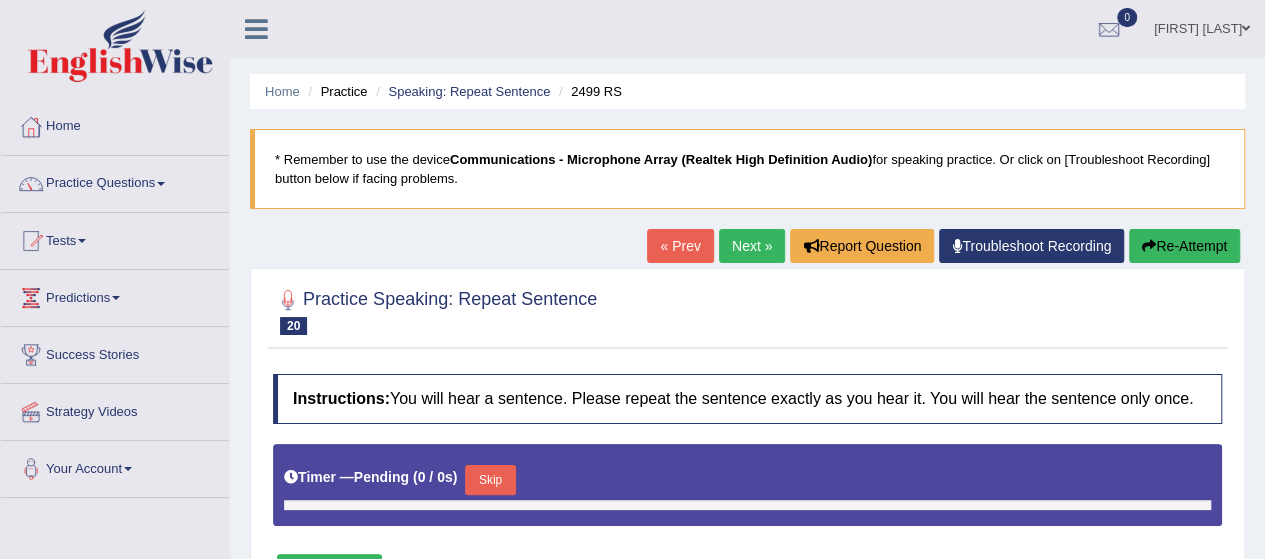 type on "0.85" 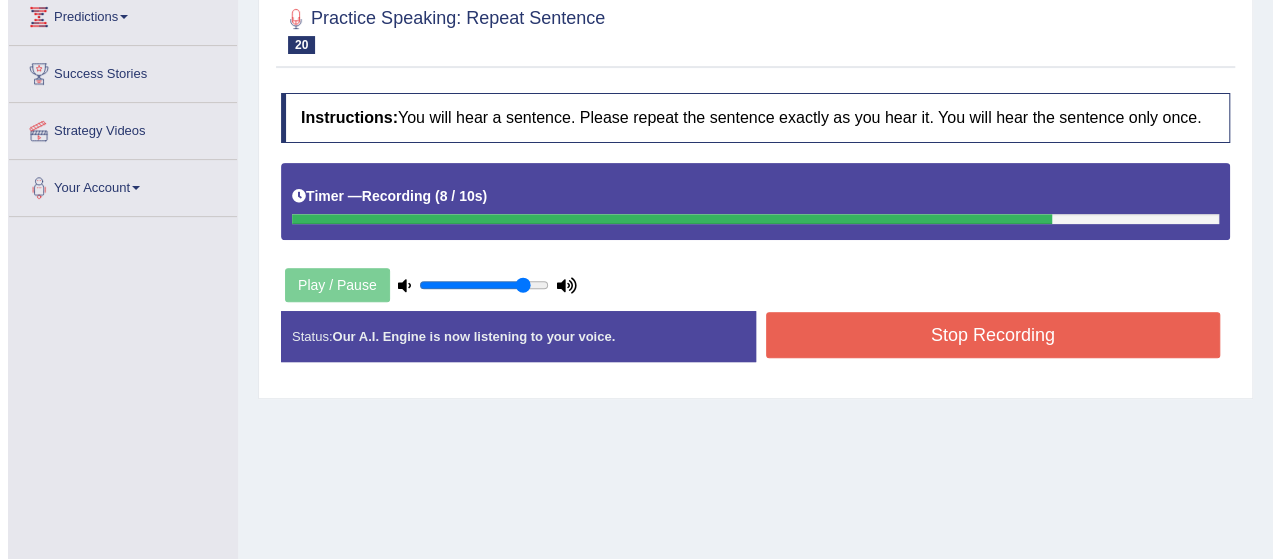 scroll, scrollTop: 293, scrollLeft: 0, axis: vertical 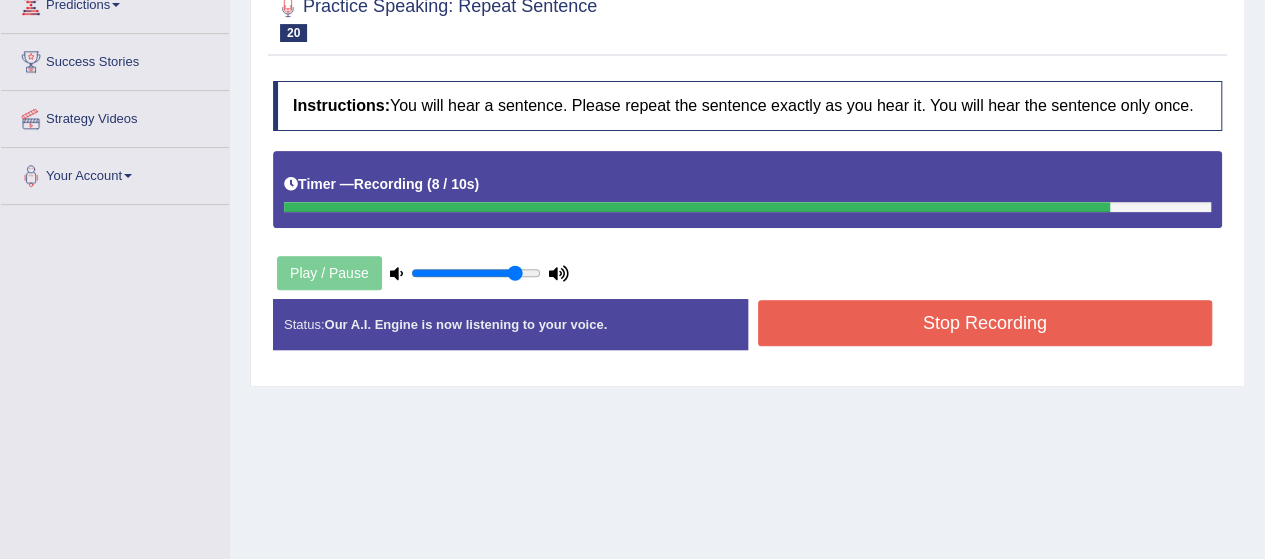 click on "Stop Recording" at bounding box center (985, 323) 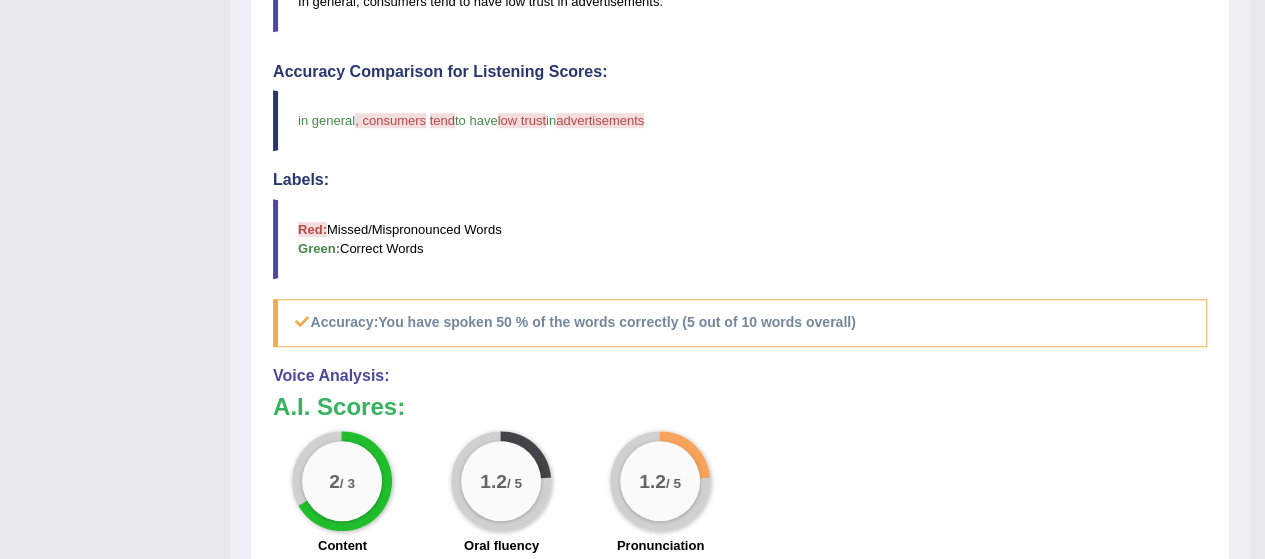 scroll, scrollTop: 606, scrollLeft: 0, axis: vertical 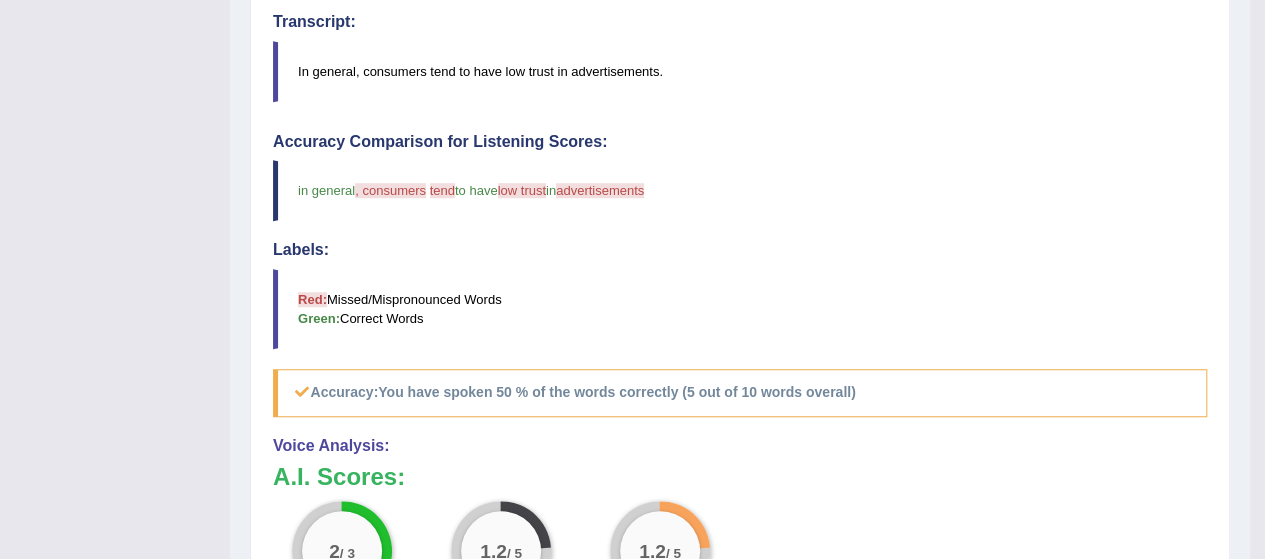 click on "Red:  Missed/Mispronounced Words
Green:  Correct Words" at bounding box center [740, 309] 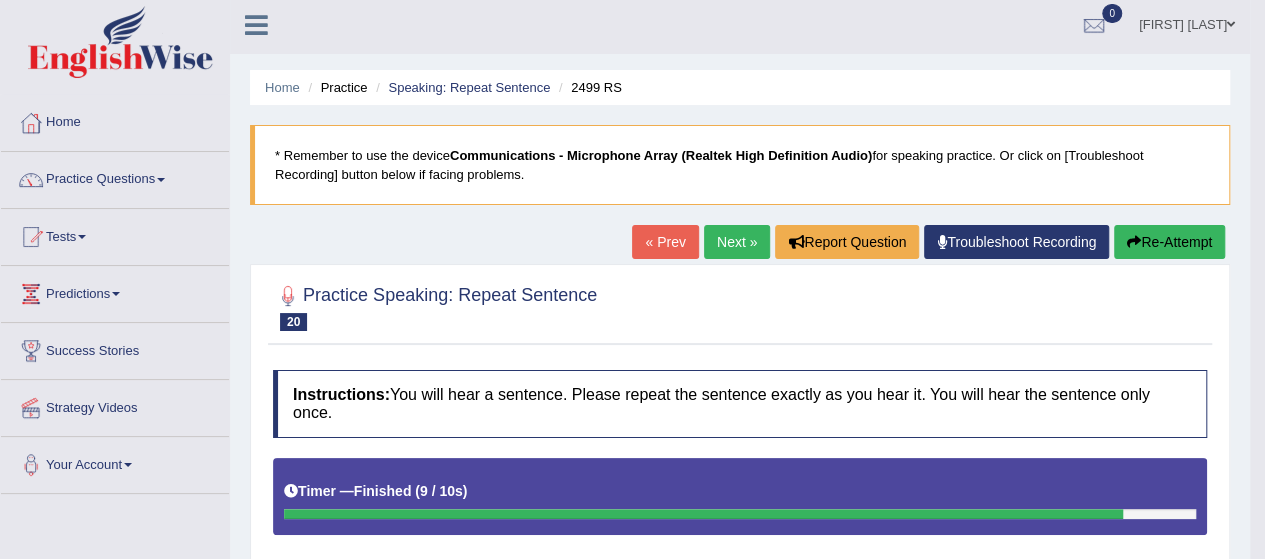 scroll, scrollTop: 0, scrollLeft: 0, axis: both 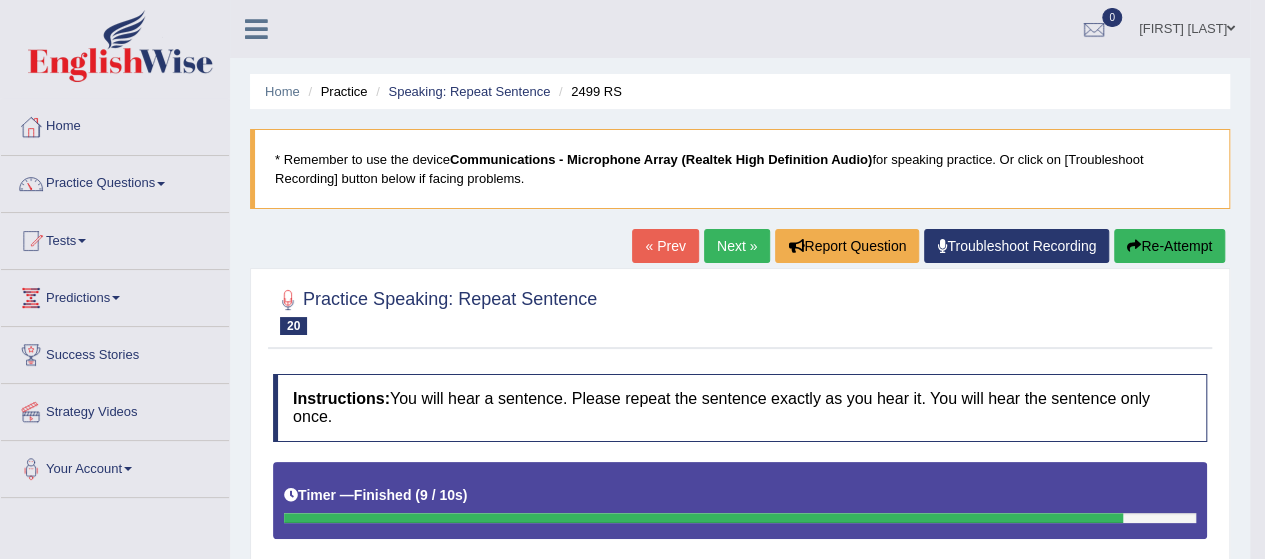 click on "Next »" at bounding box center (737, 246) 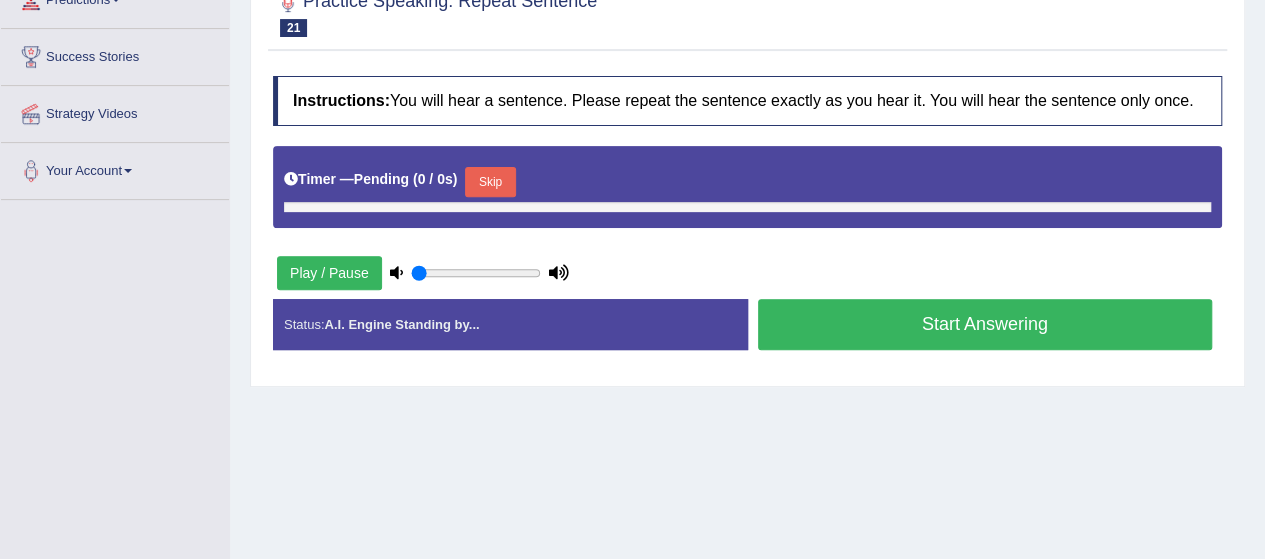 type on "0.85" 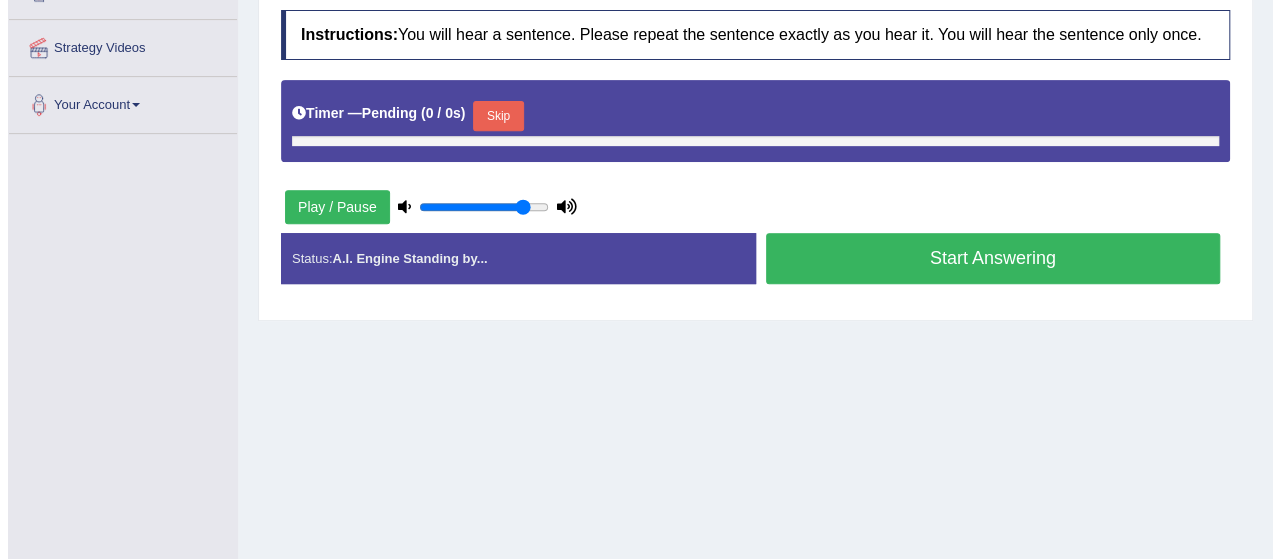 scroll, scrollTop: 0, scrollLeft: 0, axis: both 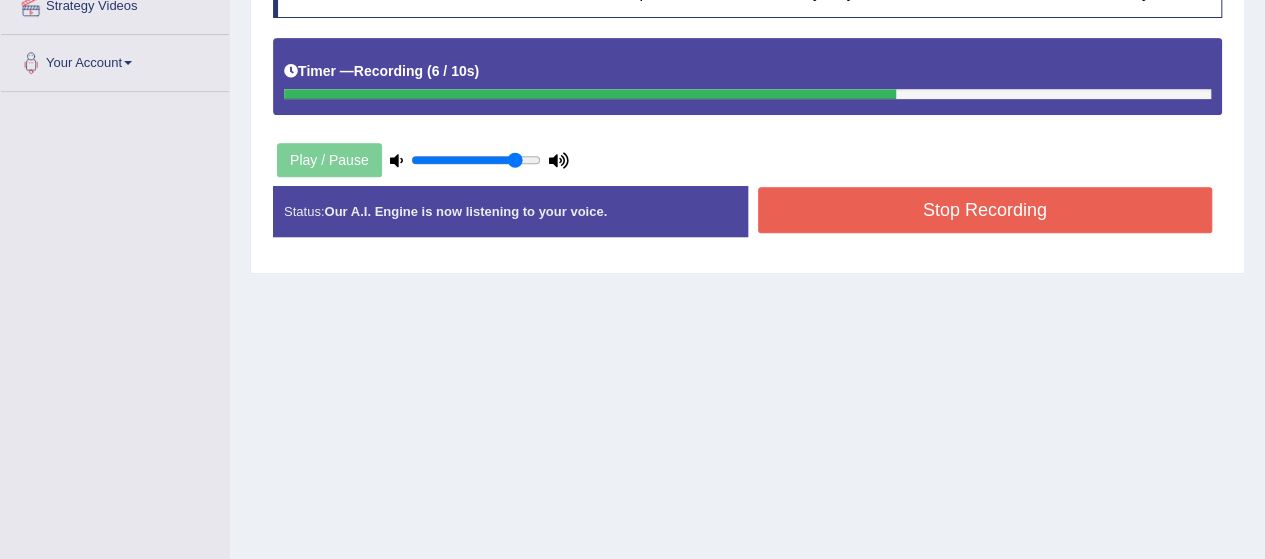 click on "Stop Recording" at bounding box center [985, 210] 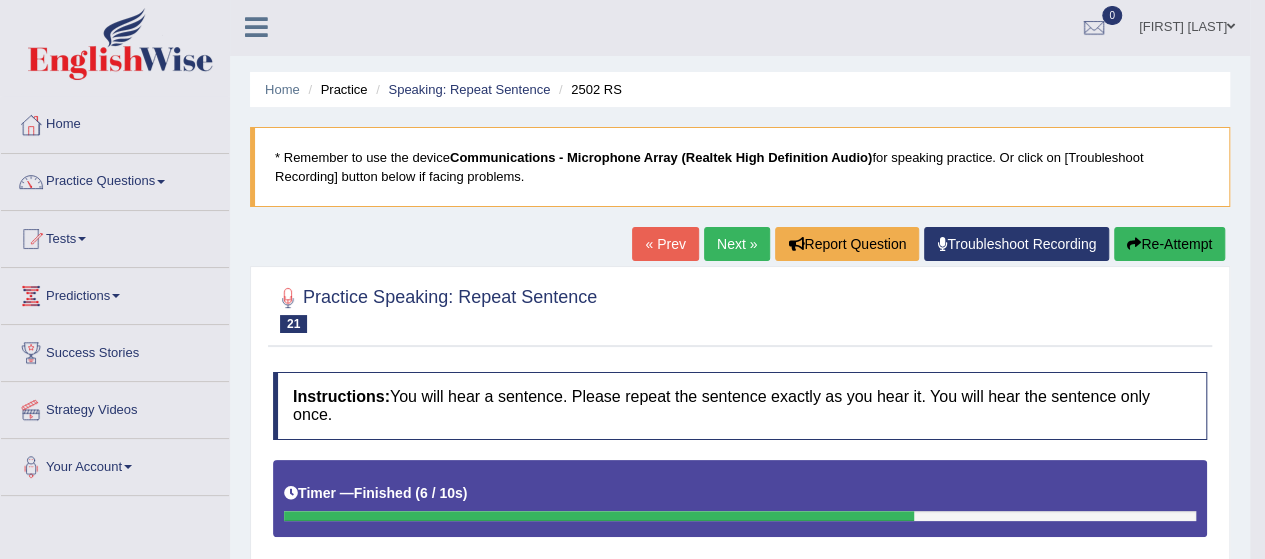 scroll, scrollTop: 0, scrollLeft: 0, axis: both 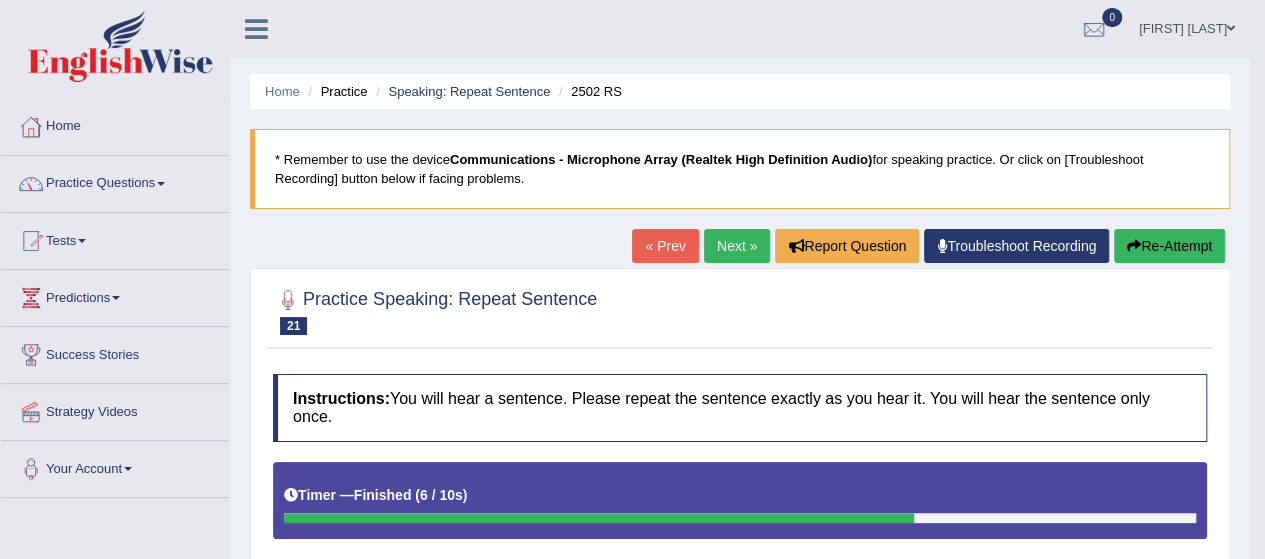 click on "Next »" at bounding box center [737, 246] 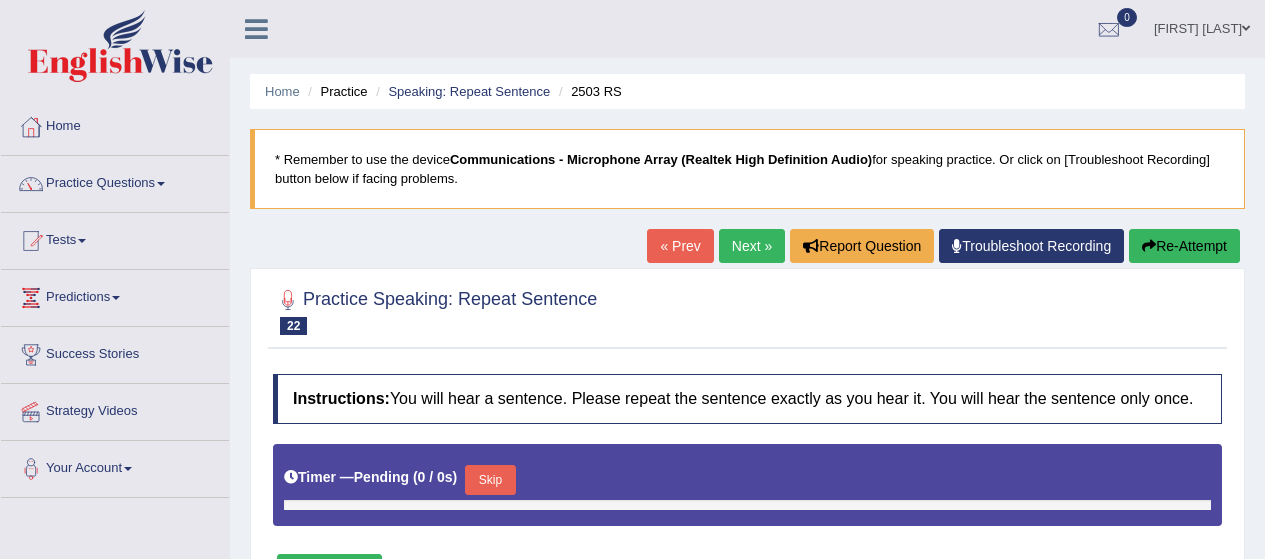 scroll, scrollTop: 0, scrollLeft: 0, axis: both 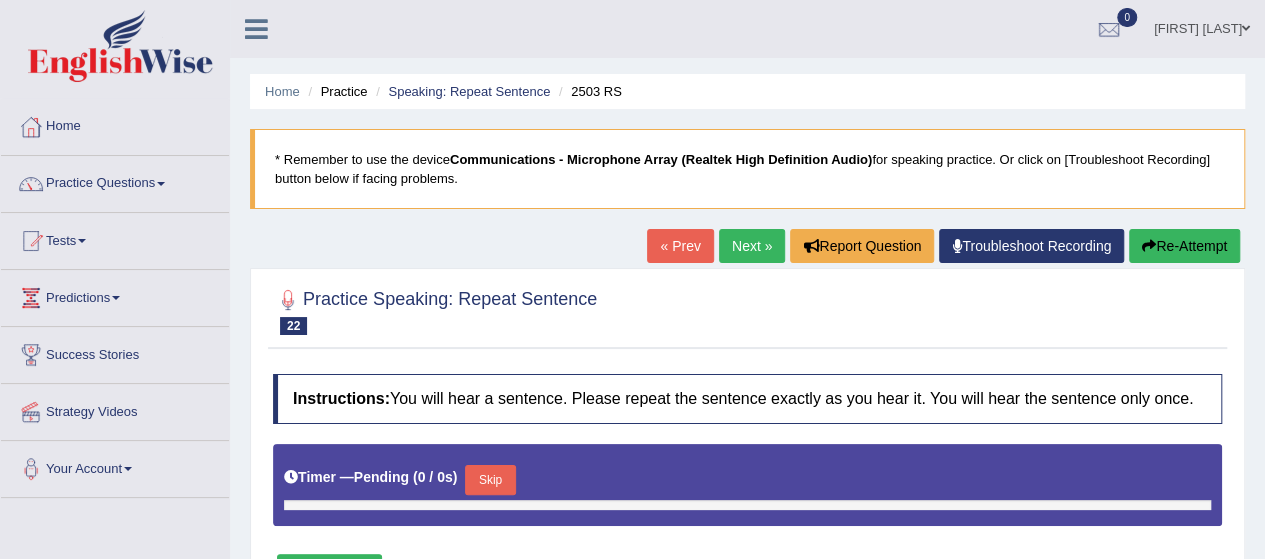 type on "0.85" 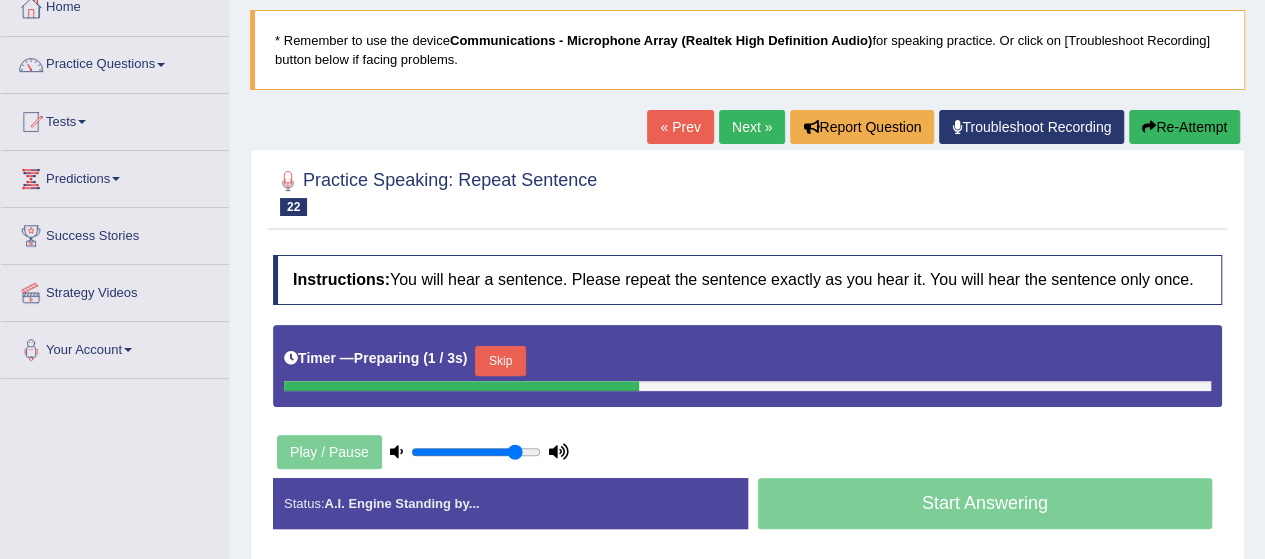 scroll, scrollTop: 386, scrollLeft: 0, axis: vertical 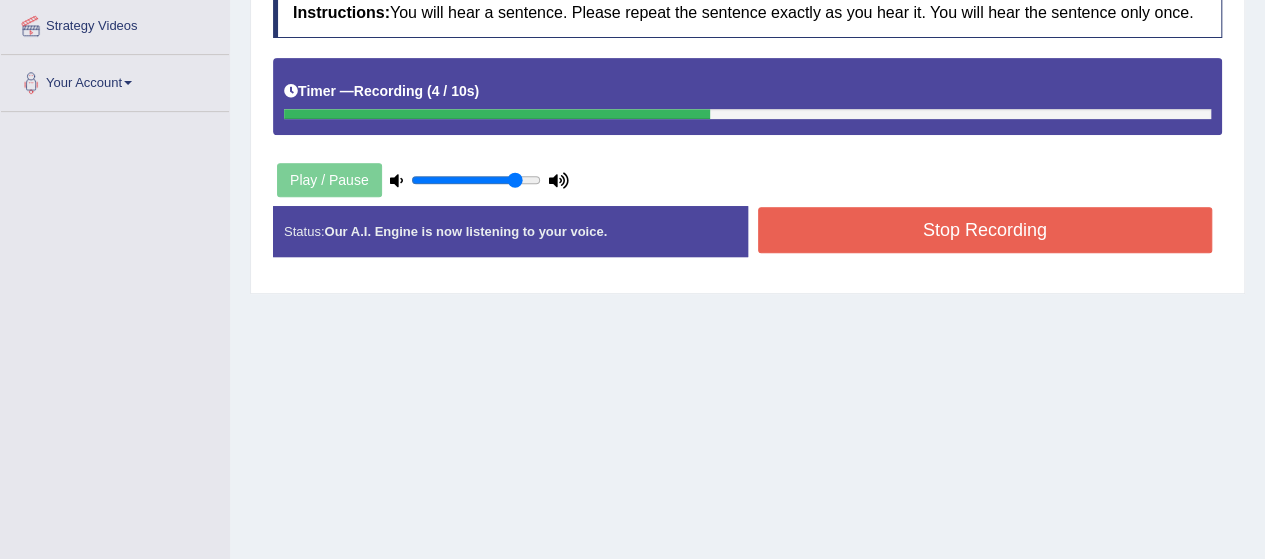 click on "Stop Recording" at bounding box center [985, 230] 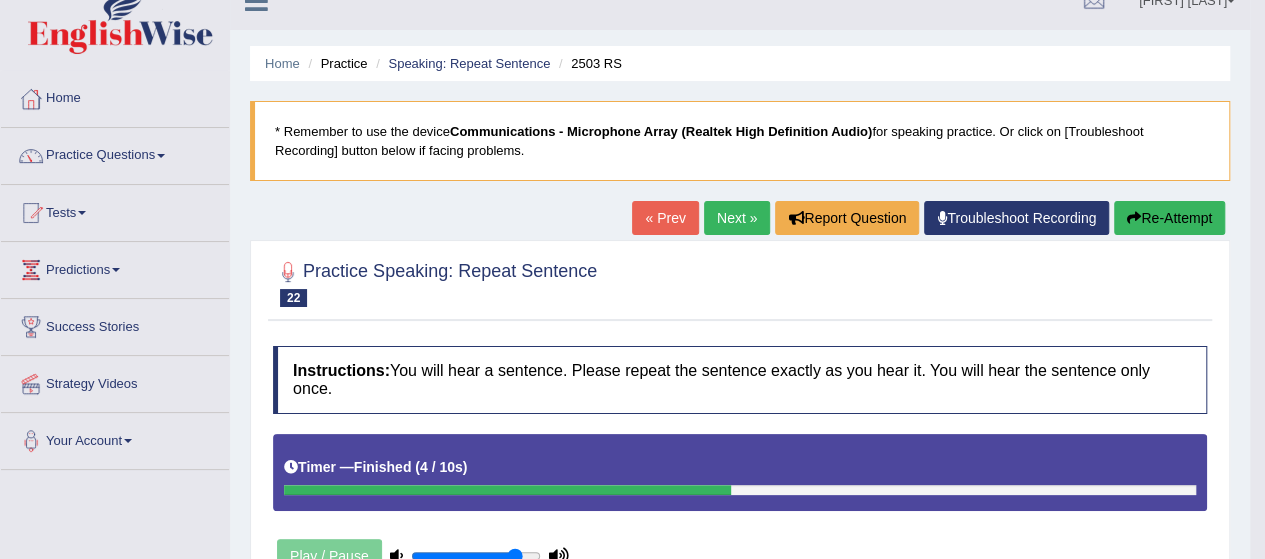 scroll, scrollTop: 0, scrollLeft: 0, axis: both 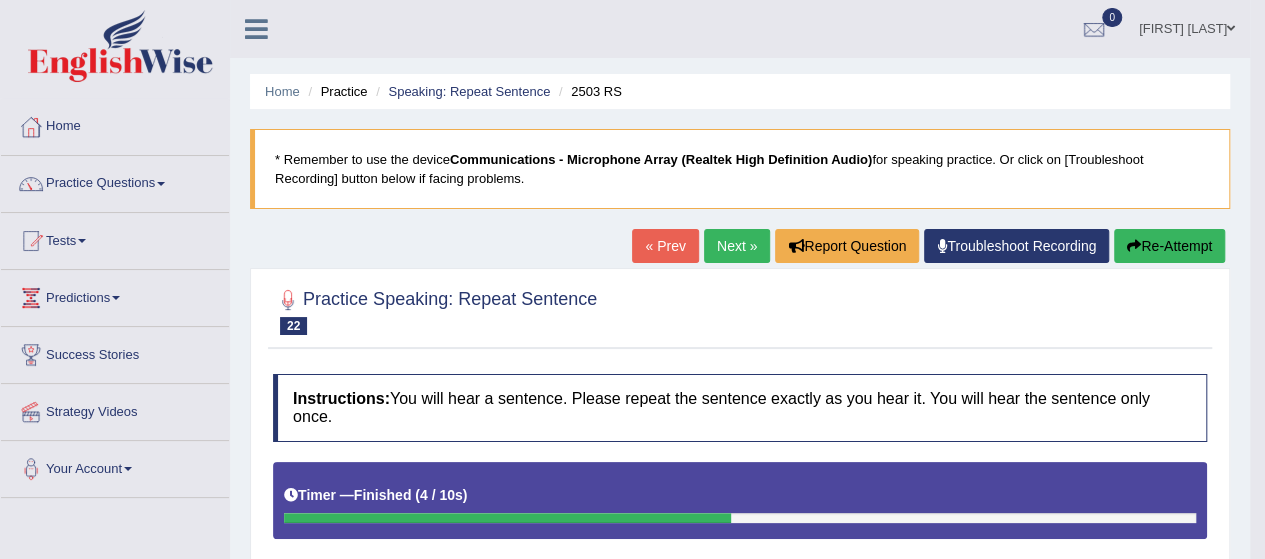 click on "Next »" at bounding box center [737, 246] 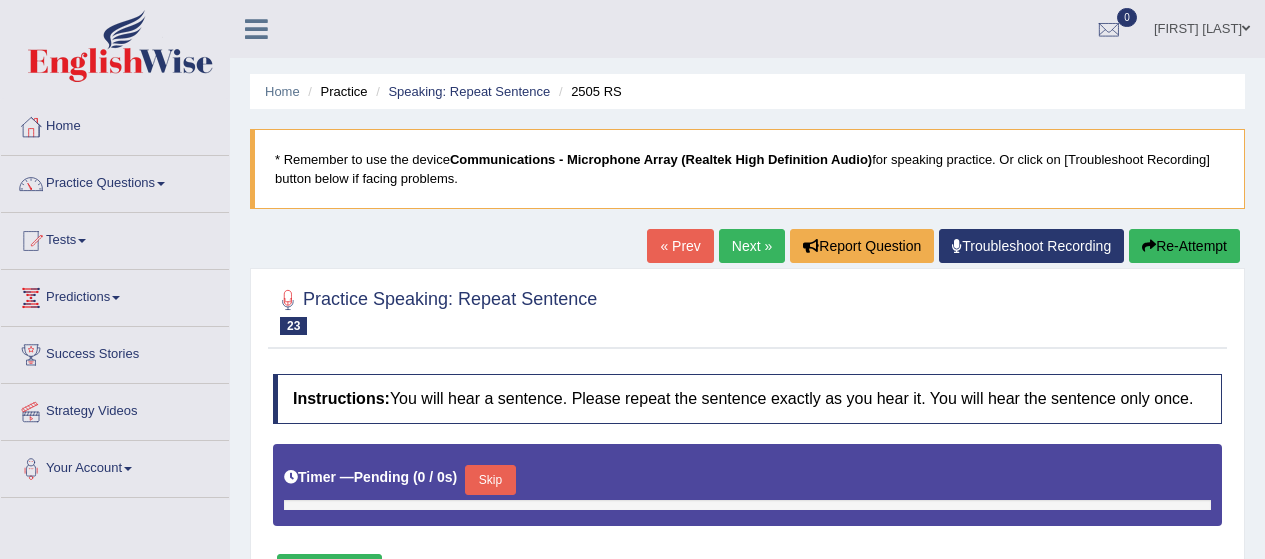 scroll, scrollTop: 0, scrollLeft: 0, axis: both 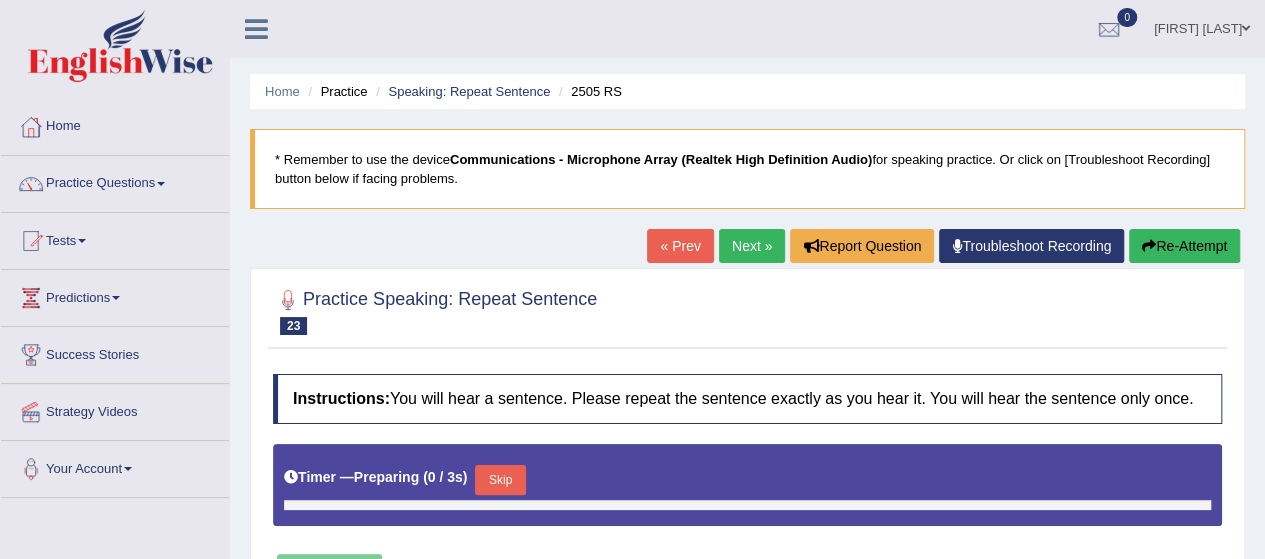 type on "0.85" 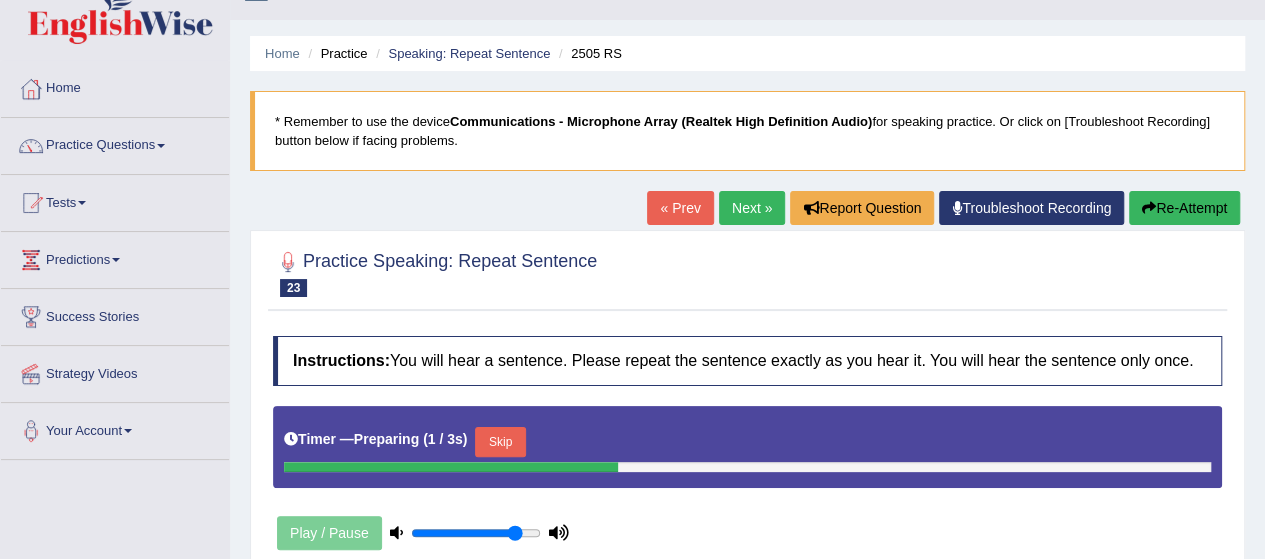 scroll, scrollTop: 446, scrollLeft: 0, axis: vertical 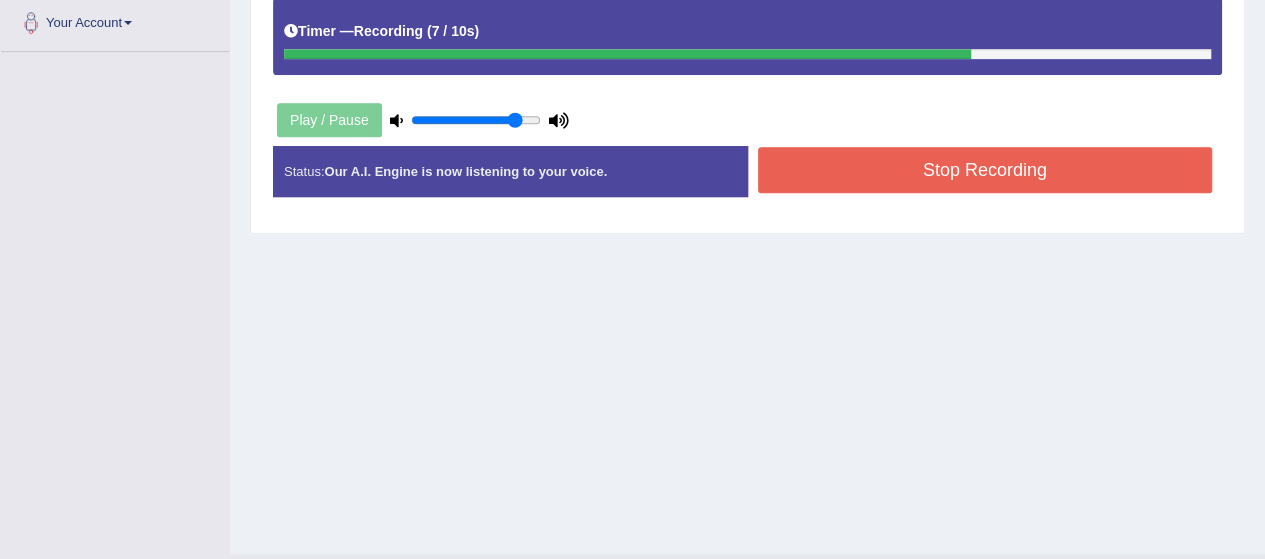 click on "Stop Recording" at bounding box center [985, 170] 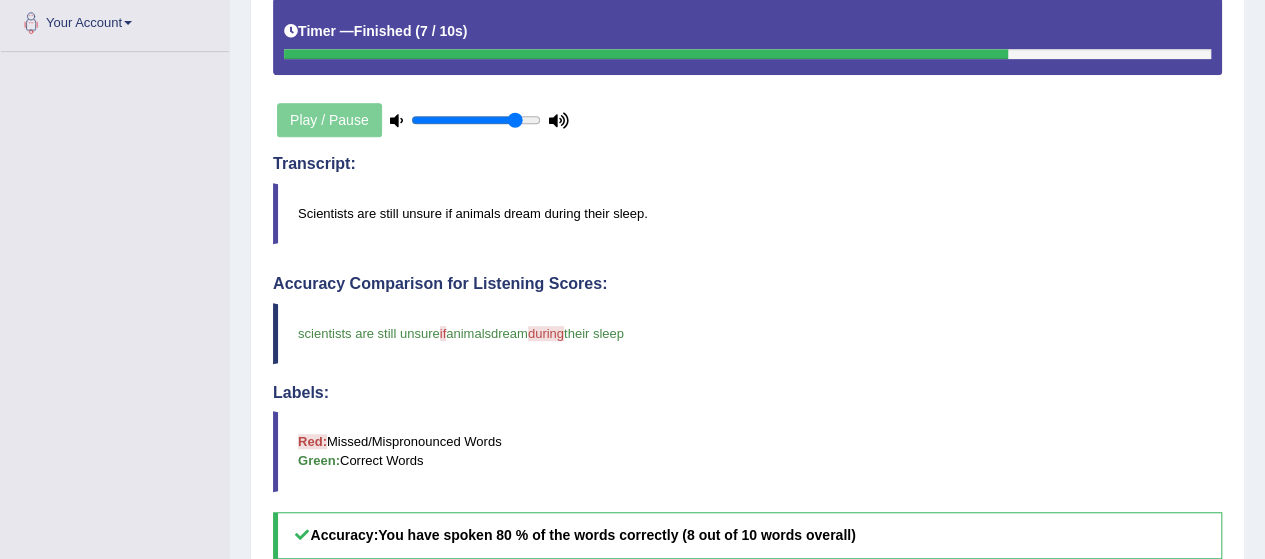 drag, startPoint x: 849, startPoint y: 103, endPoint x: 854, endPoint y: 82, distance: 21.587032 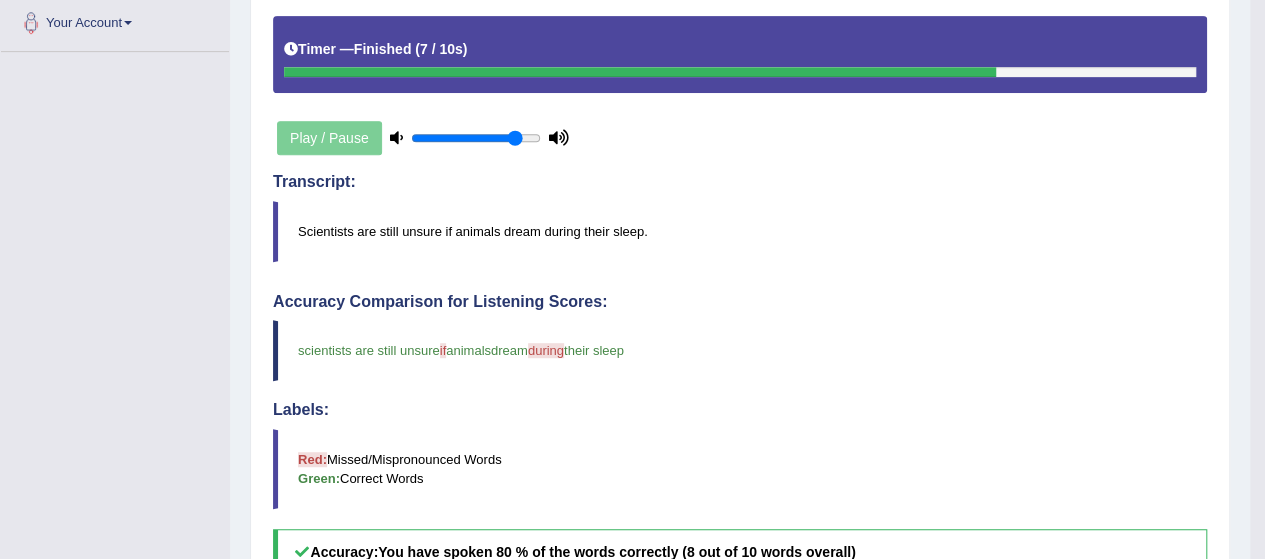drag, startPoint x: 854, startPoint y: 82, endPoint x: 859, endPoint y: 55, distance: 27.45906 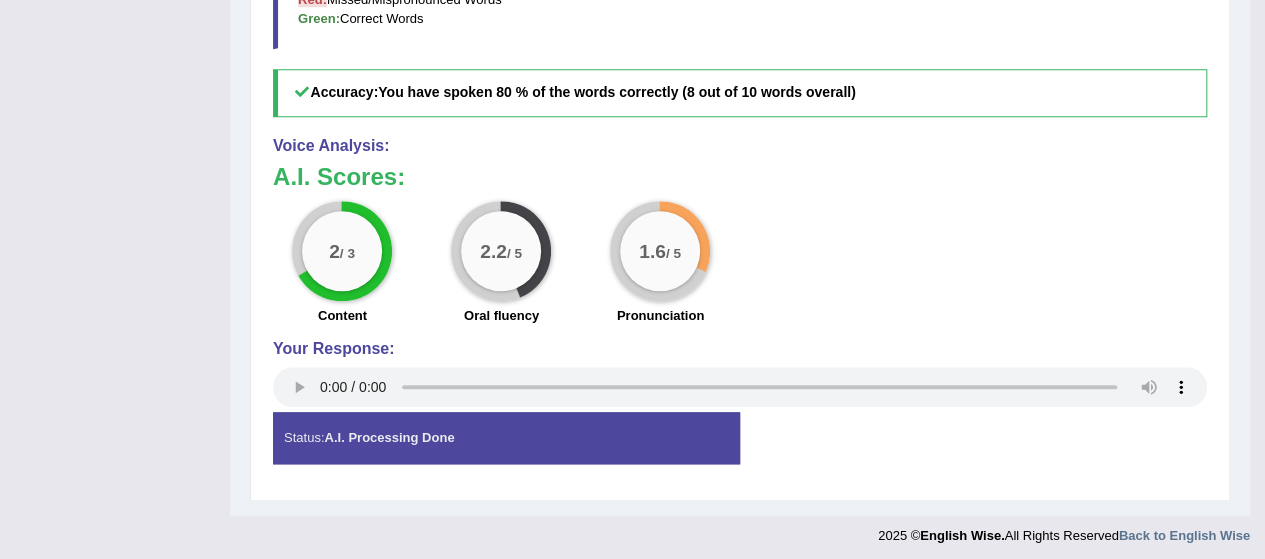 click on "Red:  Missed/Mispronounced Words
Green:  Correct Words" at bounding box center (740, 9) 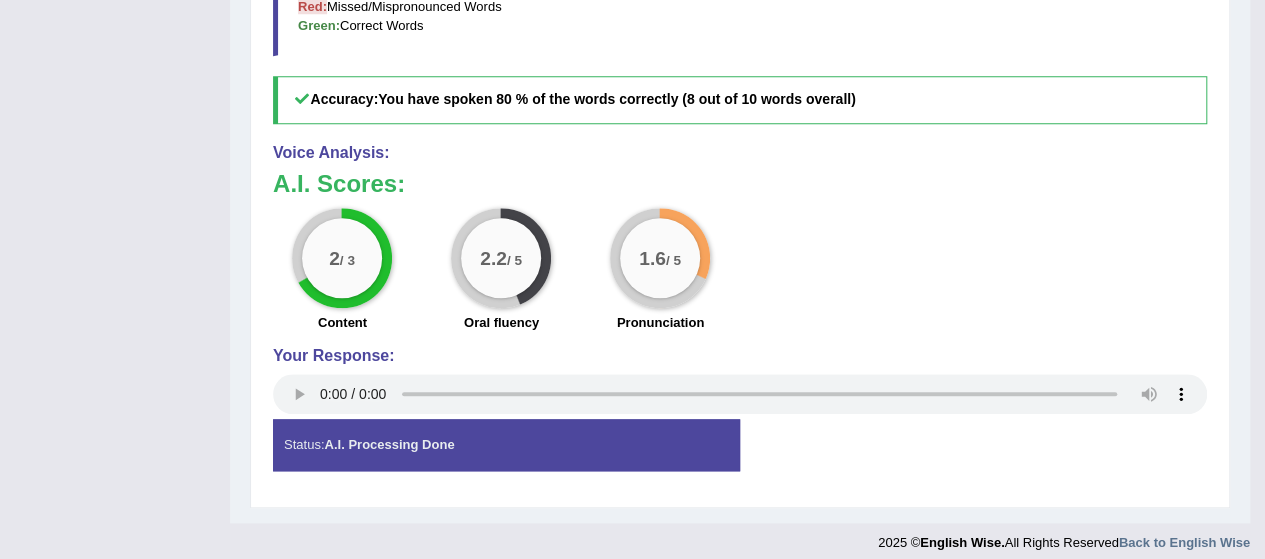 drag, startPoint x: 852, startPoint y: 81, endPoint x: 845, endPoint y: 174, distance: 93.26307 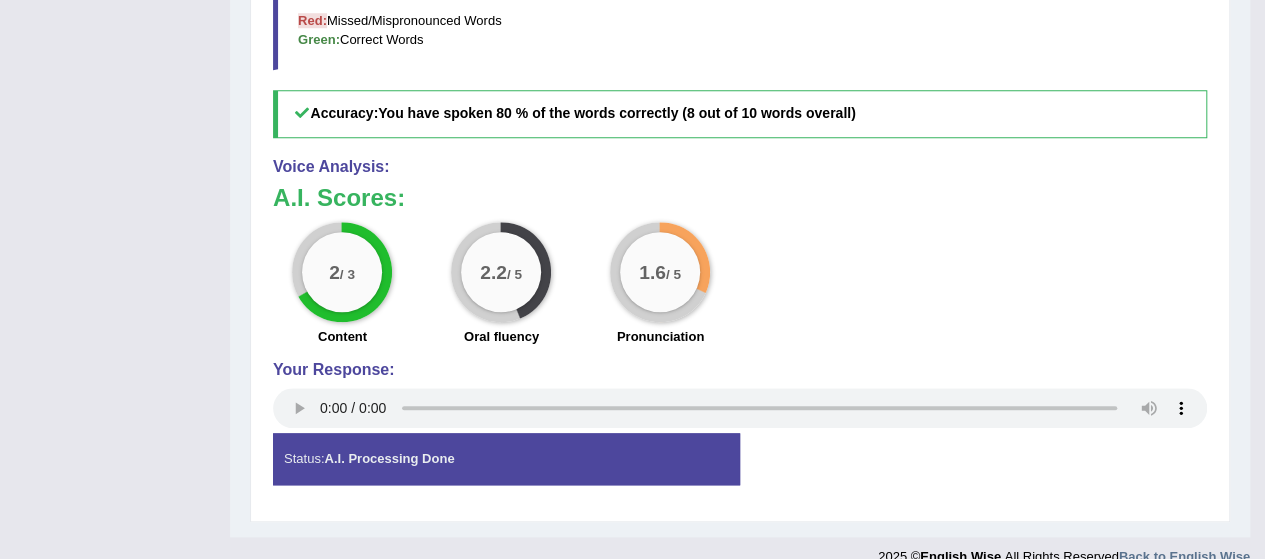 scroll, scrollTop: 0, scrollLeft: 0, axis: both 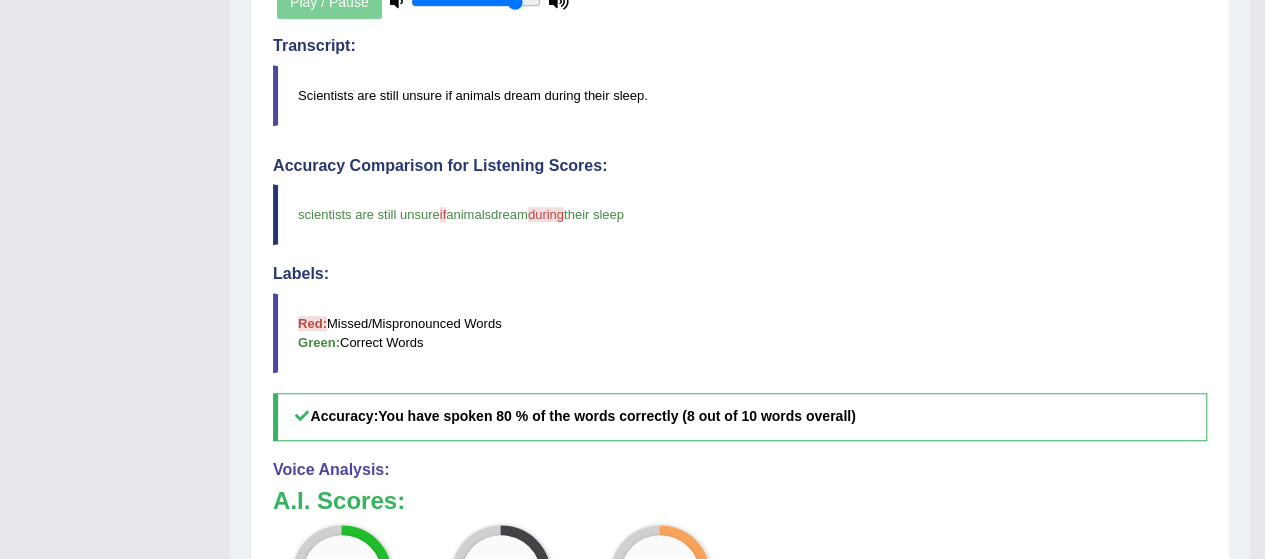 click on "Accuracy Comparison for Listening Scores: scientists are still unsure  if that  animals  can  dream  during and  their sleep Labels:
Red:  Missed/Mispronounced Words
Green:  Correct Words
Accuracy:  You have spoken 80 % of the words correctly (8 out of 10 words overall)" at bounding box center [740, 299] 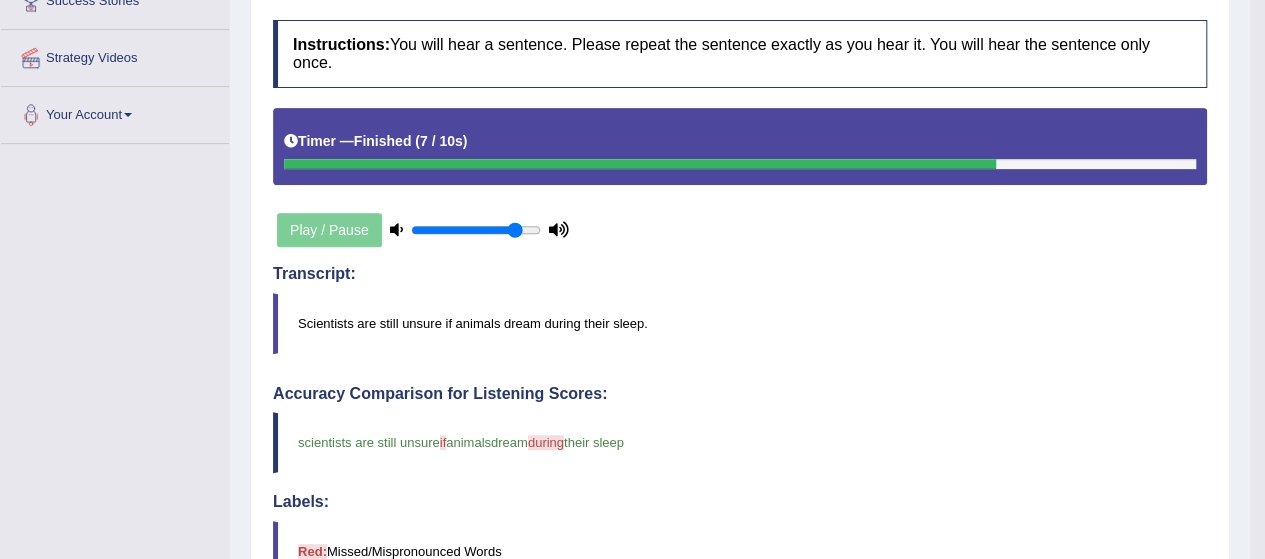 scroll, scrollTop: 0, scrollLeft: 0, axis: both 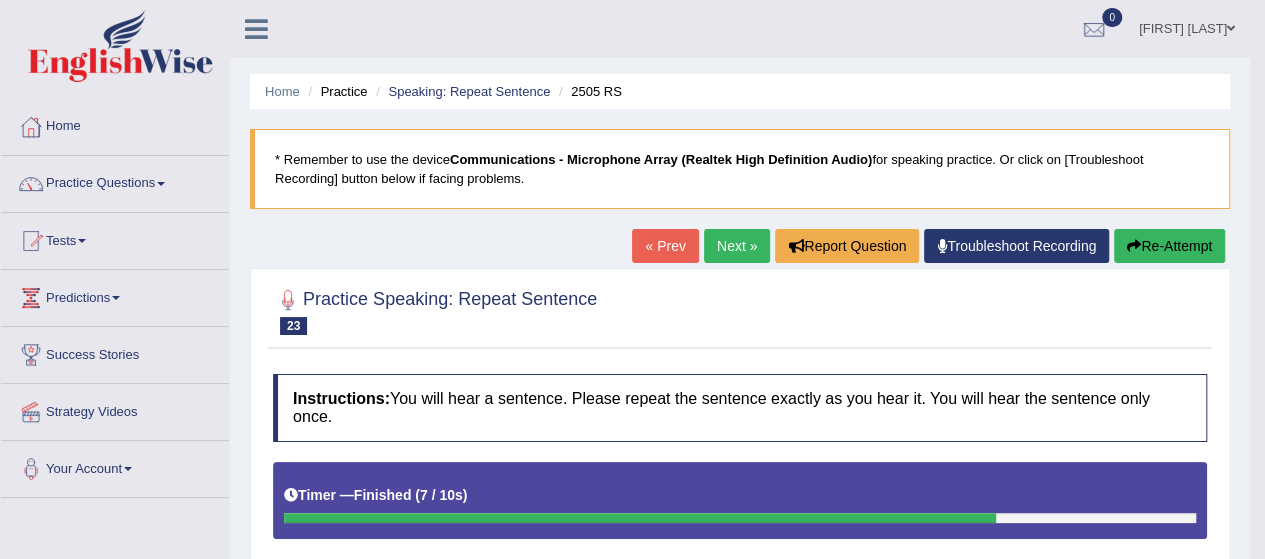click on "Home
Practice
Speaking: Repeat Sentence
2505 RS
* Remember to use the device  Communications - Microphone Array (Realtek High Definition Audio)  for speaking practice. Or click on [Troubleshoot Recording] button below if facing problems.
« Prev Next »  Report Question  Troubleshoot Recording  Re-Attempt
Practice Speaking: Repeat Sentence
23
2505 RS
Instructions:  You will hear a sentence. Please repeat the sentence exactly as you hear it. You will hear the sentence only once.
Timer —  Finished   ( 7 / 10s ) Play / Pause Transcript: Scientists are still unsure if animals dream during their sleep. Created with Highcharts 7.1.2 Too low Too high Time Pitch meter: 0 2.5 5 7.5 10 Created with Highcharts 7.1.2 Great Too slow Too fast Time Speech pace meter: 0 10 20 30 40 Accuracy Comparison for Listening Scores: if" at bounding box center (740, 711) 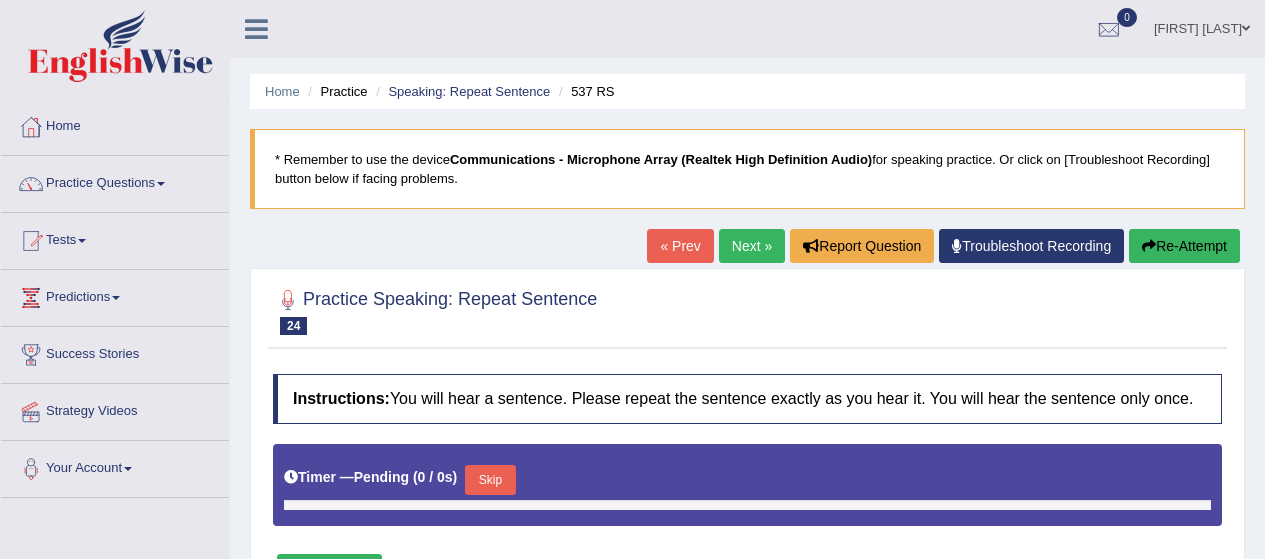 scroll, scrollTop: 0, scrollLeft: 0, axis: both 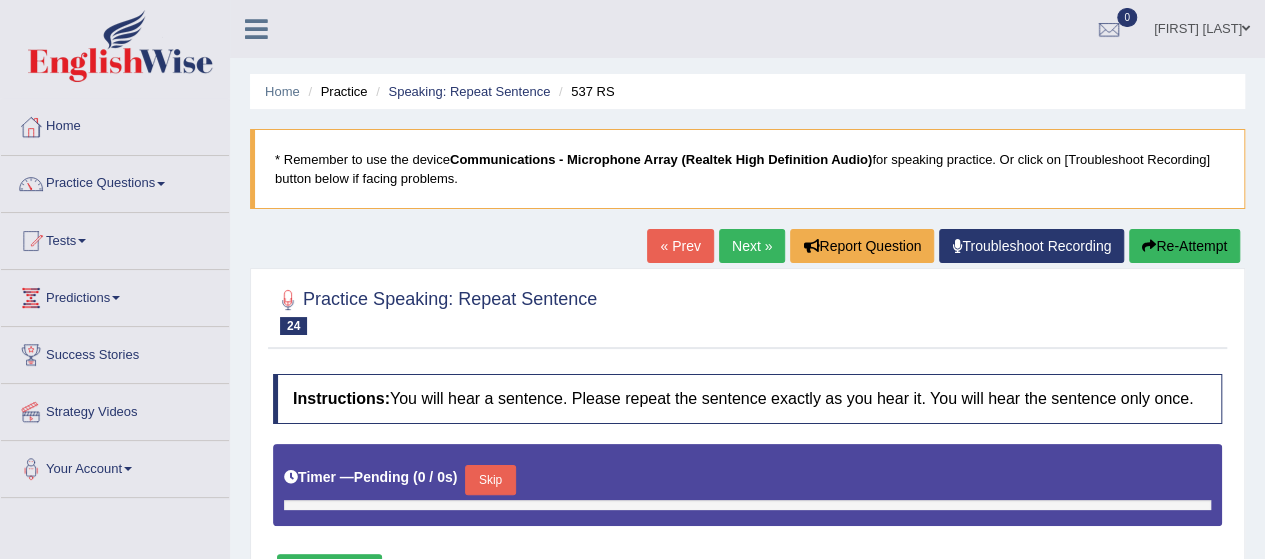 type on "0.85" 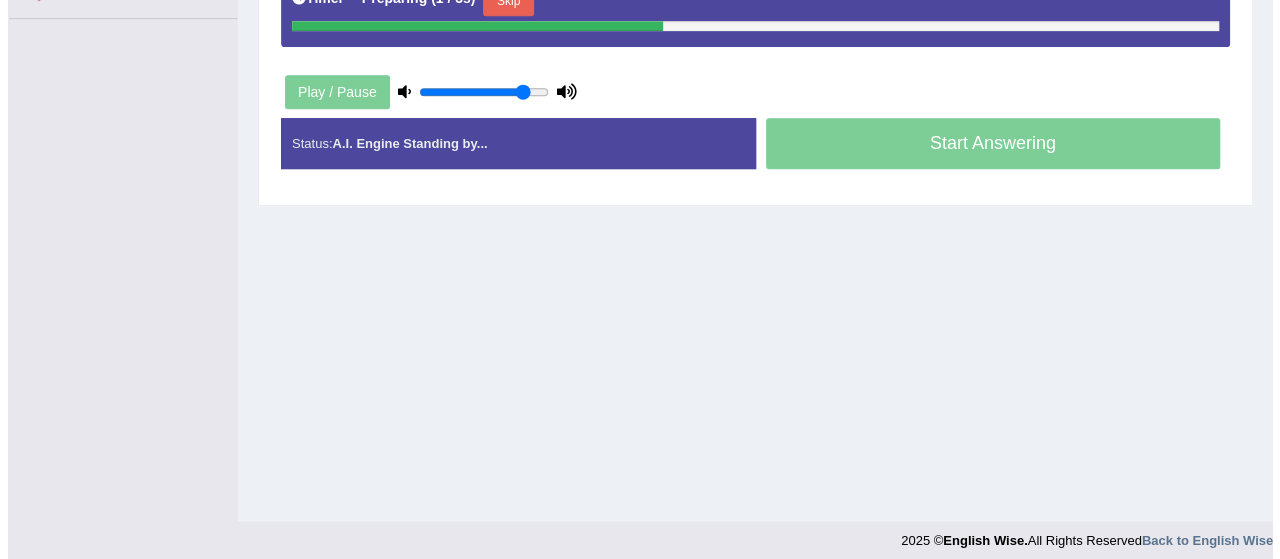 scroll, scrollTop: 480, scrollLeft: 0, axis: vertical 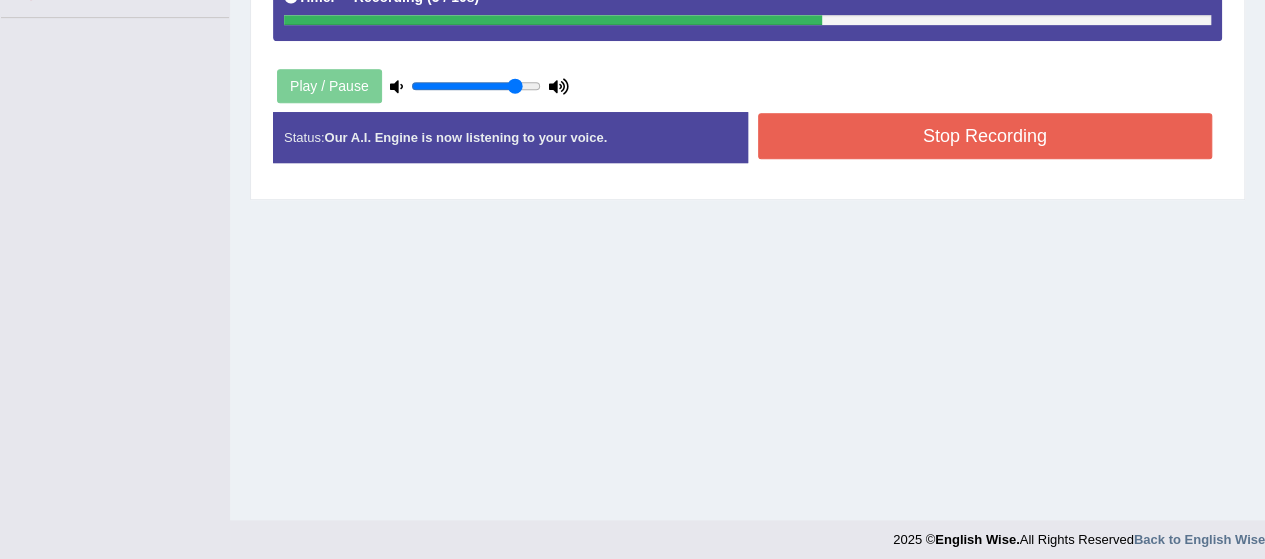 click on "Stop Recording" at bounding box center (985, 136) 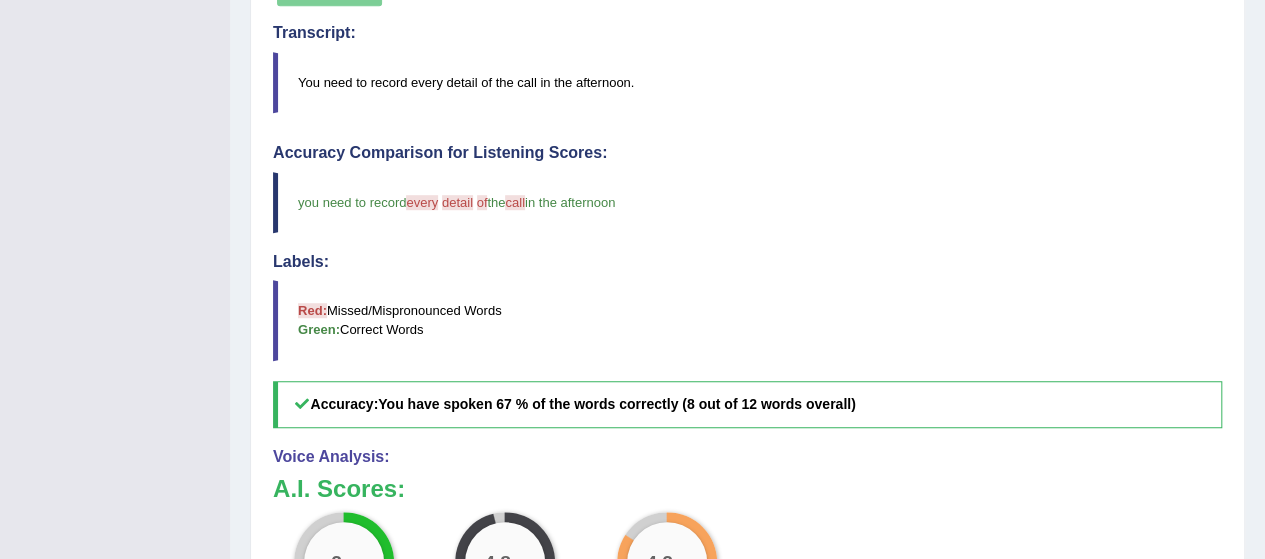 scroll, scrollTop: 593, scrollLeft: 0, axis: vertical 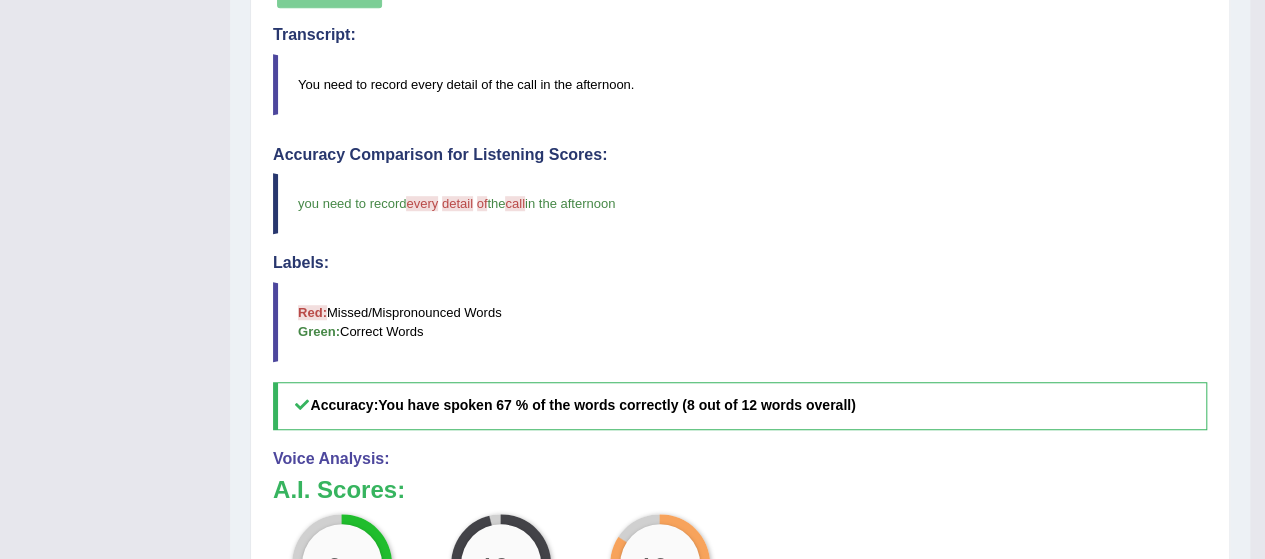 click on "Instructions:  You will hear a sentence. Please repeat the sentence exactly as you hear it. You will hear the sentence only once.
Timer —  Finished   ( 6 / 10s ) Play / Pause Transcript: You need to record every detail of the call in the afternoon. Created with Highcharts 7.1.2 Too low Too high Time Pitch meter: 0 2.5 5 7.5 10 Created with Highcharts 7.1.2 Great Too slow Too fast Time Speech pace meter: 0 10 20 30 40 Accuracy Comparison for Listening Scores: you need to record  every the   detail whole   of in  the  call cold  in the afternoon Labels:
Red:  Missed/Mispronounced Words
Green:  Correct Words
Accuracy:  You have spoken 67 % of the words correctly (8 out of 12 words overall) Voice Analysis: A.I. Scores:
2  / 3              Content
4.8  / 5              Oral fluency
4.2  / 5              Pronunciation
Status:" at bounding box center [740, 286] 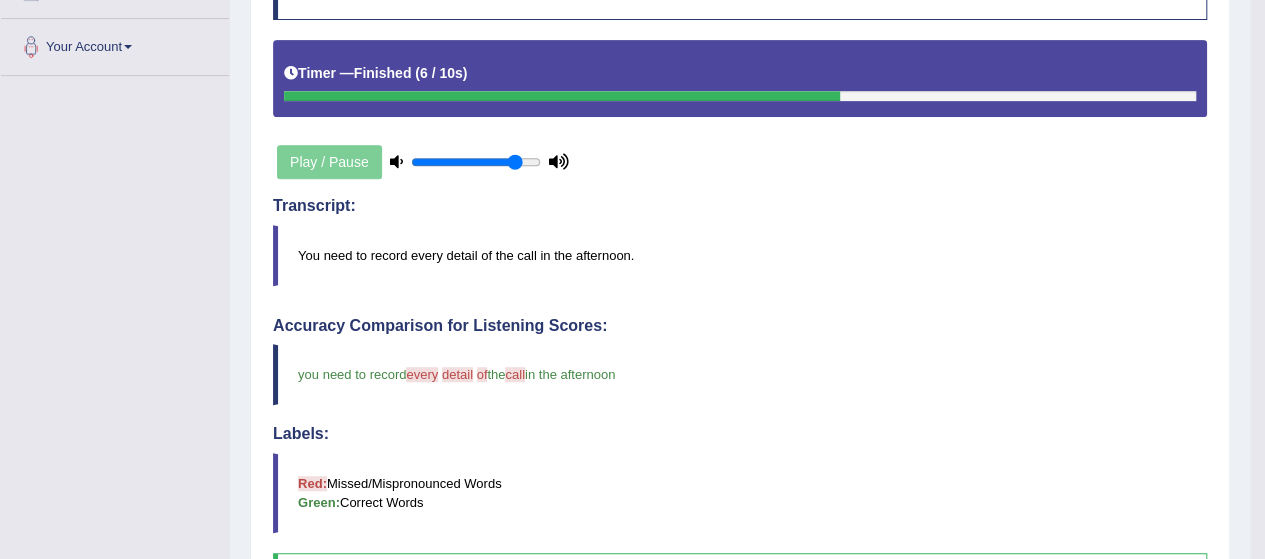 scroll, scrollTop: 0, scrollLeft: 0, axis: both 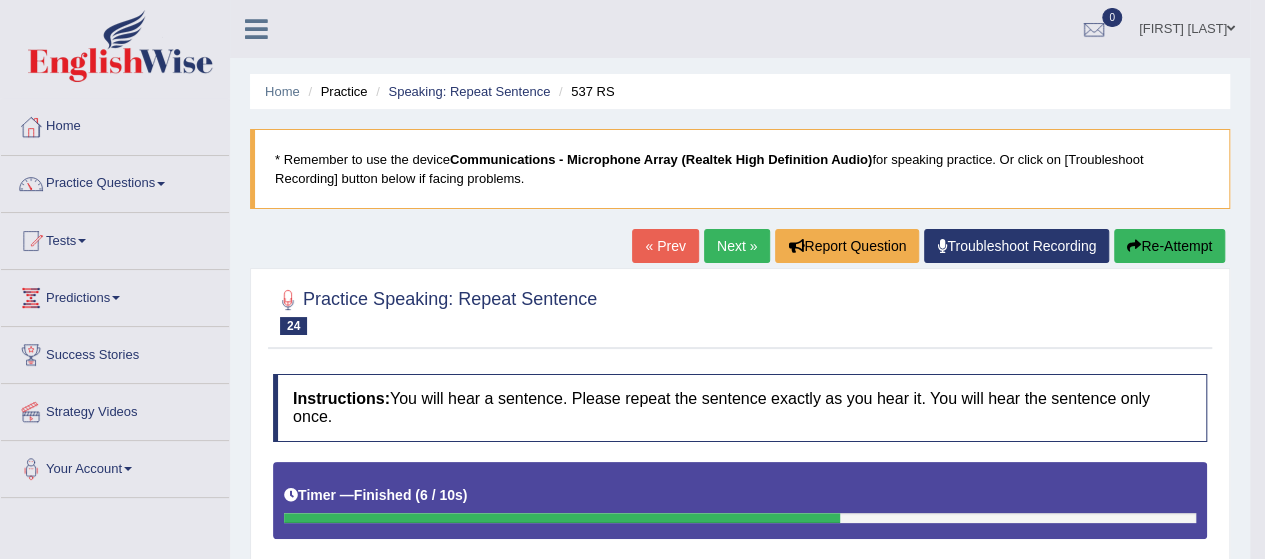 click on "Next »" at bounding box center (737, 246) 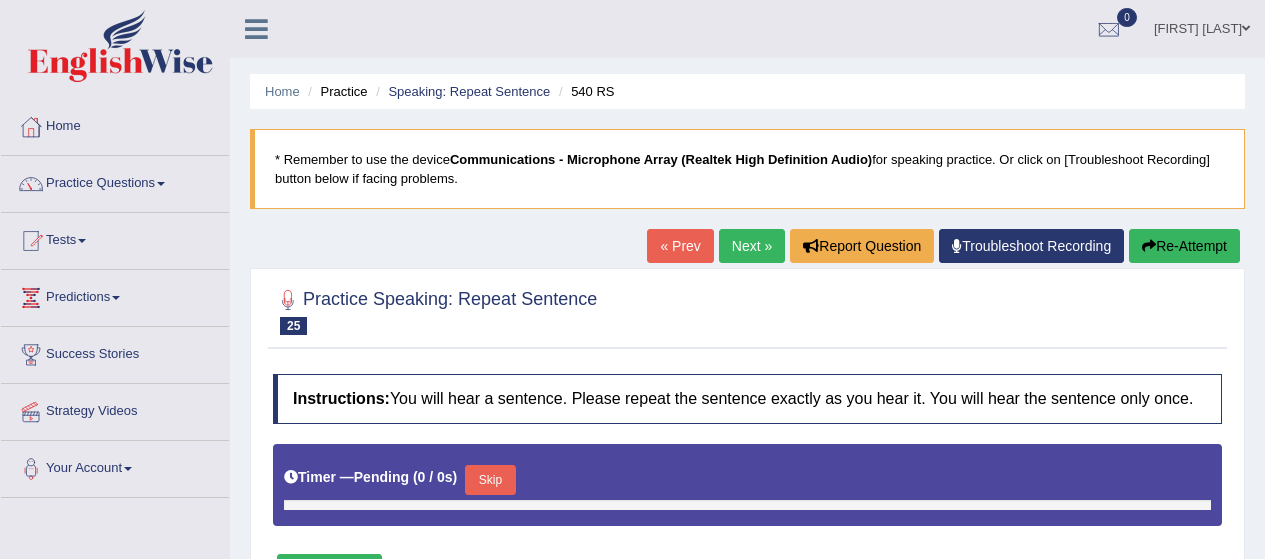 scroll, scrollTop: 0, scrollLeft: 0, axis: both 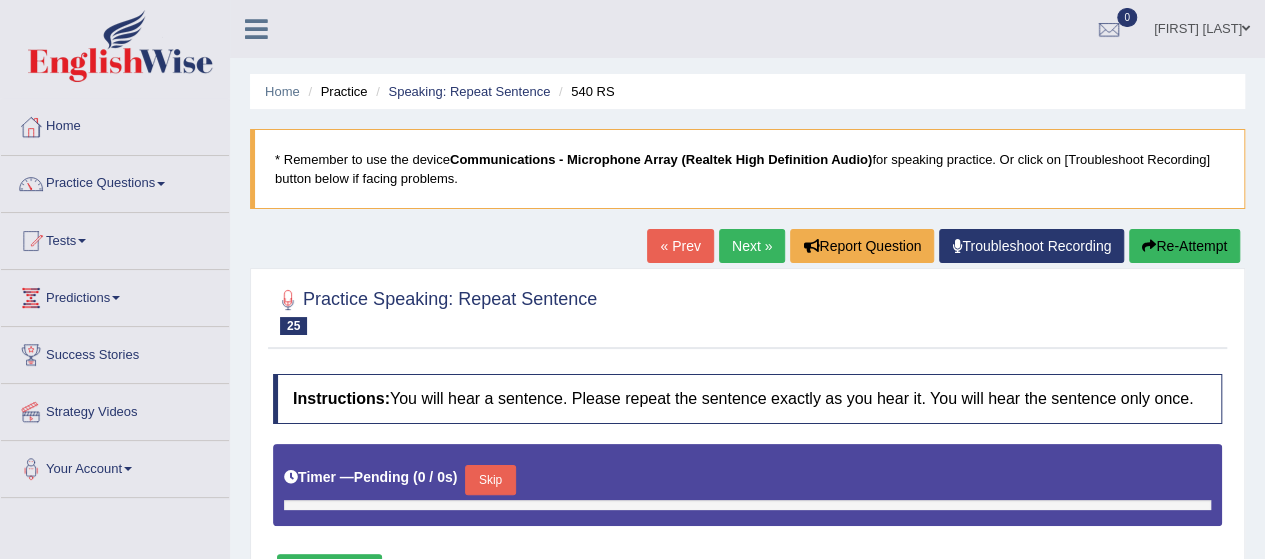 type on "0.85" 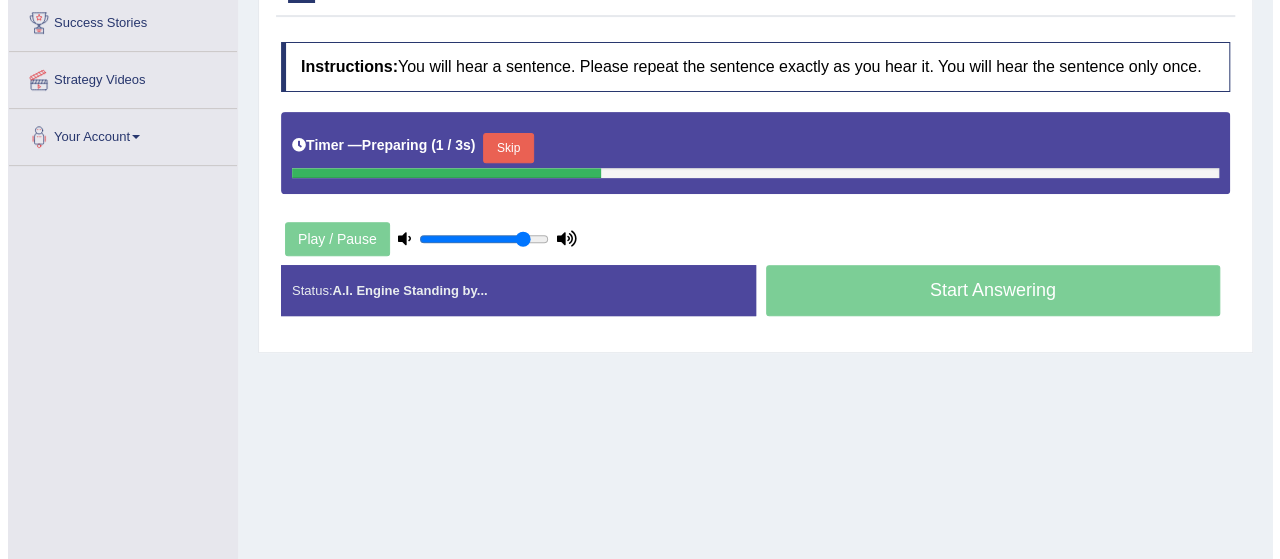 scroll, scrollTop: 340, scrollLeft: 0, axis: vertical 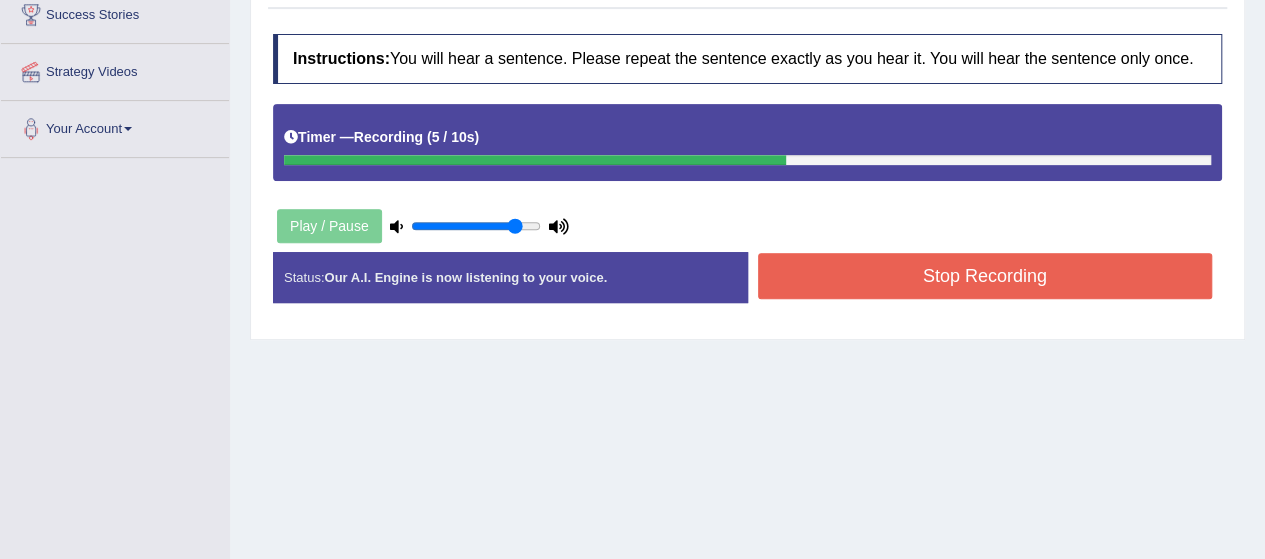 click on "Stop Recording" at bounding box center (985, 276) 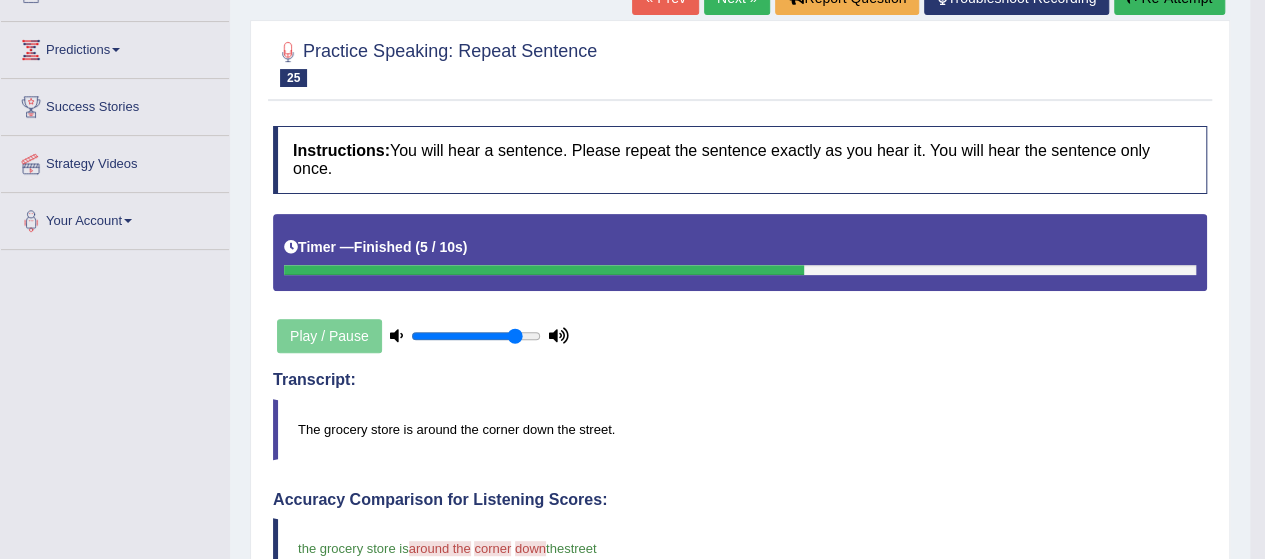 scroll, scrollTop: 0, scrollLeft: 0, axis: both 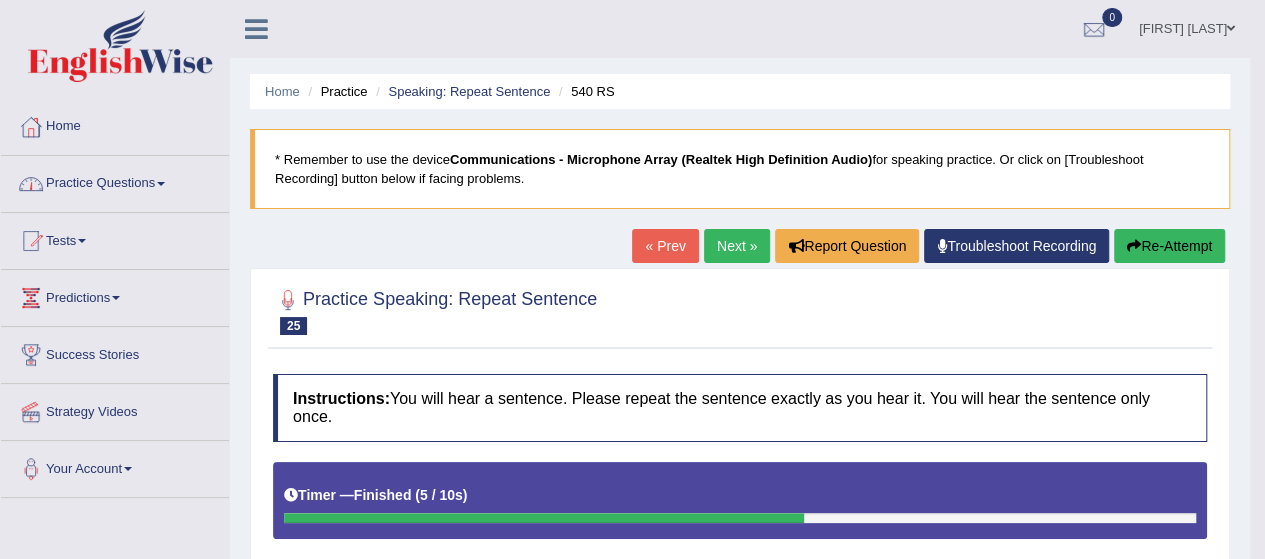 click on "Practice Questions" at bounding box center (115, 181) 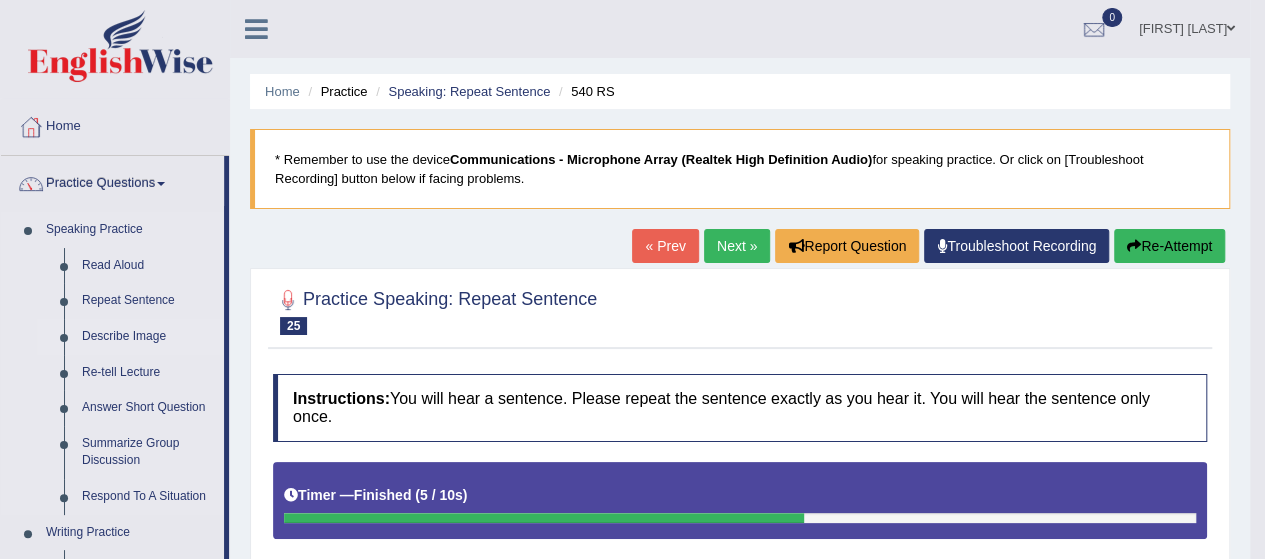 click on "Describe Image" at bounding box center [148, 337] 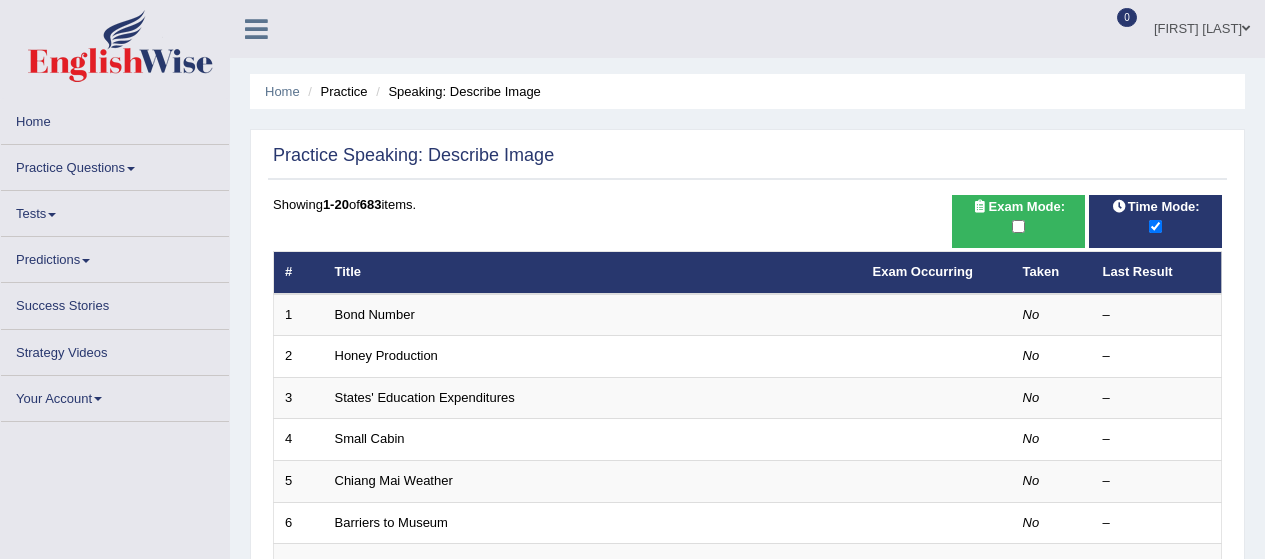scroll, scrollTop: 0, scrollLeft: 0, axis: both 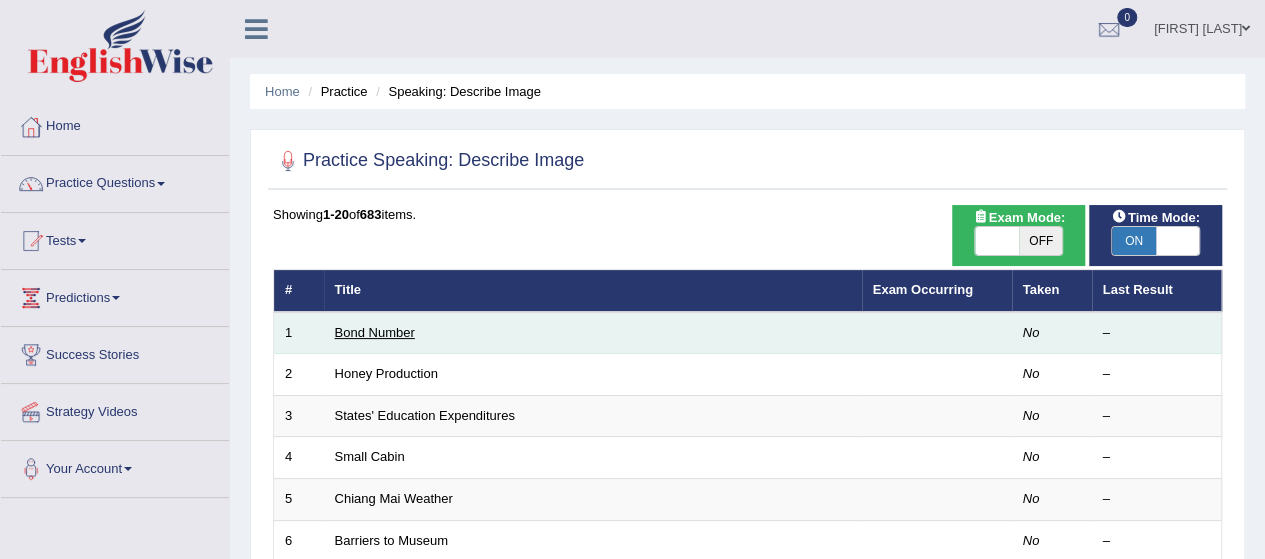 click on "Bond Number" at bounding box center (375, 332) 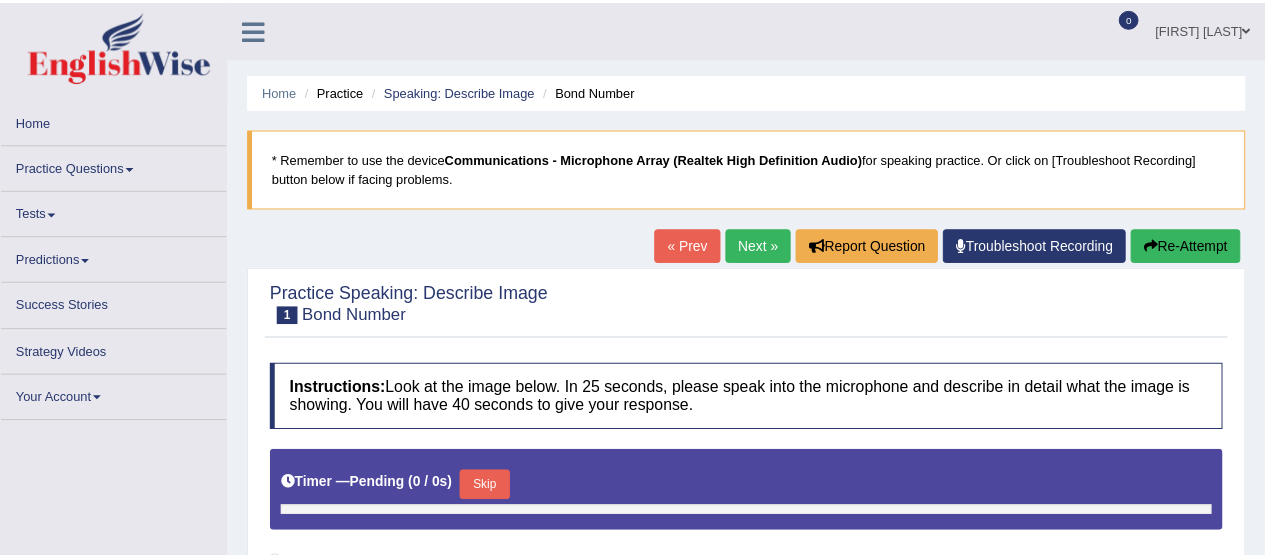 scroll, scrollTop: 0, scrollLeft: 0, axis: both 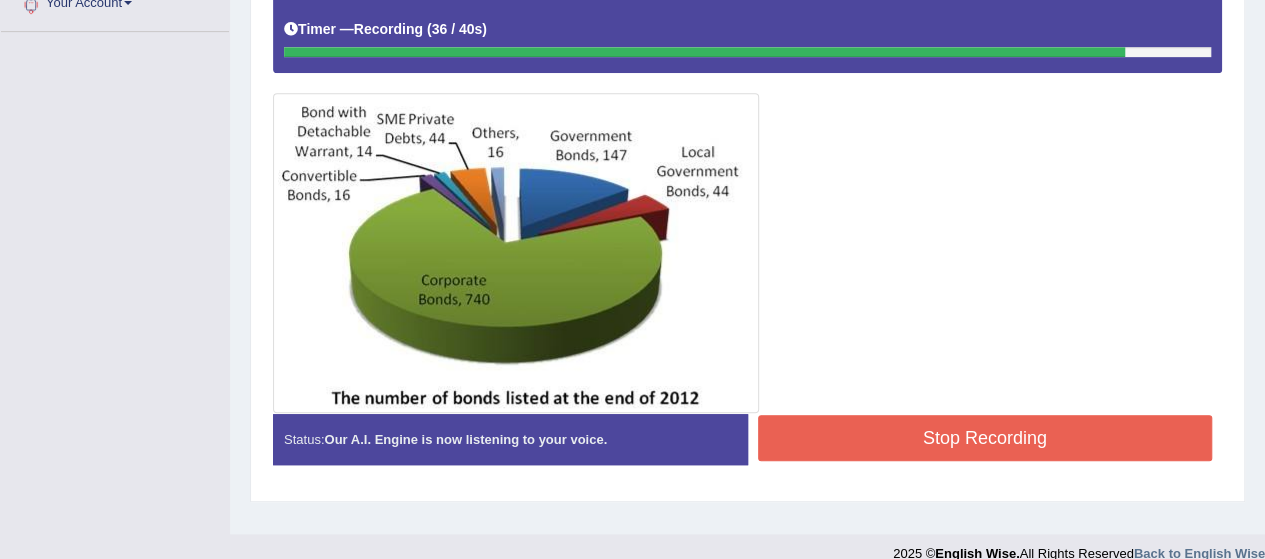 click on "Stop Recording" at bounding box center [985, 438] 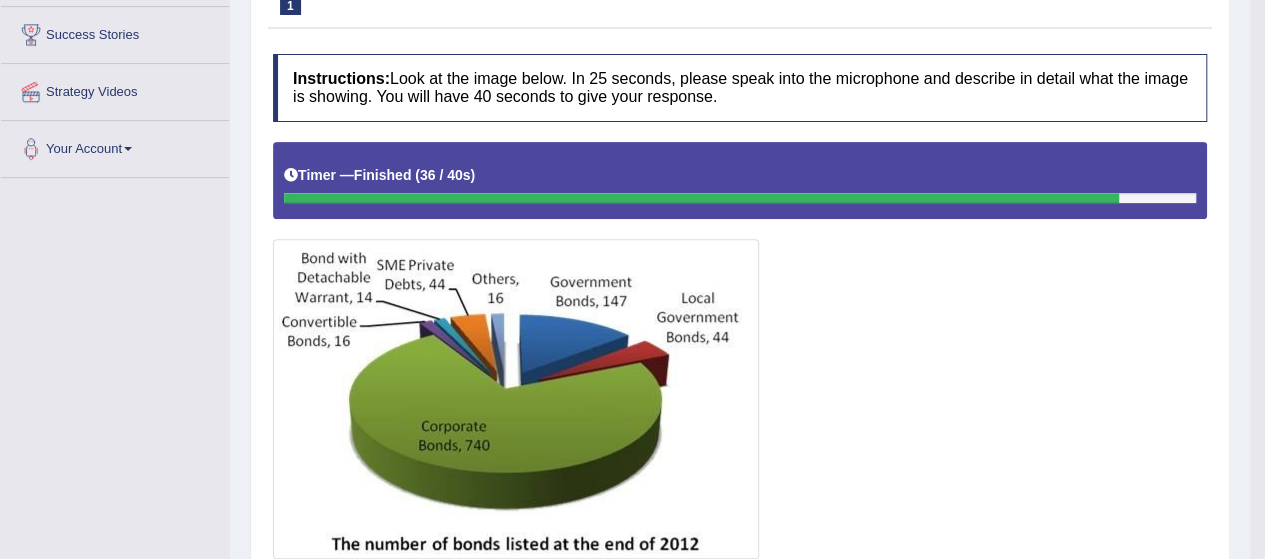 scroll, scrollTop: 0, scrollLeft: 0, axis: both 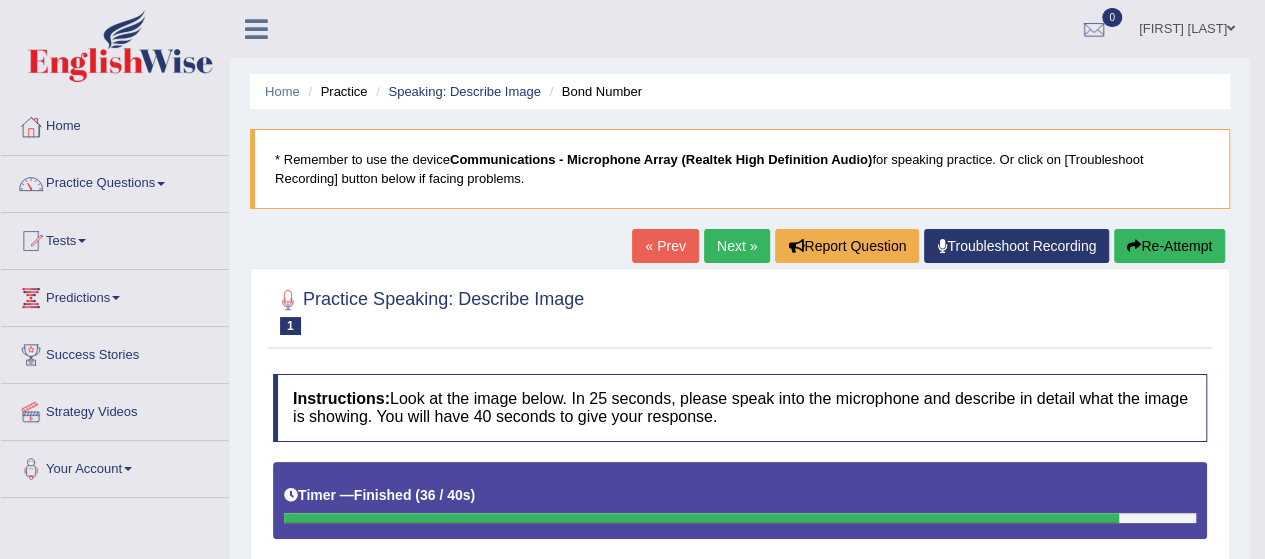 click on "Next »" at bounding box center (737, 246) 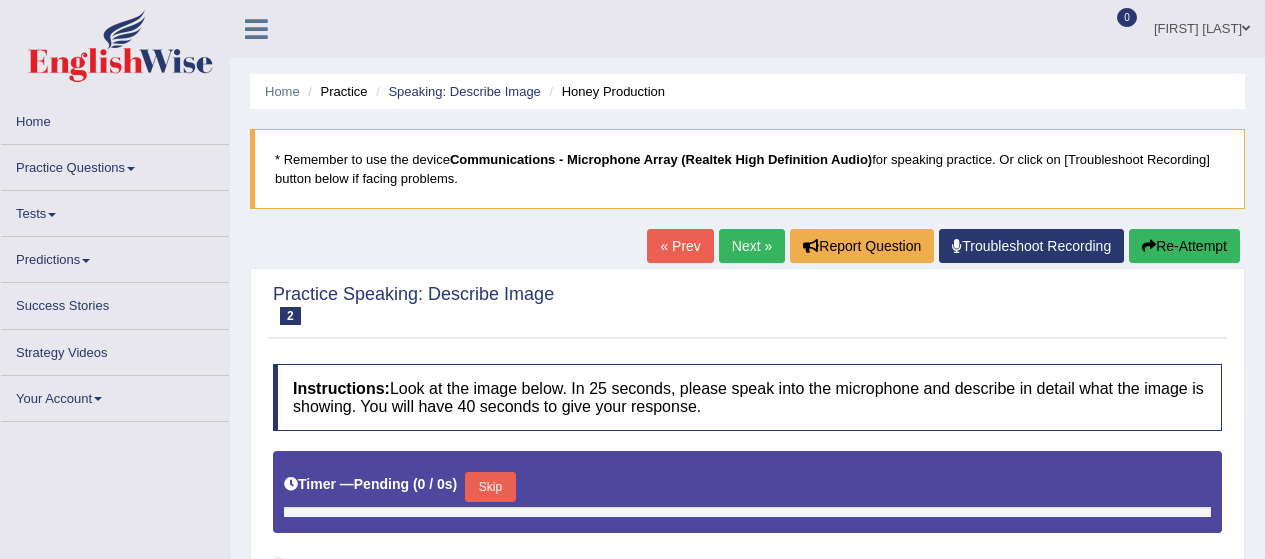 scroll, scrollTop: 376, scrollLeft: 0, axis: vertical 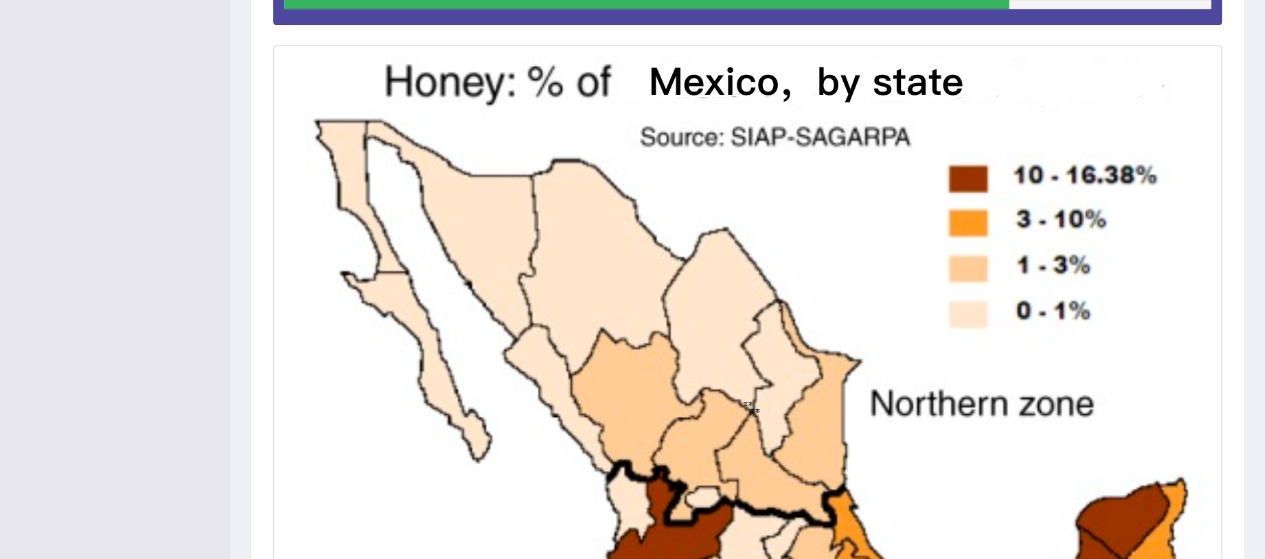 click at bounding box center (747, 403) 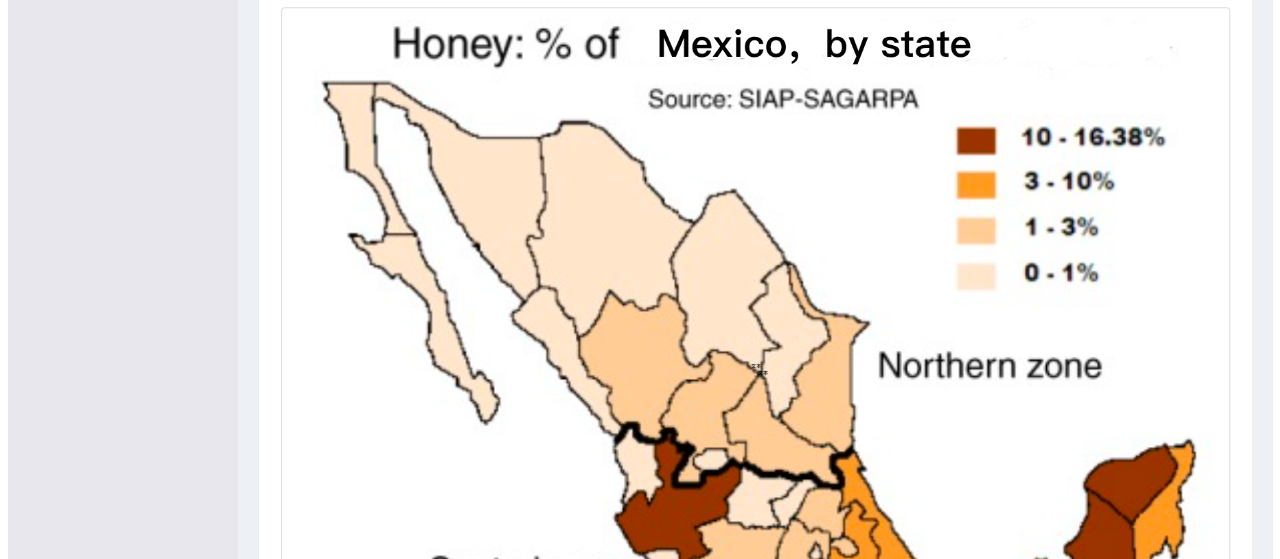 scroll, scrollTop: 547, scrollLeft: 0, axis: vertical 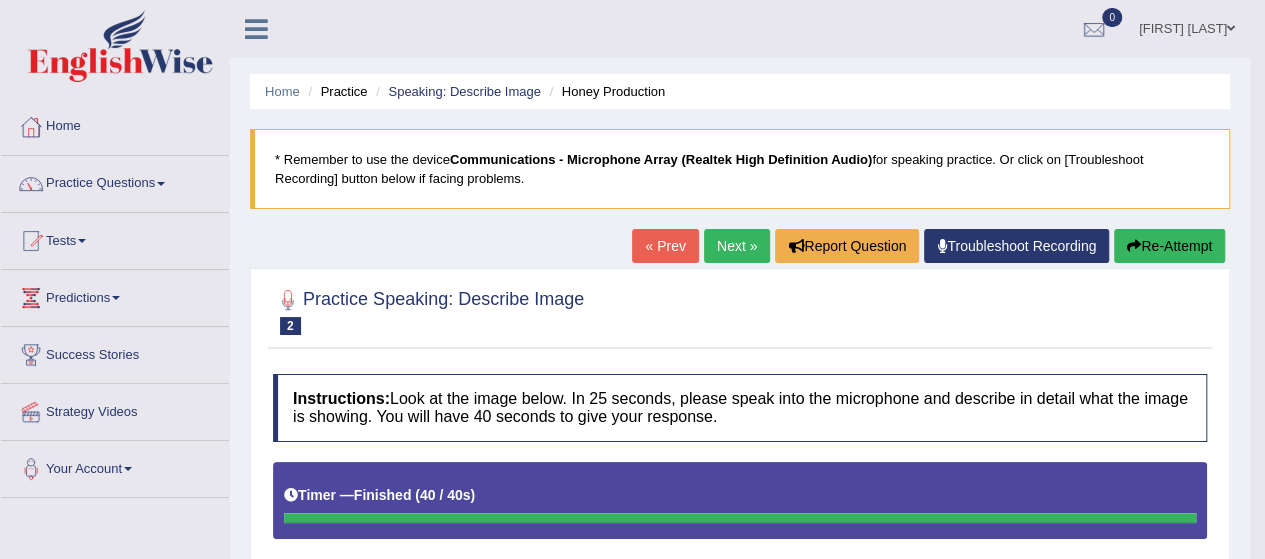 click on "Next »" at bounding box center [737, 246] 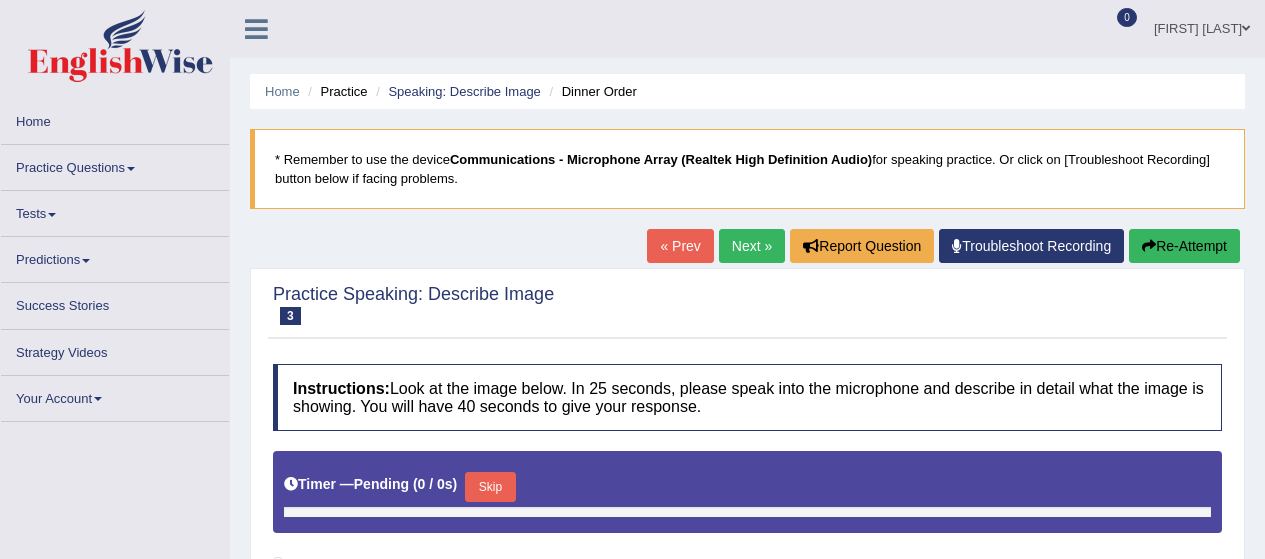 scroll, scrollTop: 386, scrollLeft: 0, axis: vertical 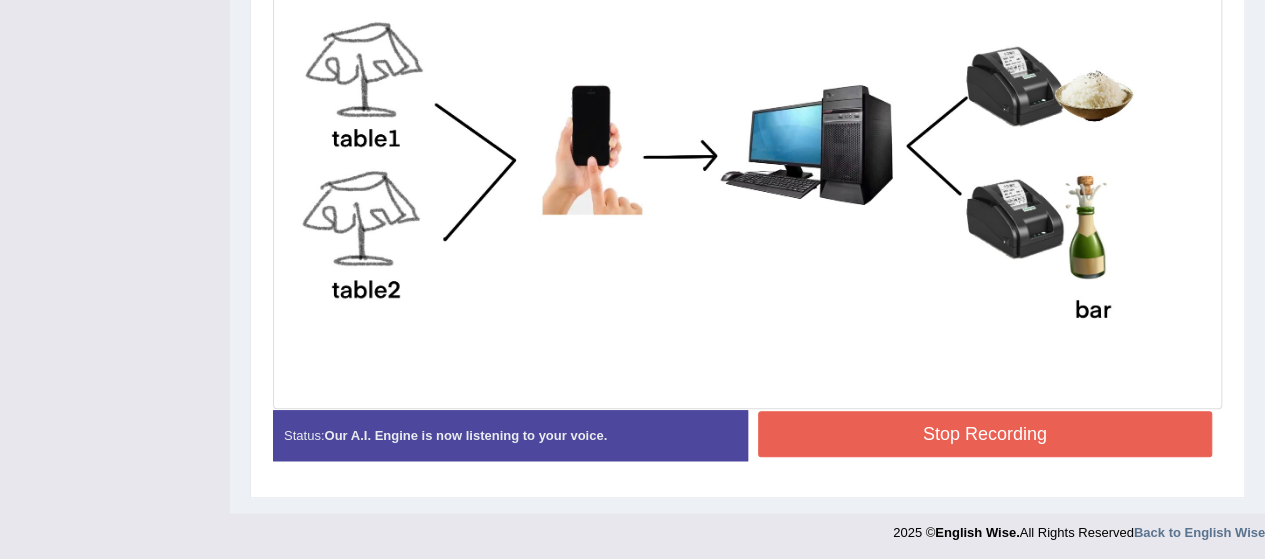 click on "Stop Recording" at bounding box center [985, 434] 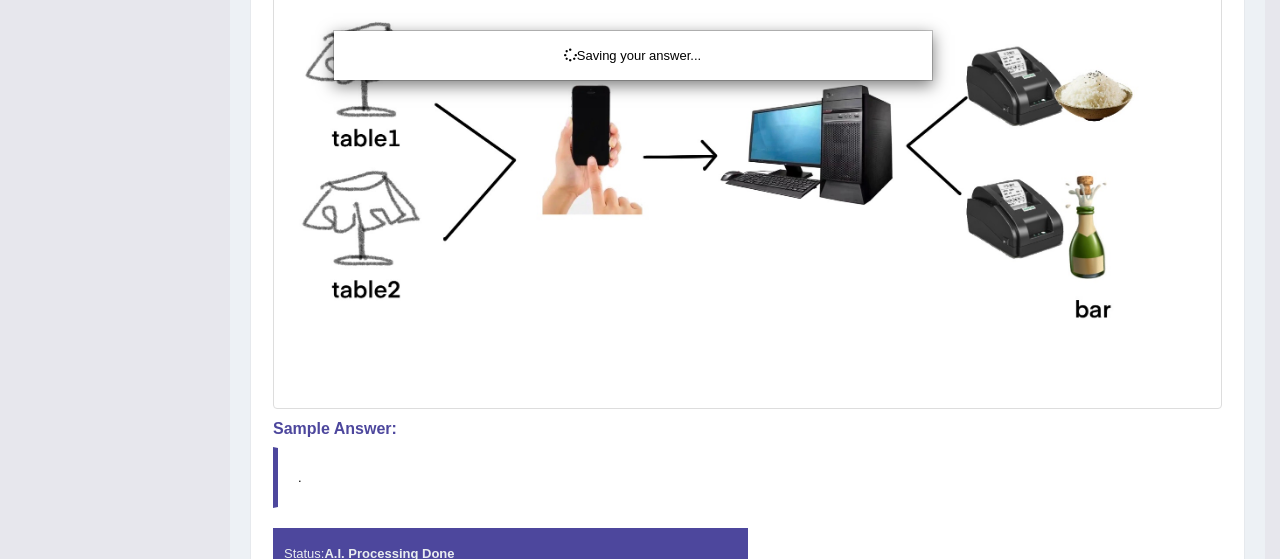 drag, startPoint x: 878, startPoint y: 435, endPoint x: 872, endPoint y: 323, distance: 112.1606 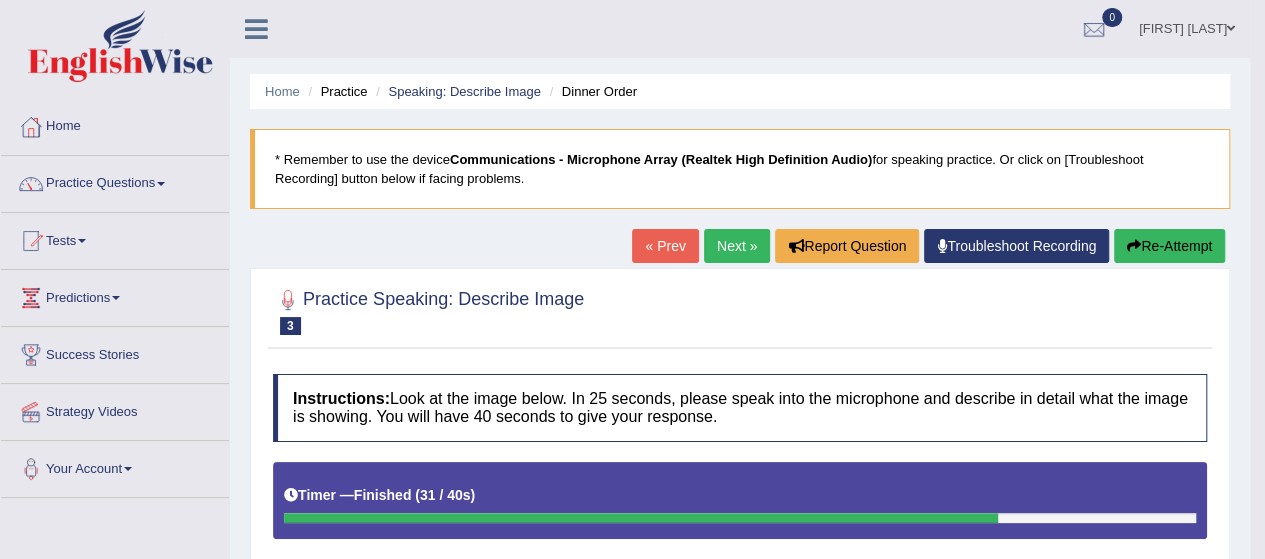 scroll, scrollTop: 0, scrollLeft: 0, axis: both 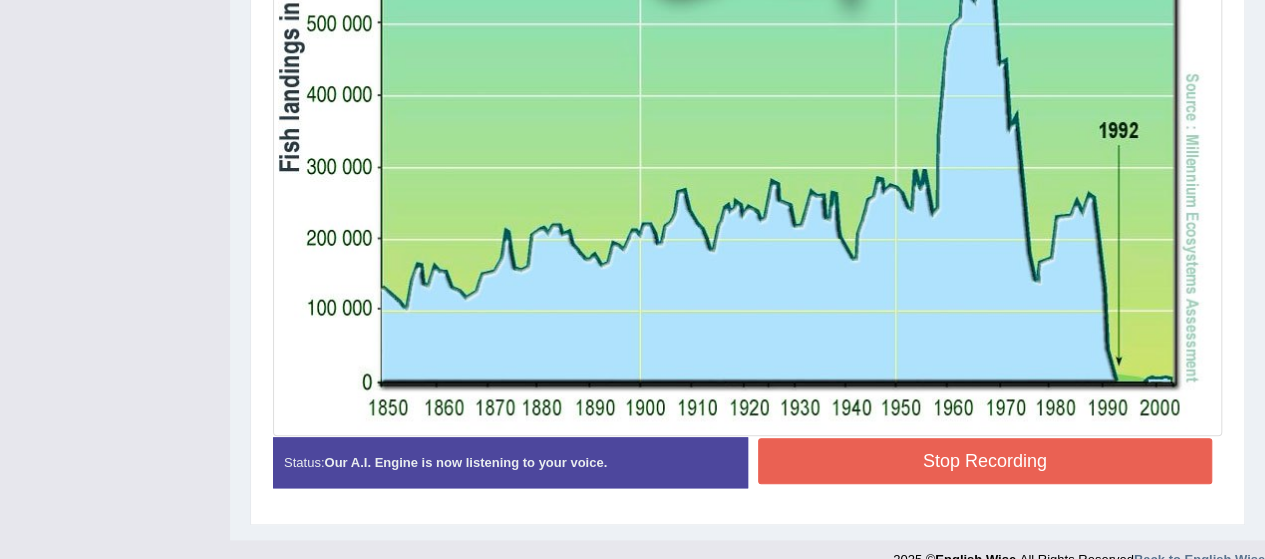 click on "Stop Recording" at bounding box center (985, 461) 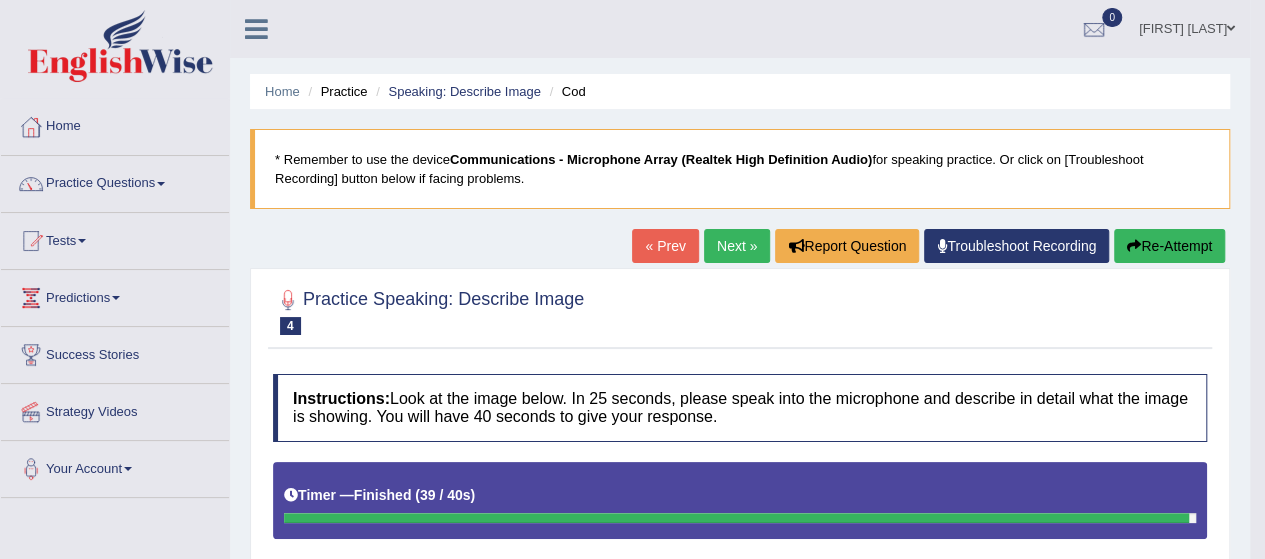 scroll, scrollTop: 0, scrollLeft: 0, axis: both 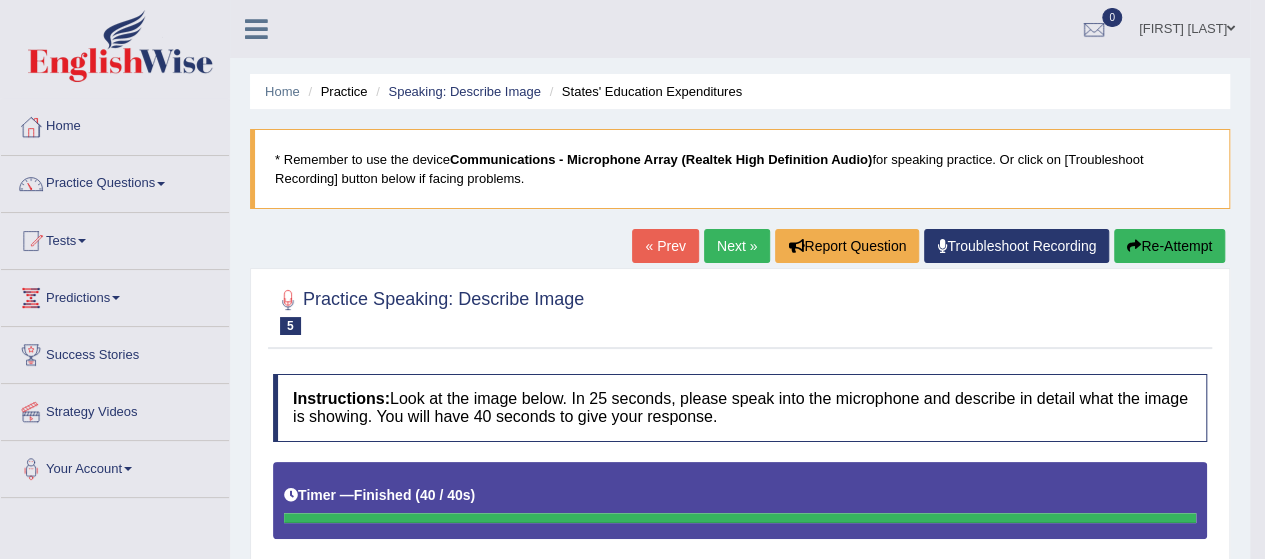 click on "Next »" at bounding box center (737, 246) 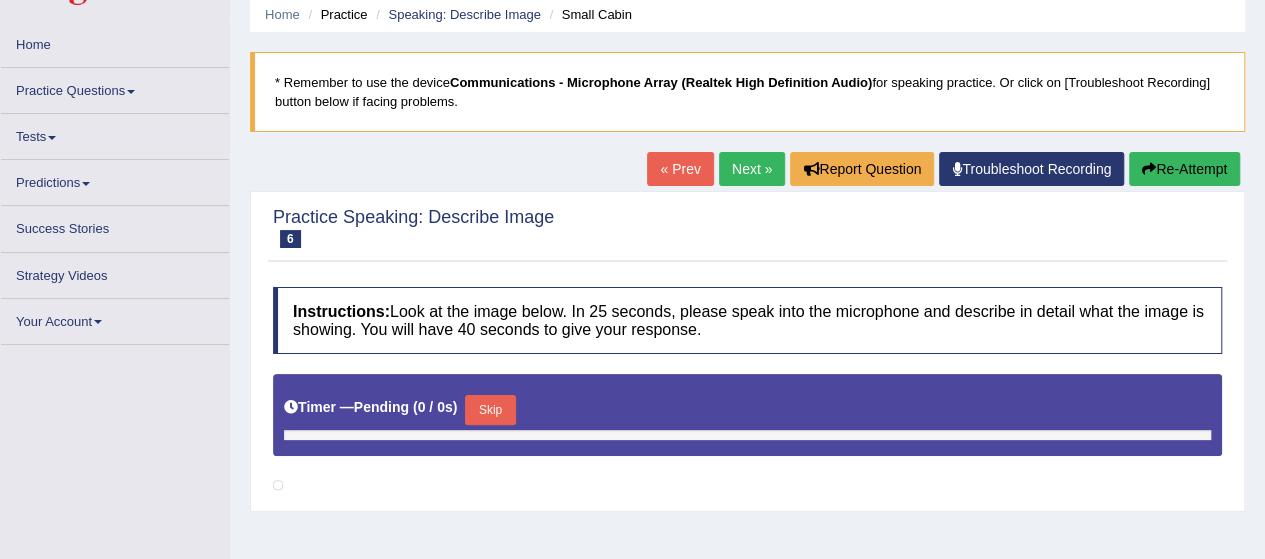 scroll, scrollTop: 0, scrollLeft: 0, axis: both 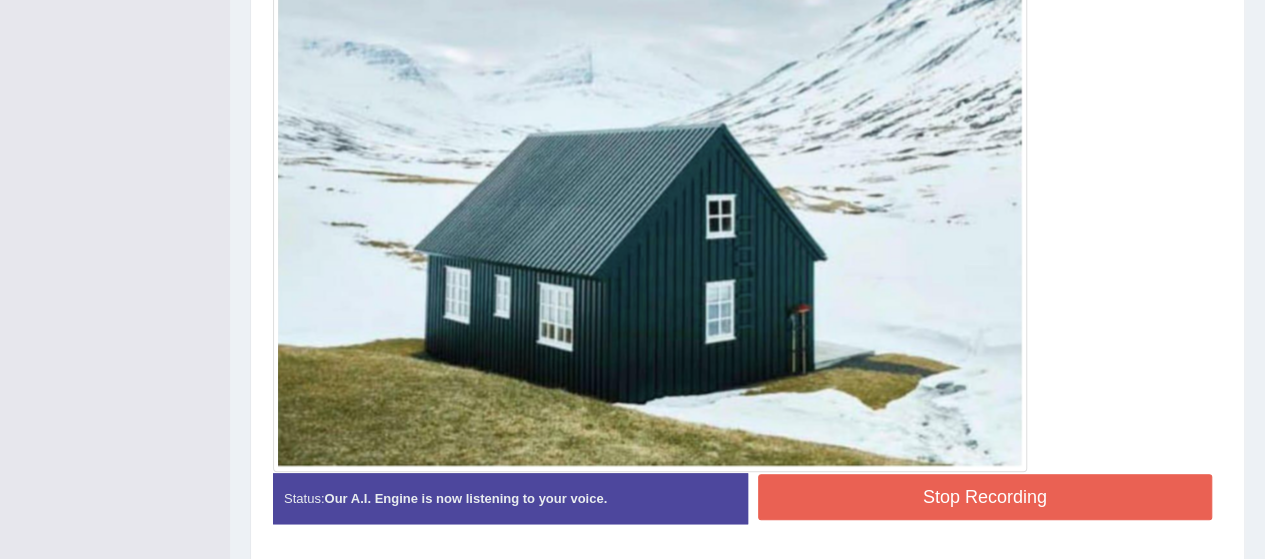 click on "Stop Recording" at bounding box center (985, 497) 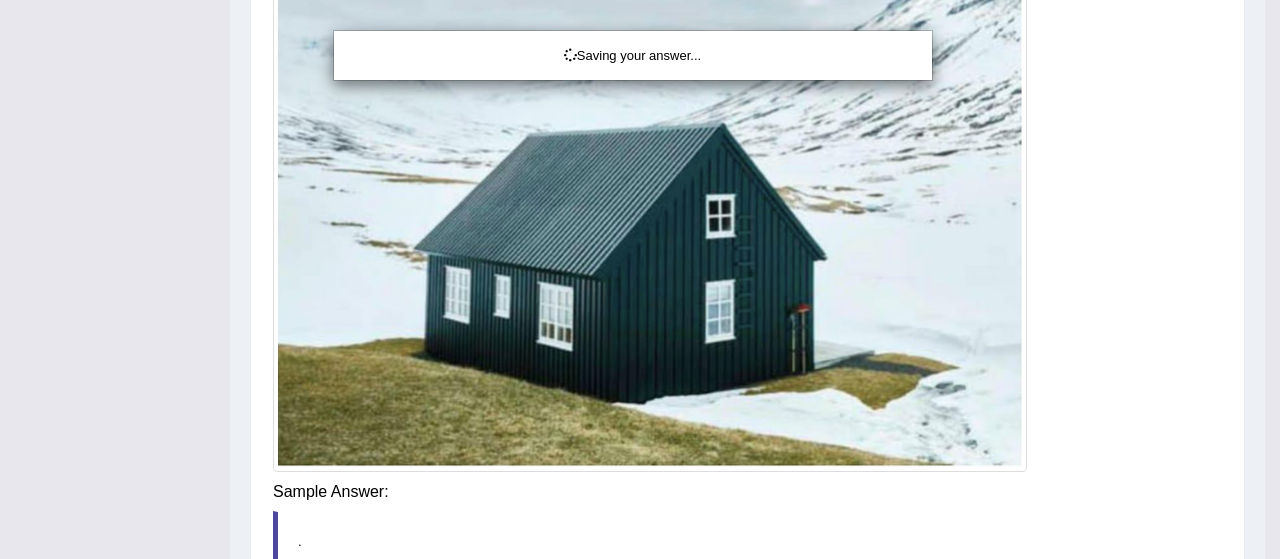click on "Saving your answer..." at bounding box center (640, 279) 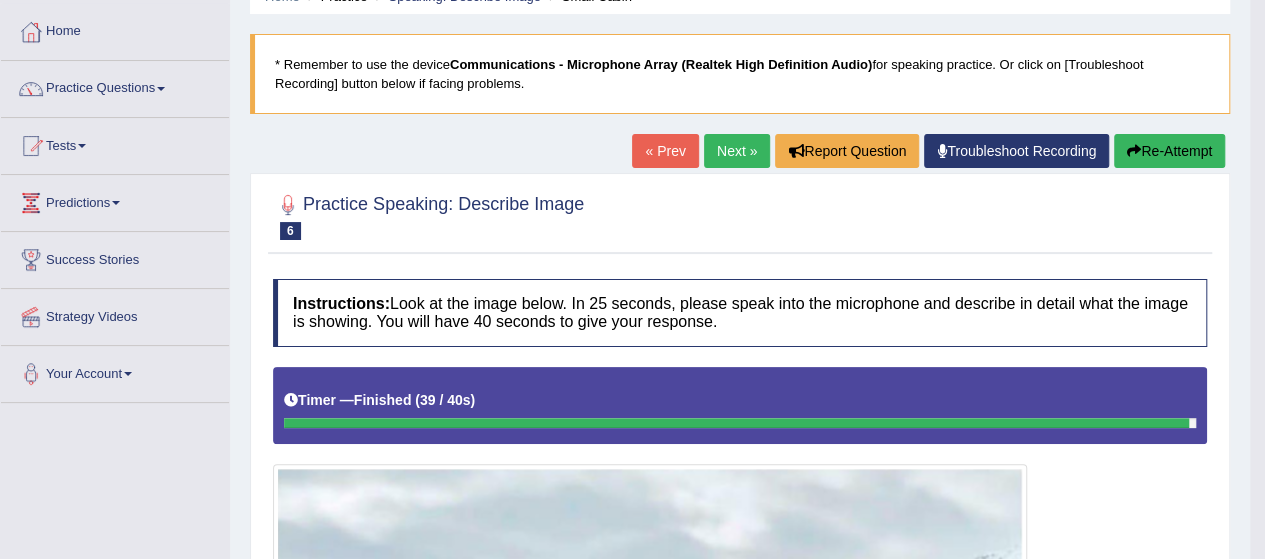 scroll, scrollTop: 94, scrollLeft: 0, axis: vertical 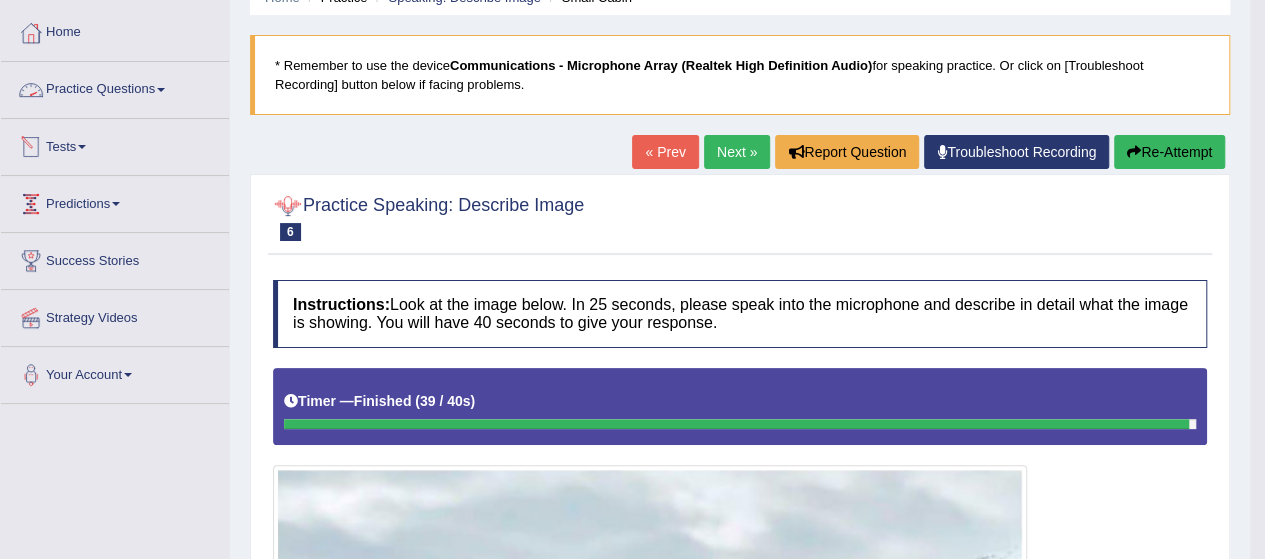 click on "Practice Questions" at bounding box center (115, 87) 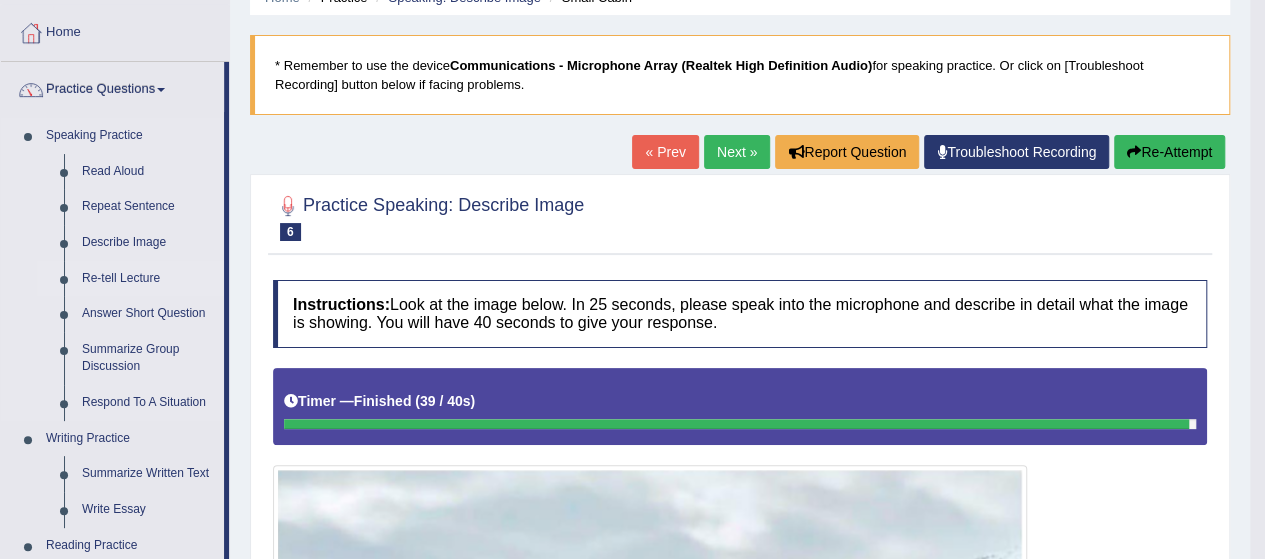 click on "Re-tell Lecture" at bounding box center (148, 279) 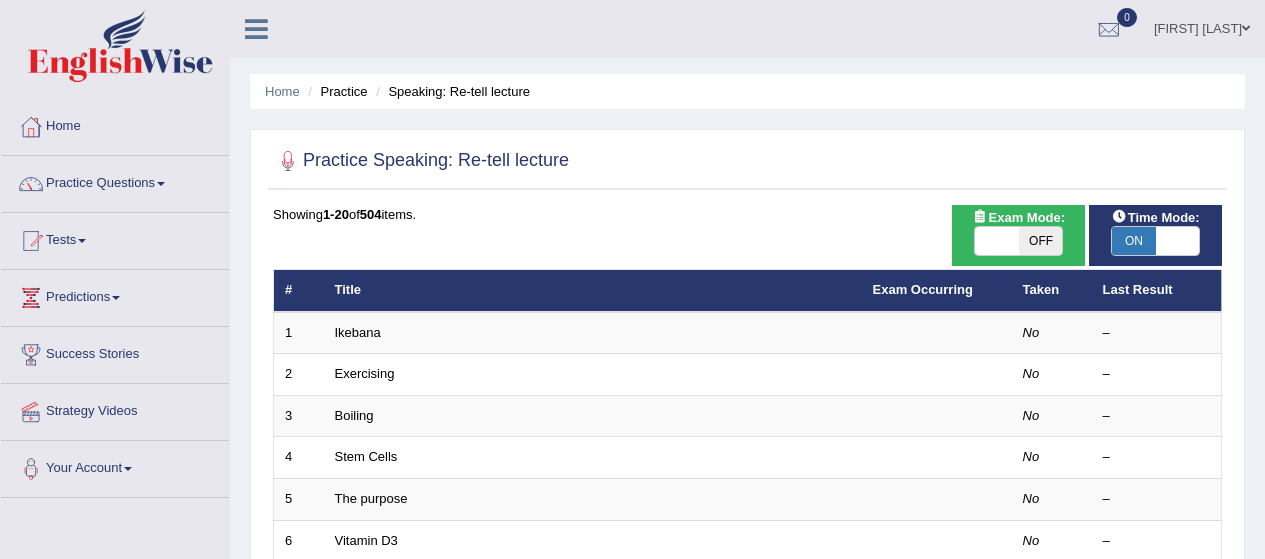 scroll, scrollTop: 0, scrollLeft: 0, axis: both 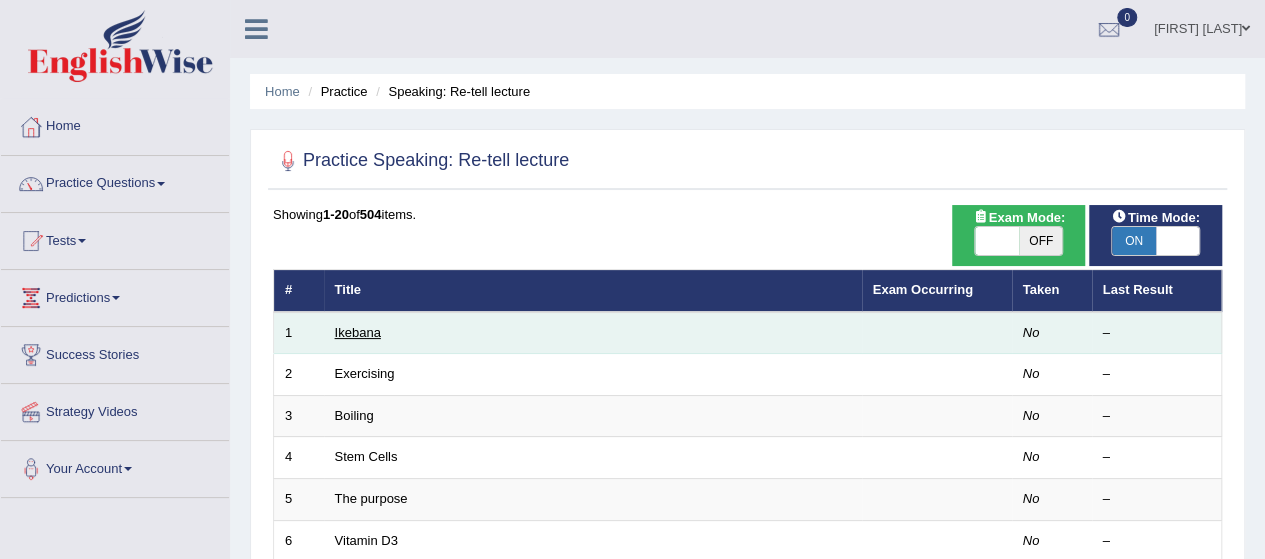 click on "Ikebana" at bounding box center [358, 332] 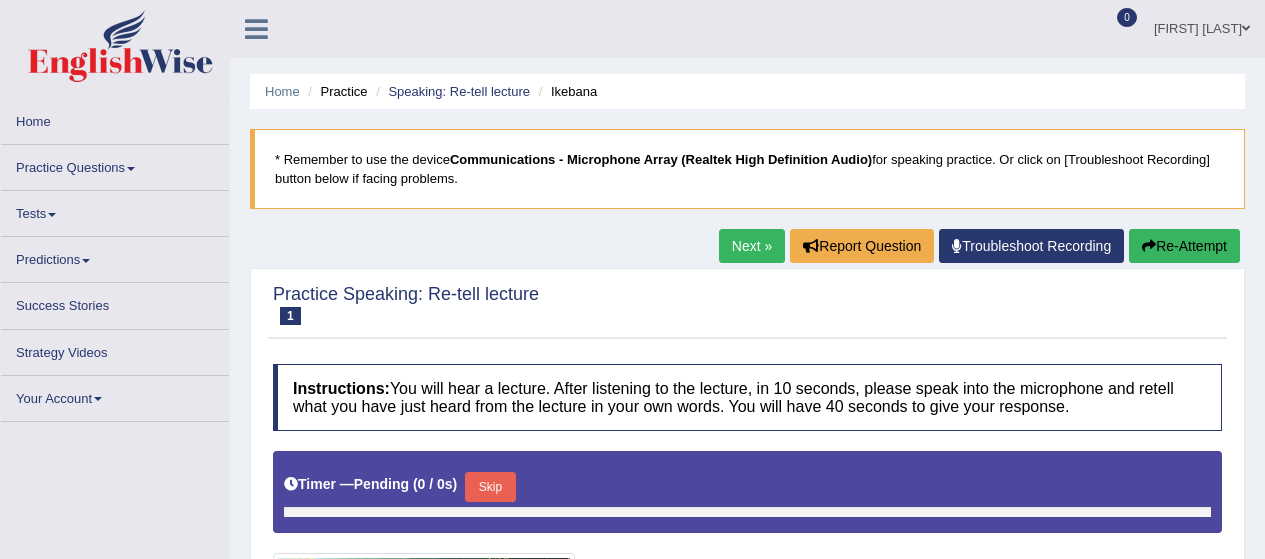 scroll, scrollTop: 0, scrollLeft: 0, axis: both 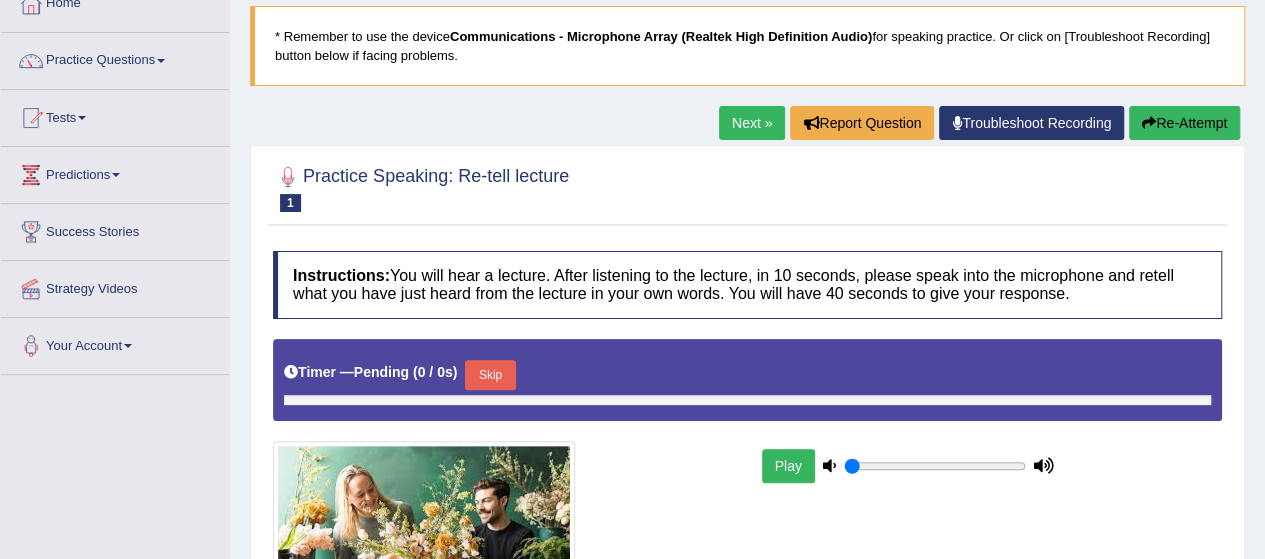 type on "0.85" 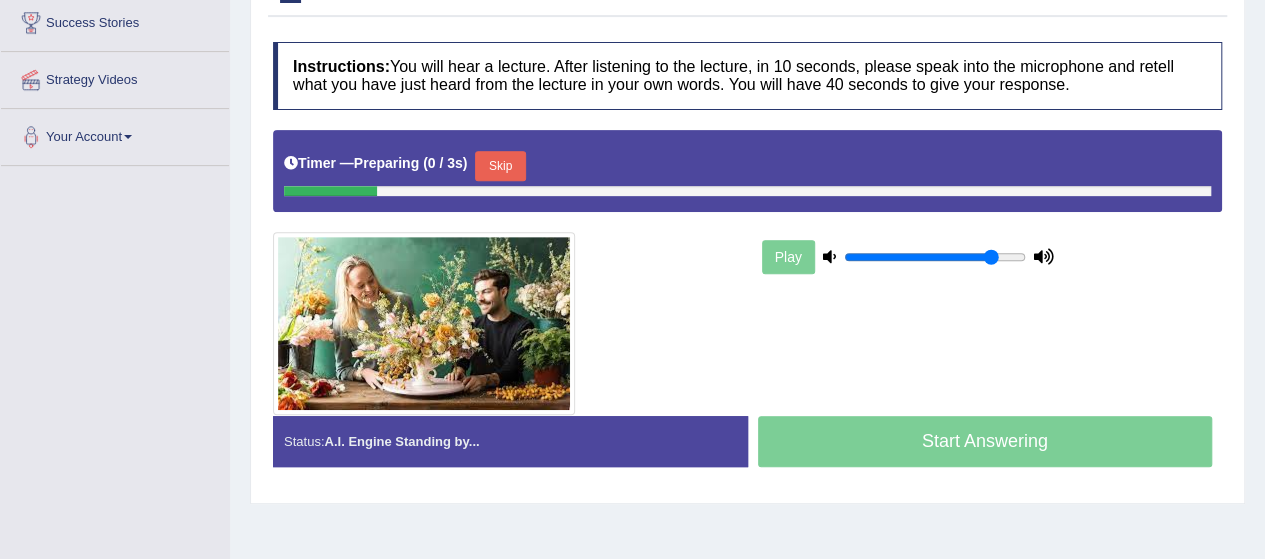 scroll, scrollTop: 333, scrollLeft: 0, axis: vertical 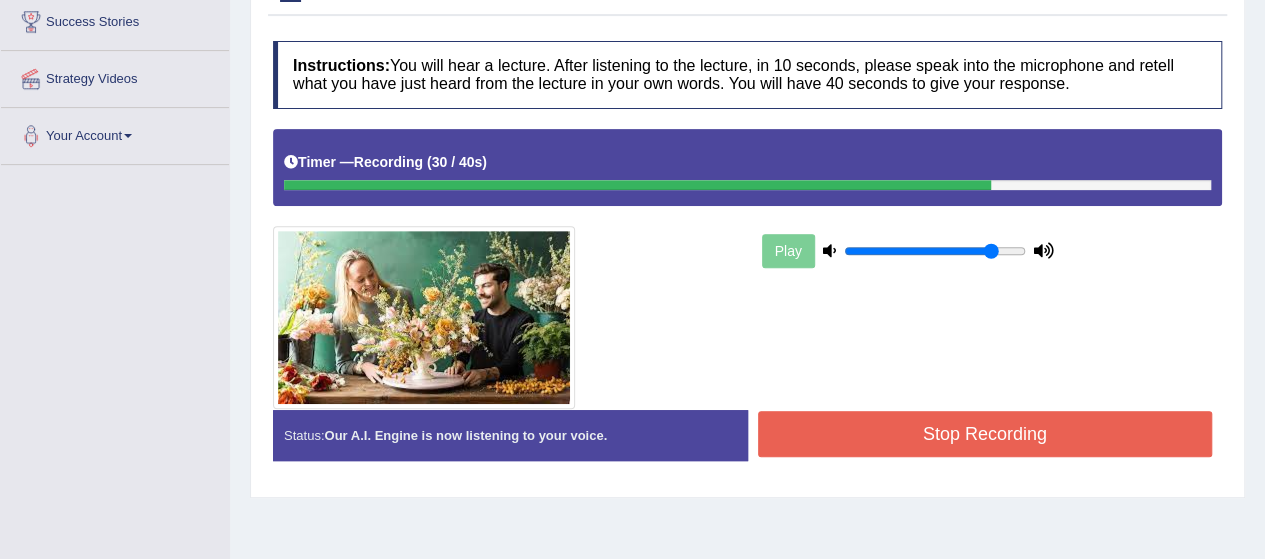 click on "Stop Recording" at bounding box center [985, 434] 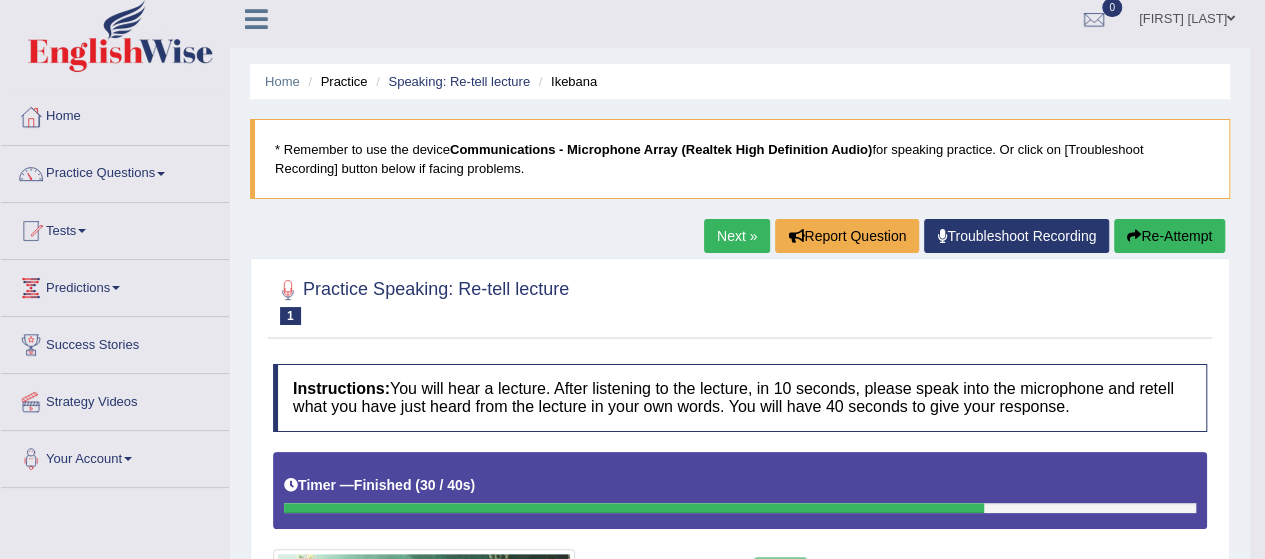 scroll, scrollTop: 0, scrollLeft: 0, axis: both 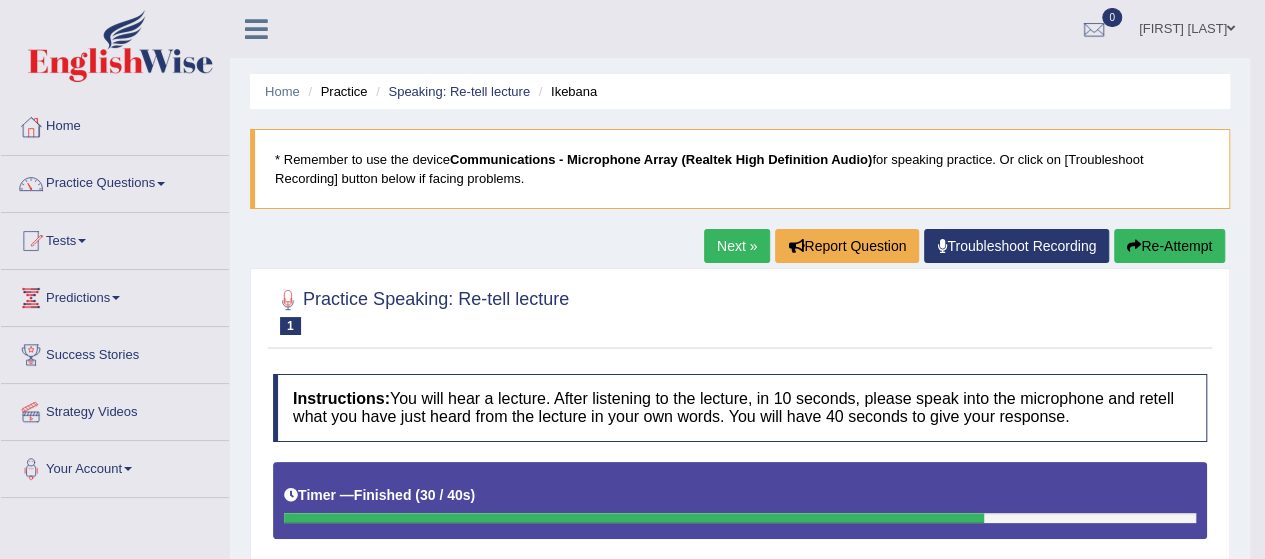 click on "Next »" at bounding box center [737, 246] 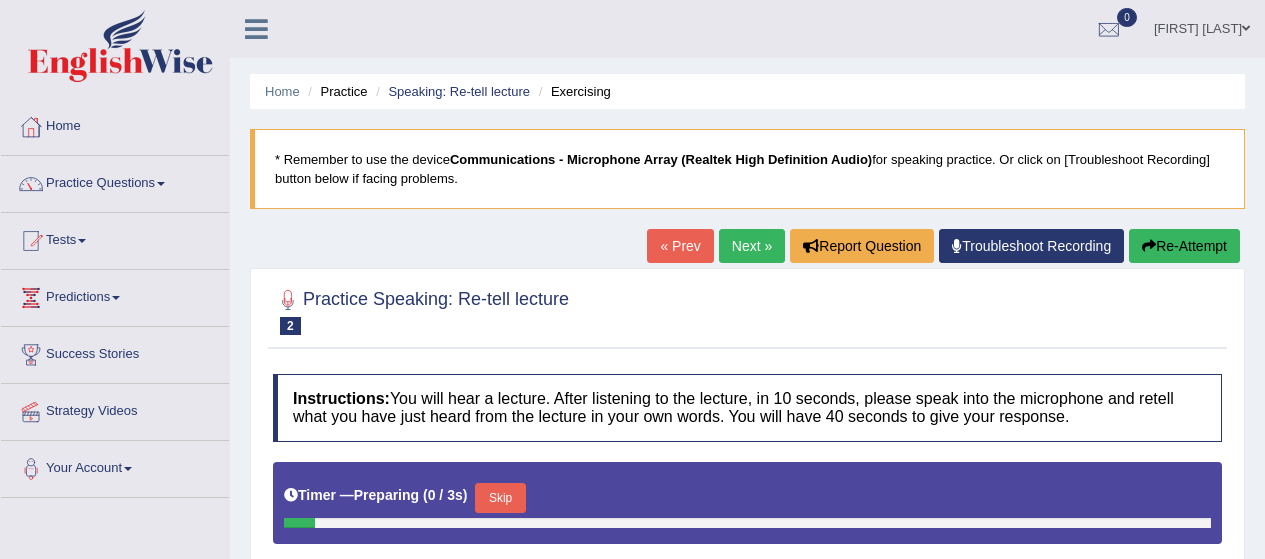 scroll, scrollTop: 0, scrollLeft: 0, axis: both 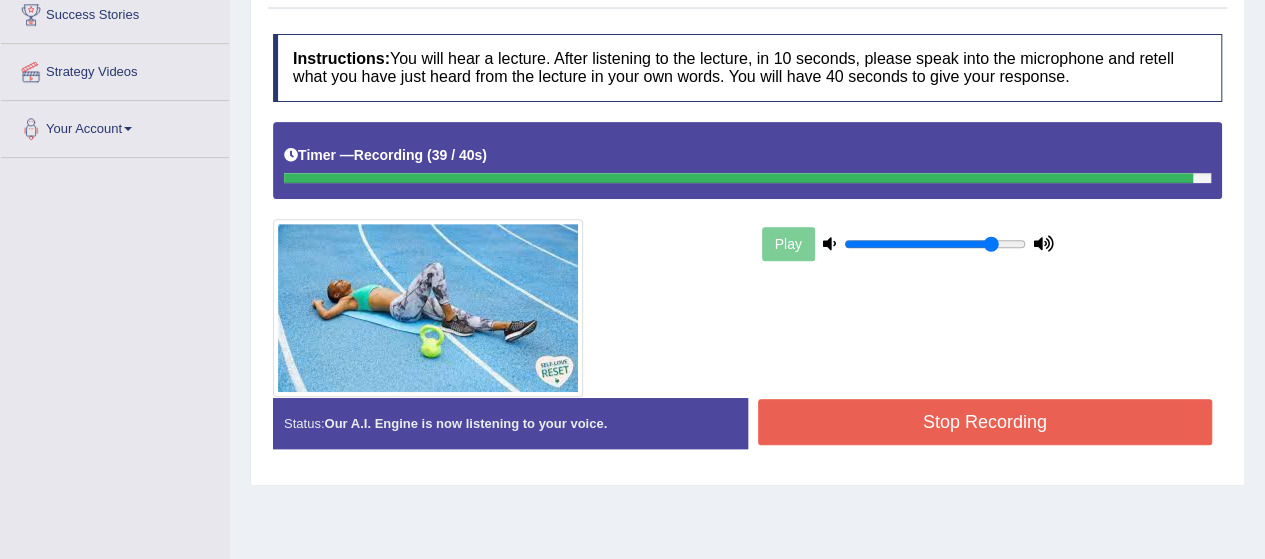 click on "Stop Recording" at bounding box center (985, 422) 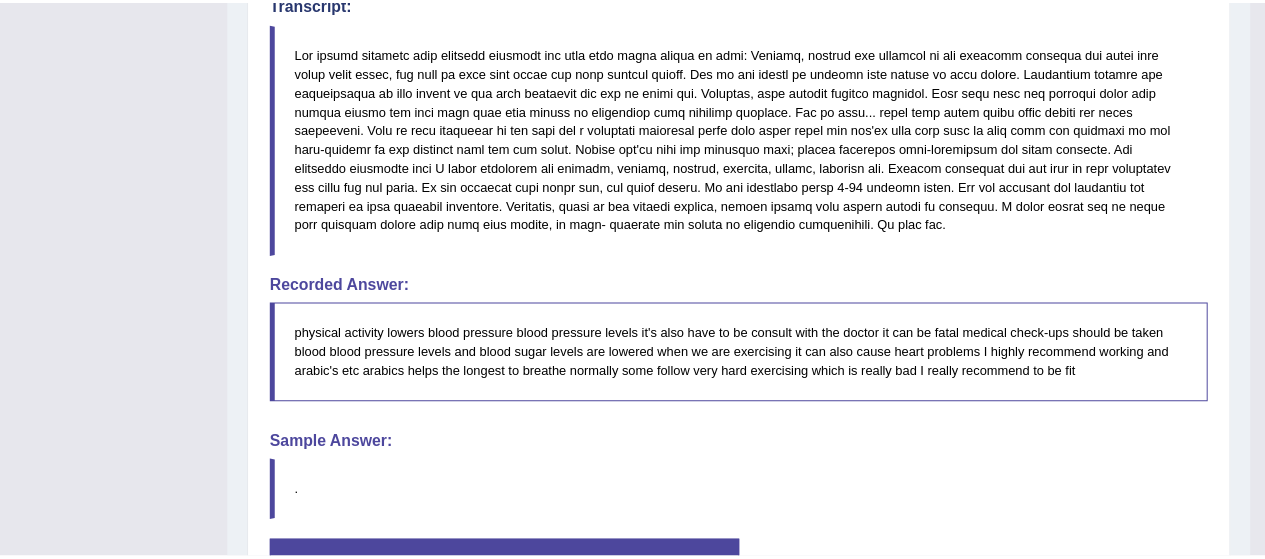 scroll, scrollTop: 840, scrollLeft: 0, axis: vertical 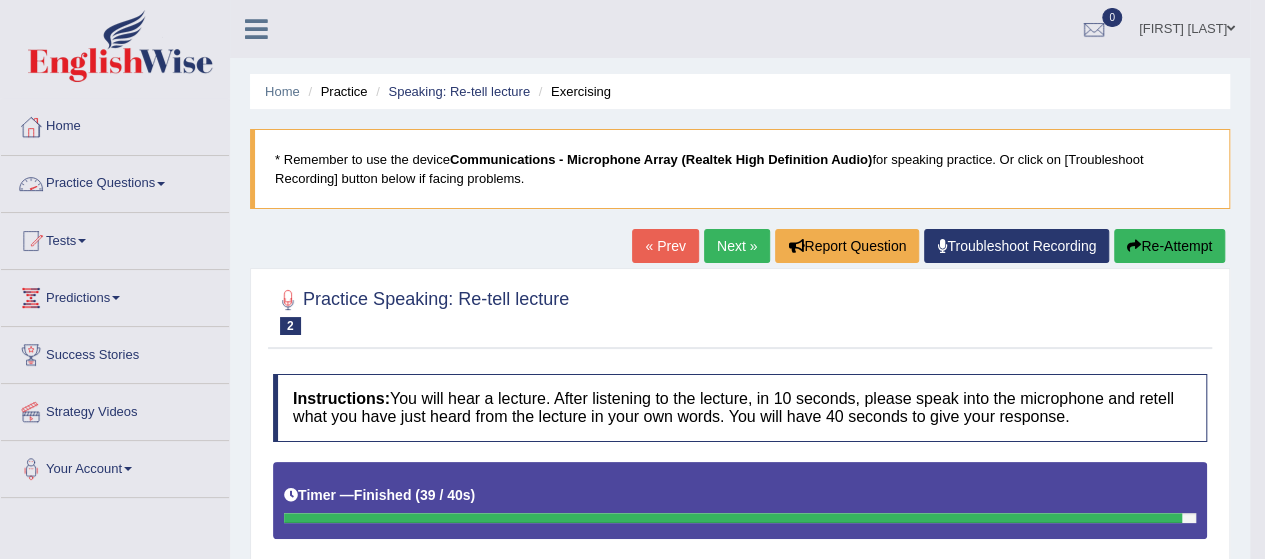 click on "Practice Questions" at bounding box center [115, 181] 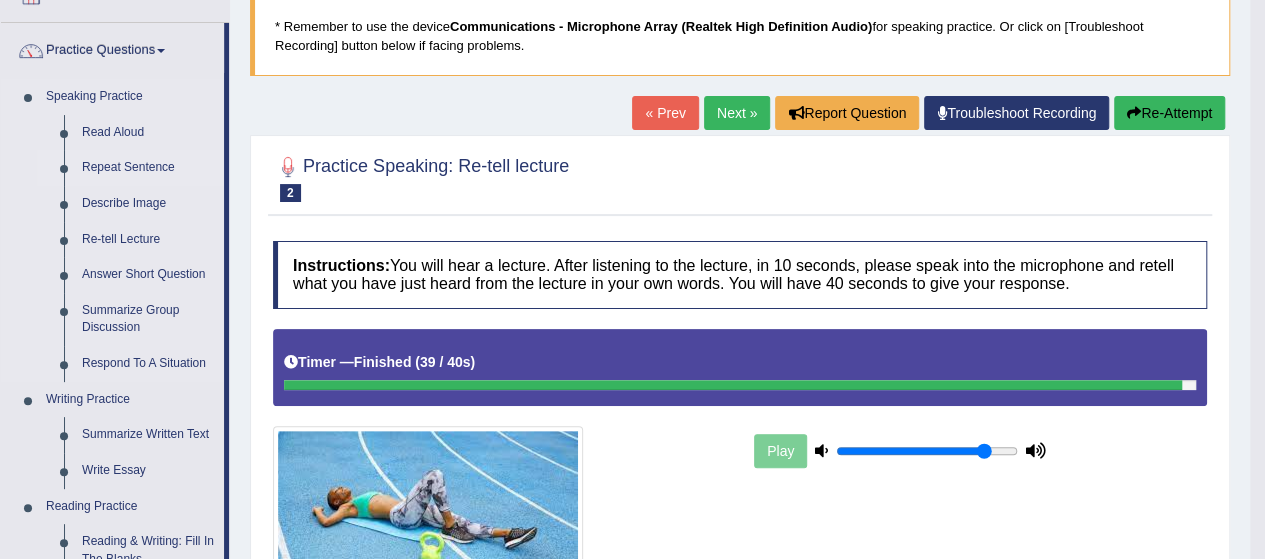 scroll, scrollTop: 140, scrollLeft: 0, axis: vertical 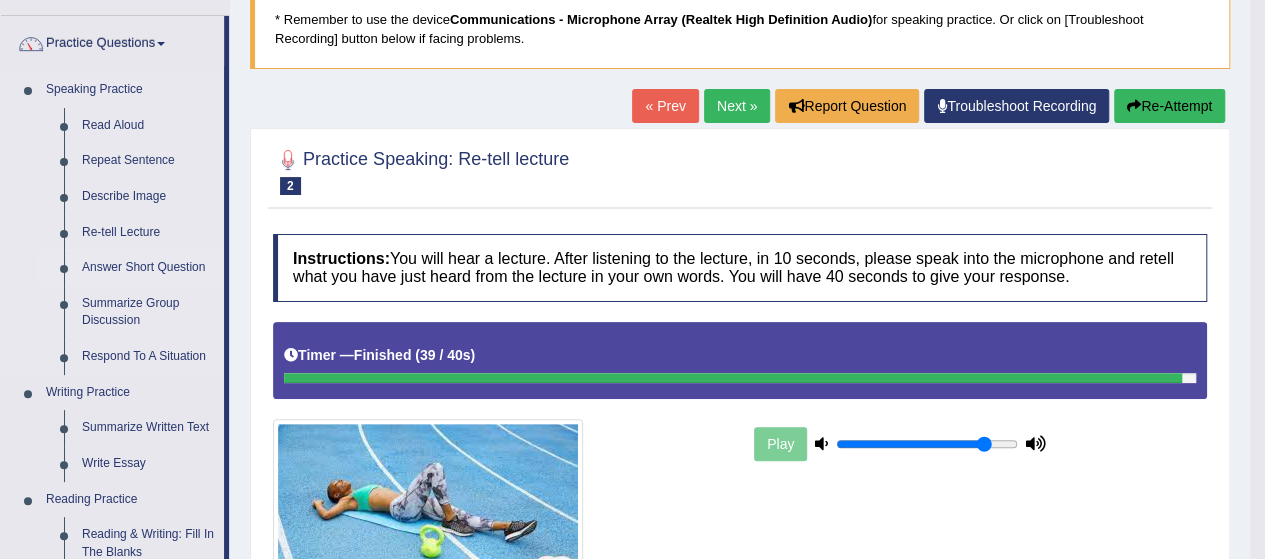click on "Answer Short Question" at bounding box center [148, 268] 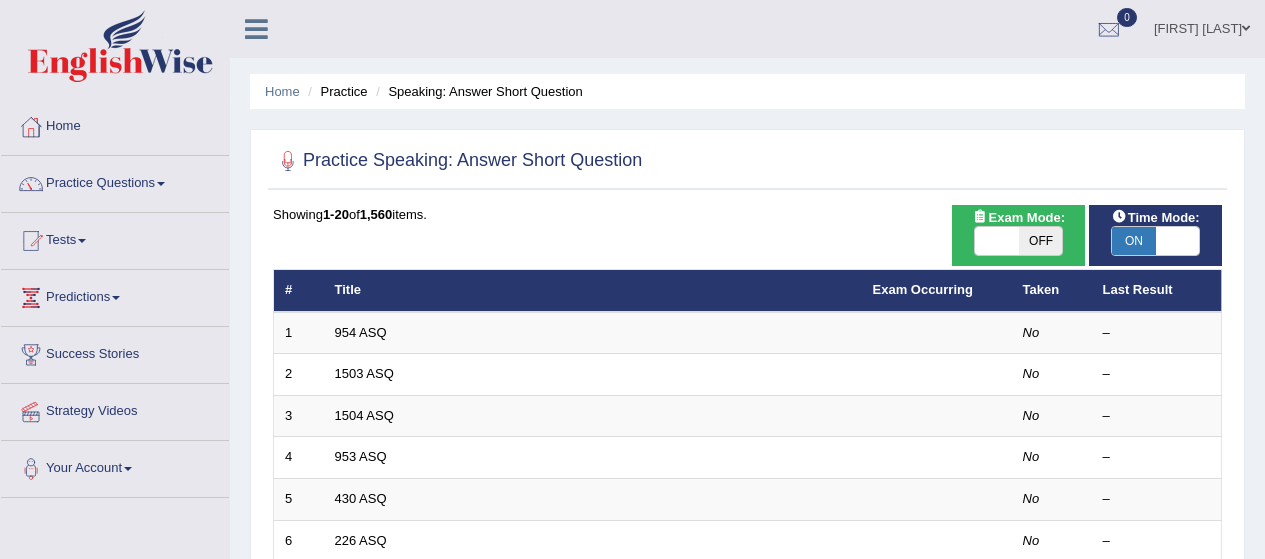 scroll, scrollTop: 183, scrollLeft: 0, axis: vertical 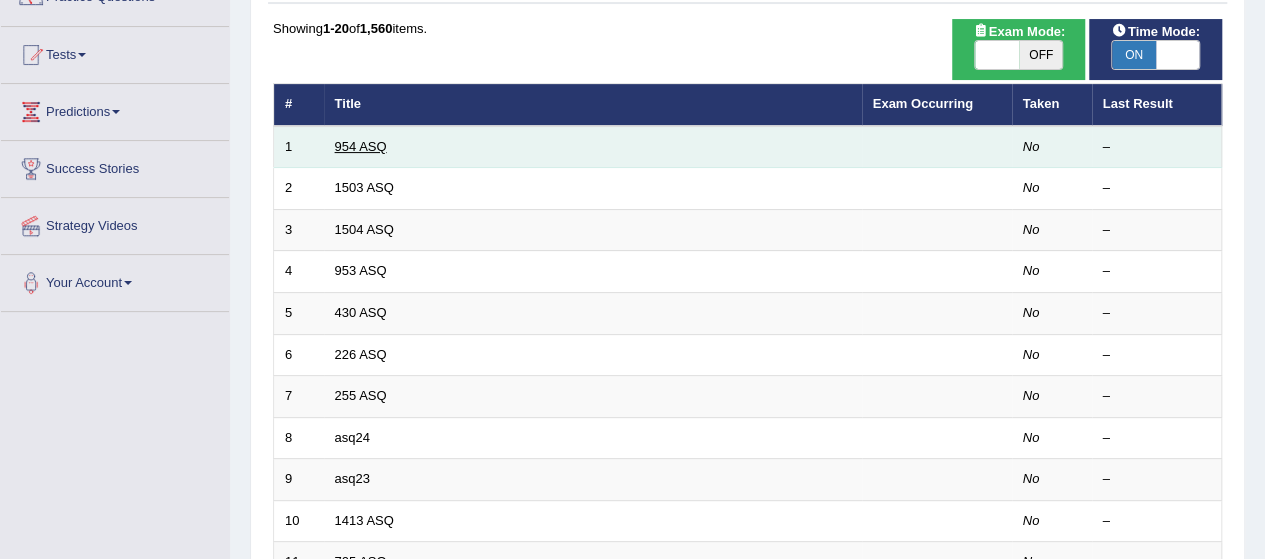click on "954 ASQ" at bounding box center [361, 146] 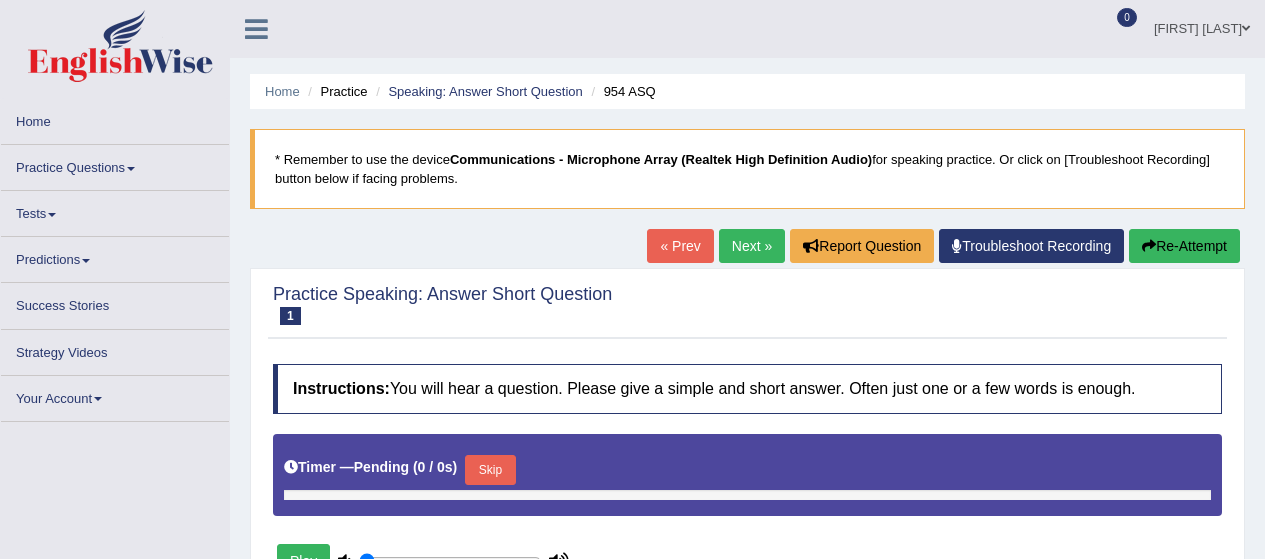 scroll, scrollTop: 124, scrollLeft: 0, axis: vertical 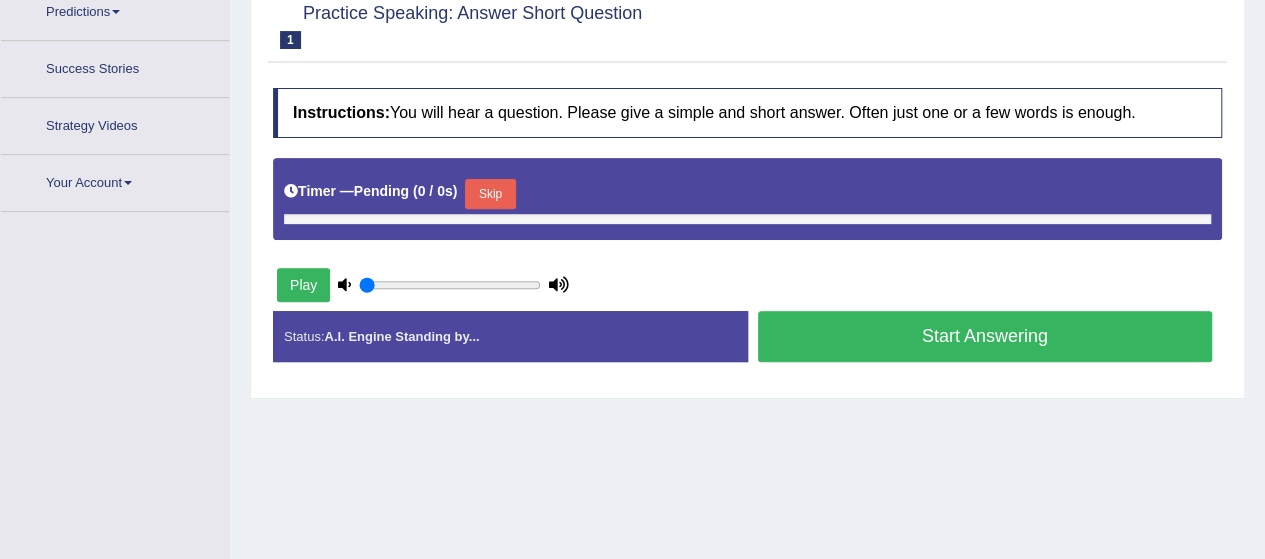 type on "0.85" 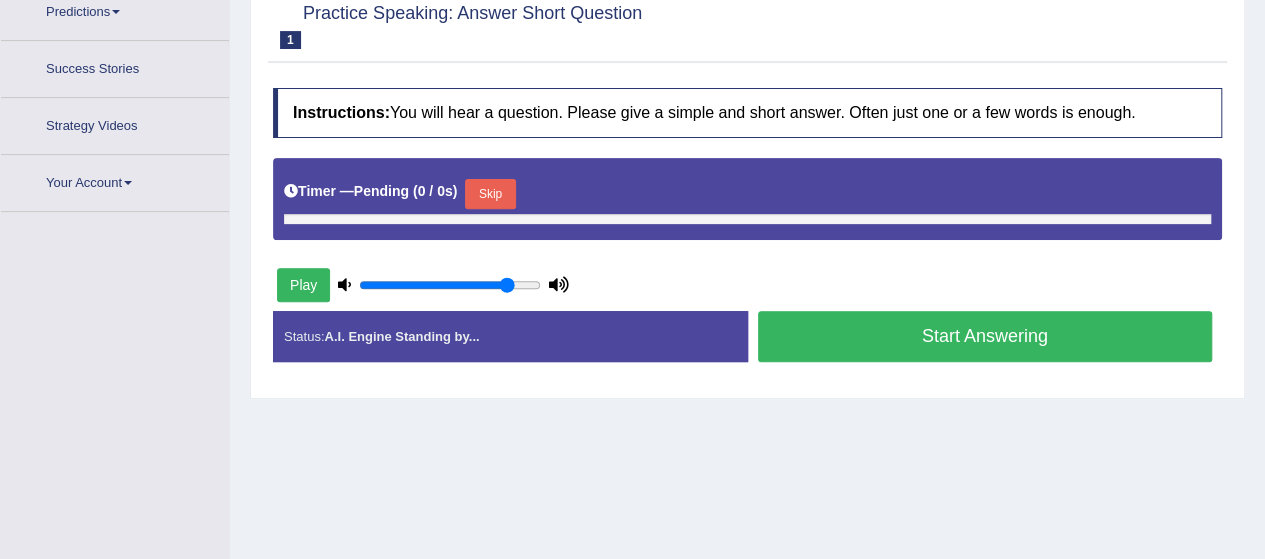 scroll, scrollTop: 316, scrollLeft: 0, axis: vertical 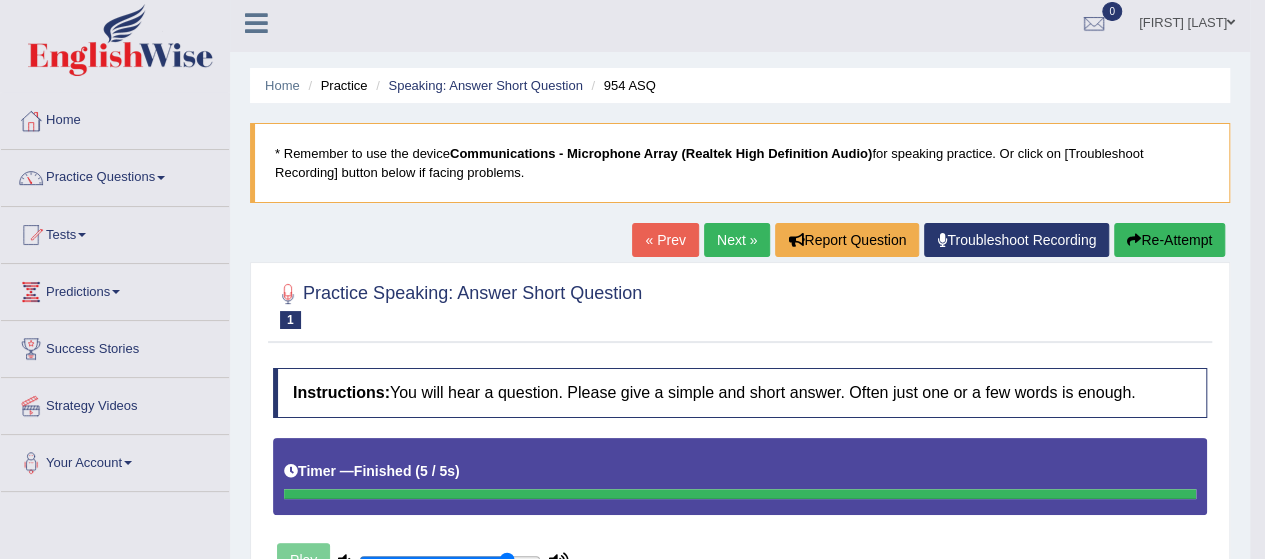 click on "Next »" at bounding box center [737, 240] 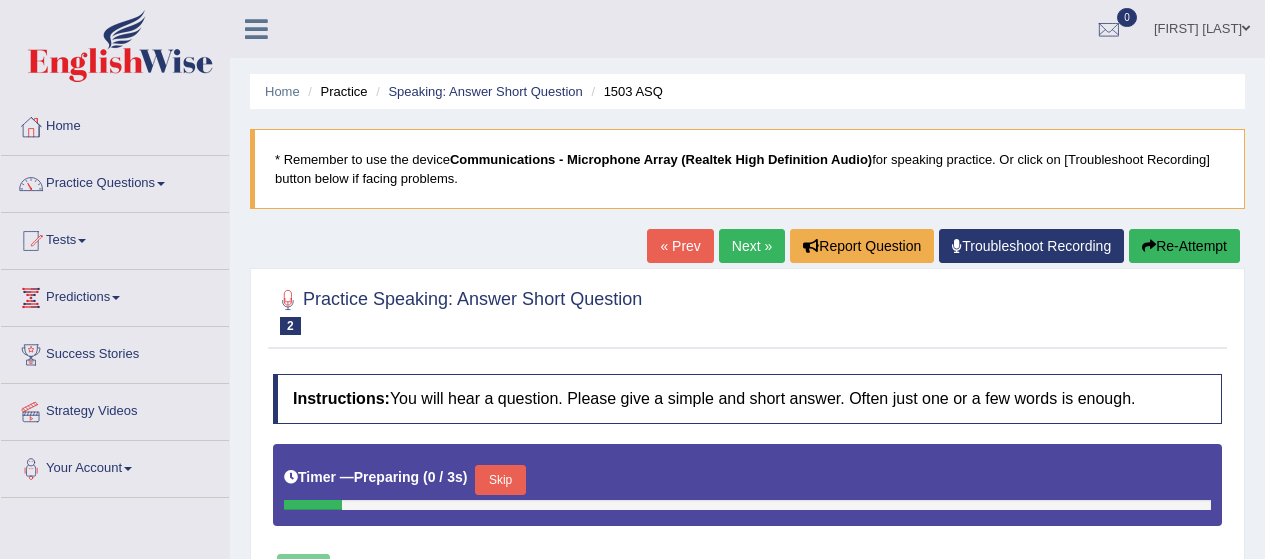 scroll, scrollTop: 0, scrollLeft: 0, axis: both 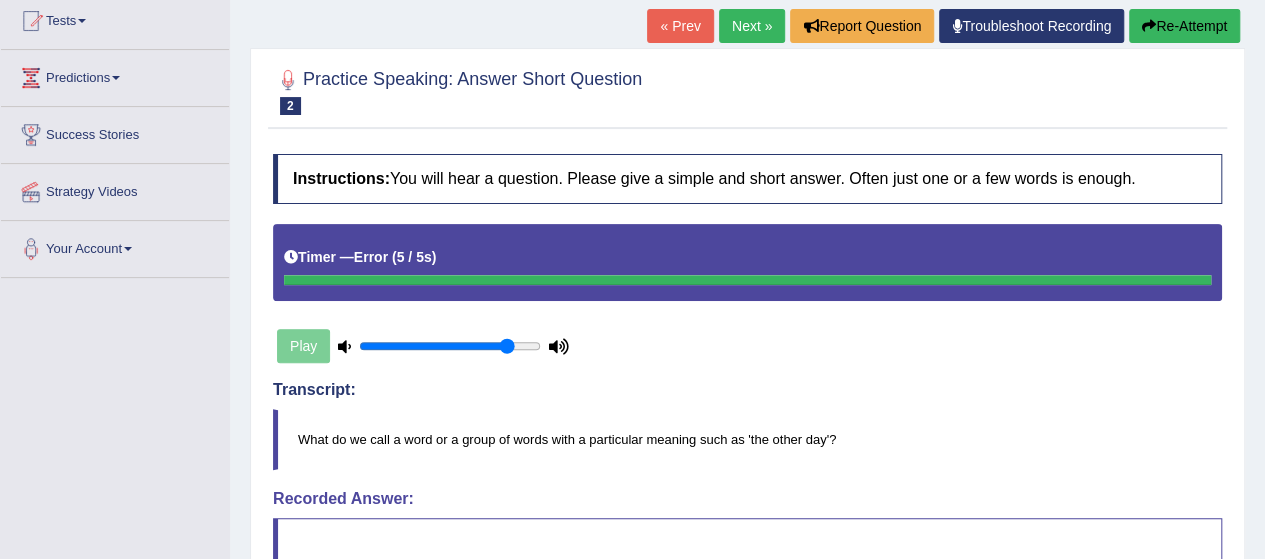 click on "Next »" at bounding box center (752, 26) 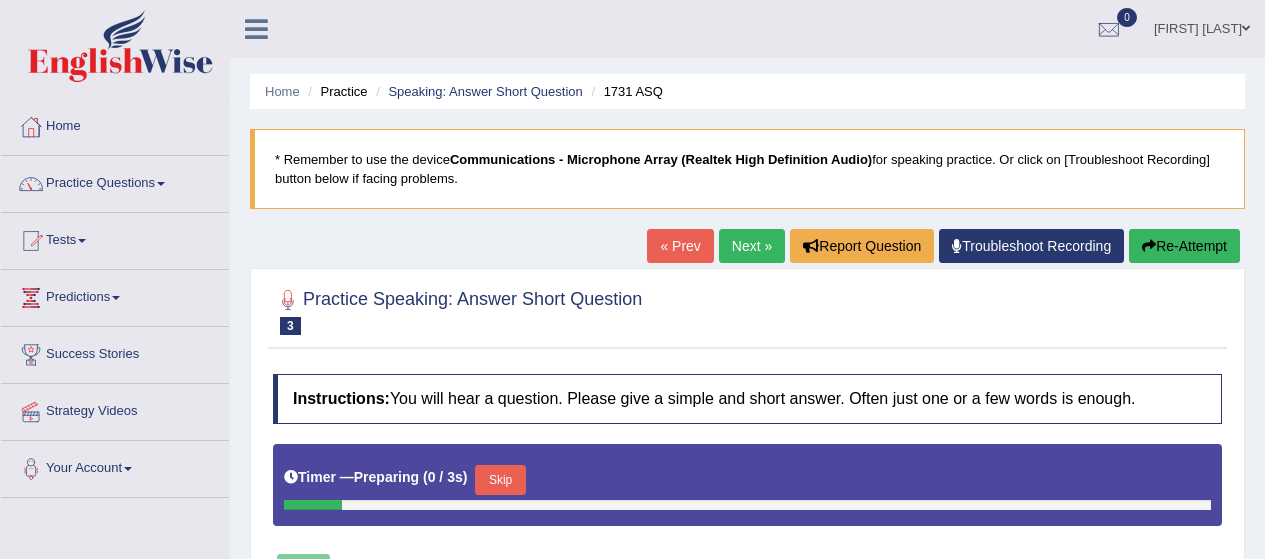 scroll, scrollTop: 0, scrollLeft: 0, axis: both 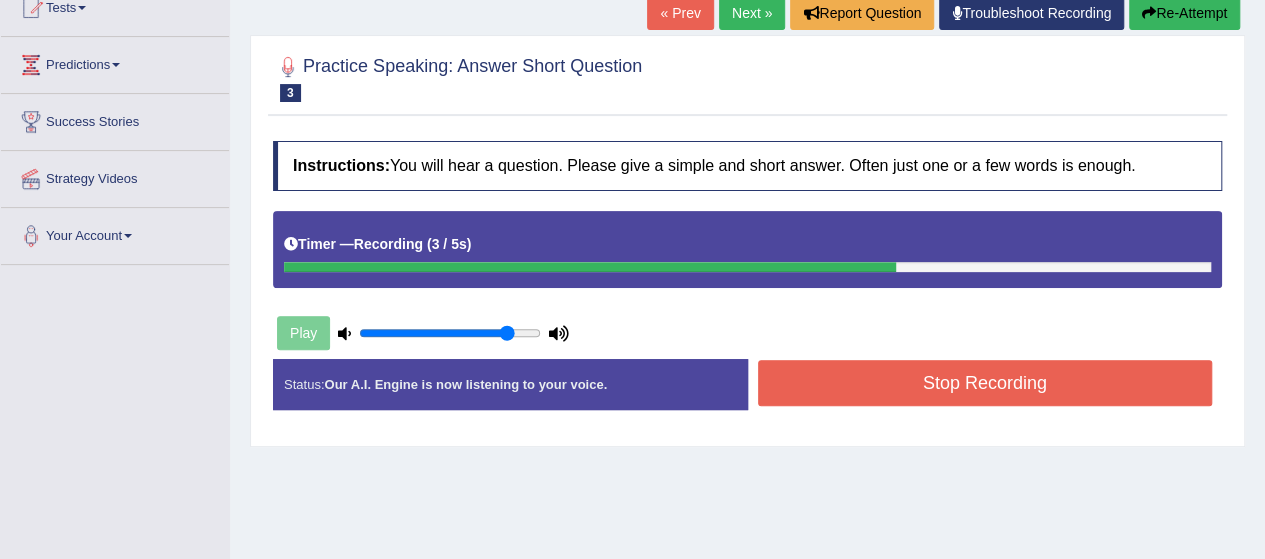 click on "Stop Recording" at bounding box center [985, 383] 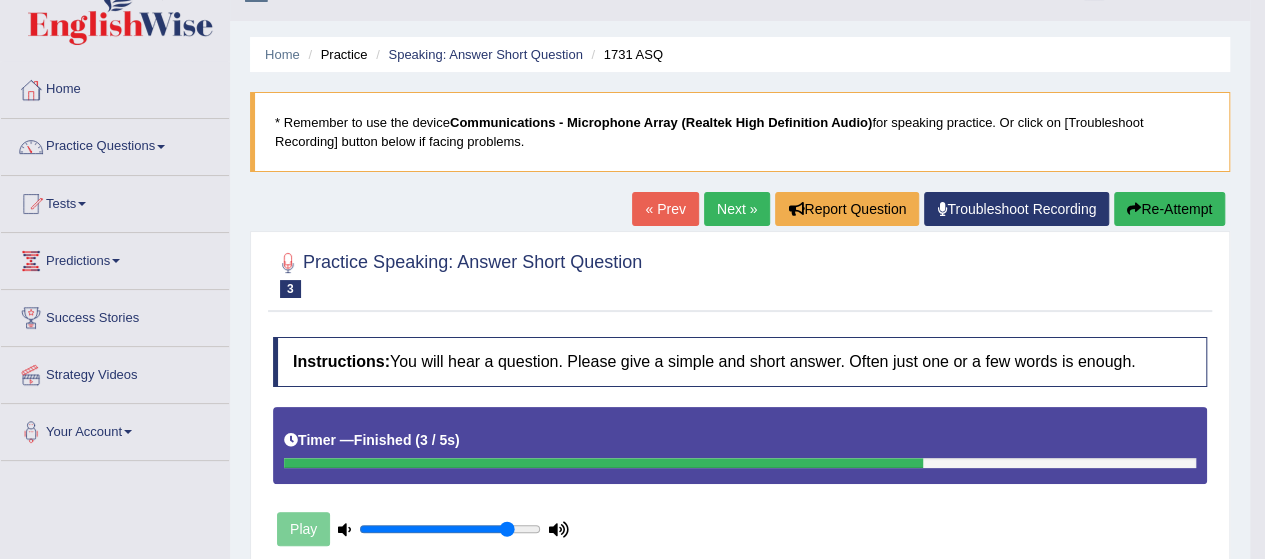 scroll, scrollTop: 0, scrollLeft: 0, axis: both 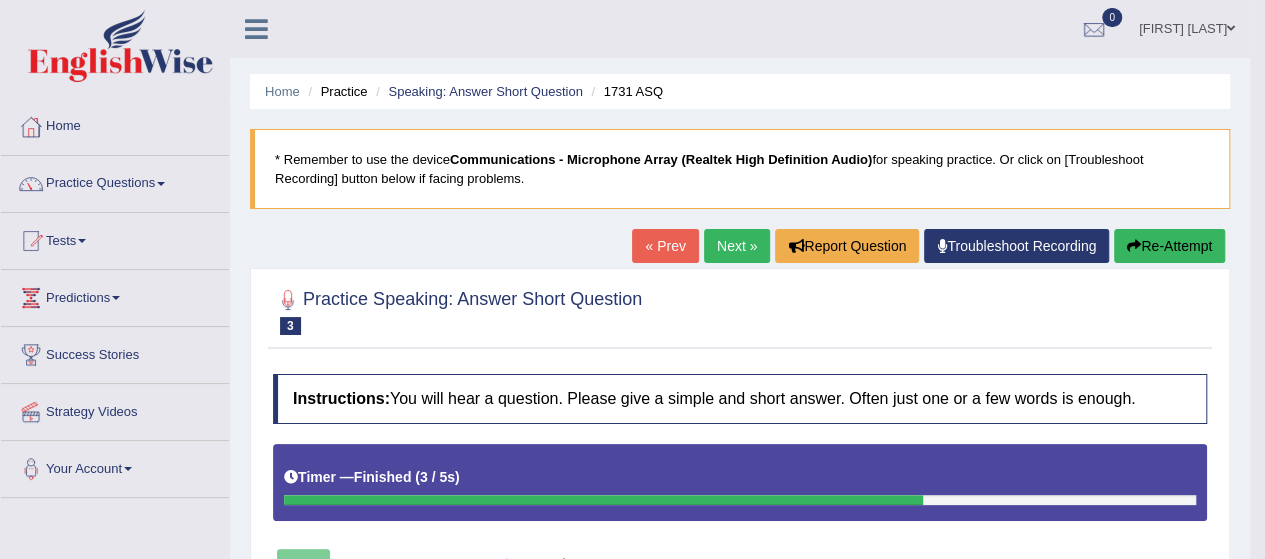 click on "Next »" at bounding box center [737, 246] 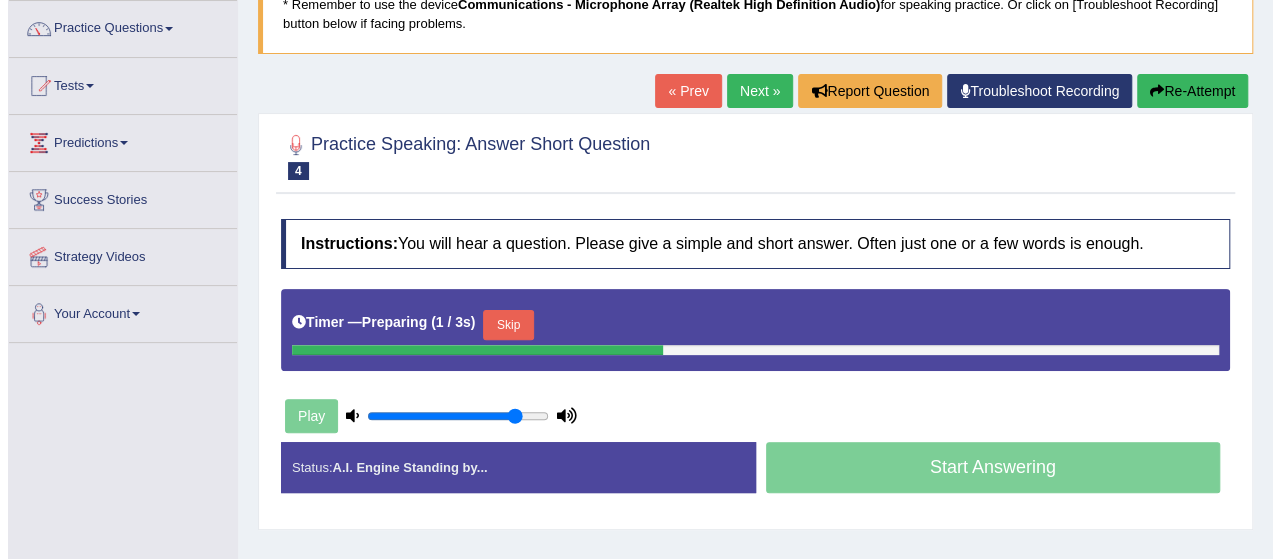 scroll, scrollTop: 0, scrollLeft: 0, axis: both 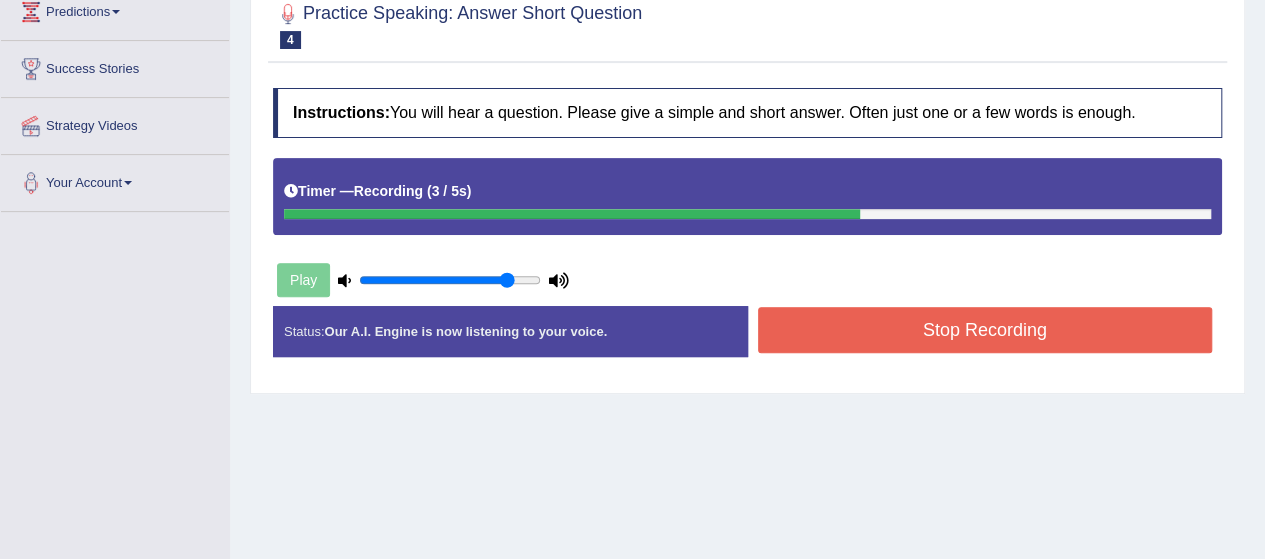 click on "Stop Recording" at bounding box center (985, 330) 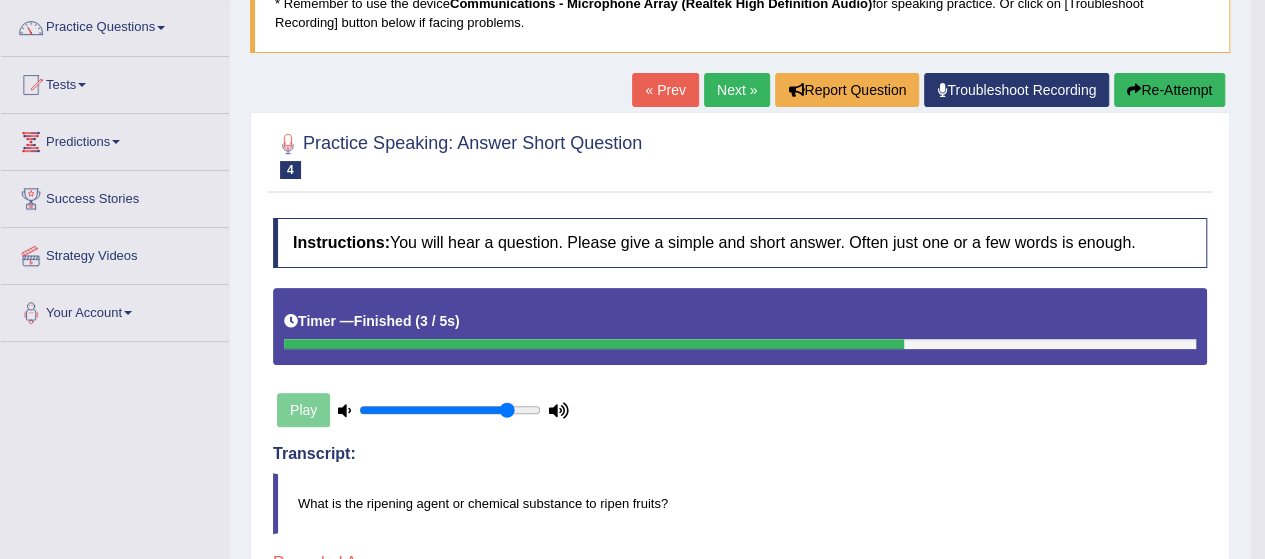 scroll, scrollTop: 93, scrollLeft: 0, axis: vertical 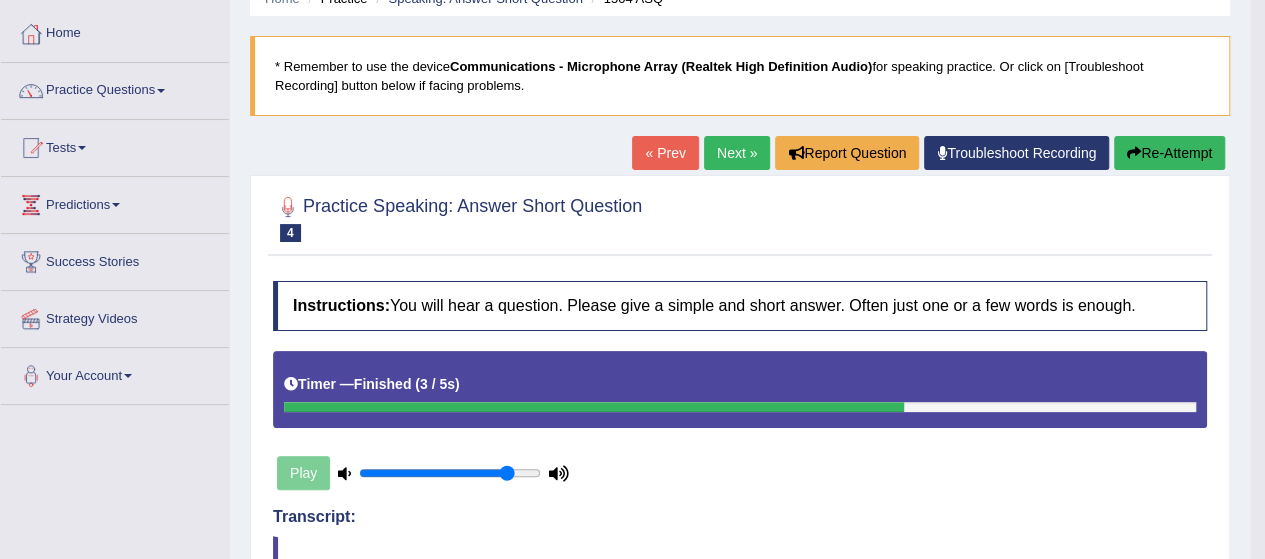 click on "Next »" at bounding box center [737, 153] 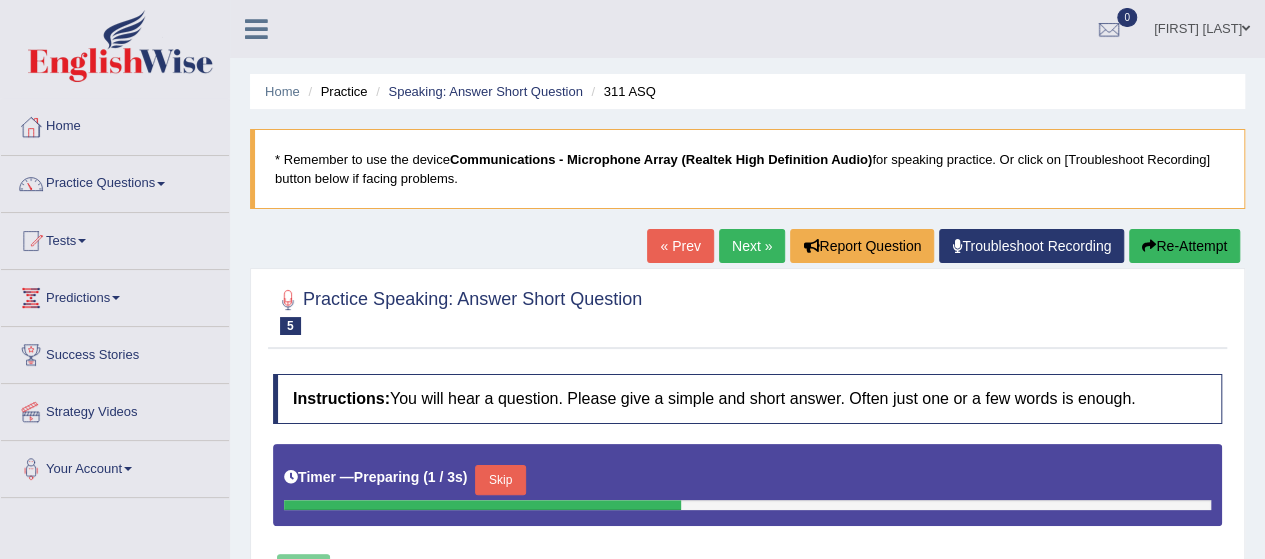 scroll, scrollTop: 286, scrollLeft: 0, axis: vertical 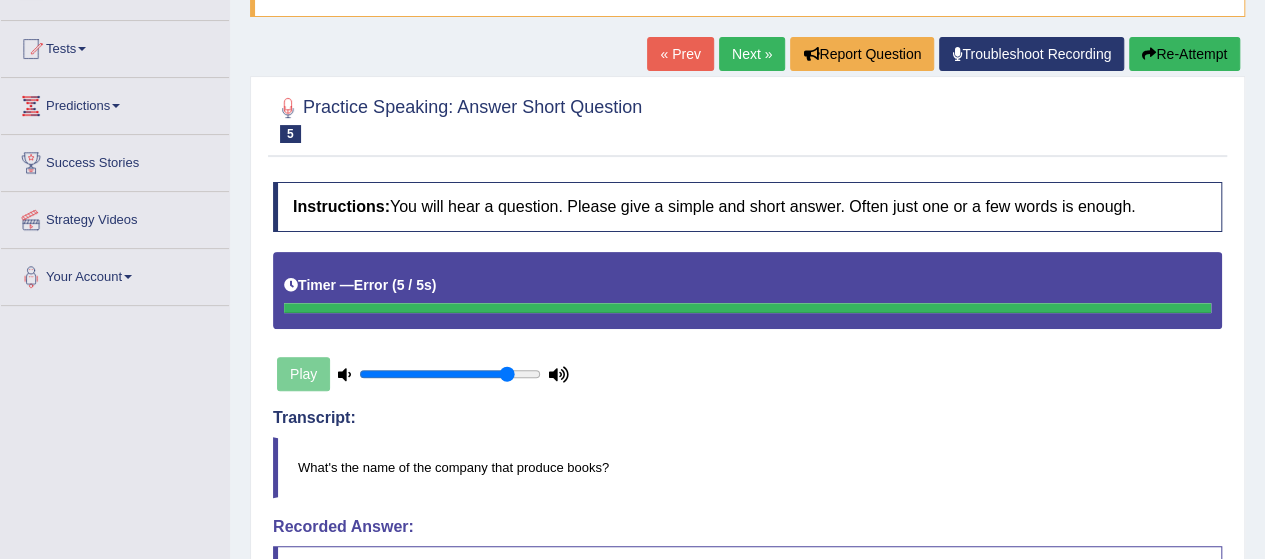 click on "Next »" at bounding box center (752, 54) 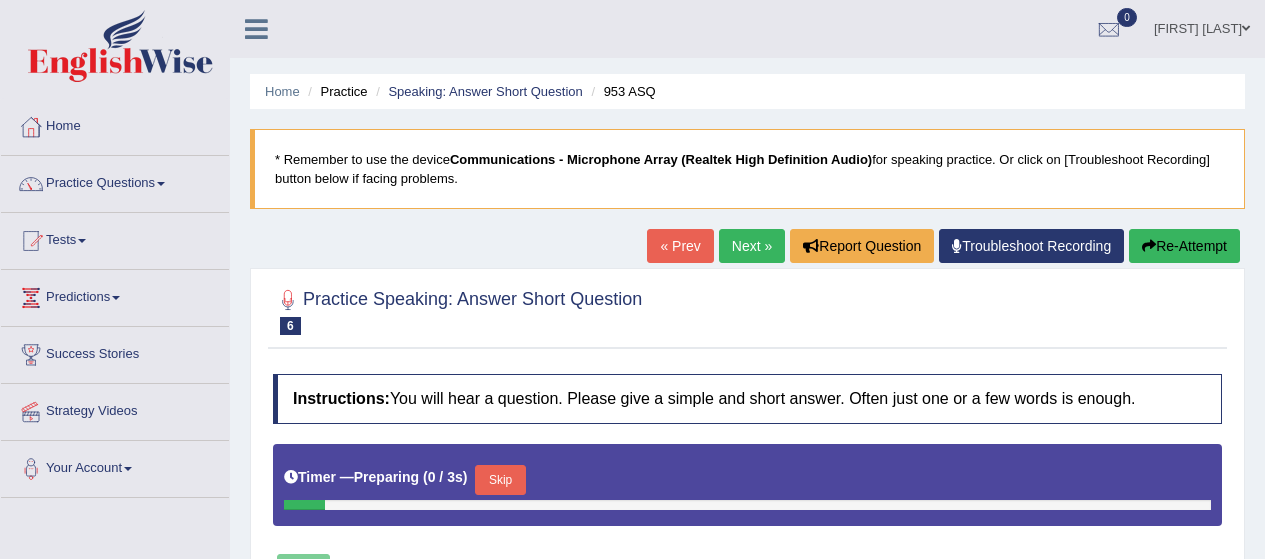 scroll, scrollTop: 0, scrollLeft: 0, axis: both 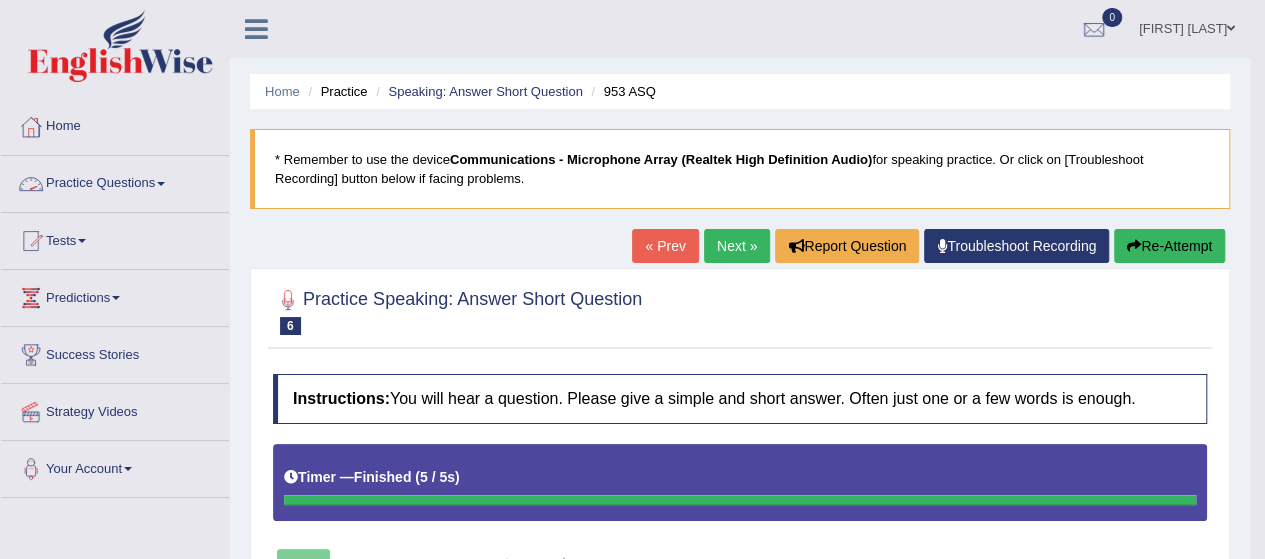 click on "Practice Questions" at bounding box center [115, 181] 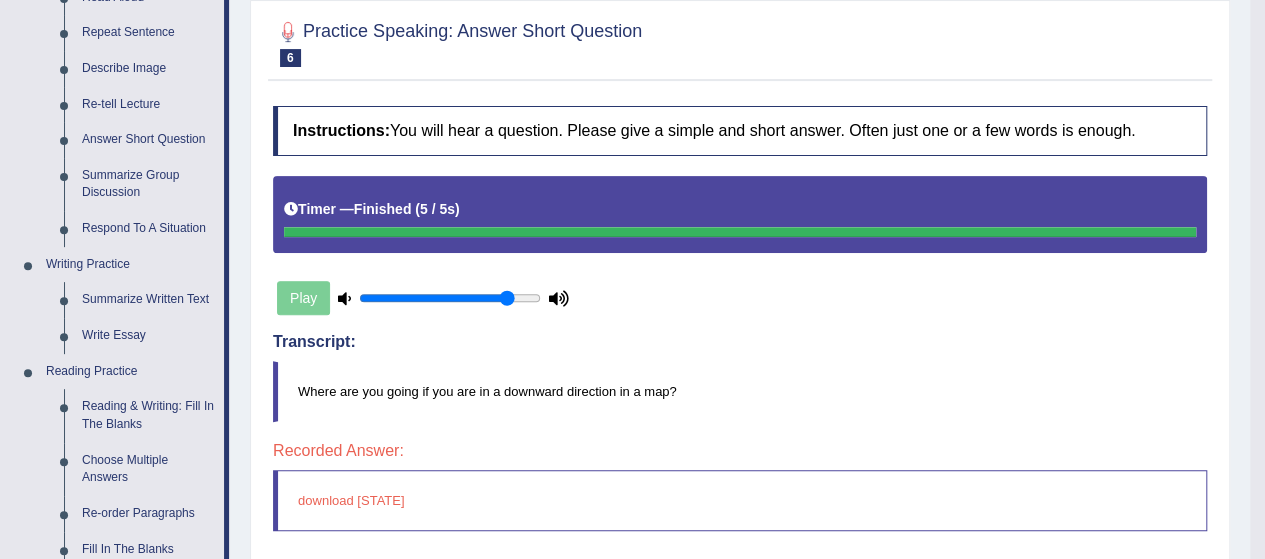 scroll, scrollTop: 300, scrollLeft: 0, axis: vertical 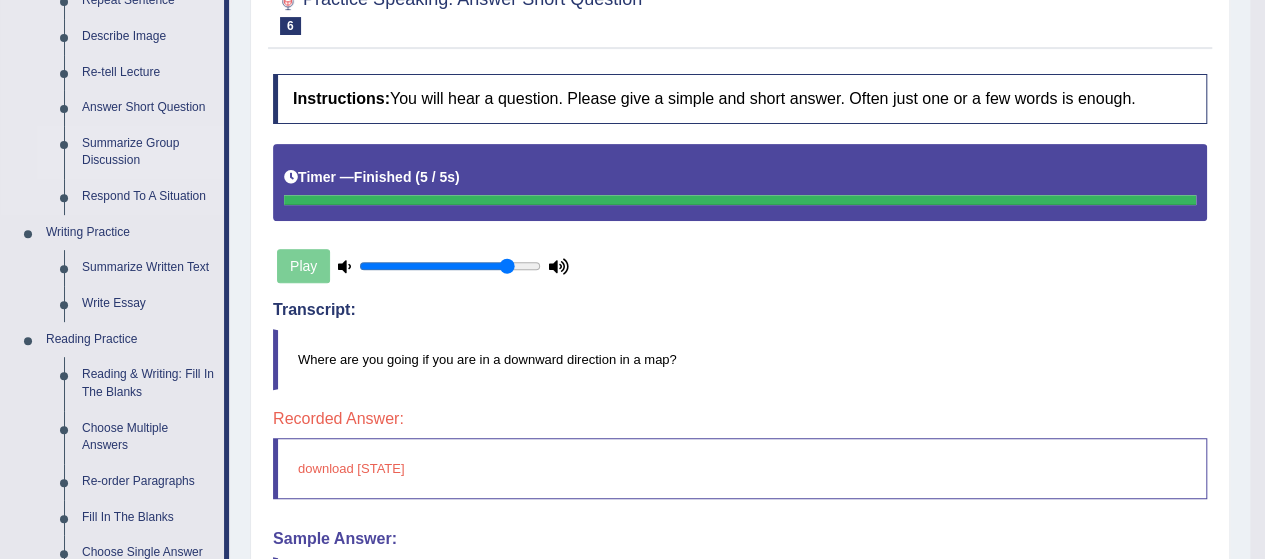 click on "Summarize Group Discussion" at bounding box center (148, 152) 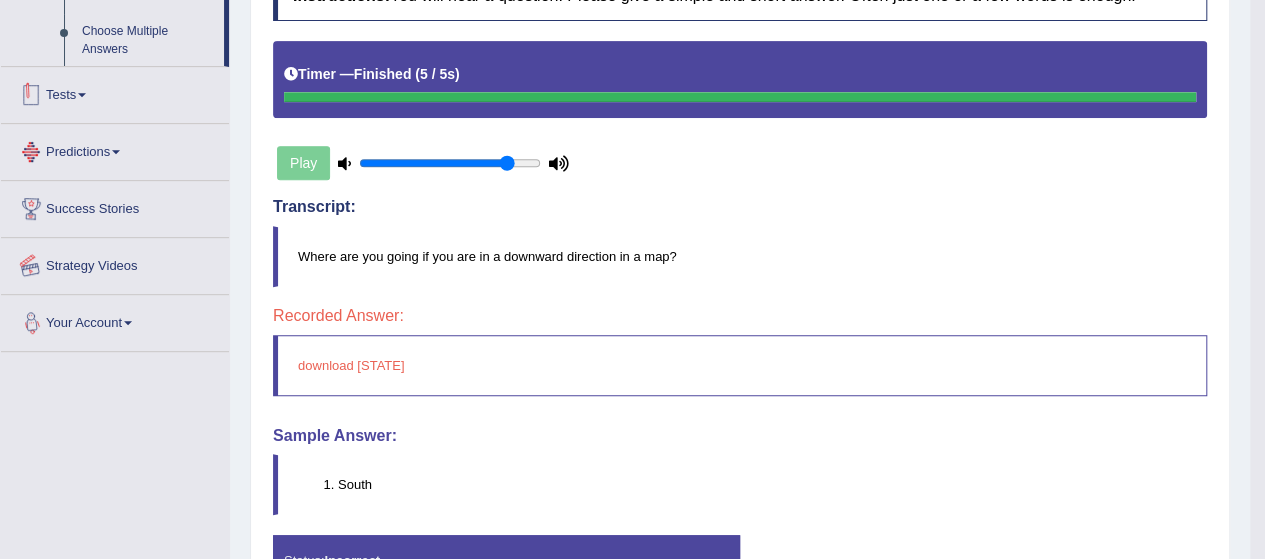 scroll, scrollTop: 526, scrollLeft: 0, axis: vertical 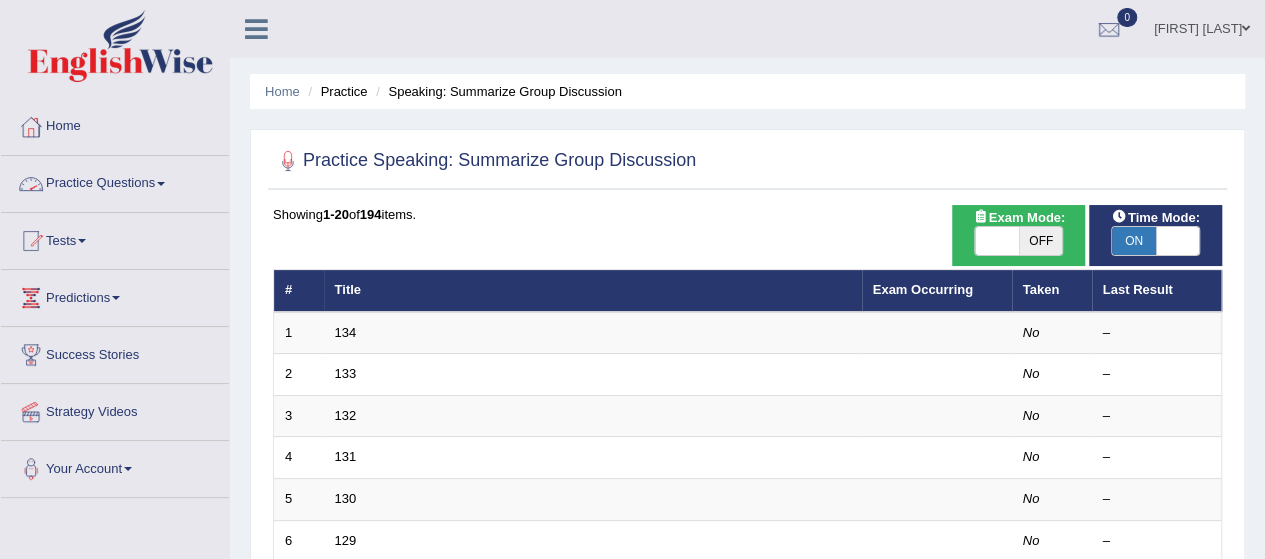 click on "Practice Questions" at bounding box center (115, 181) 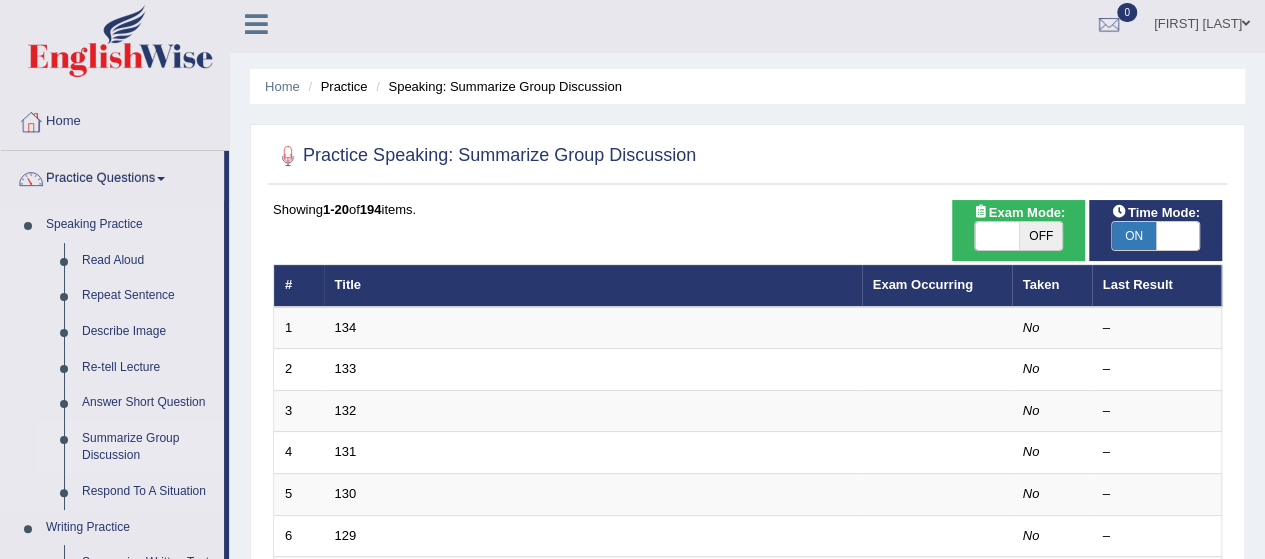 scroll, scrollTop: 0, scrollLeft: 0, axis: both 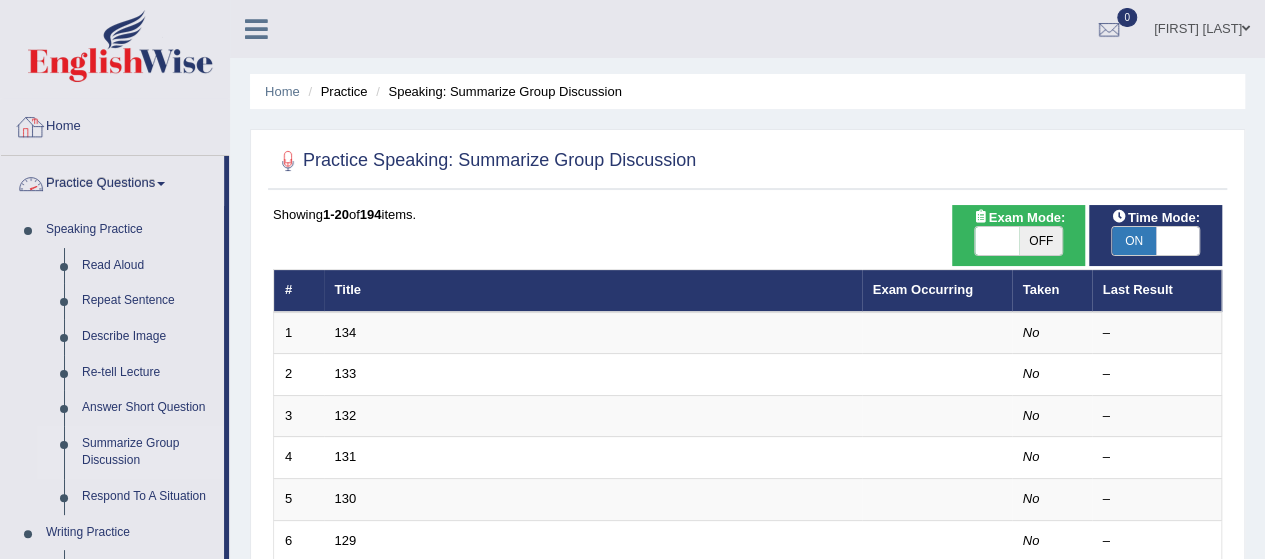 click on "Home" at bounding box center [115, 124] 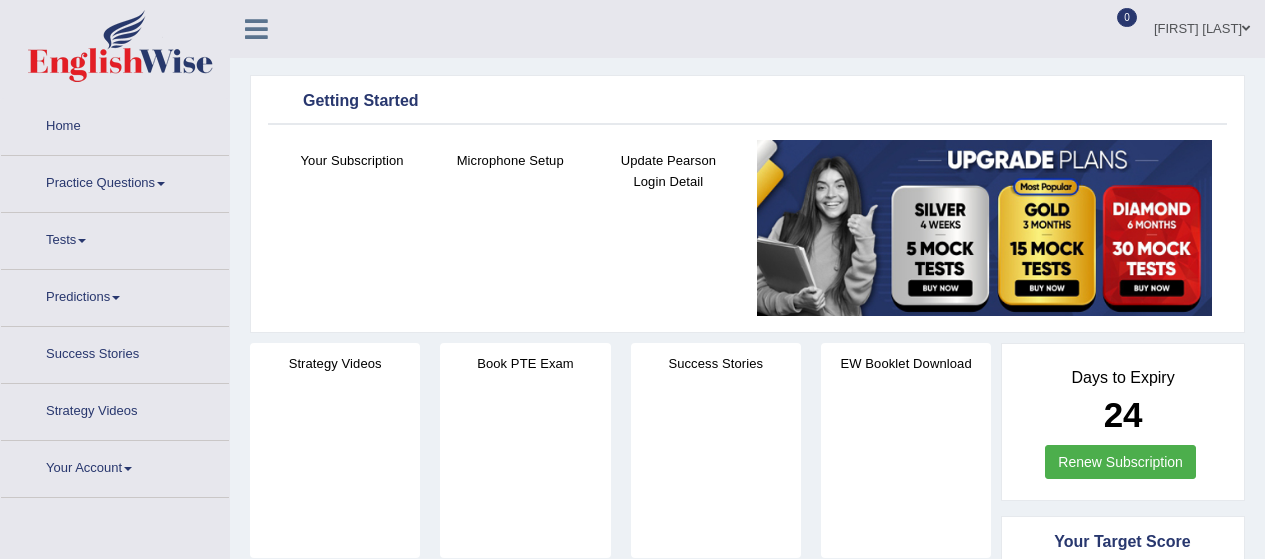 scroll, scrollTop: 0, scrollLeft: 0, axis: both 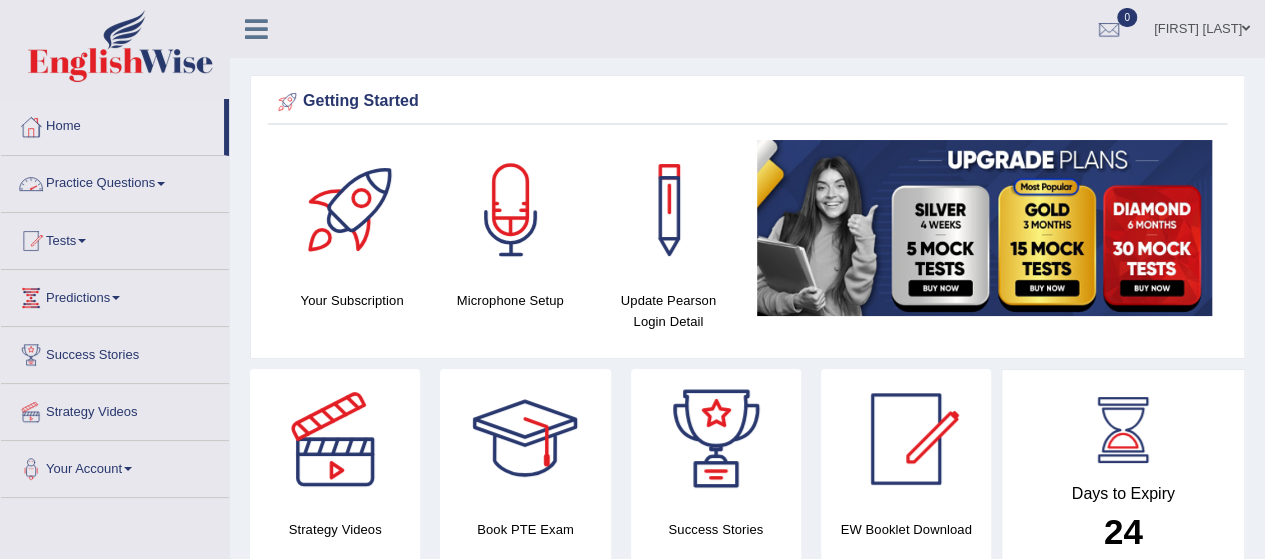 click on "Practice Questions" at bounding box center (115, 181) 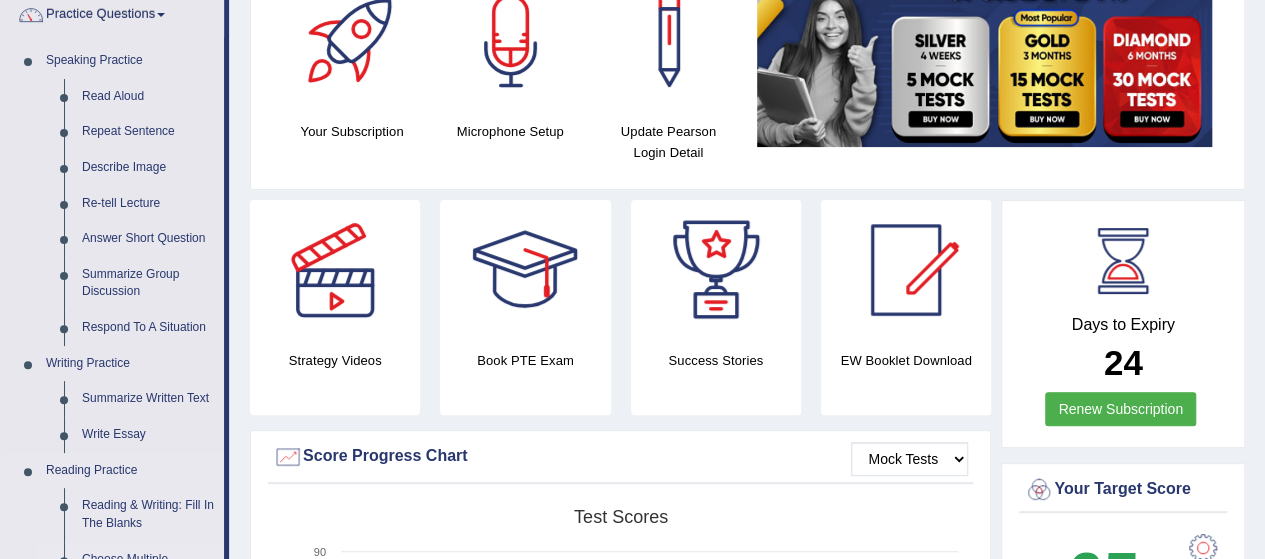 scroll, scrollTop: 166, scrollLeft: 0, axis: vertical 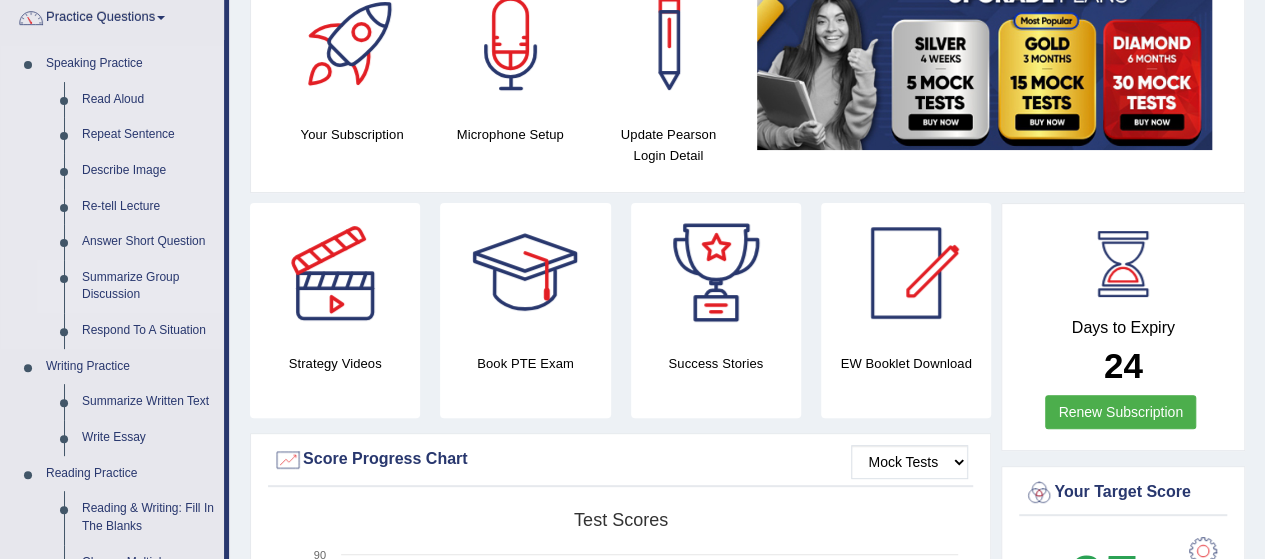 click on "Summarize Group Discussion" at bounding box center [148, 286] 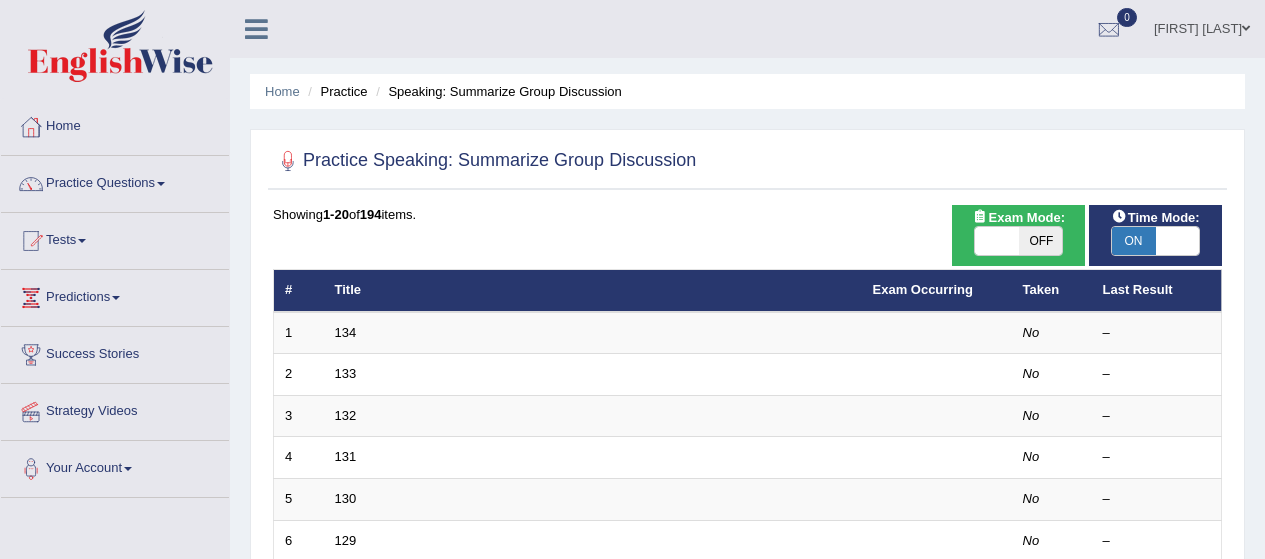 scroll, scrollTop: 0, scrollLeft: 0, axis: both 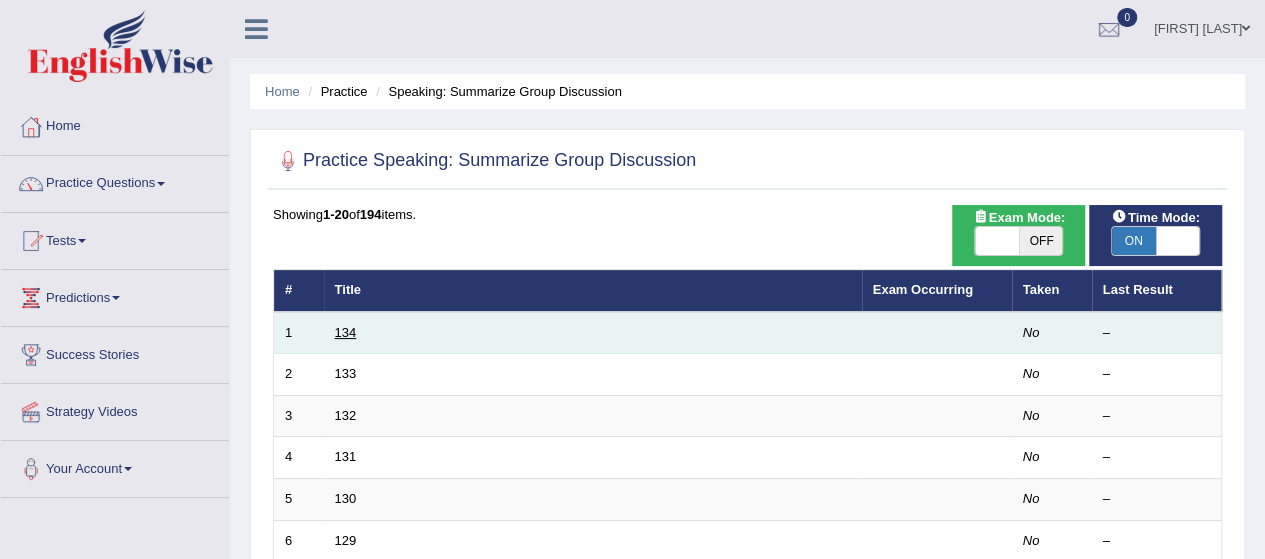 click on "134" at bounding box center [346, 332] 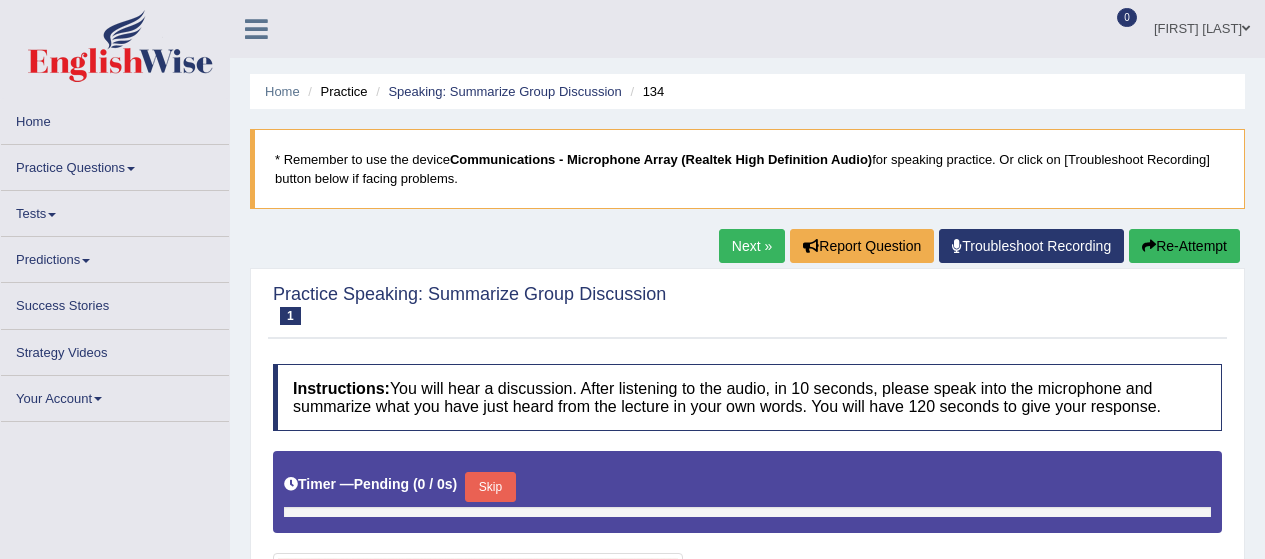 scroll, scrollTop: 0, scrollLeft: 0, axis: both 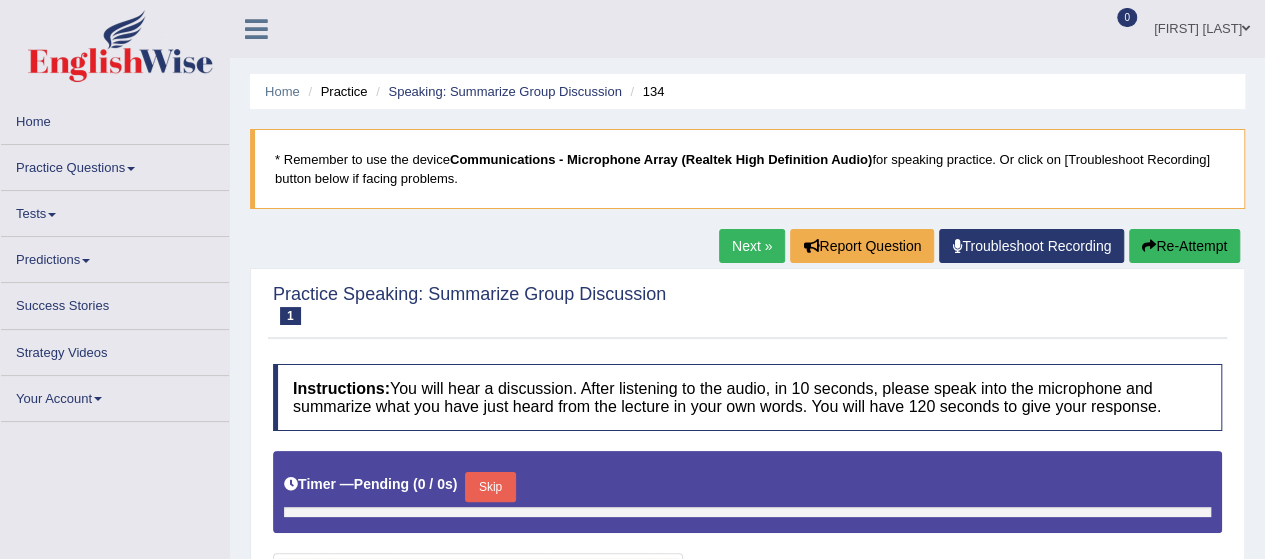 type on "0.85" 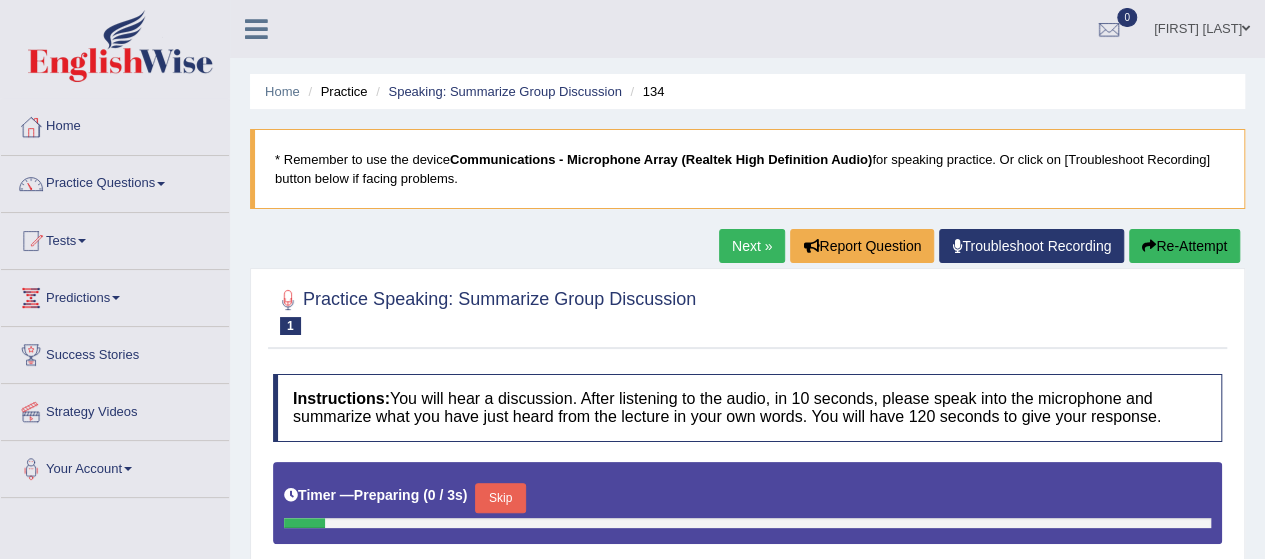 scroll, scrollTop: 0, scrollLeft: 0, axis: both 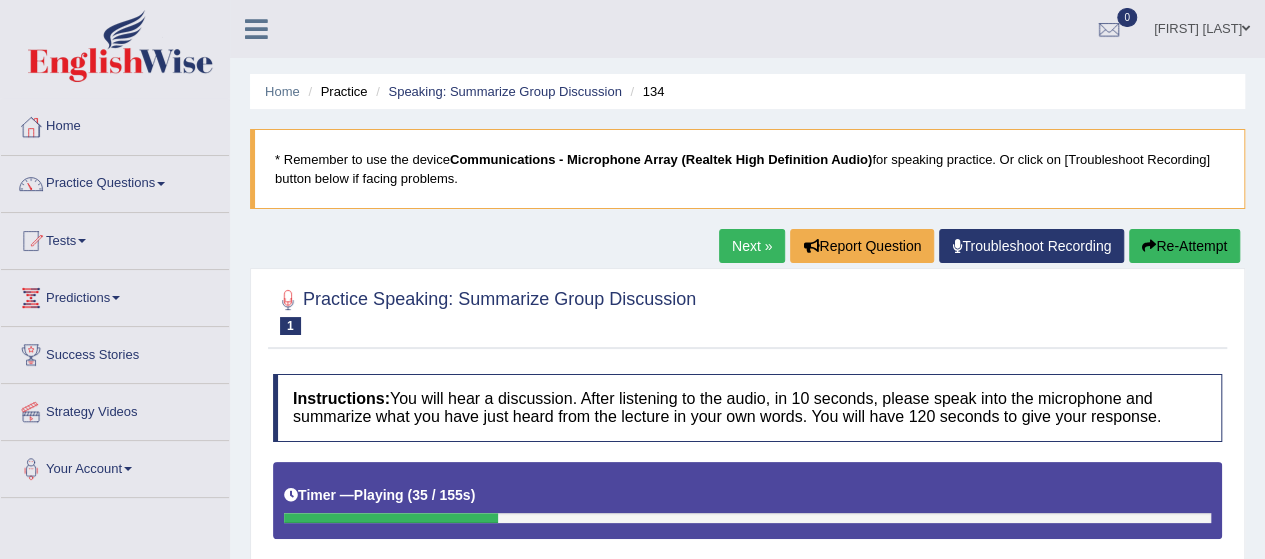 click on "Next »" at bounding box center [752, 246] 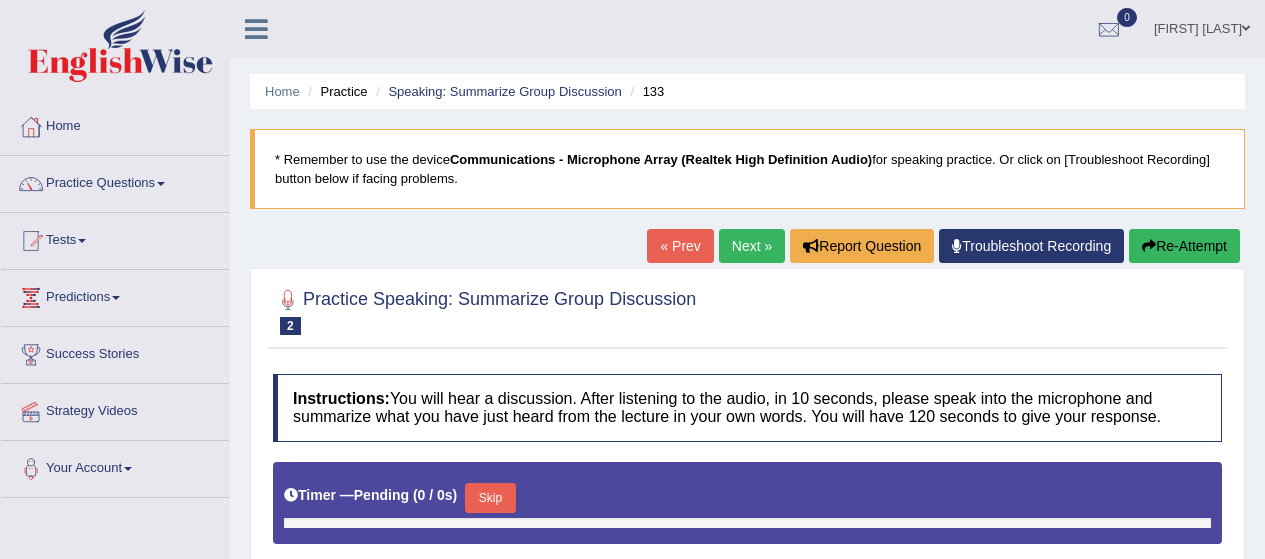 scroll, scrollTop: 0, scrollLeft: 0, axis: both 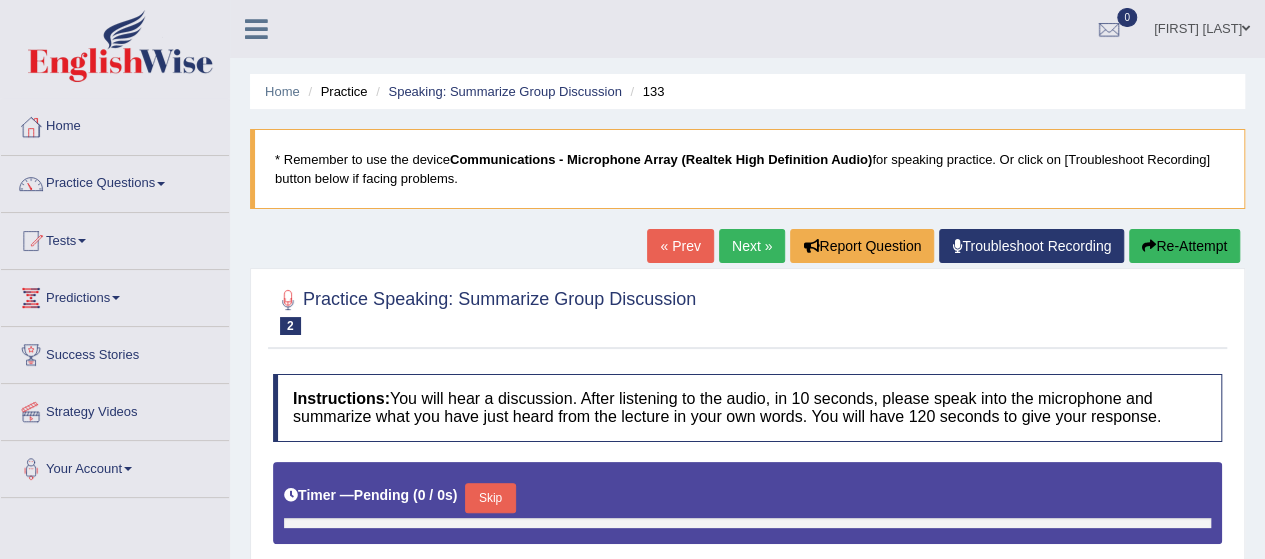 type on "0.85" 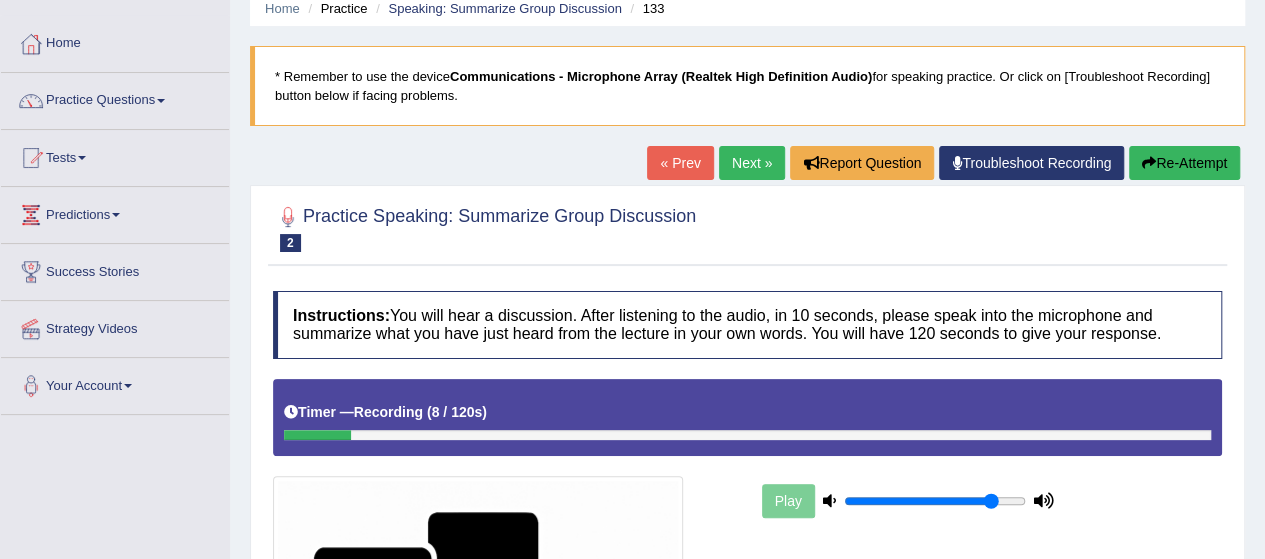 scroll, scrollTop: 80, scrollLeft: 0, axis: vertical 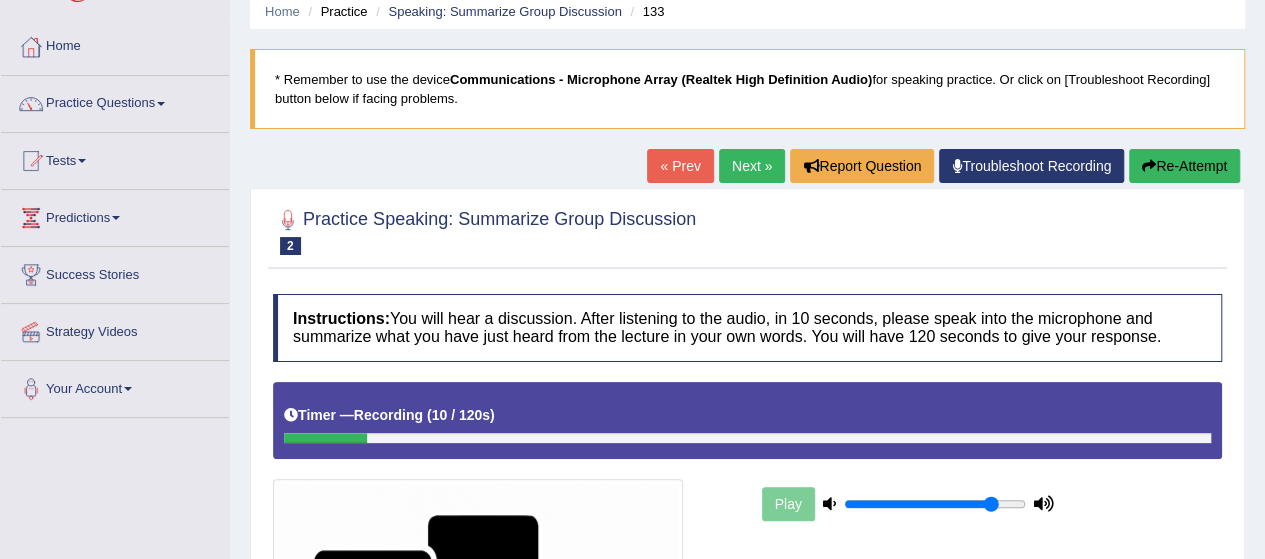 click on "Re-Attempt" at bounding box center (1184, 166) 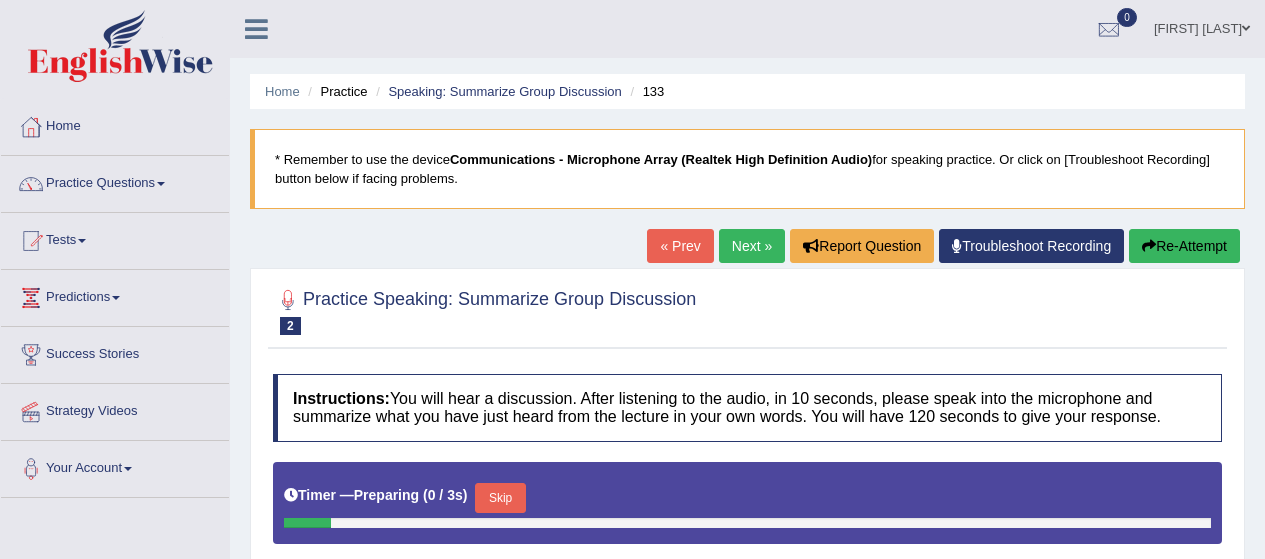 scroll, scrollTop: 124, scrollLeft: 0, axis: vertical 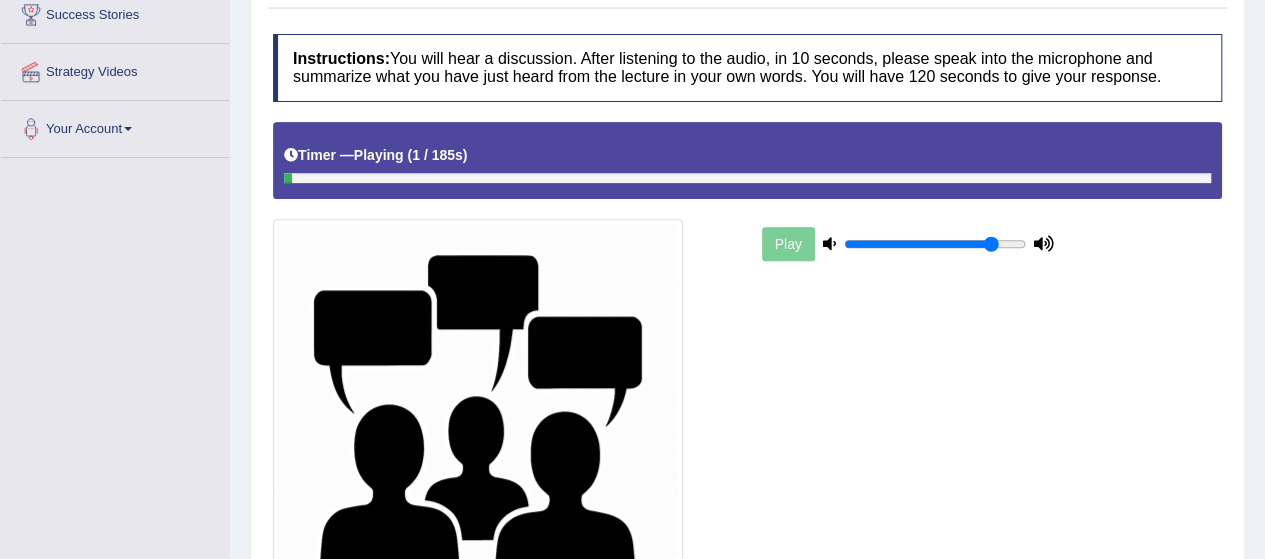 click at bounding box center (747, 178) 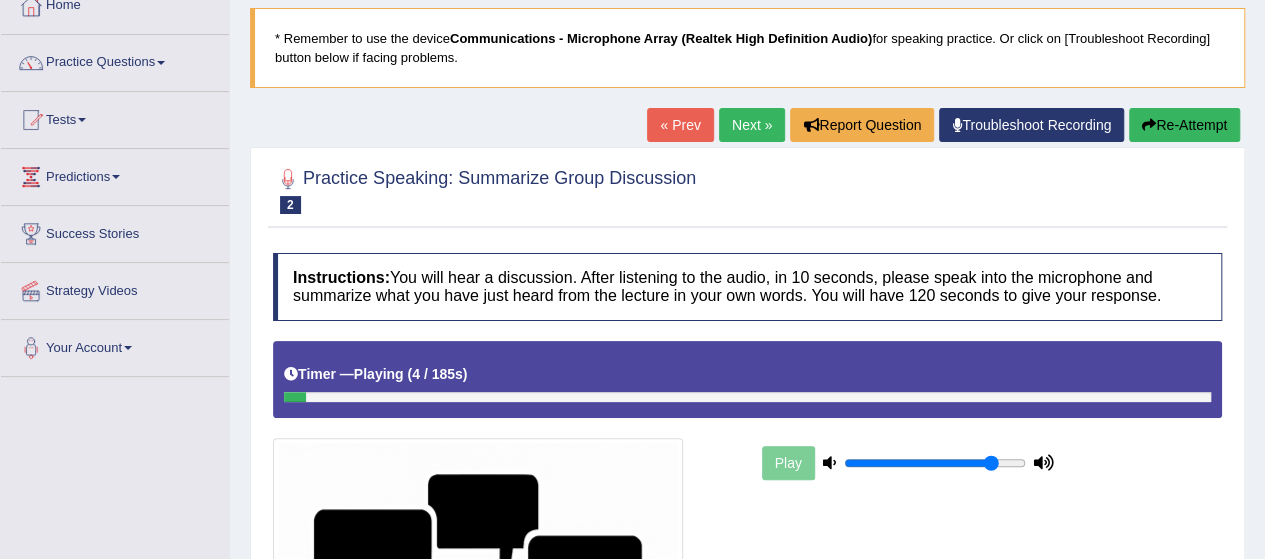scroll, scrollTop: 119, scrollLeft: 0, axis: vertical 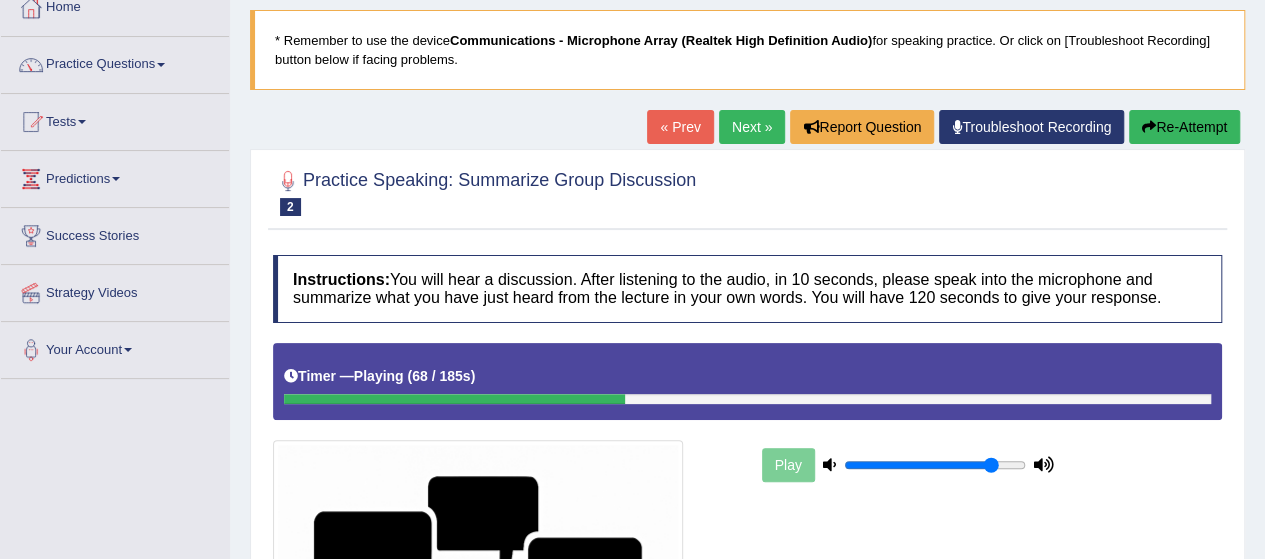 click at bounding box center [747, 399] 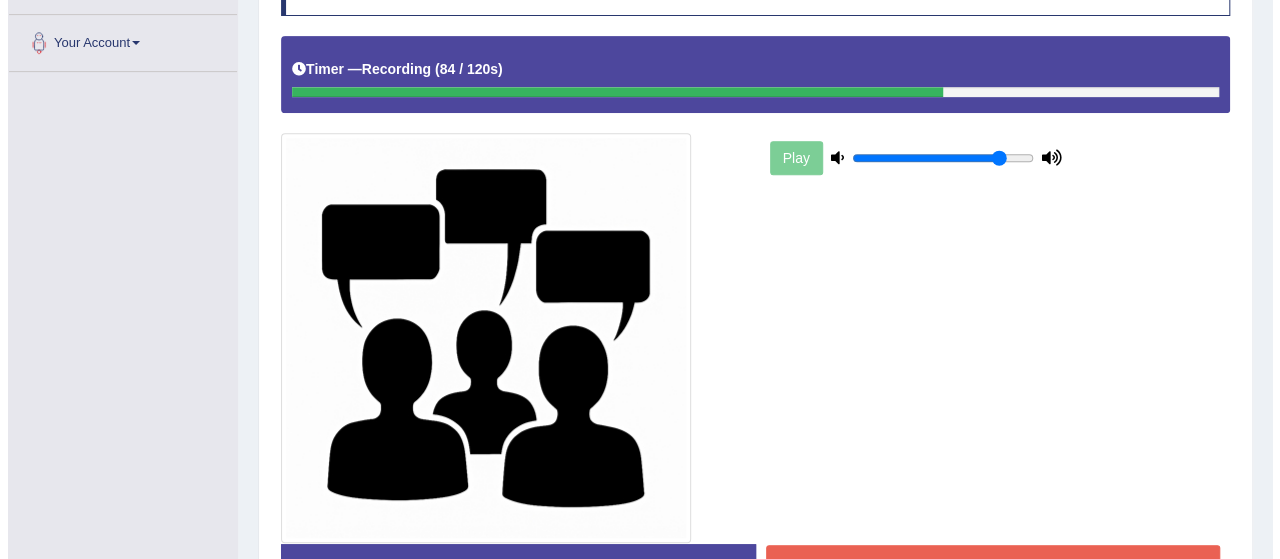 scroll, scrollTop: 559, scrollLeft: 0, axis: vertical 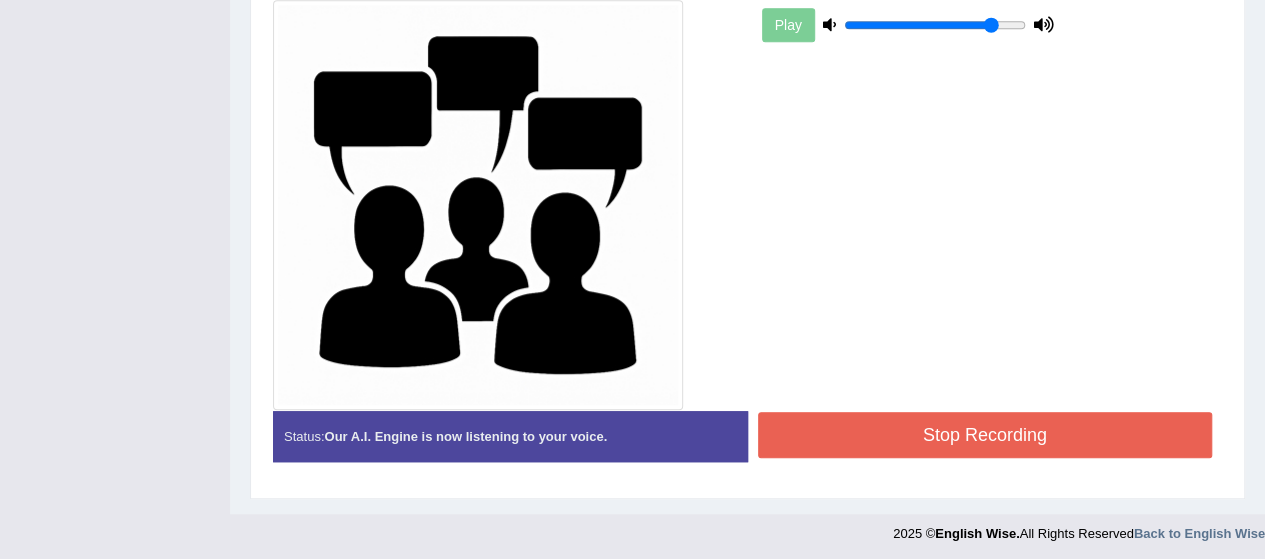 click on "Stop Recording" at bounding box center (985, 435) 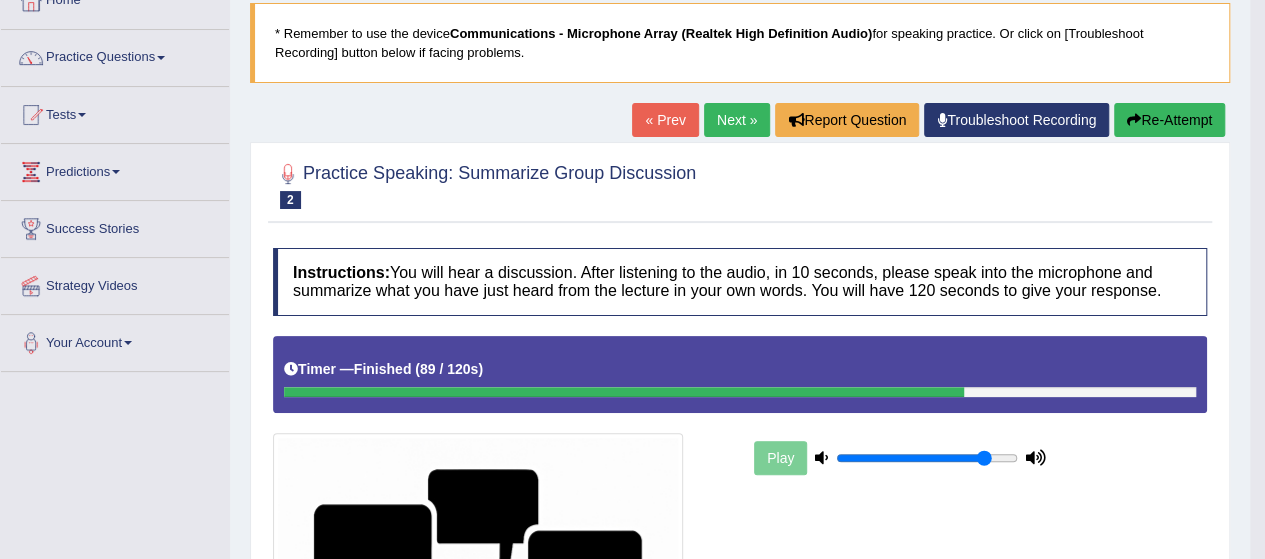 scroll, scrollTop: 0, scrollLeft: 0, axis: both 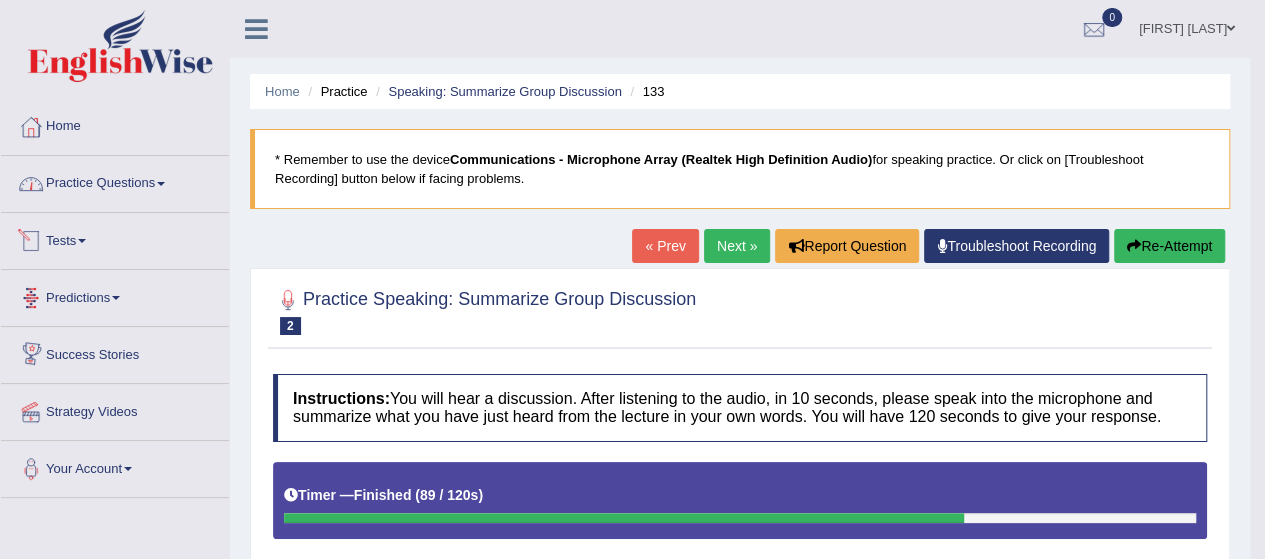 click on "Practice Questions" at bounding box center [115, 181] 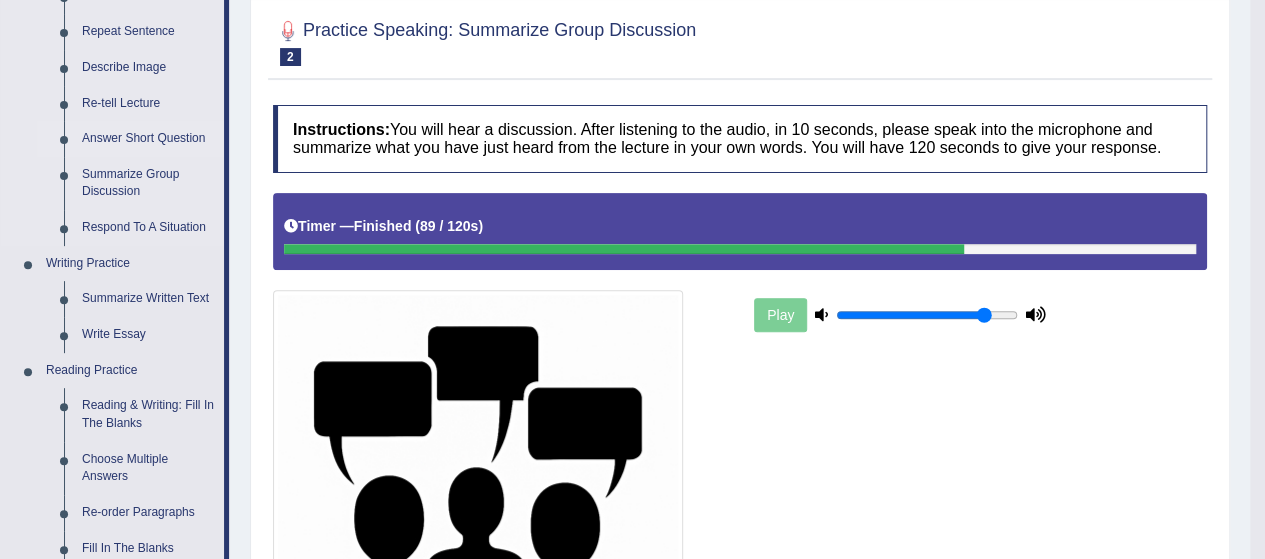 scroll, scrollTop: 213, scrollLeft: 0, axis: vertical 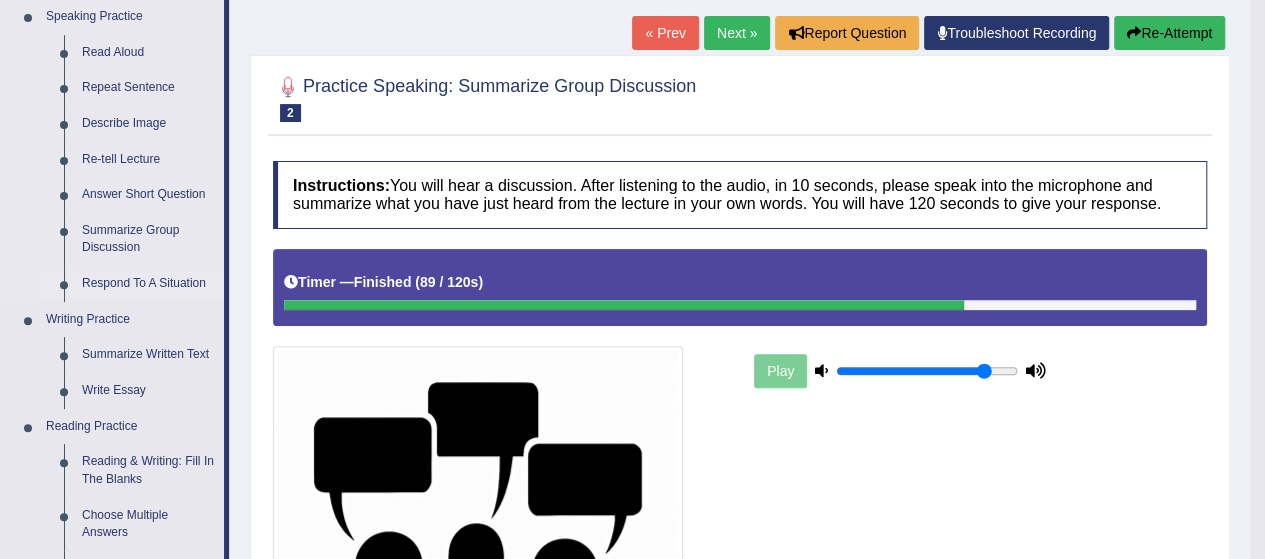 click on "Respond To A Situation" at bounding box center (148, 284) 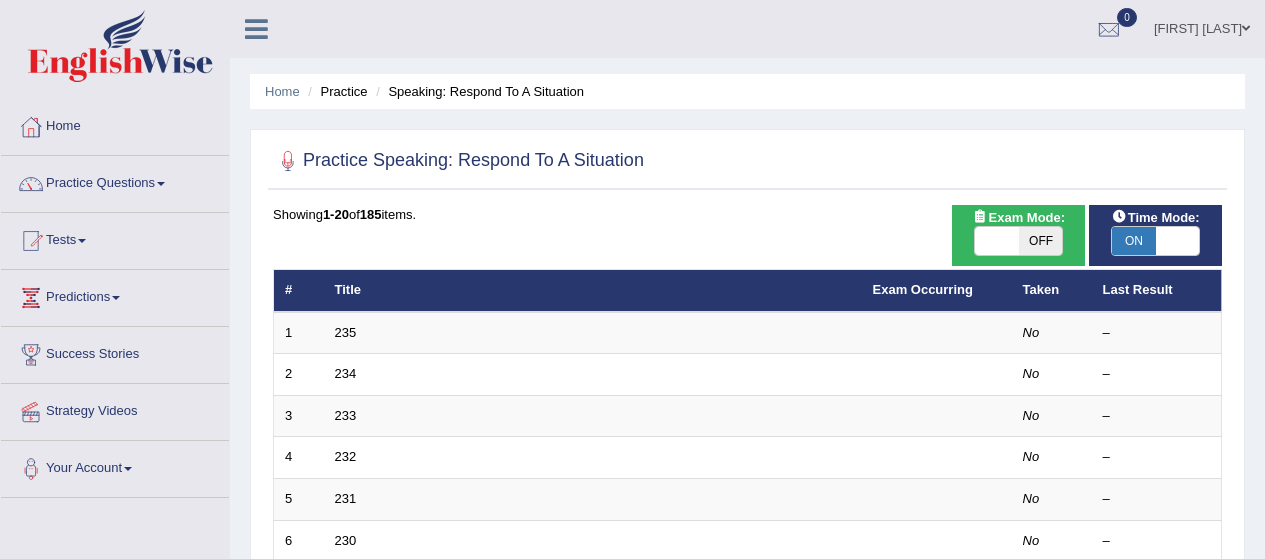 scroll, scrollTop: 0, scrollLeft: 0, axis: both 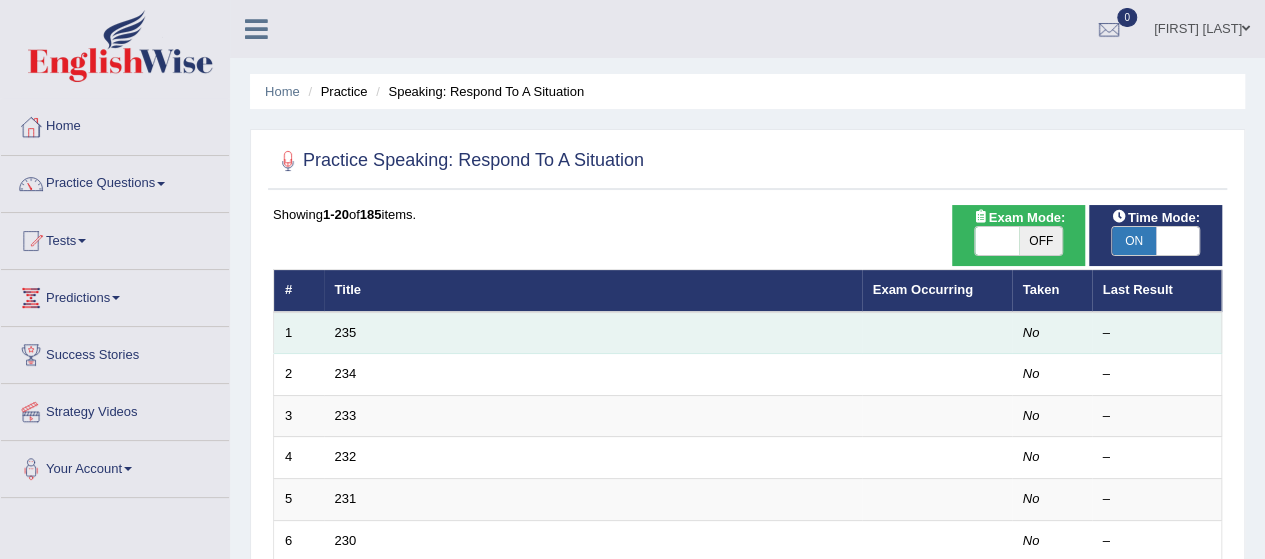 click on "235" at bounding box center [593, 333] 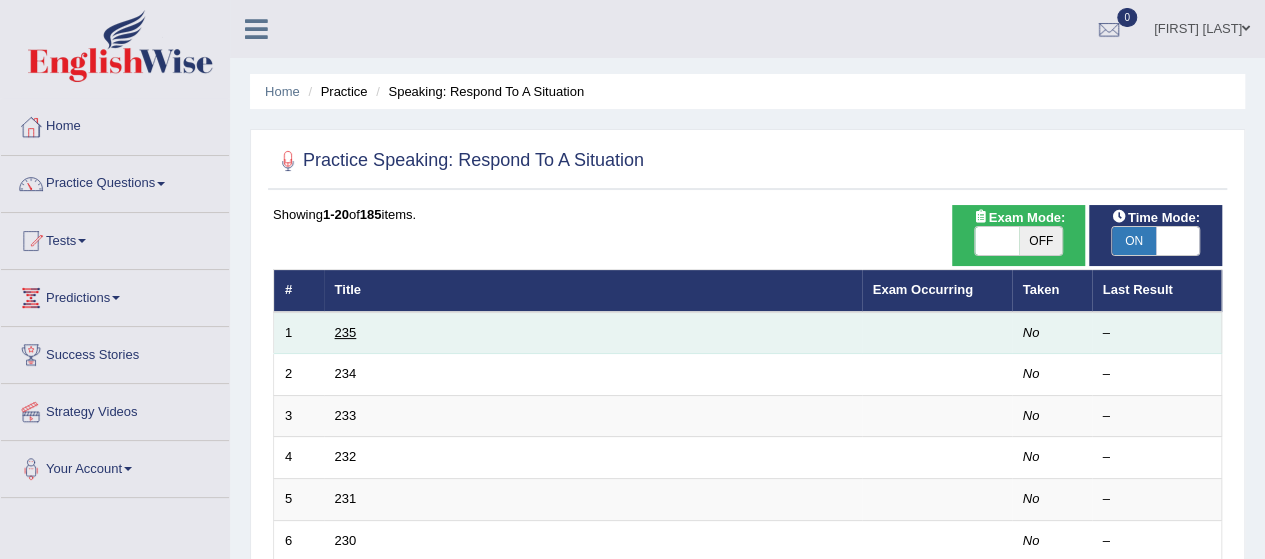 click on "235" at bounding box center (346, 332) 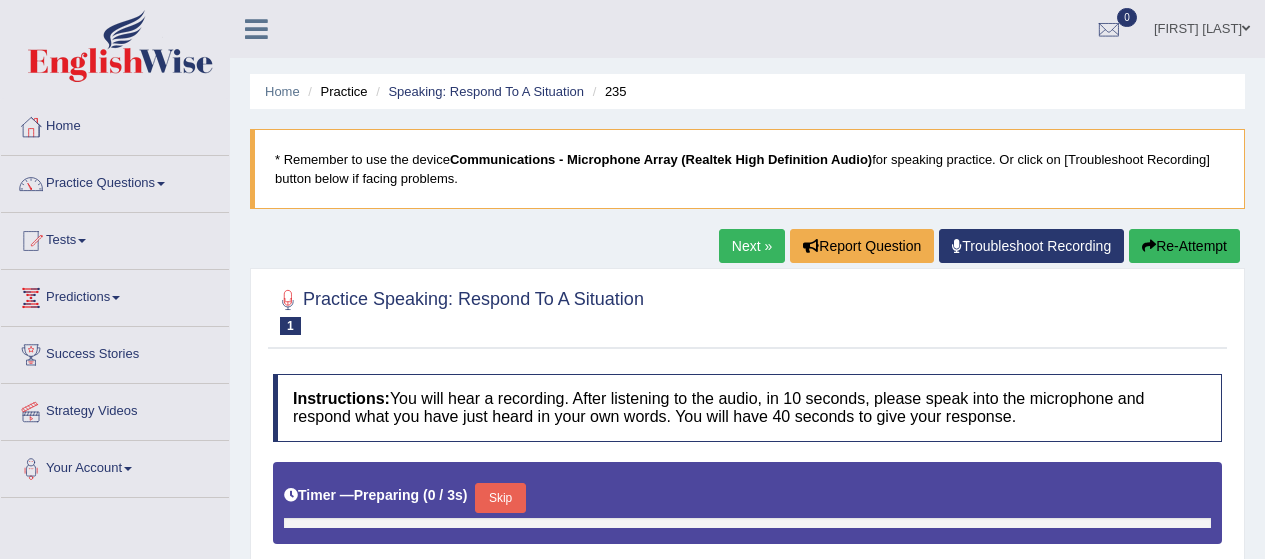 scroll, scrollTop: 0, scrollLeft: 0, axis: both 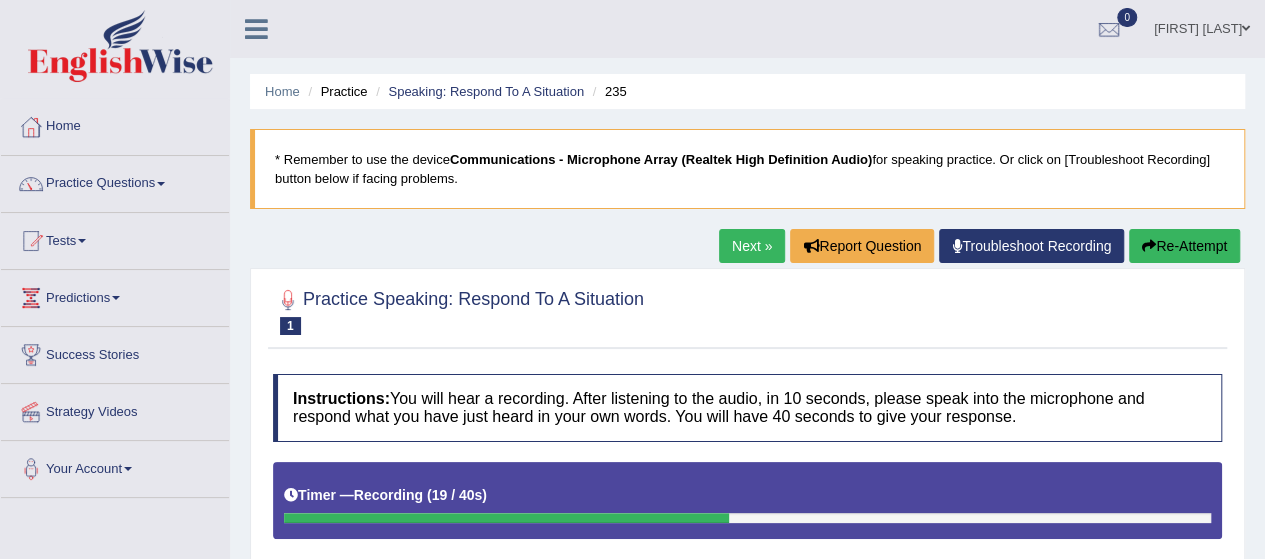 click on "Re-Attempt" at bounding box center [1184, 246] 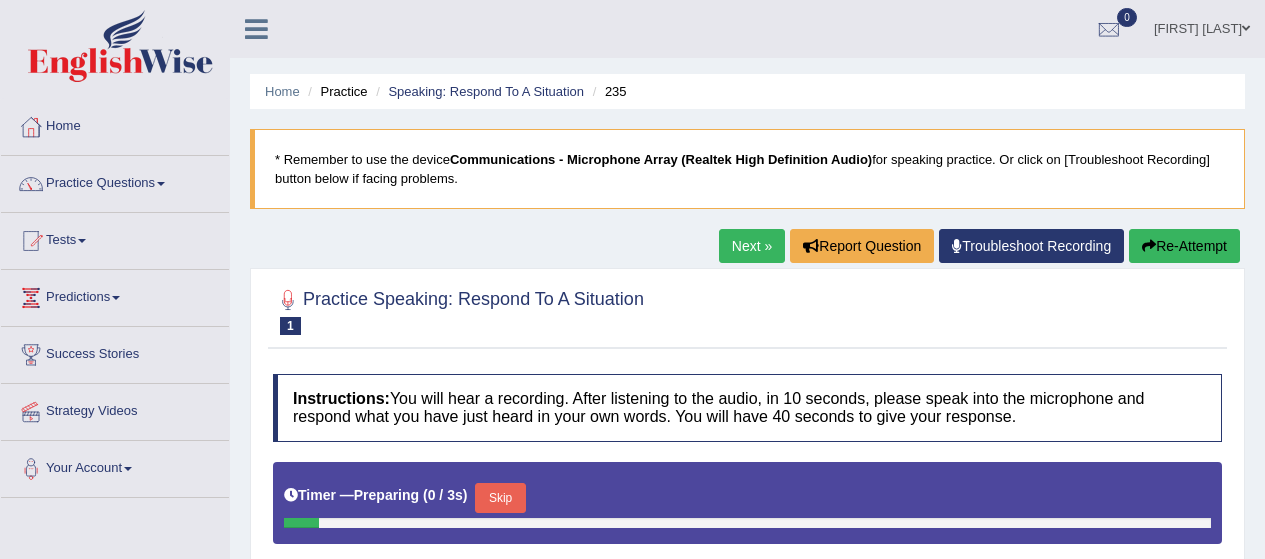 scroll, scrollTop: 0, scrollLeft: 0, axis: both 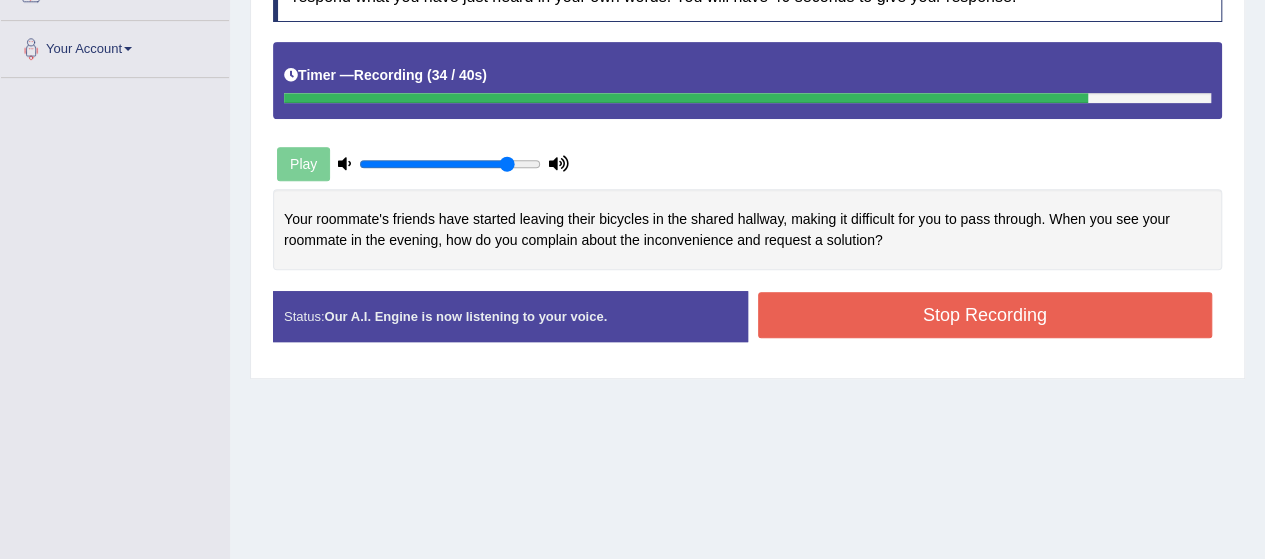 click on "Stop Recording" at bounding box center [985, 315] 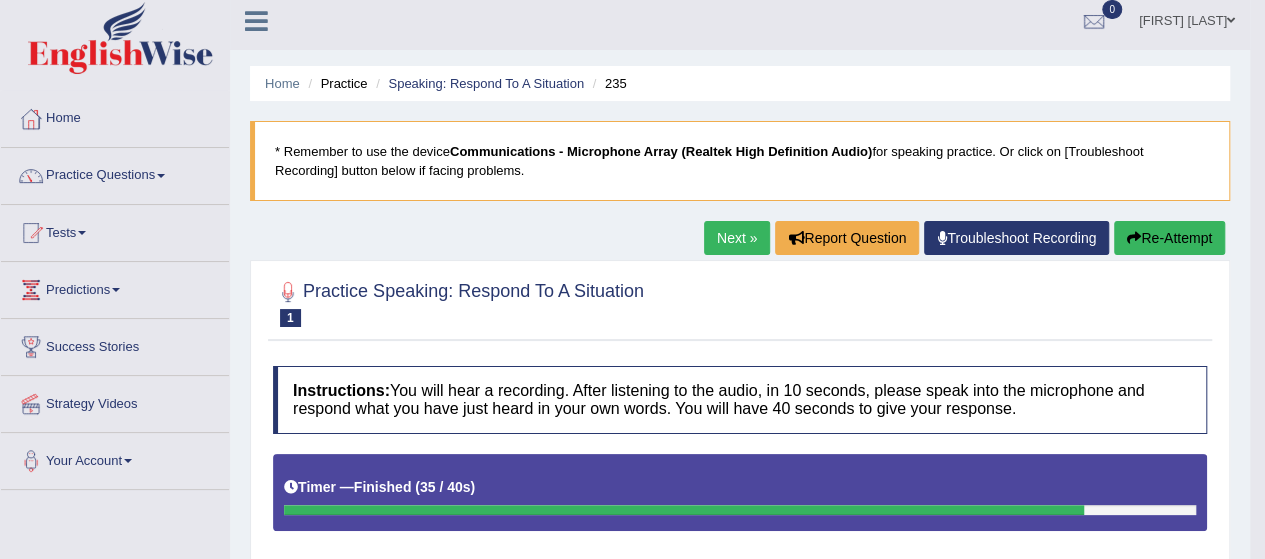 scroll, scrollTop: 0, scrollLeft: 0, axis: both 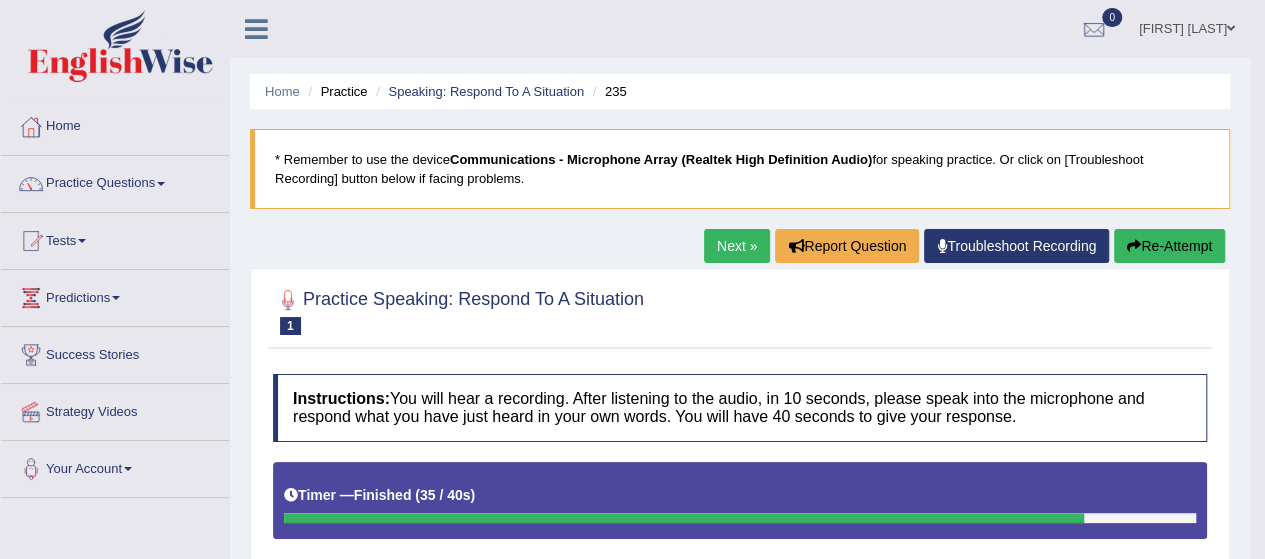 click on "Next »" at bounding box center [737, 246] 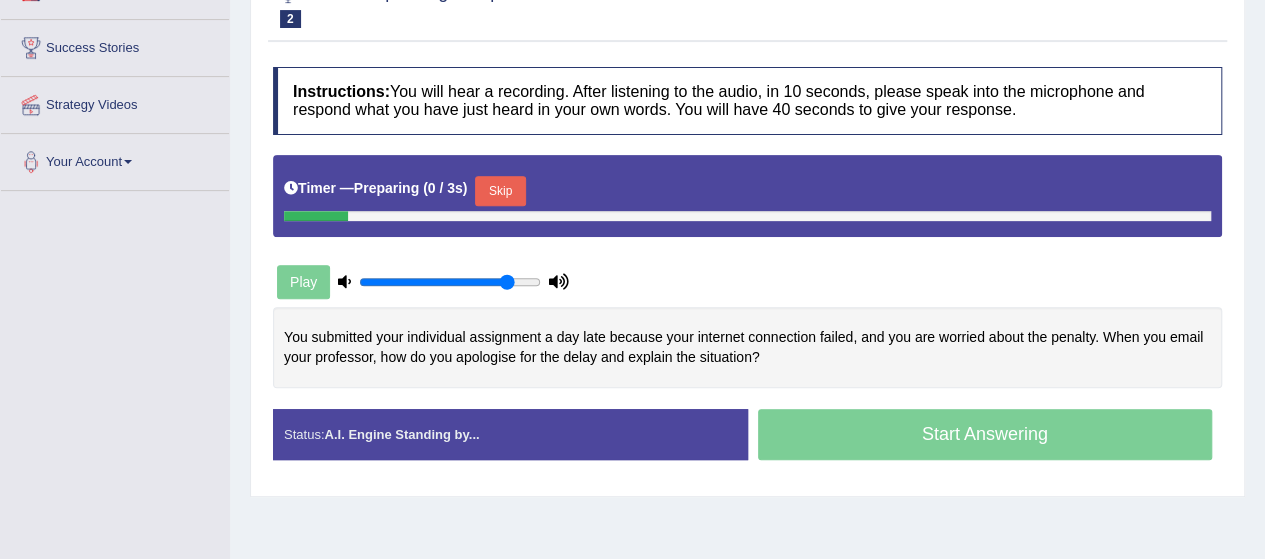 scroll, scrollTop: 0, scrollLeft: 0, axis: both 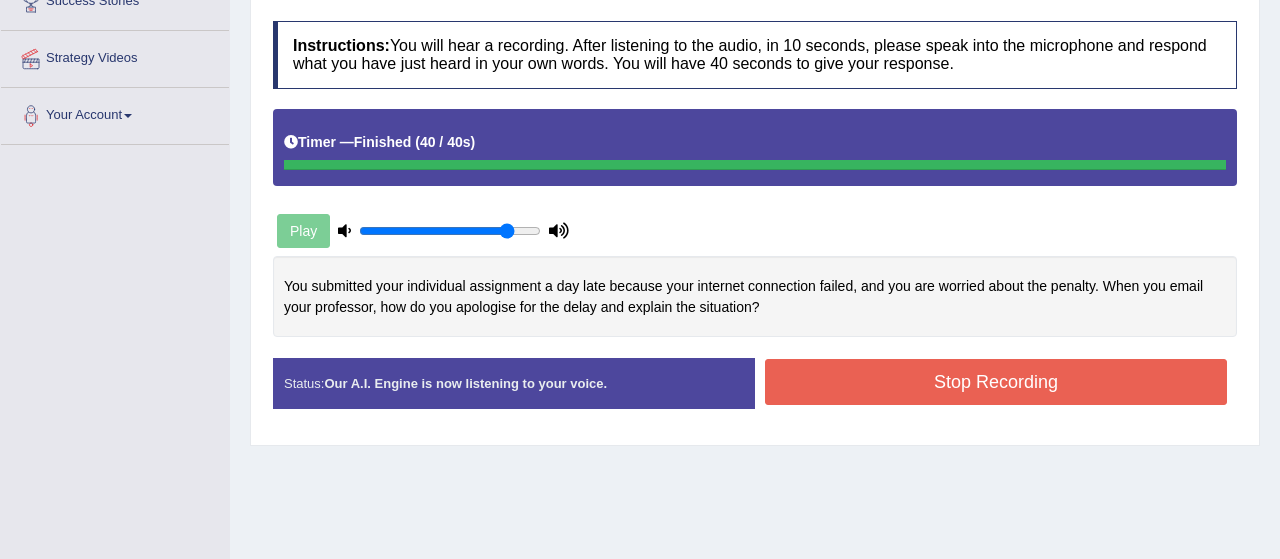 click on "Toggle navigation
Home
Practice Questions   Speaking Practice Read Aloud
Repeat Sentence
Describe Image
Re-tell Lecture
Answer Short Question
Summarize Group Discussion
Respond To A Situation
Writing Practice  Summarize Written Text
Write Essay
Reading Practice  Reading & Writing: Fill In The Blanks
Choose Multiple Answers
Re-order Paragraphs
Fill In The Blanks
Choose Single Answer
Listening Practice  Summarize Spoken Text
Highlight Incorrect Words
Highlight Correct Summary
Select Missing Word
Choose Single Answer
Choose Multiple Answers
Fill In The Blanks
Write From Dictation
Pronunciation
Tests  Take Practice Sectional Test" at bounding box center (640, -74) 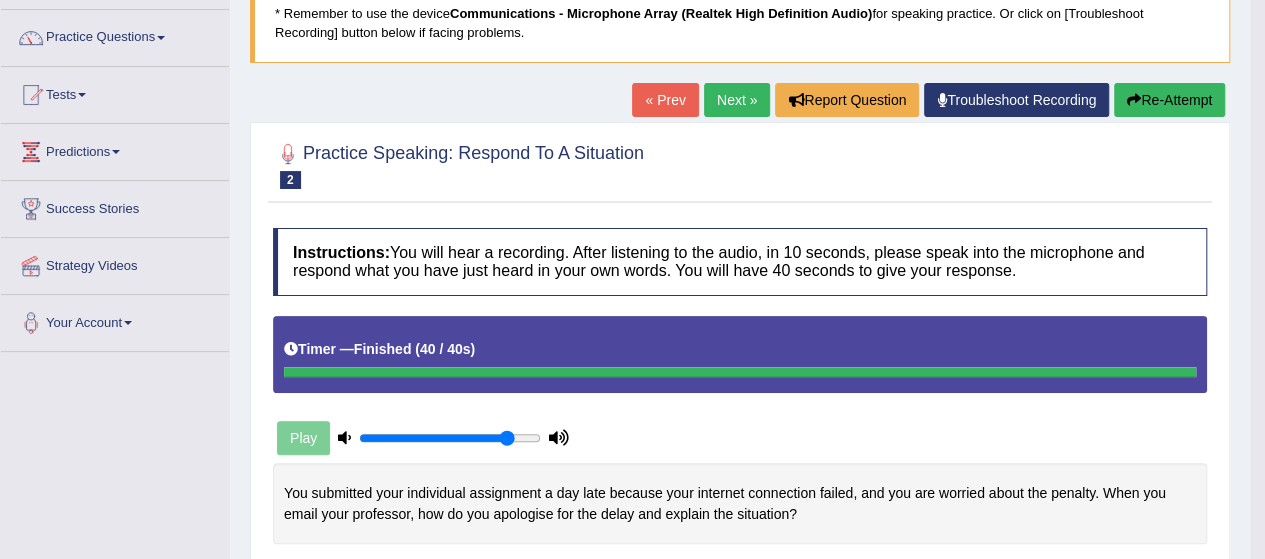 scroll, scrollTop: 144, scrollLeft: 0, axis: vertical 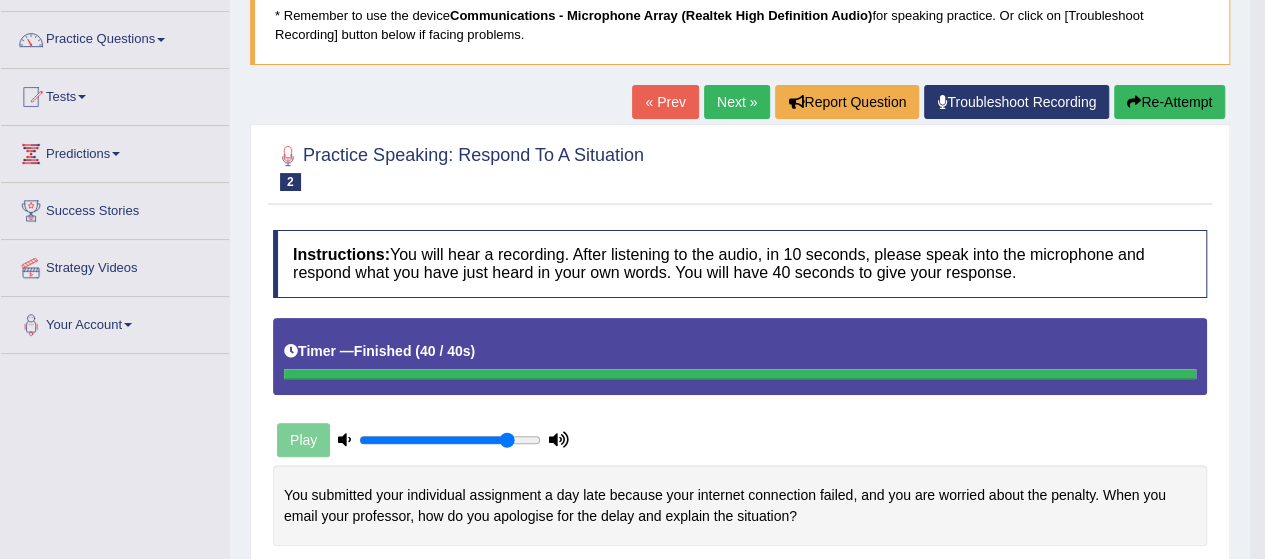 click on "Next »" at bounding box center (737, 102) 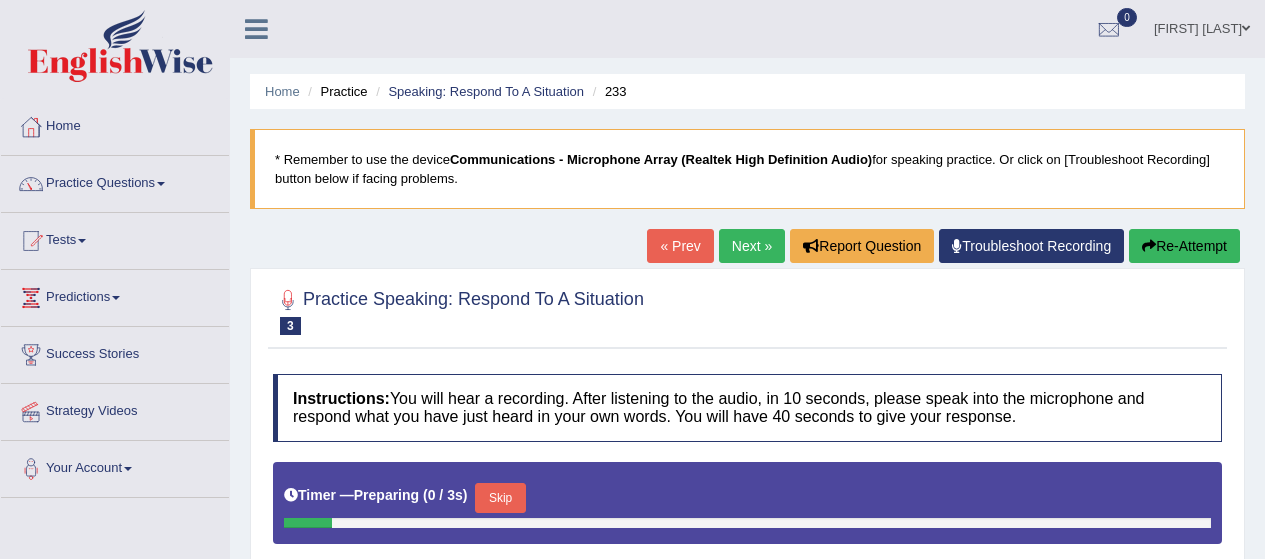 scroll, scrollTop: 88, scrollLeft: 0, axis: vertical 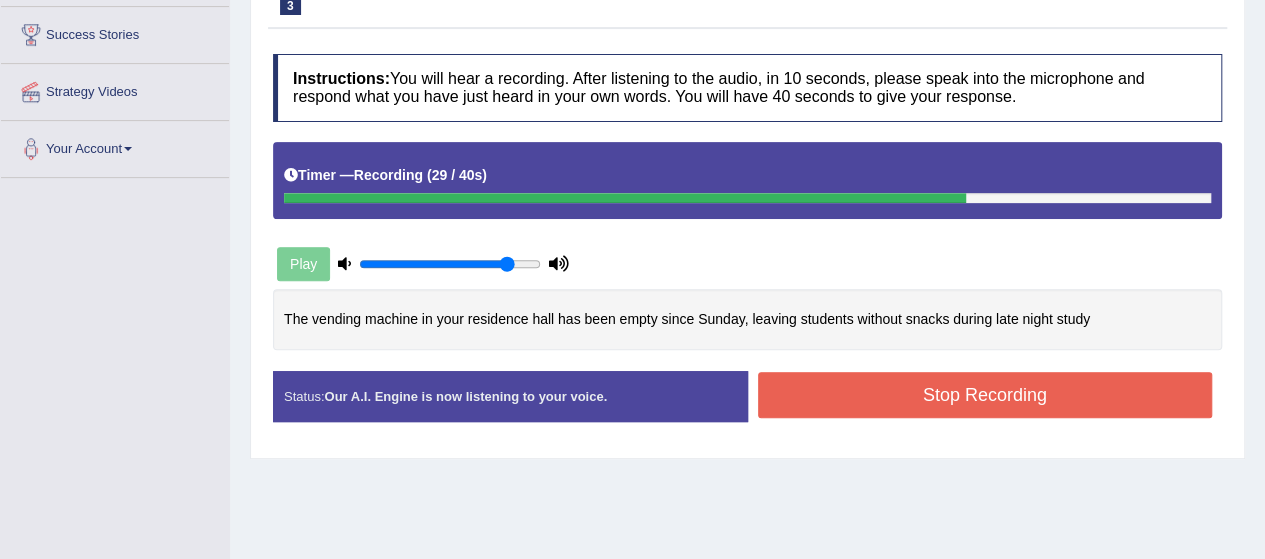 click on "Stop Recording" at bounding box center (985, 395) 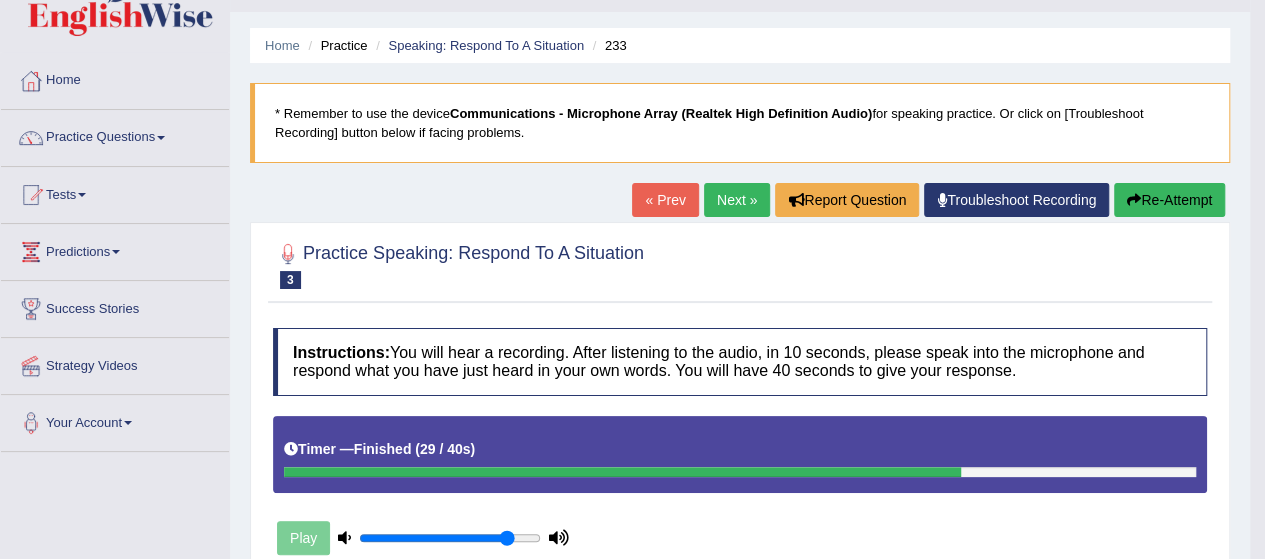 scroll, scrollTop: 46, scrollLeft: 0, axis: vertical 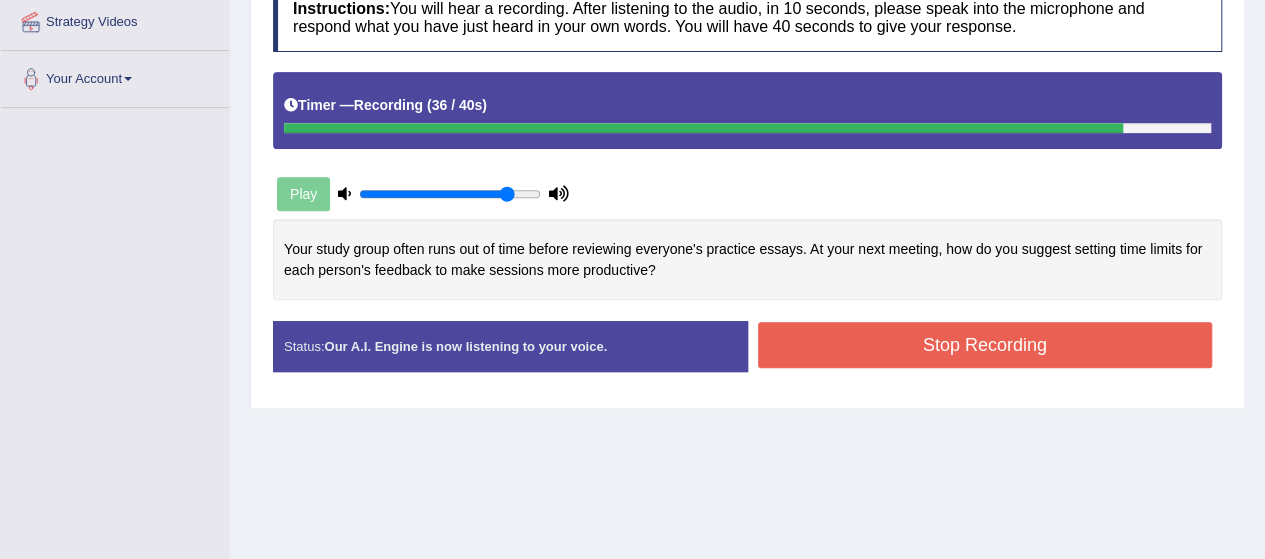 click on "Stop Recording" at bounding box center (985, 345) 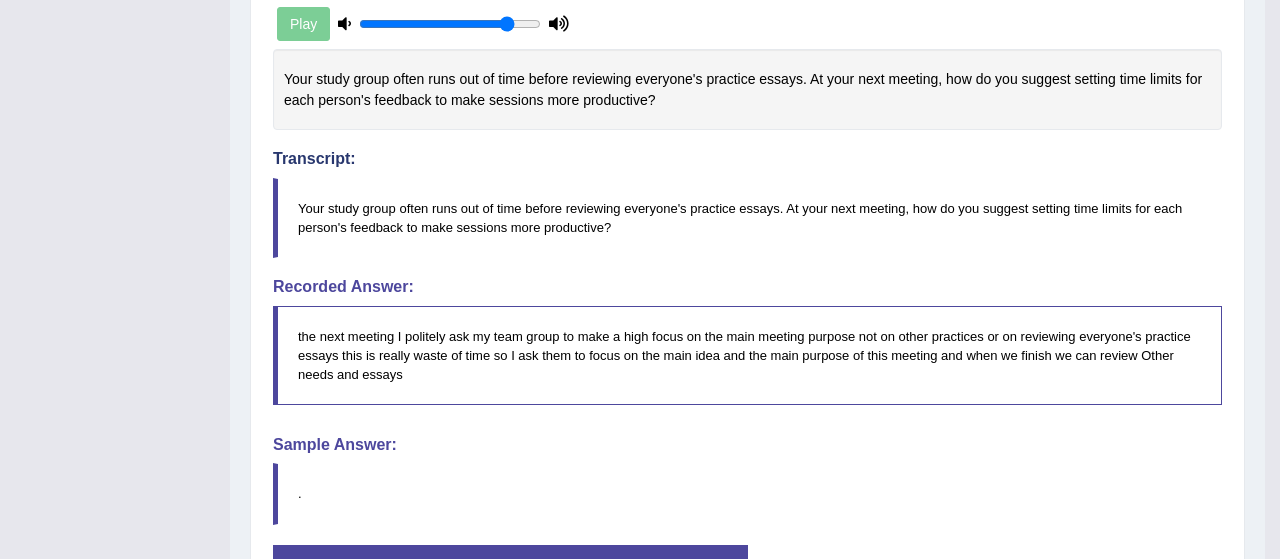 drag, startPoint x: 1173, startPoint y: 353, endPoint x: 1173, endPoint y: 342, distance: 11 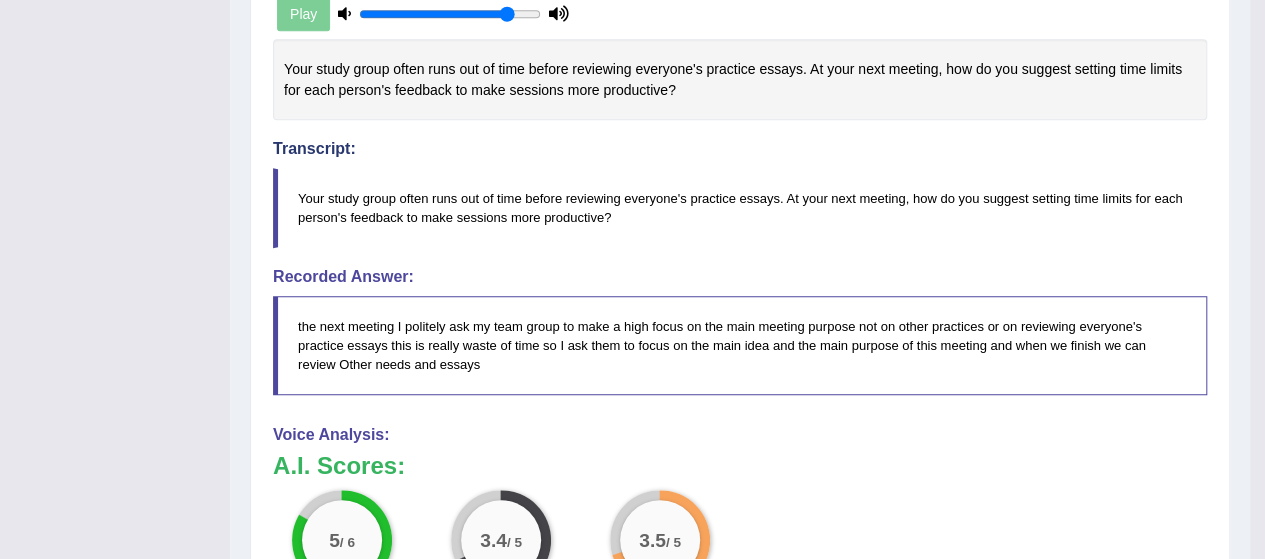 scroll, scrollTop: 0, scrollLeft: 0, axis: both 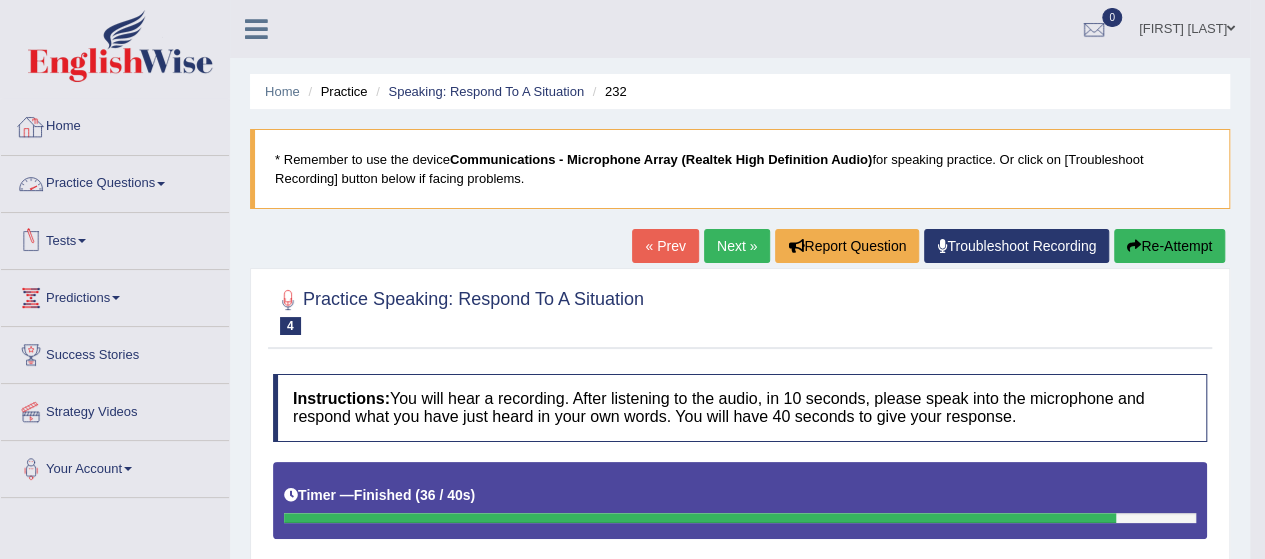 click on "Practice Questions" at bounding box center (115, 181) 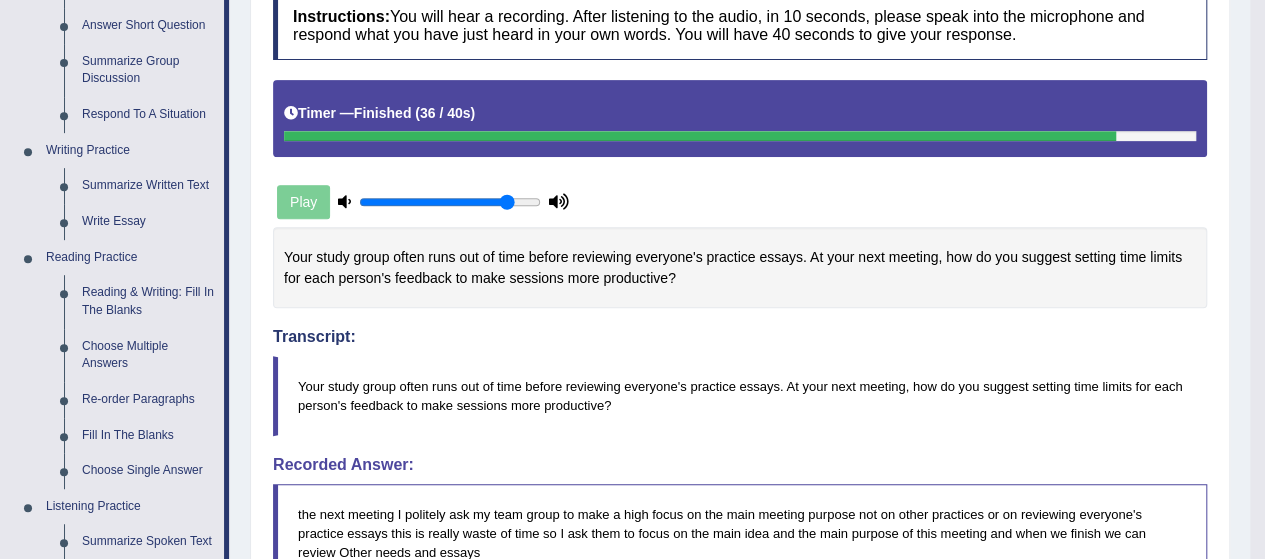 scroll, scrollTop: 426, scrollLeft: 0, axis: vertical 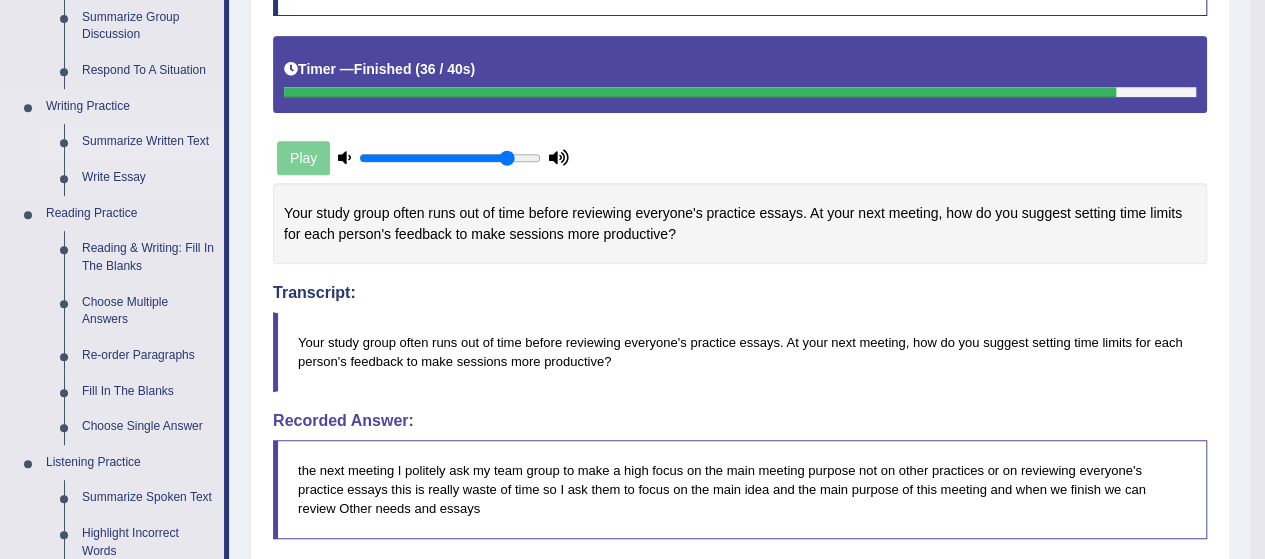 click on "Summarize Written Text" at bounding box center (148, 142) 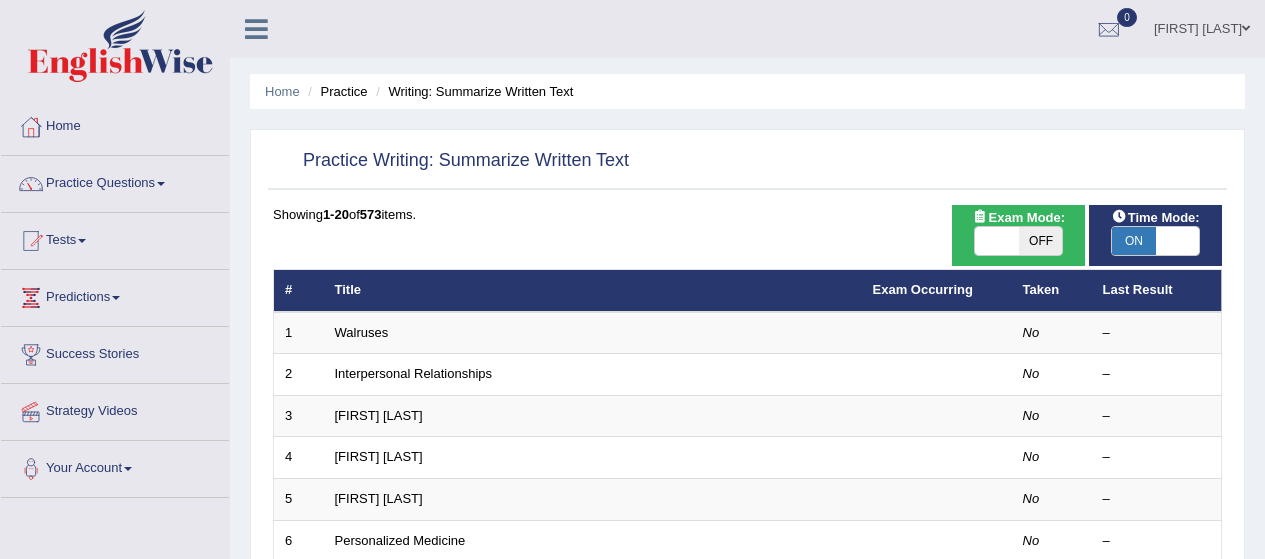 scroll, scrollTop: 0, scrollLeft: 0, axis: both 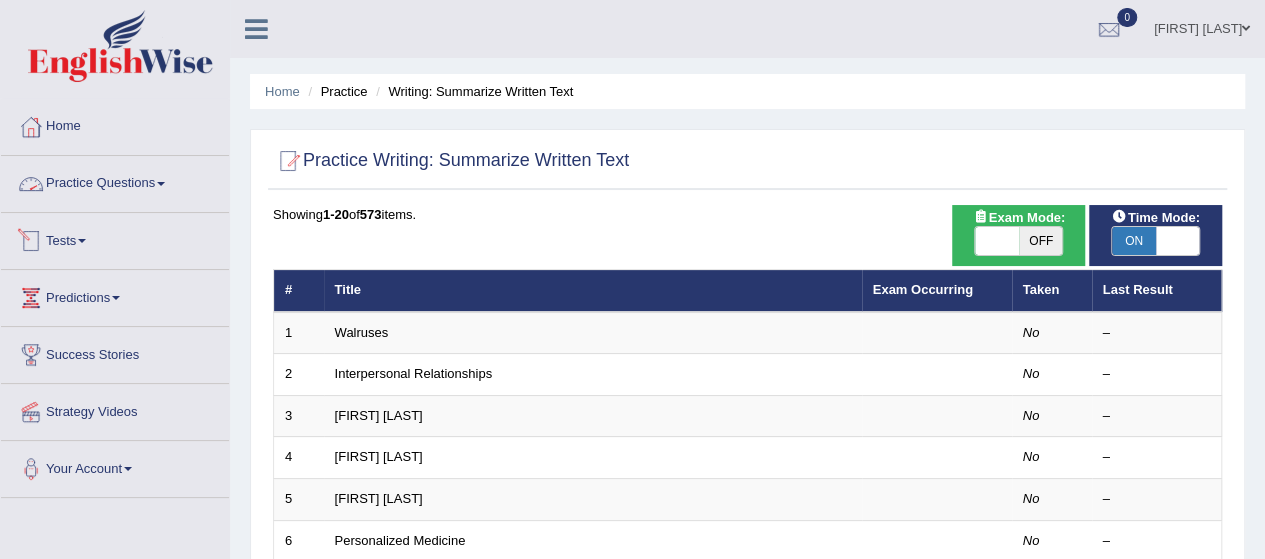 click on "Practice Questions" at bounding box center (115, 181) 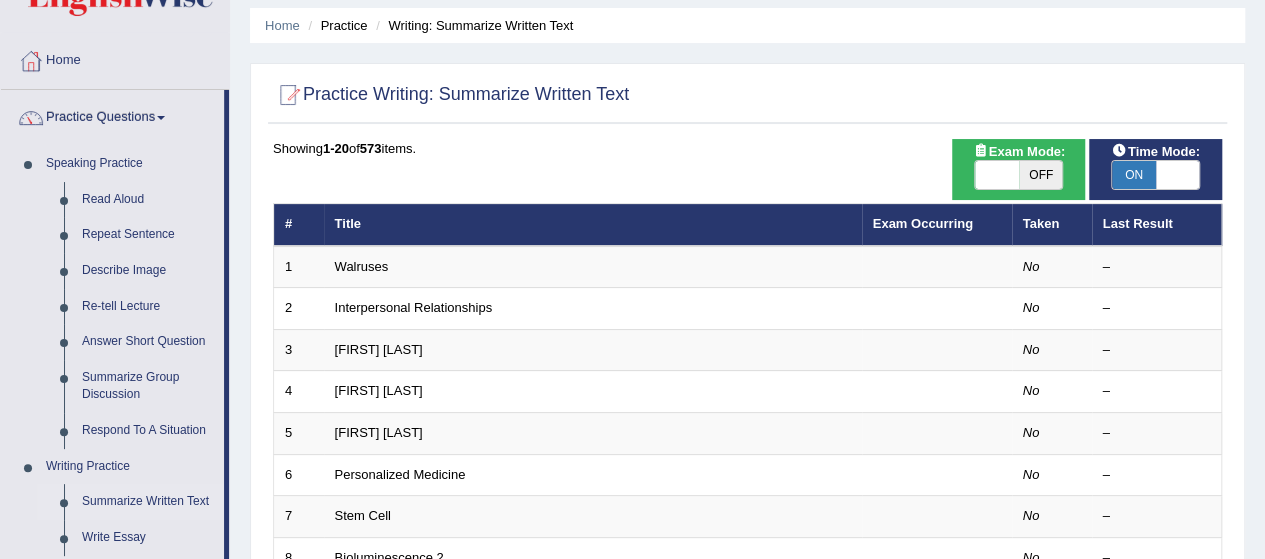 scroll, scrollTop: 0, scrollLeft: 0, axis: both 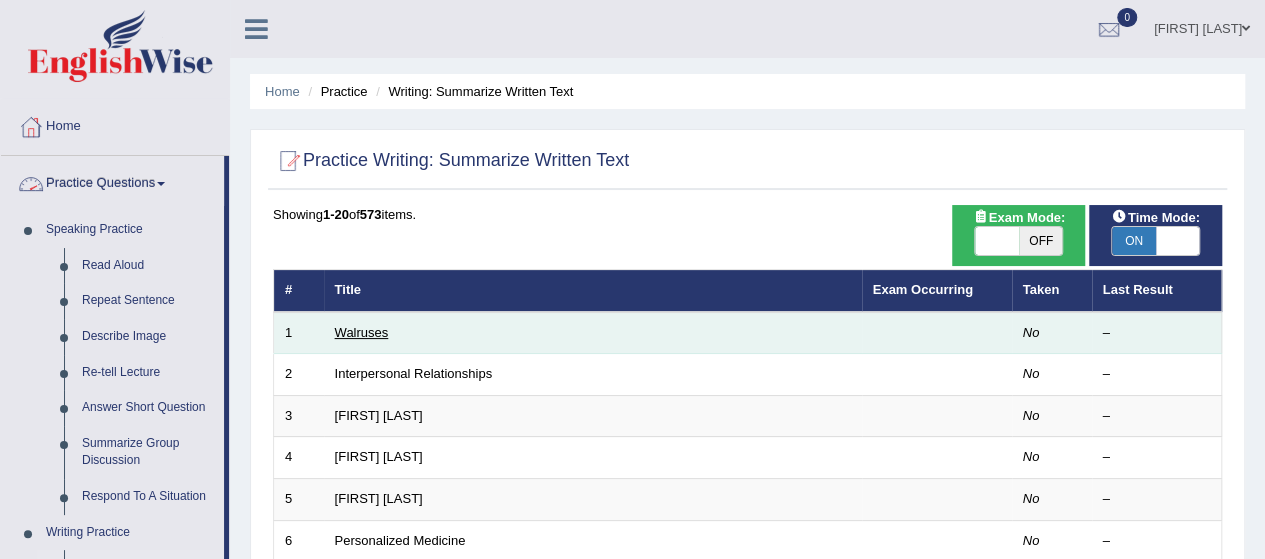 click on "Walruses" at bounding box center (362, 332) 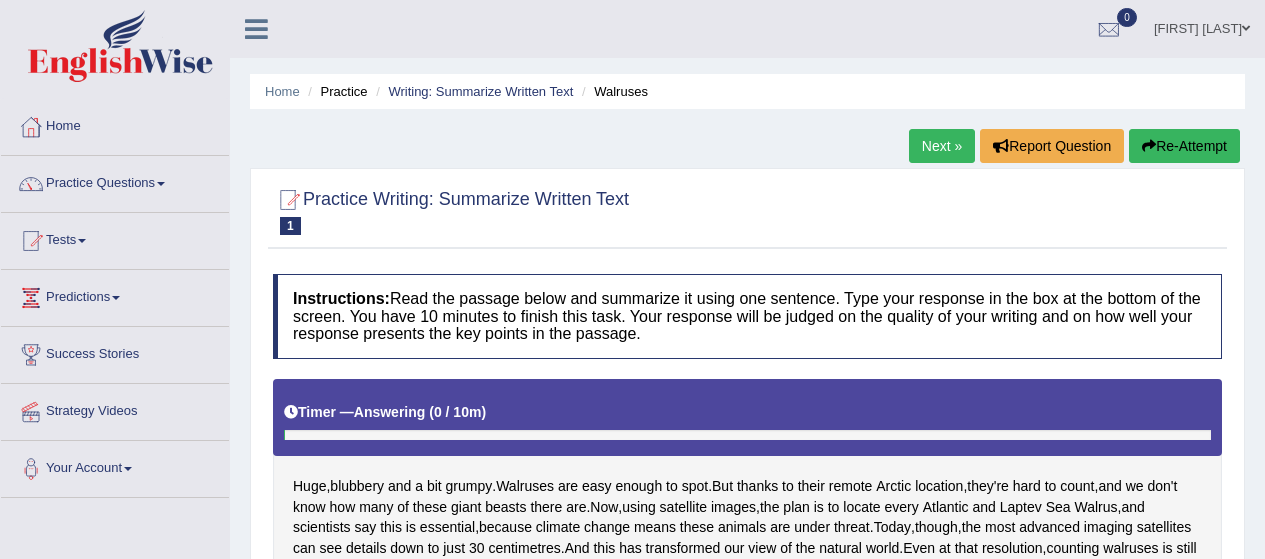 scroll, scrollTop: 0, scrollLeft: 0, axis: both 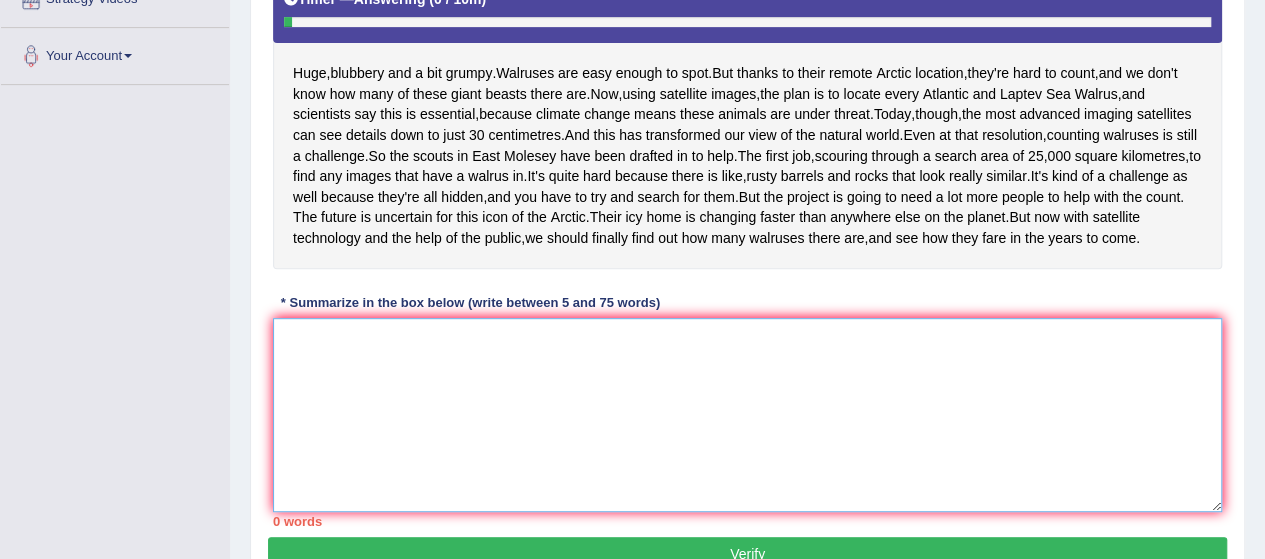 click at bounding box center (747, 415) 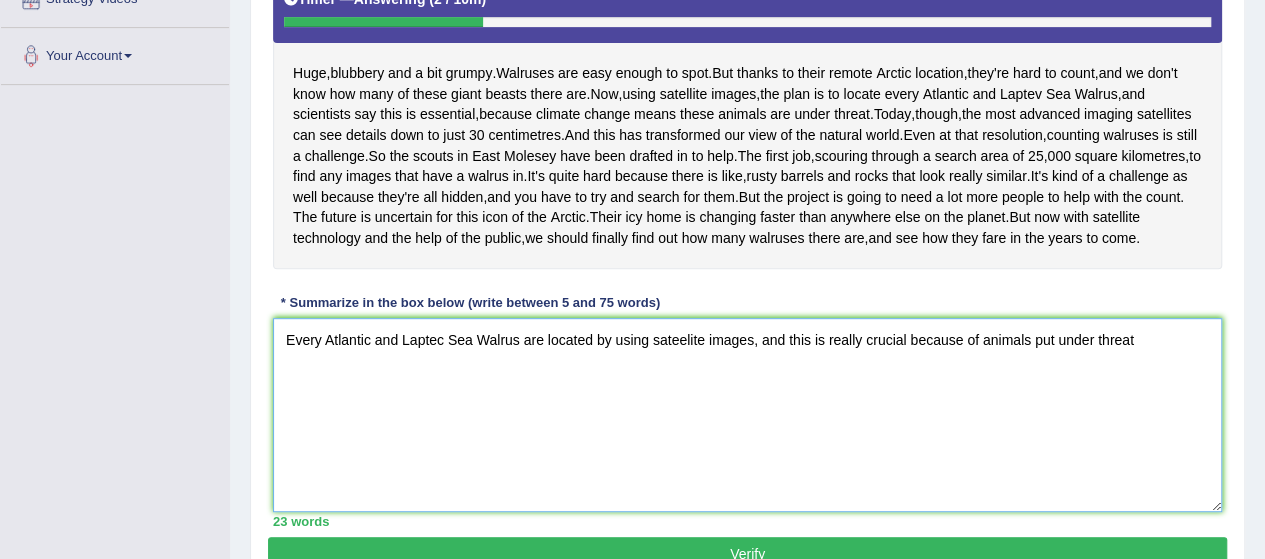 click on "Every Atlantic and Laptec Sea Walrus are located by using sateelite images, and this is really crucial because of animals put under threat" at bounding box center [747, 415] 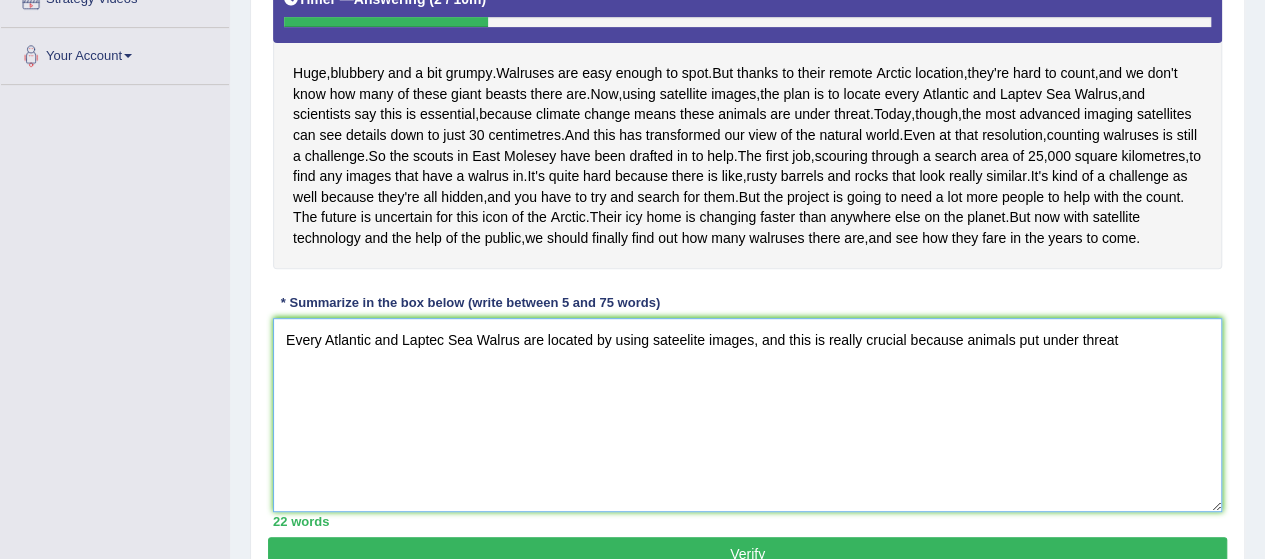 click on "Every Atlantic and Laptec Sea Walrus are located by using sateelite images, and this is really crucial because animals put under threat" at bounding box center (747, 415) 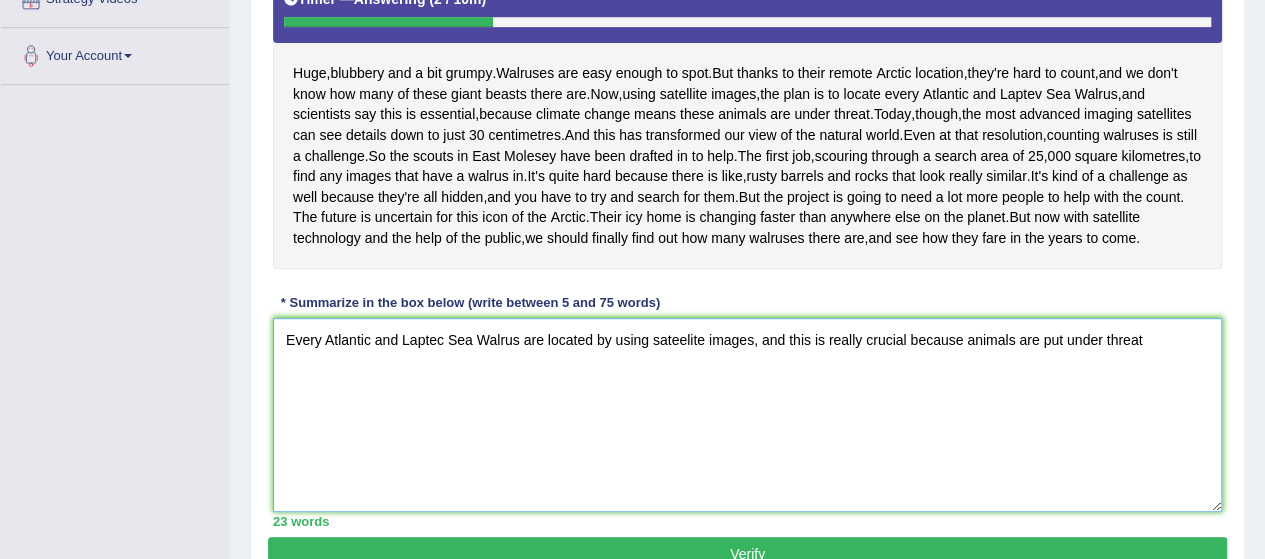 click on "Every Atlantic and Laptec Sea Walrus are located by using sateelite images, and this is really crucial because animals are put under threat" at bounding box center [747, 415] 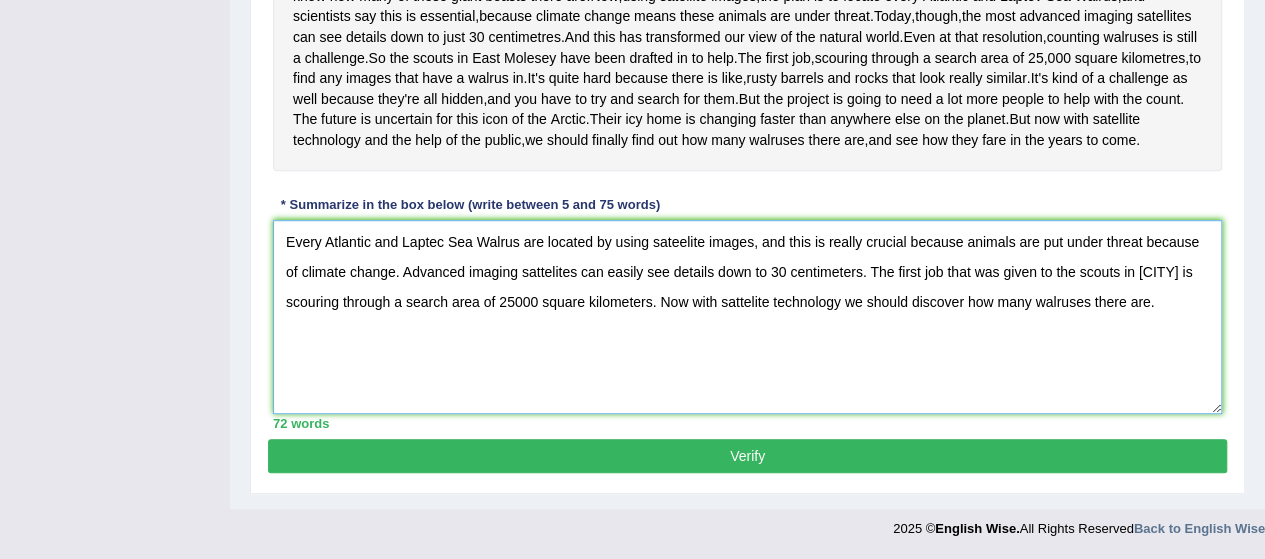 scroll, scrollTop: 610, scrollLeft: 0, axis: vertical 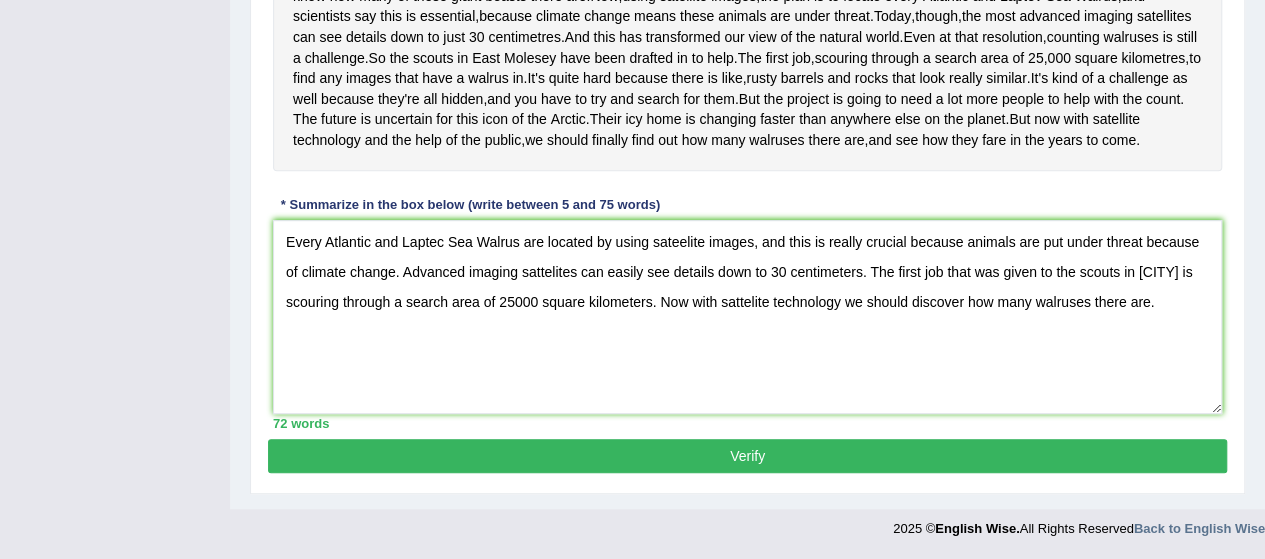 click on "Verify" at bounding box center (747, 456) 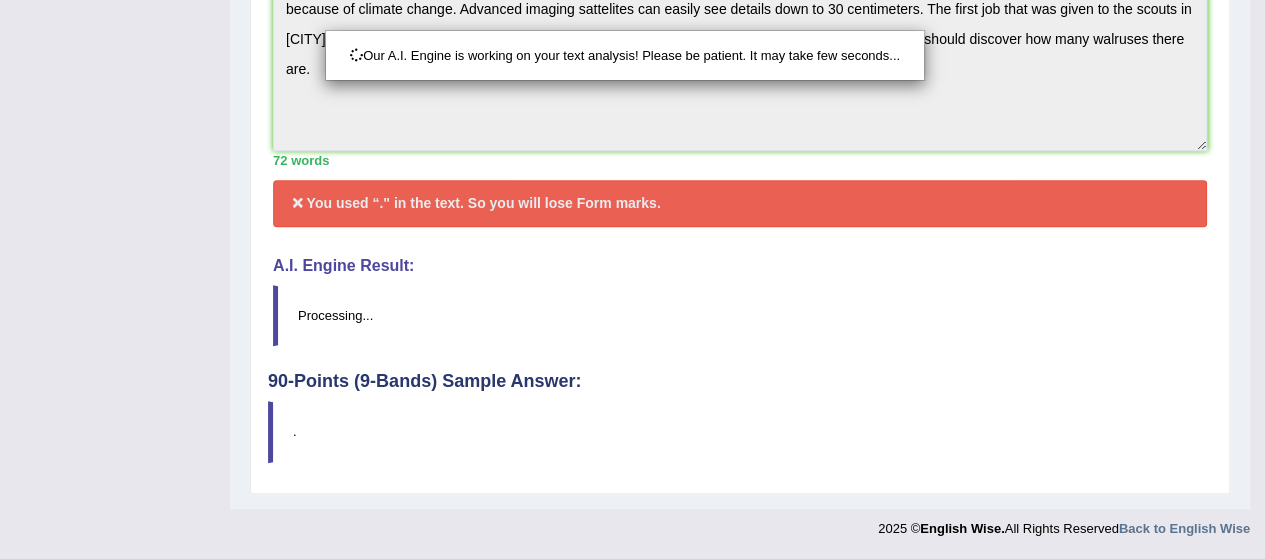scroll, scrollTop: 708, scrollLeft: 0, axis: vertical 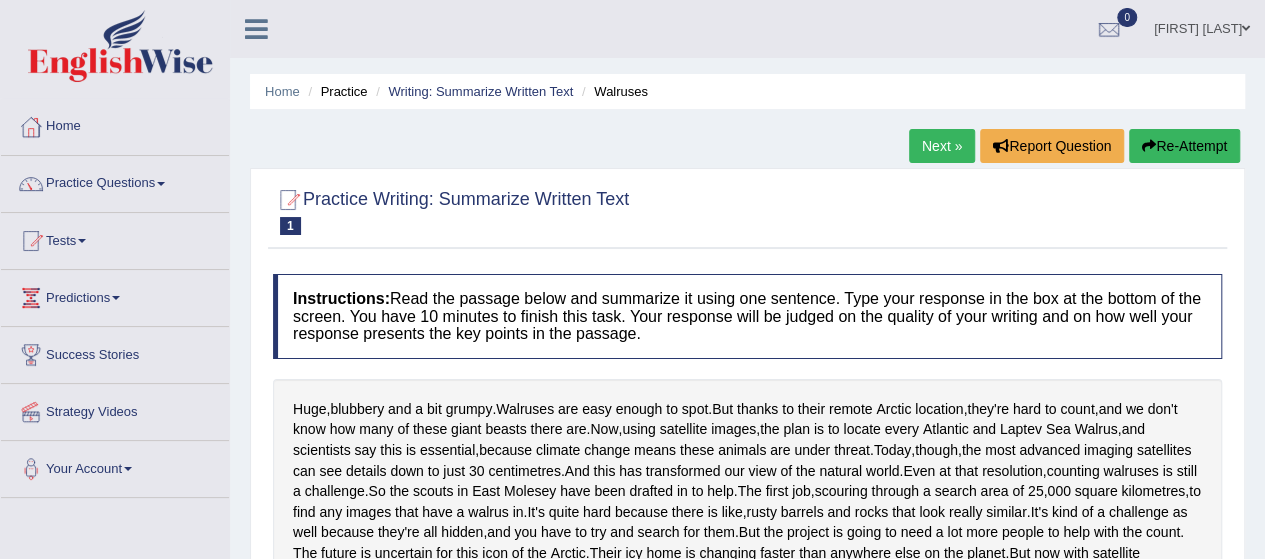 click on "Next »" at bounding box center [942, 146] 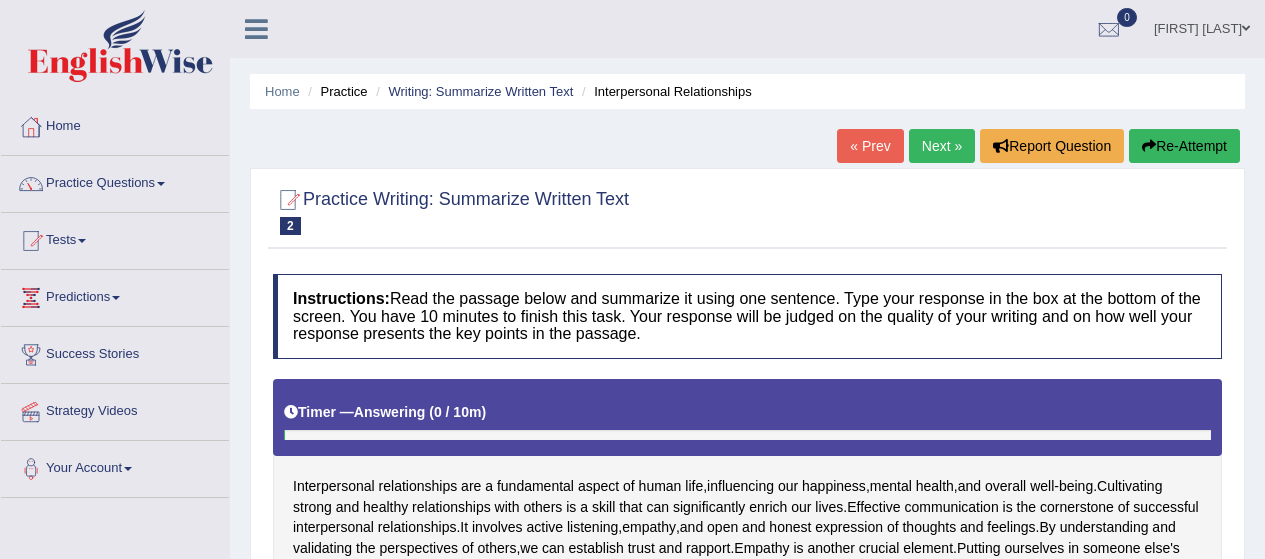 scroll, scrollTop: 0, scrollLeft: 0, axis: both 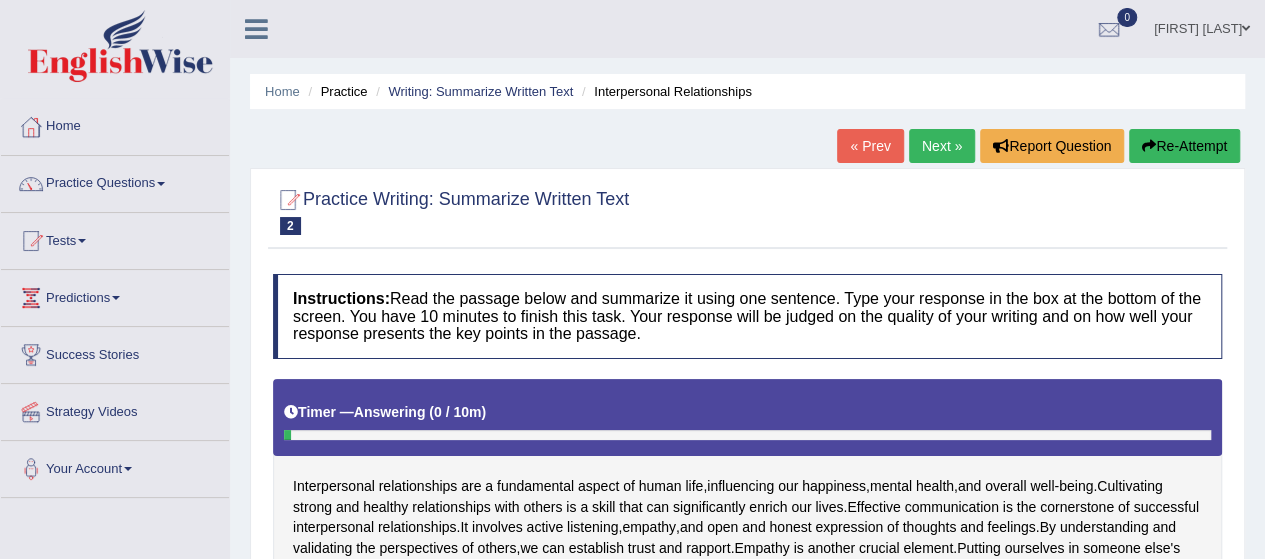 click on "Next »" at bounding box center [942, 146] 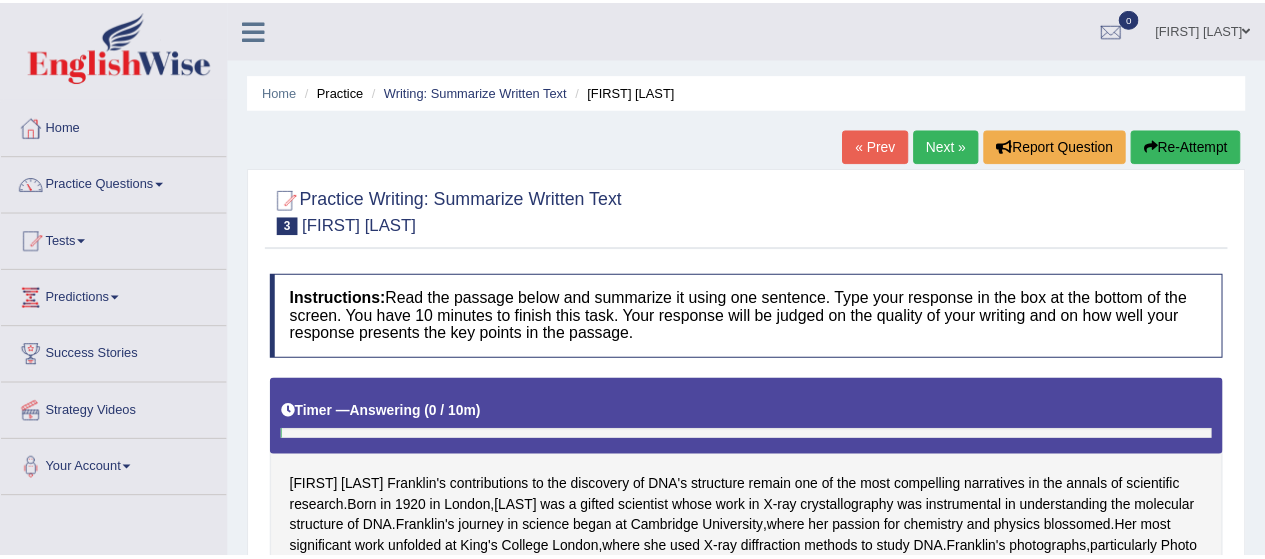 scroll, scrollTop: 0, scrollLeft: 0, axis: both 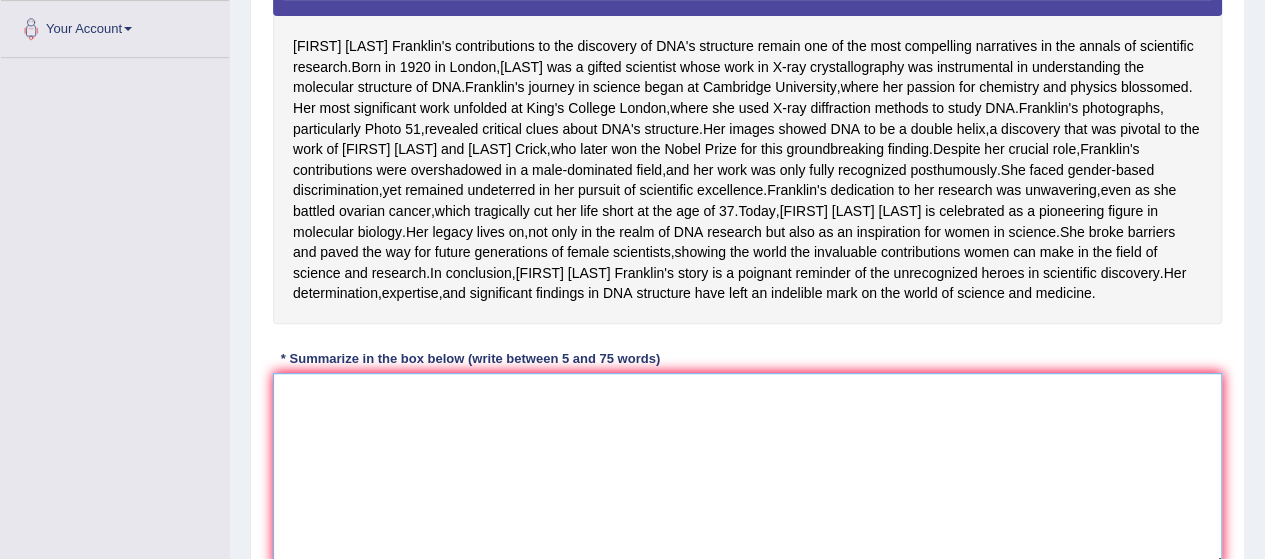 click at bounding box center (747, 470) 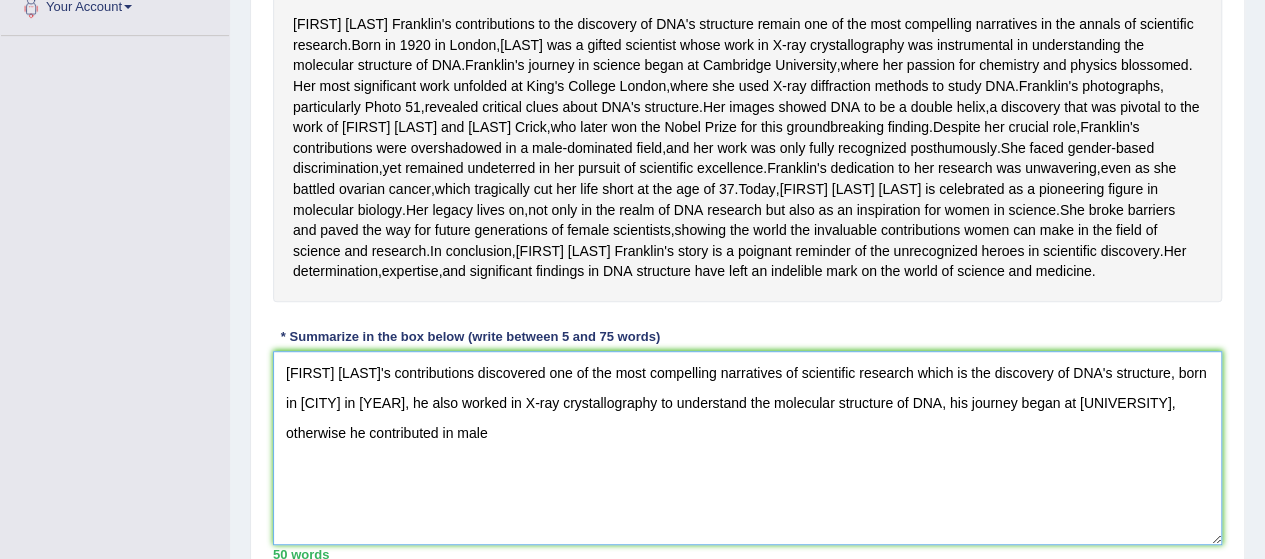 scroll, scrollTop: 480, scrollLeft: 0, axis: vertical 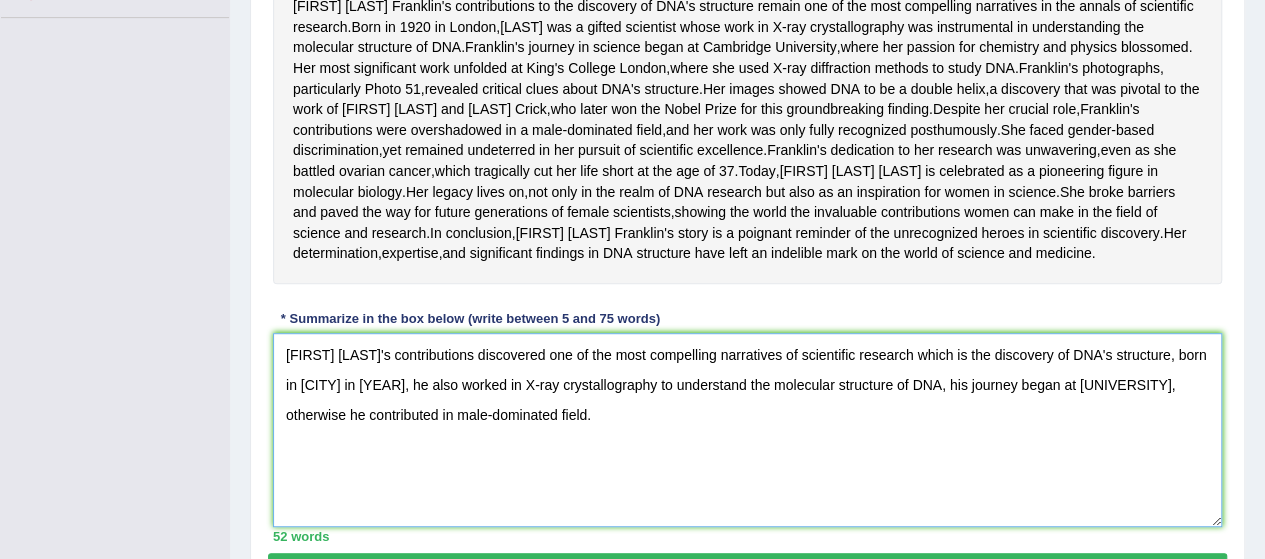 click on "[FIRST] [LAST]'s contributions discovered one of the most compelling narratives of scientific research which is the discovery of DNA's structure, born in [CITY] in [YEAR], he also worked in X-ray crystallography to understand the molecular structure of DNA, his journey began at [UNIVERSITY], otherwise he contributed in male-dominated field." at bounding box center (747, 430) 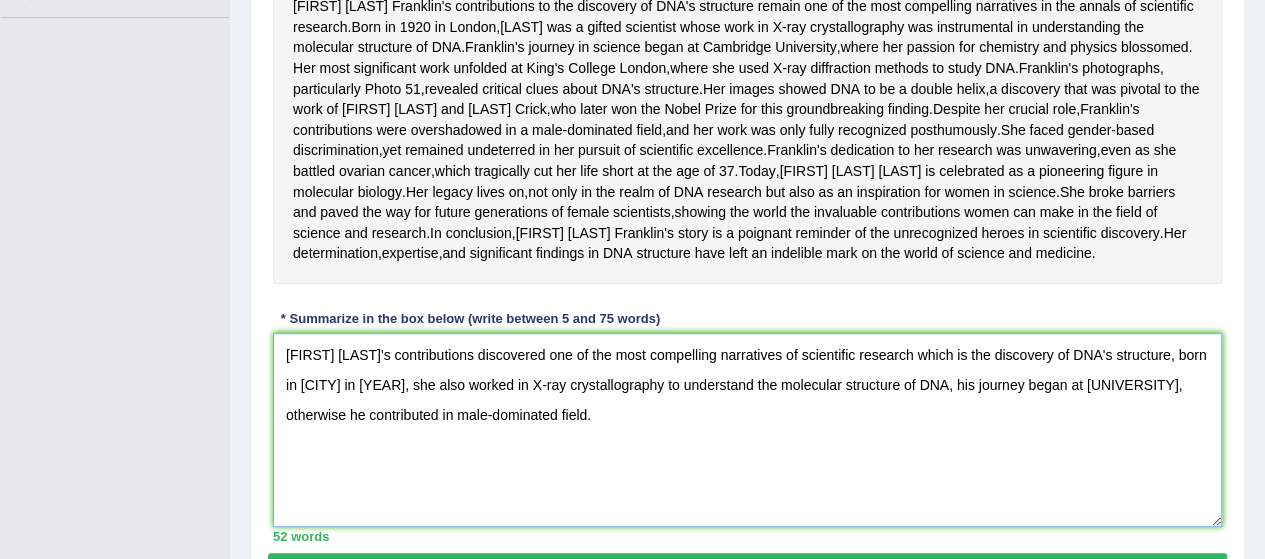 click on "[FIRST] [LAST]'s contributions discovered one of the most compelling narratives of scientific research which is the discovery of DNA's structure, born in [CITY] in [YEAR], she also worked in X-ray crystallography to understand the molecular structure of DNA, his journey began at [UNIVERSITY], otherwise he contributed in male-dominated field." at bounding box center [747, 430] 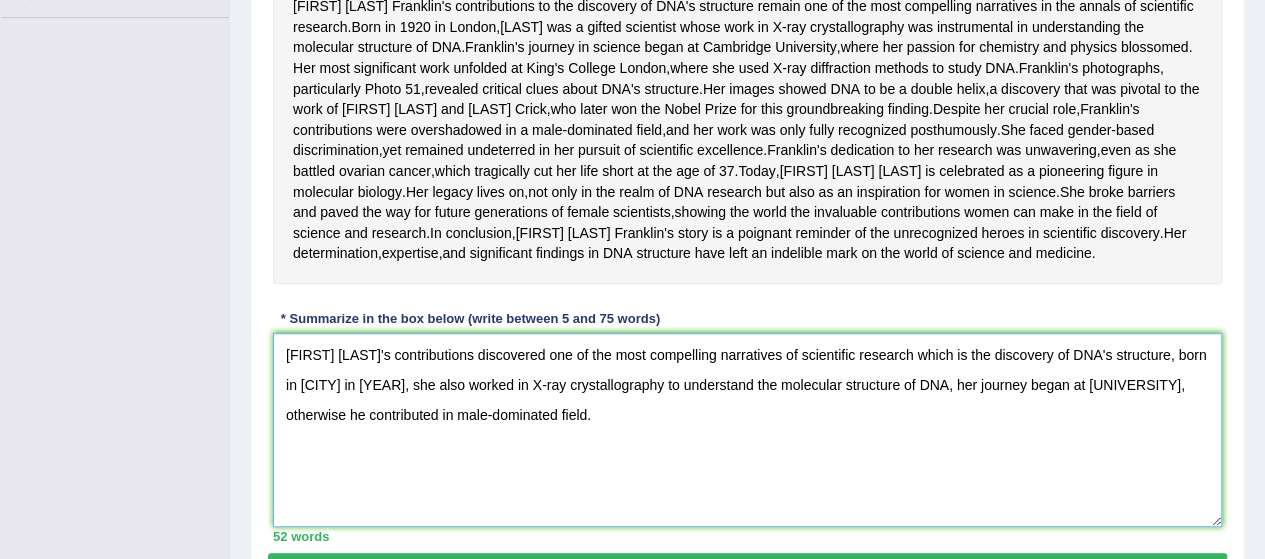 click on "[FIRST] [LAST]'s contributions discovered one of the most compelling narratives of scientific research which is the discovery of DNA's structure, born in [CITY] in [YEAR], she also worked in X-ray crystallography to understand the molecular structure of DNA, her journey began at [UNIVERSITY], otherwise he contributed in male-dominated field." at bounding box center (747, 430) 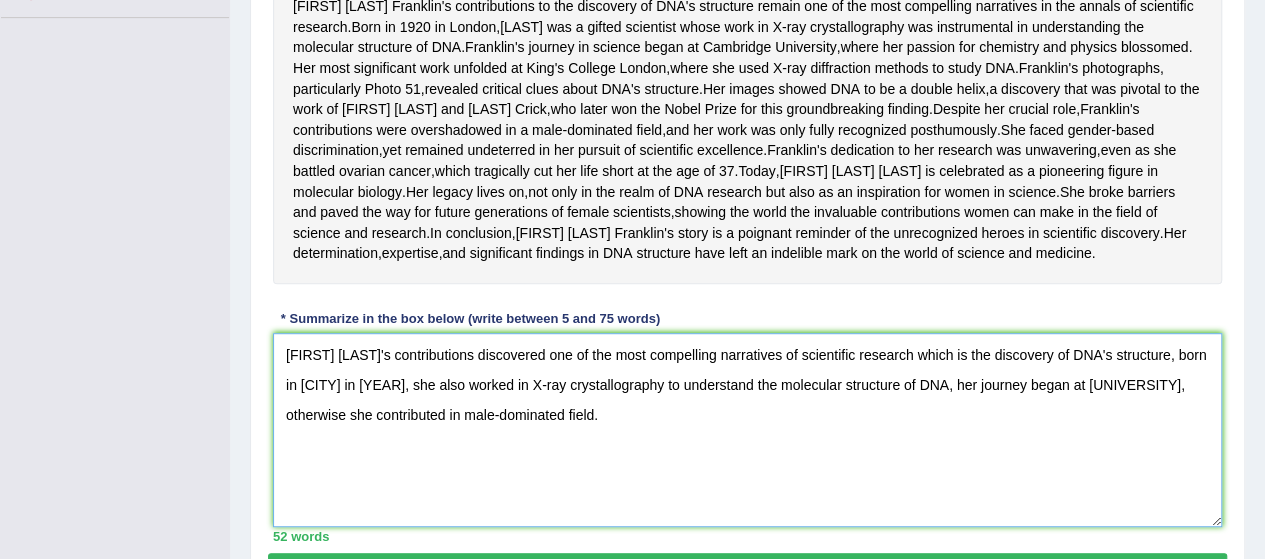 click on "[FIRST] [LAST]'s contributions discovered one of the most compelling narratives of scientific research which is the discovery of DNA's structure, born in [CITY] in [YEAR], she also worked in X-ray crystallography to understand the molecular structure of DNA, her journey began at [UNIVERSITY], otherwise she contributed in male-dominated field." at bounding box center (747, 430) 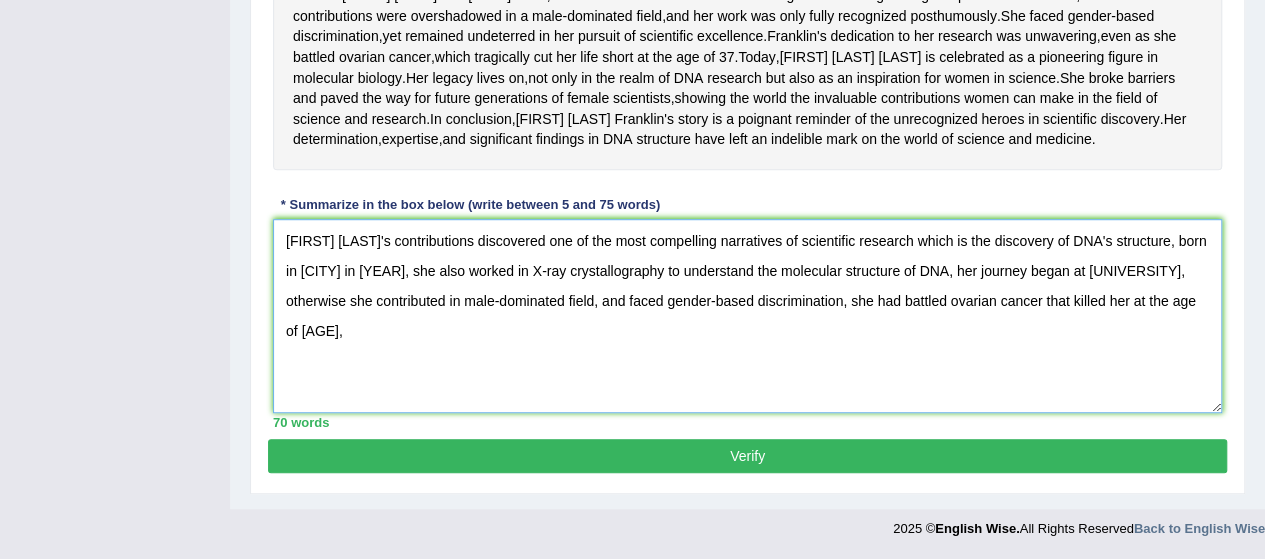 scroll, scrollTop: 686, scrollLeft: 0, axis: vertical 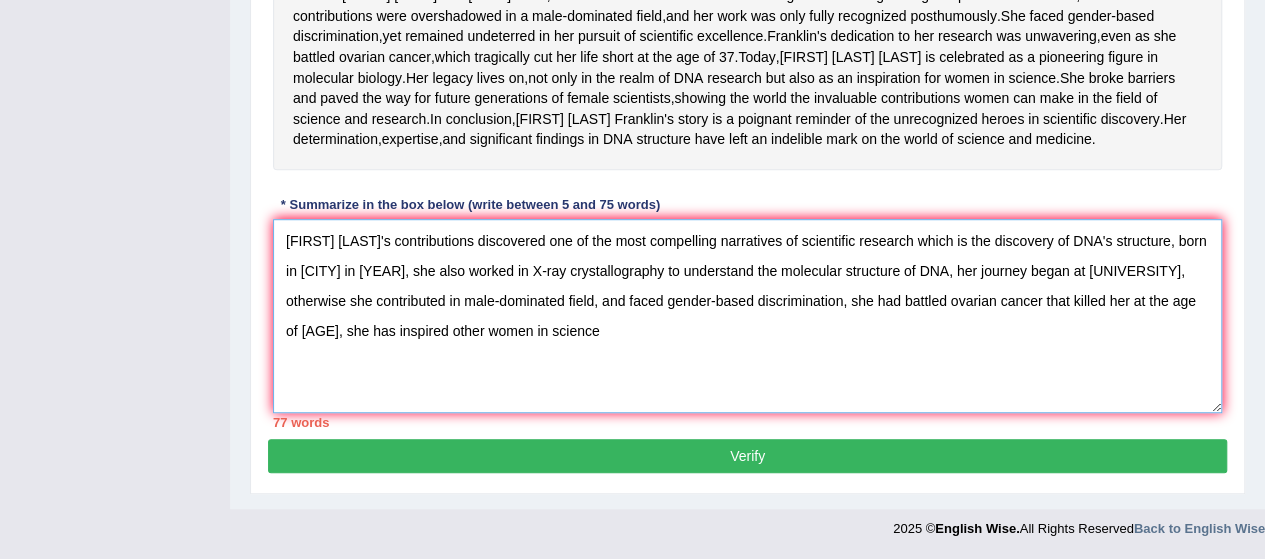 click on "[FIRST] [LAST]'s contributions discovered one of the most compelling narratives of scientific research which is the discovery of DNA's structure, born in [CITY] in [YEAR], she also worked in X-ray crystallography to understand the molecular structure of DNA, her journey began at [UNIVERSITY], otherwise she contributed in male-dominated field, and faced gender-based discrimination, she had battled ovarian cancer that killed her at the age of [AGE], she has inspired other women in science" at bounding box center [747, 316] 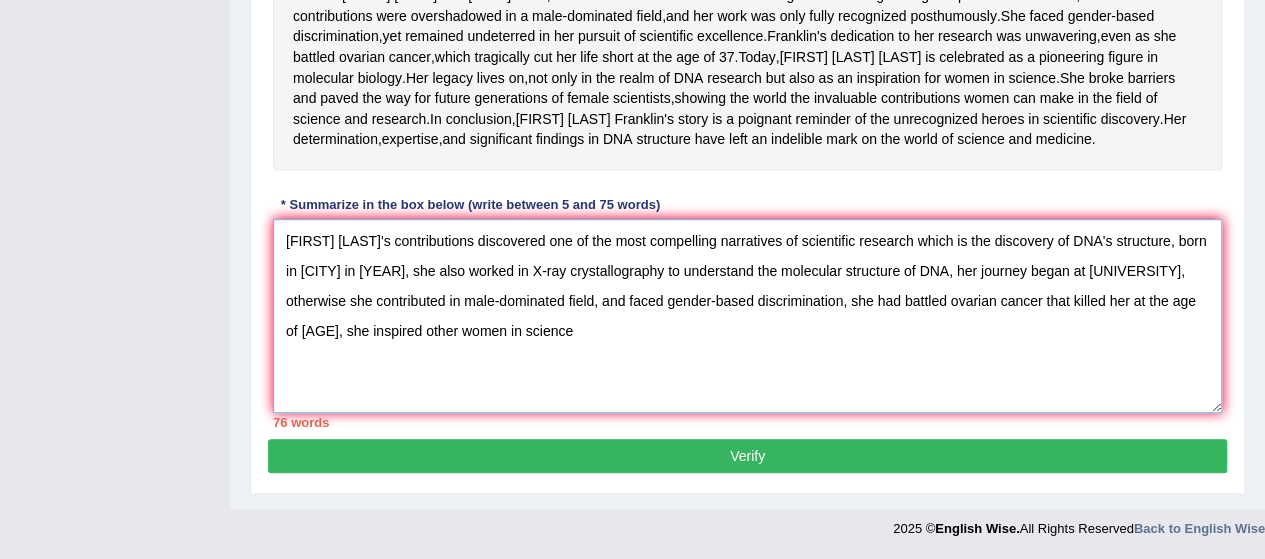 click on "[FIRST] [LAST]'s contributions discovered one of the most compelling narratives of scientific research which is the discovery of DNA's structure, born in [CITY] in [YEAR], she also worked in X-ray crystallography to understand the molecular structure of DNA, her journey began at [UNIVERSITY], otherwise she contributed in male-dominated field, and faced gender-based discrimination, she had battled ovarian cancer that killed her at the age of [AGE], she inspired other women in science" at bounding box center [747, 316] 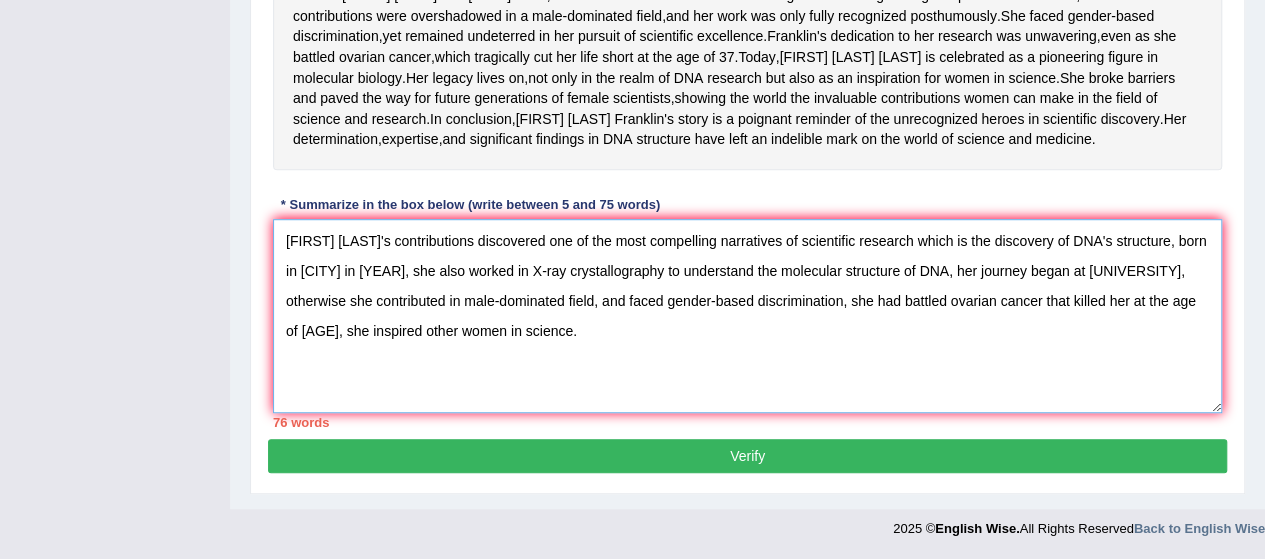 click on "[FIRST] [LAST]'s contributions discovered one of the most compelling narratives of scientific research which is the discovery of DNA's structure, born in [CITY] in [YEAR], she also worked in X-ray crystallography to understand the molecular structure of DNA, her journey began at [UNIVERSITY], otherwise she contributed in male-dominated field, and faced gender-based discrimination, she had battled ovarian cancer that killed her at the age of [AGE], she inspired other women in science." at bounding box center (747, 316) 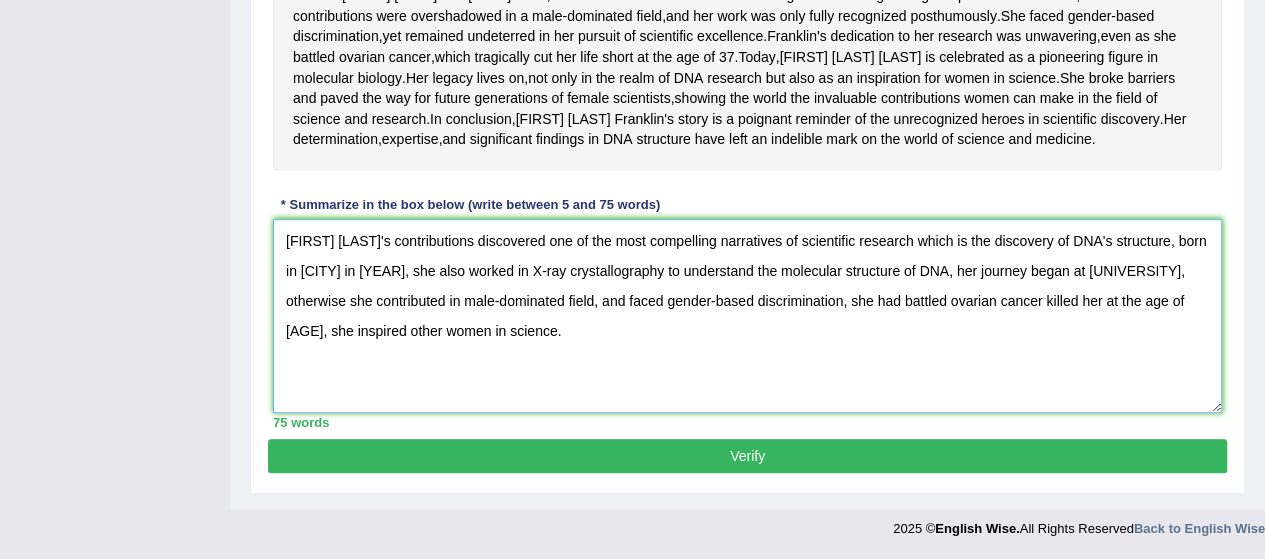 click on "[FIRST] [LAST]'s contributions discovered one of the most compelling narratives of scientific research which is the discovery of DNA's structure, born in [CITY] in [YEAR], she also worked in X-ray crystallography to understand the molecular structure of DNA, her journey began at [UNIVERSITY], otherwise she contributed in male-dominated field, and faced gender-based discrimination, she had battled ovarian cancer killed her at the age of [AGE], she inspired other women in science." at bounding box center (747, 316) 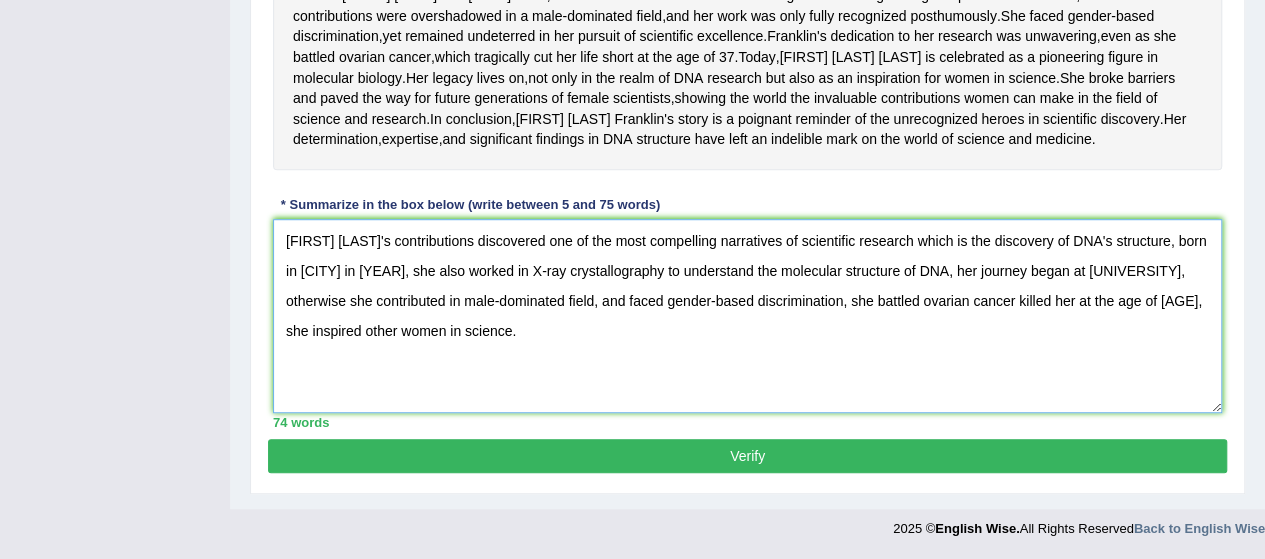 click on "[FIRST] [LAST]'s contributions discovered one of the most compelling narratives of scientific research which is the discovery of DNA's structure, born in [CITY] in [YEAR], she also worked in X-ray crystallography to understand the molecular structure of DNA, her journey began at [UNIVERSITY], otherwise she contributed in male-dominated field, and faced gender-based discrimination, she battled ovarian cancer killed her at the age of [AGE], she inspired other women in science." at bounding box center [747, 316] 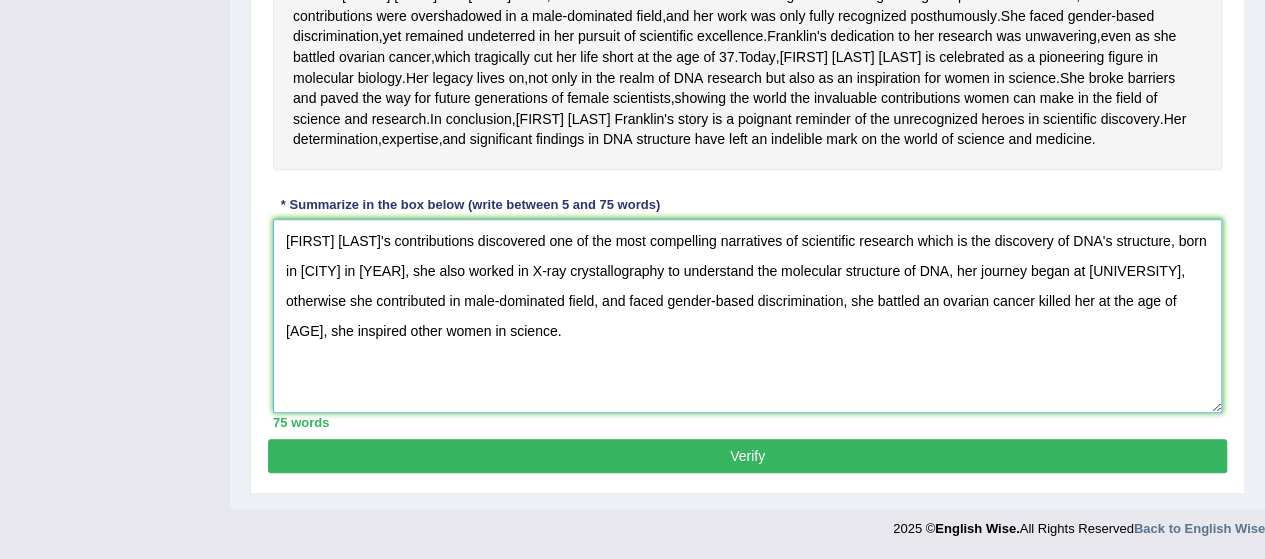 click on "[FIRST] [LAST]'s contributions discovered one of the most compelling narratives of scientific research which is the discovery of DNA's structure, born in [CITY] in [YEAR], she also worked in X-ray crystallography to understand the molecular structure of DNA, her journey began at [UNIVERSITY], otherwise she contributed in male-dominated field, and faced gender-based discrimination, she battled an ovarian cancer killed her at the age of [AGE], she inspired other women in science." at bounding box center [747, 316] 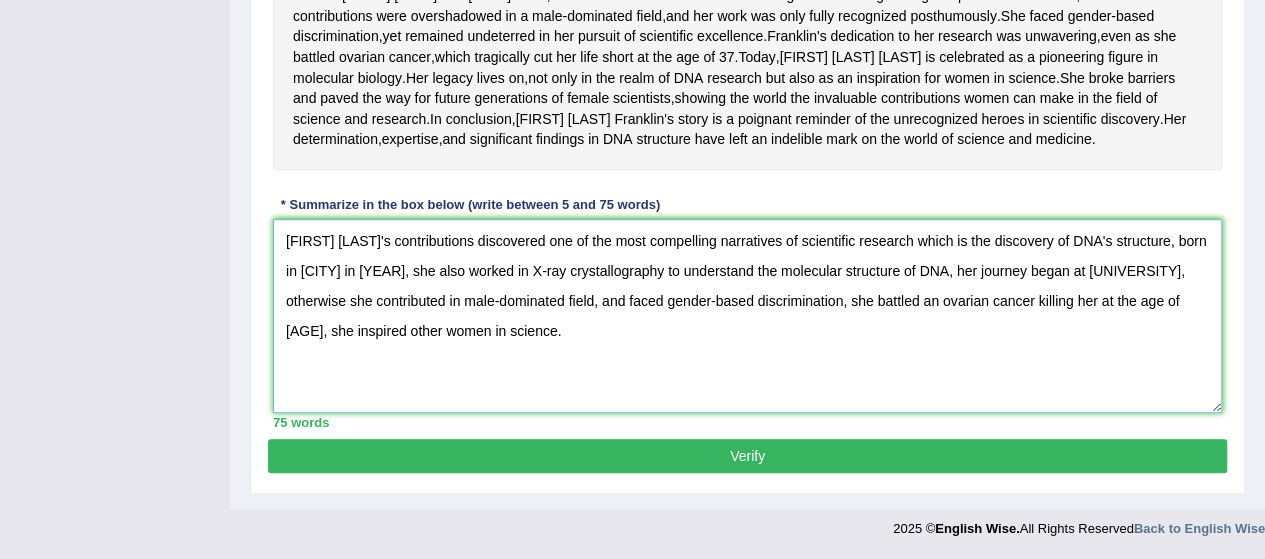 scroll, scrollTop: 712, scrollLeft: 0, axis: vertical 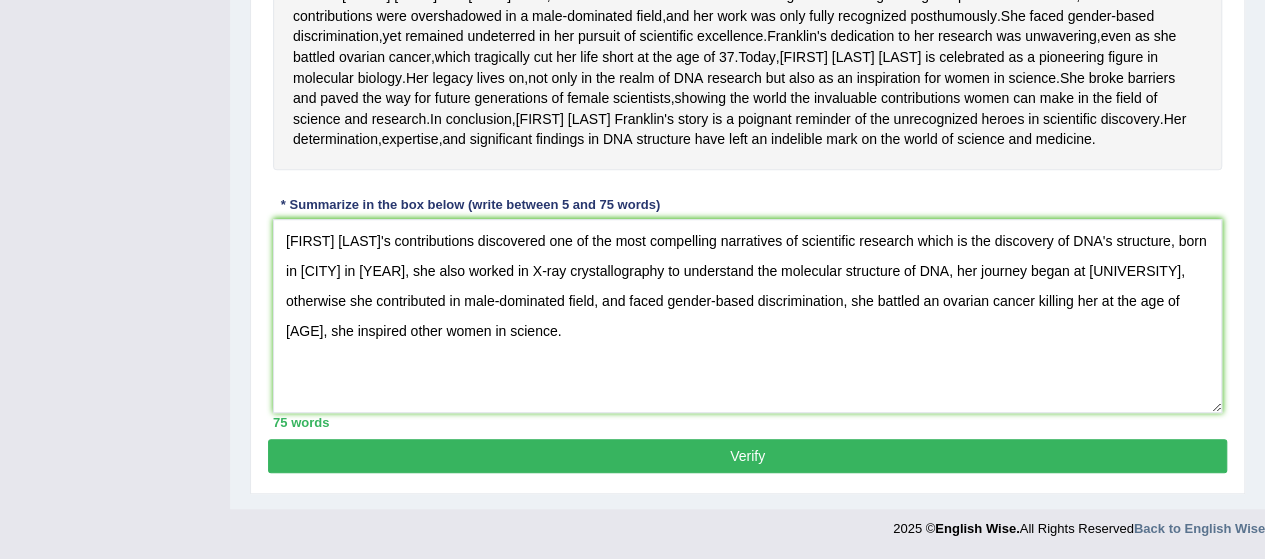 click on "Verify" at bounding box center (747, 456) 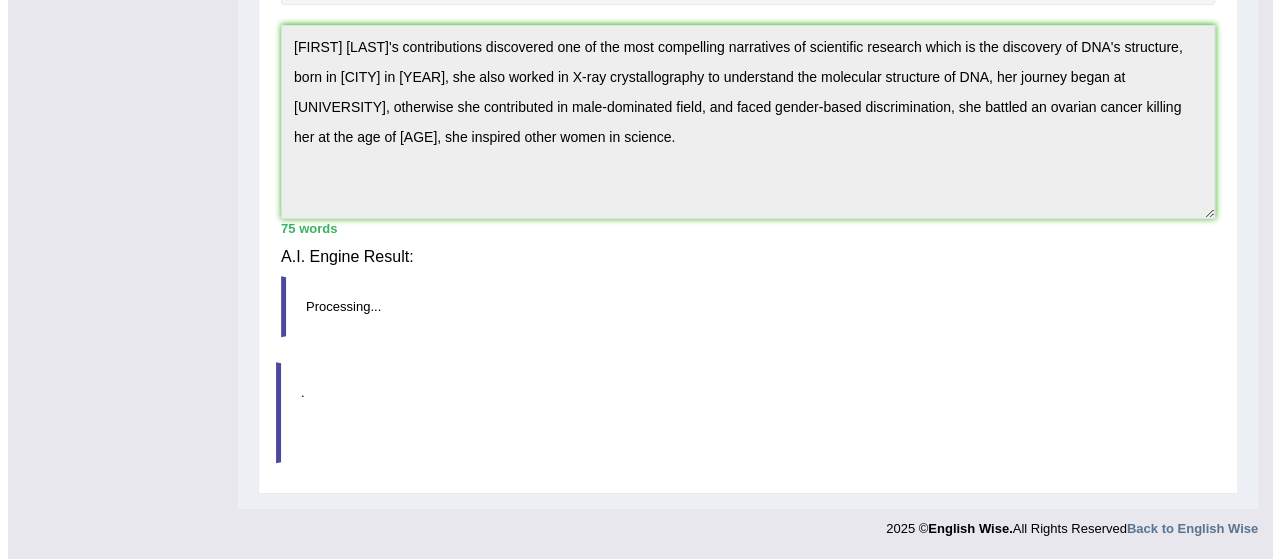 scroll, scrollTop: 624, scrollLeft: 0, axis: vertical 